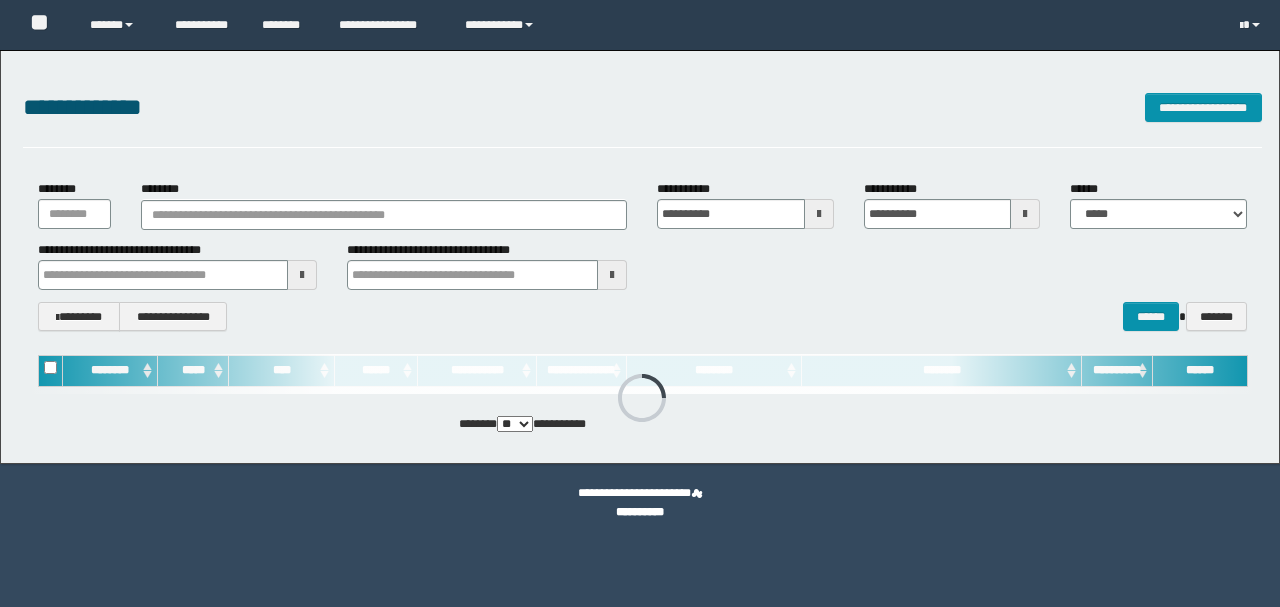 scroll, scrollTop: 0, scrollLeft: 0, axis: both 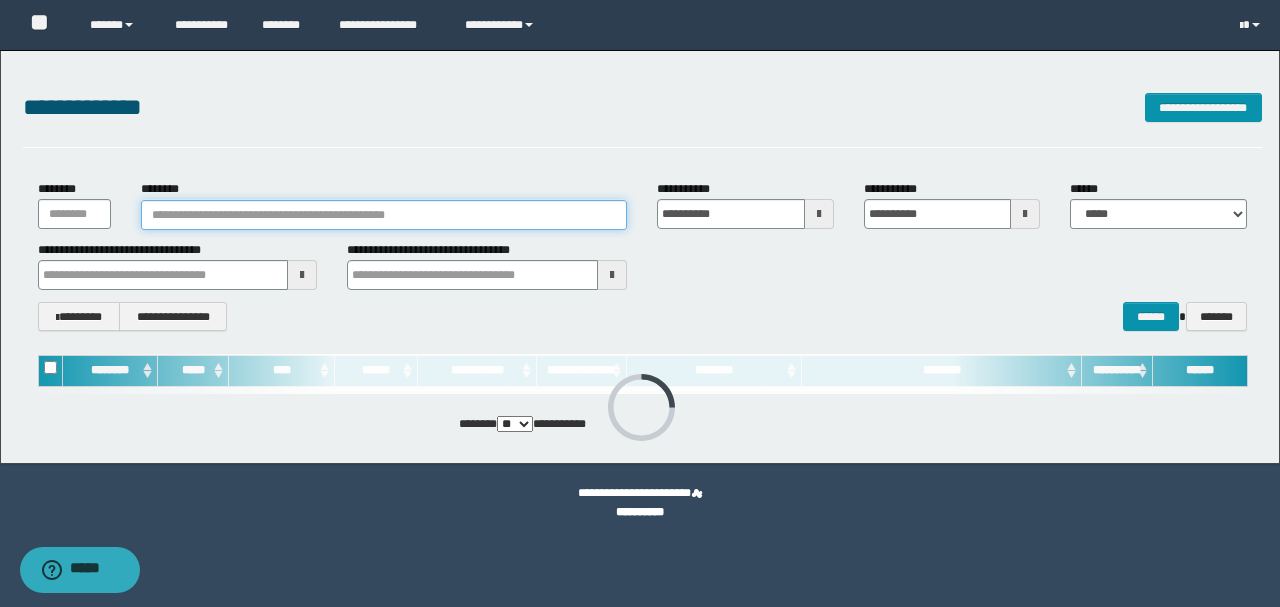 click on "********" at bounding box center [384, 215] 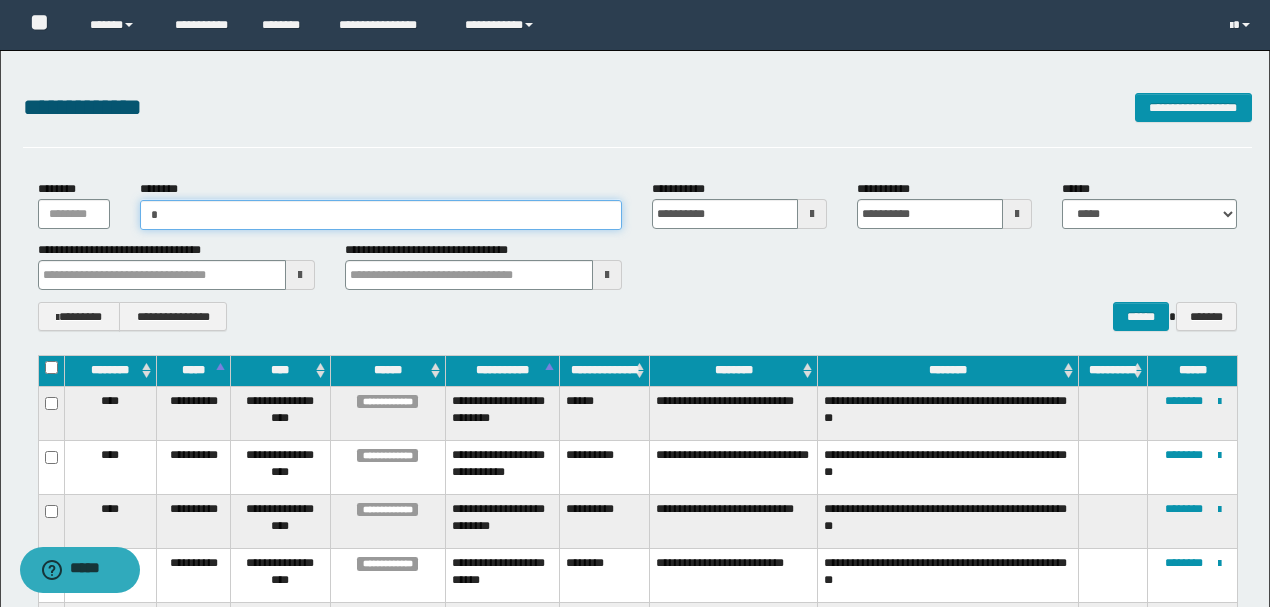 type on "**" 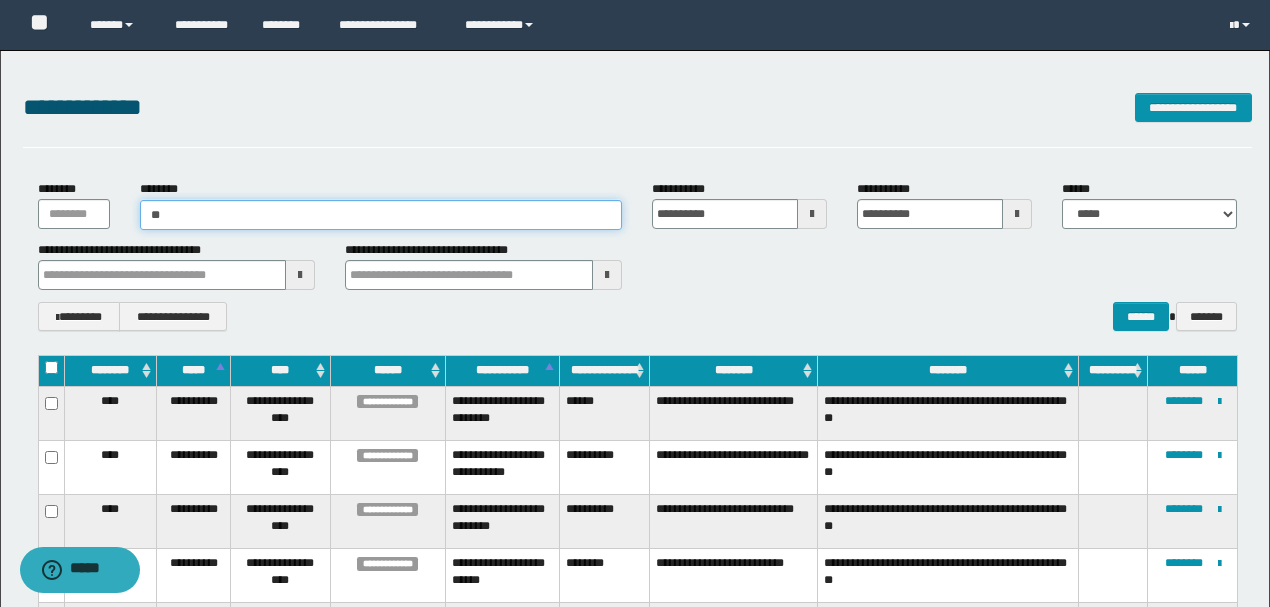 type on "**" 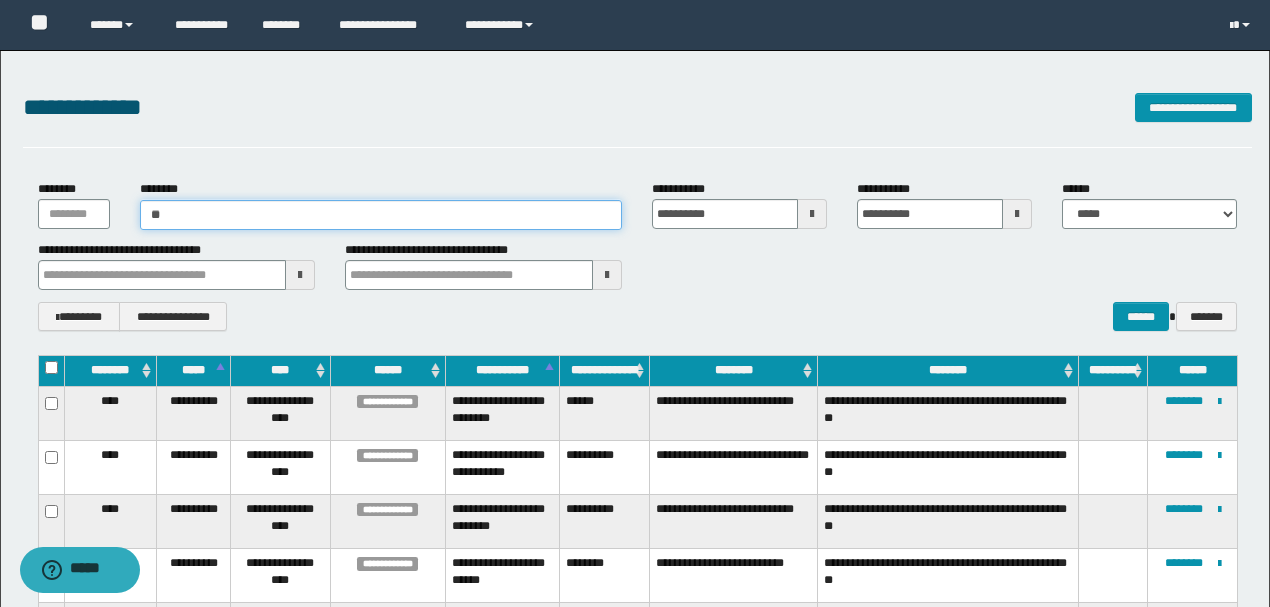 type 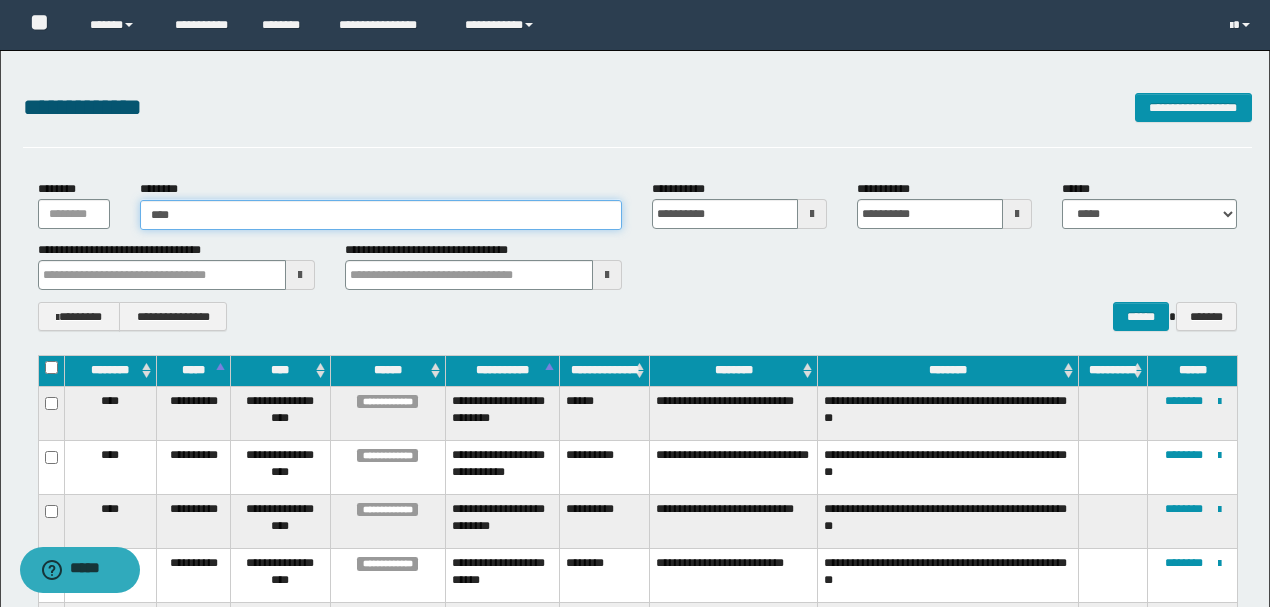 type on "***" 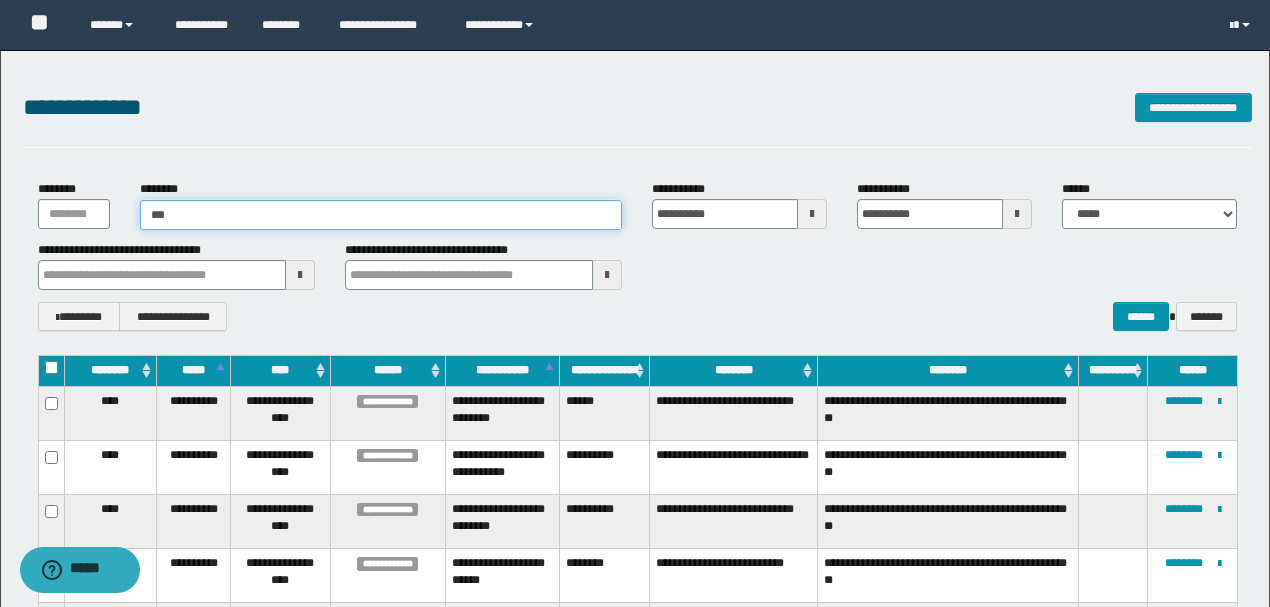 type on "***" 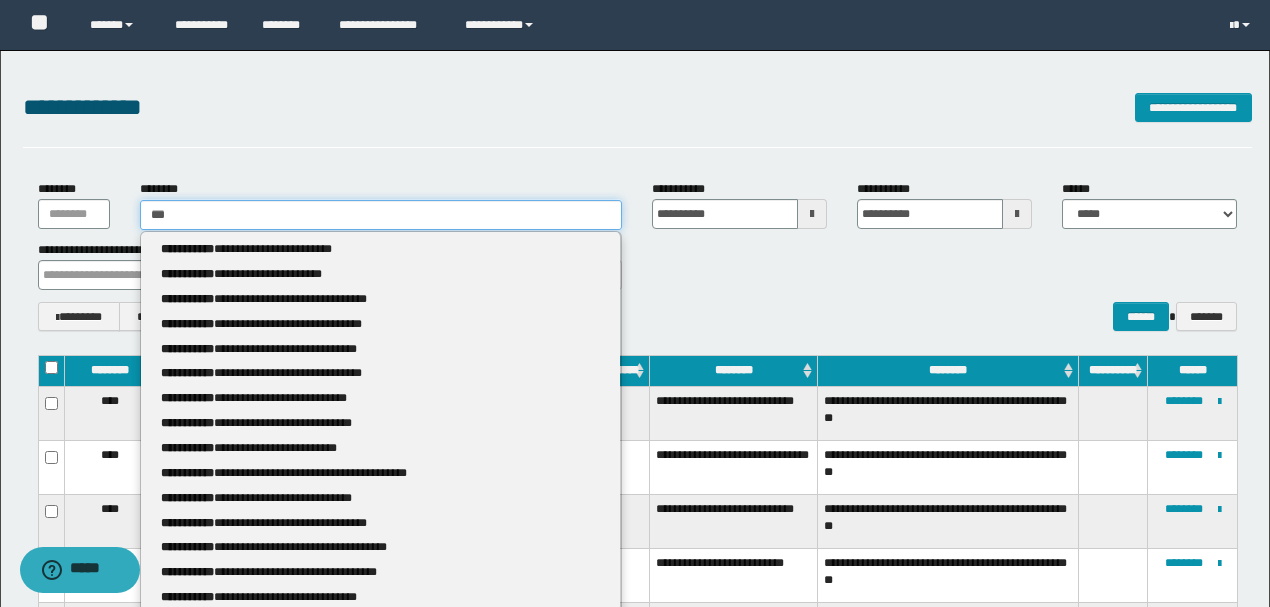 type 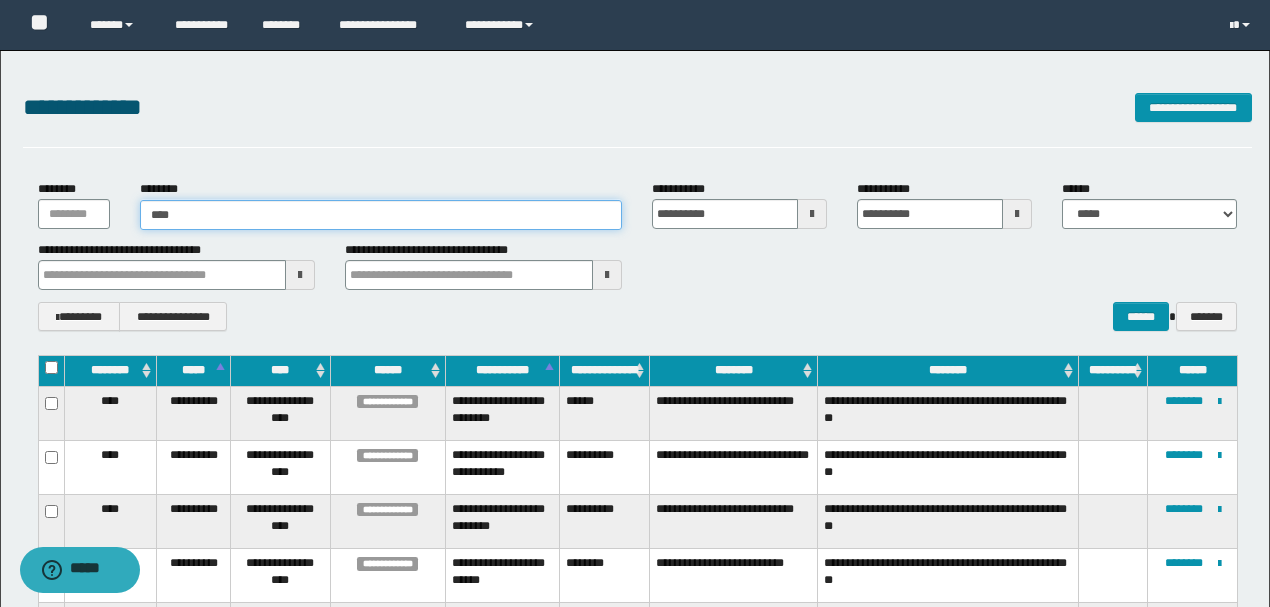 type on "*****" 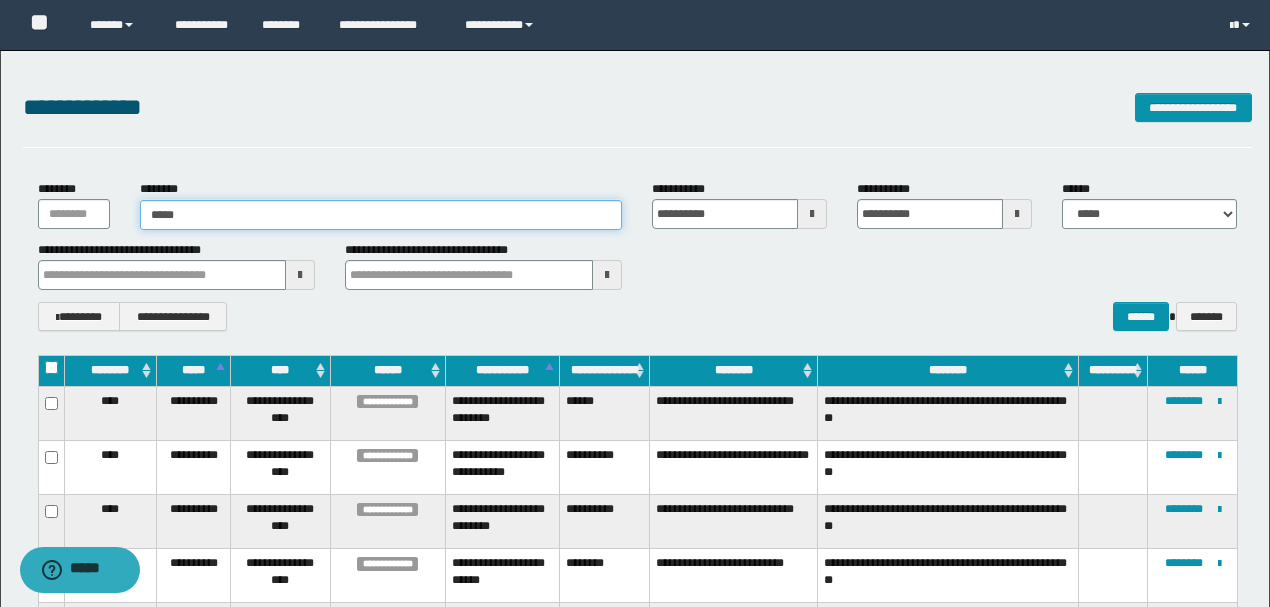 type on "*****" 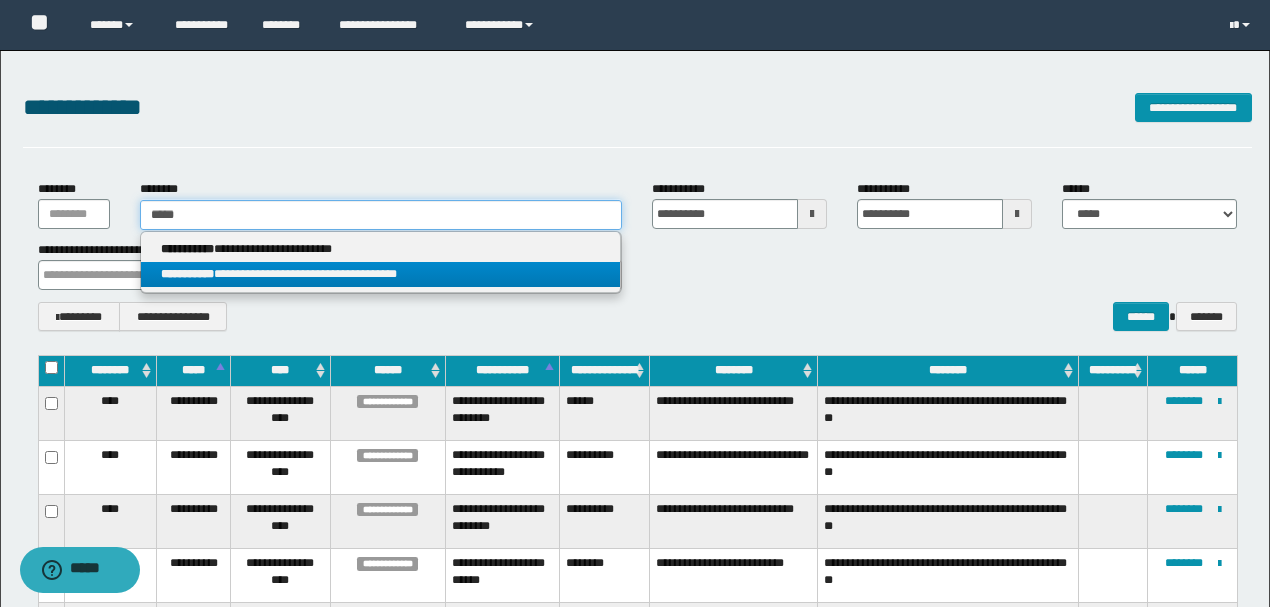 type on "*****" 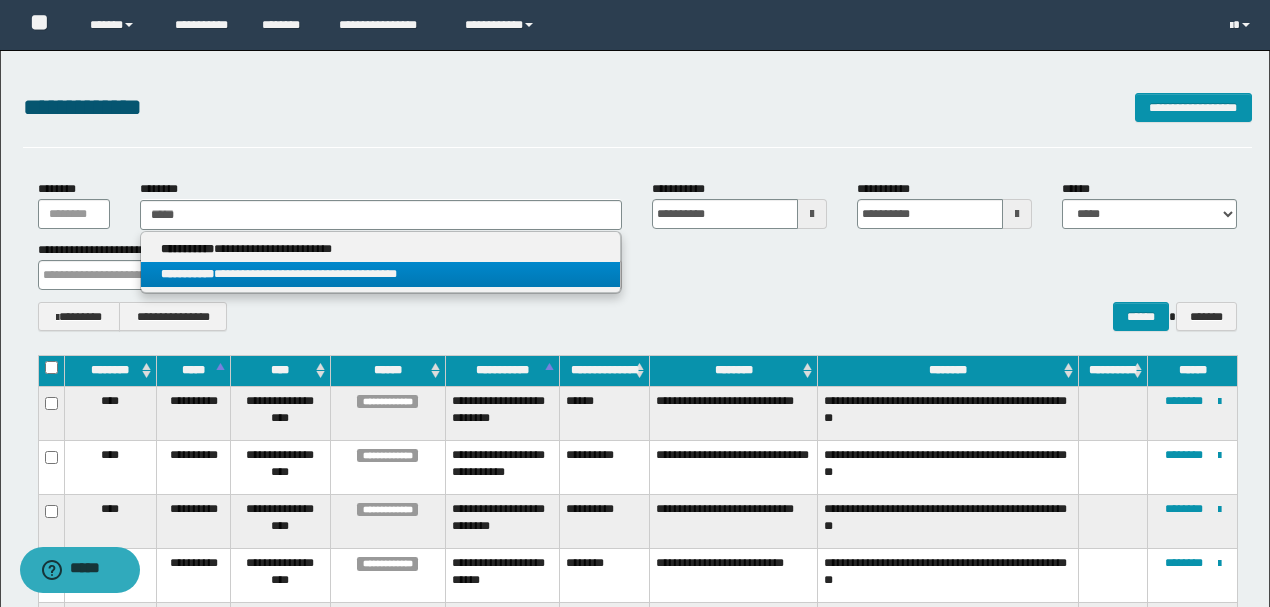 click on "**********" at bounding box center (380, 274) 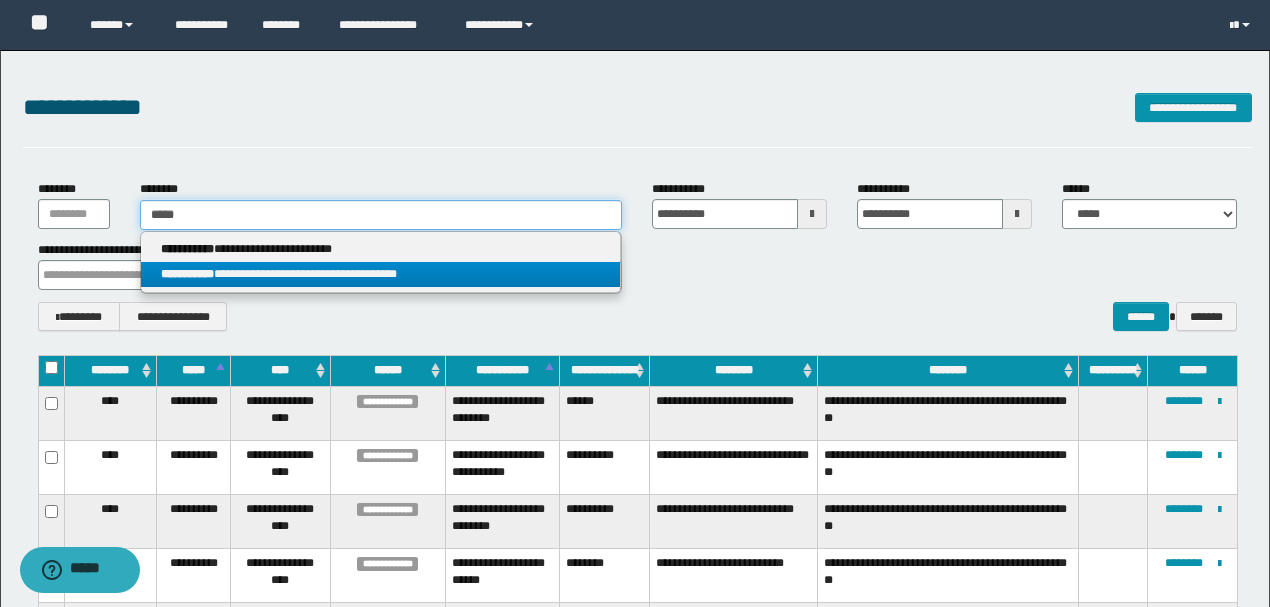 type 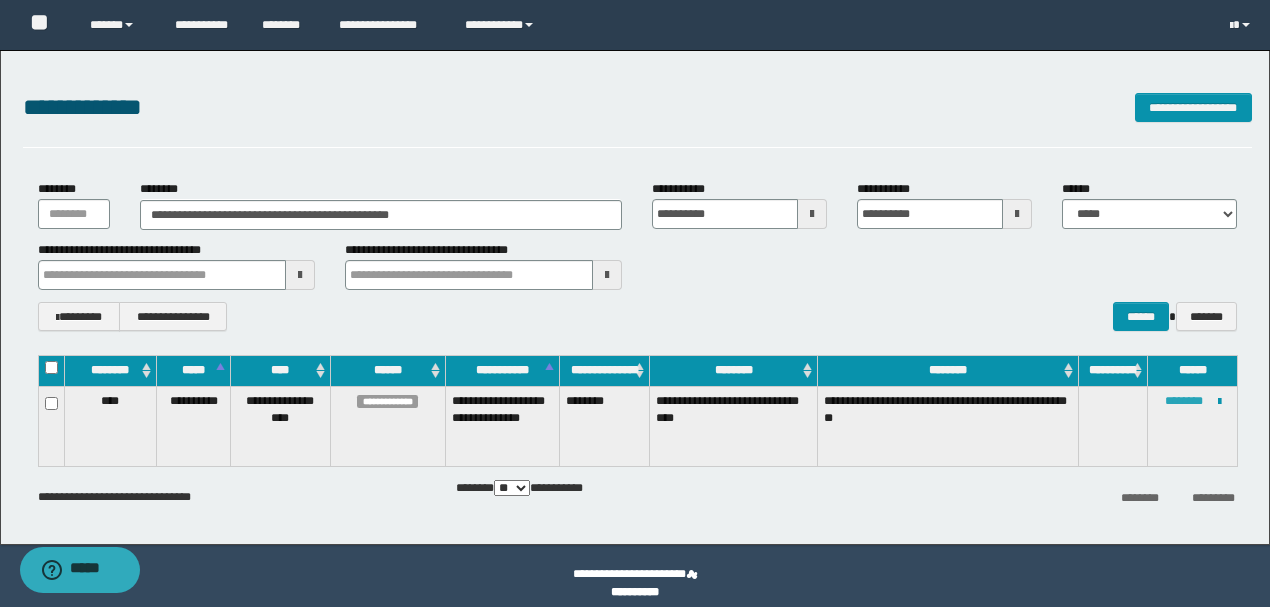 click on "********" at bounding box center [1184, 401] 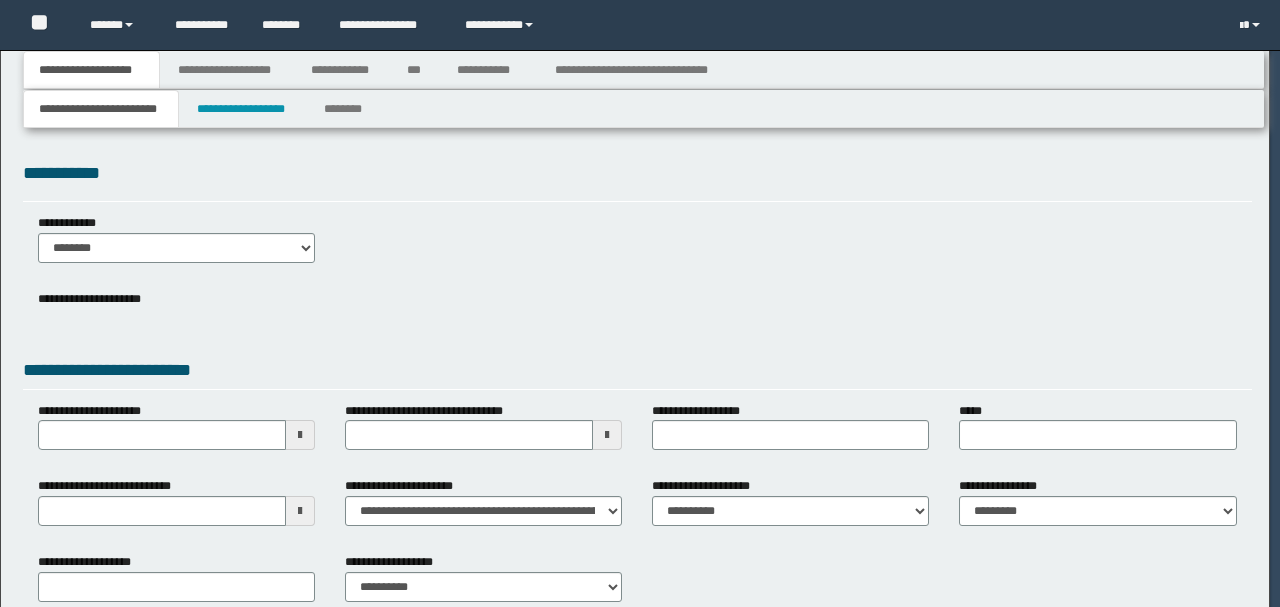 scroll, scrollTop: 0, scrollLeft: 0, axis: both 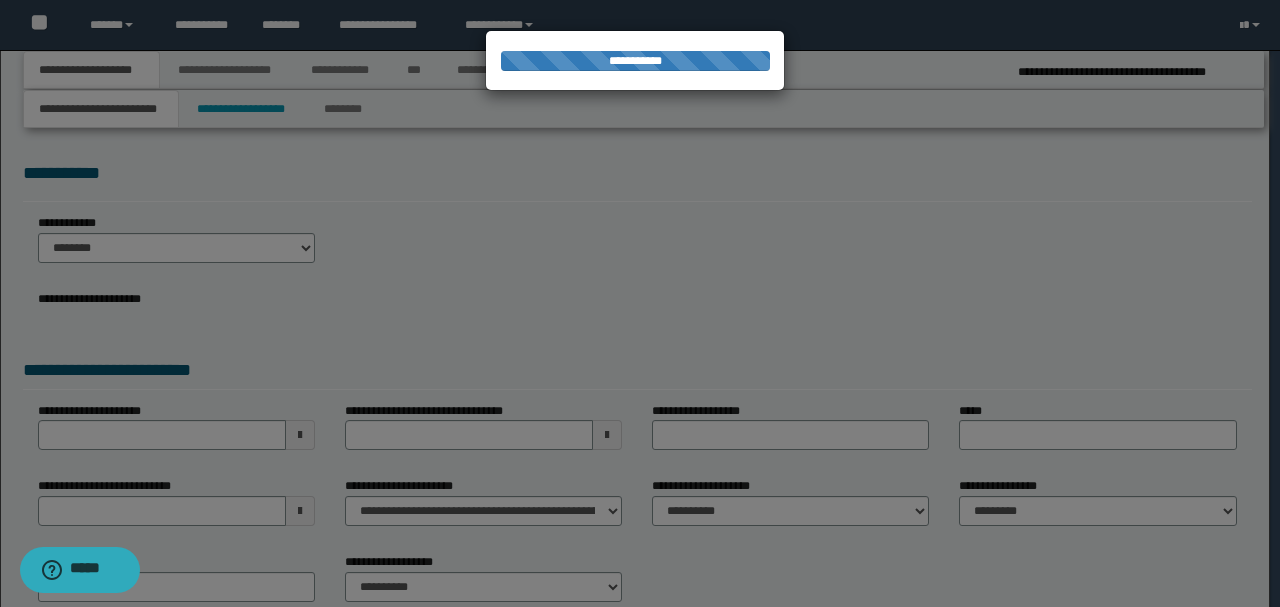 select on "*" 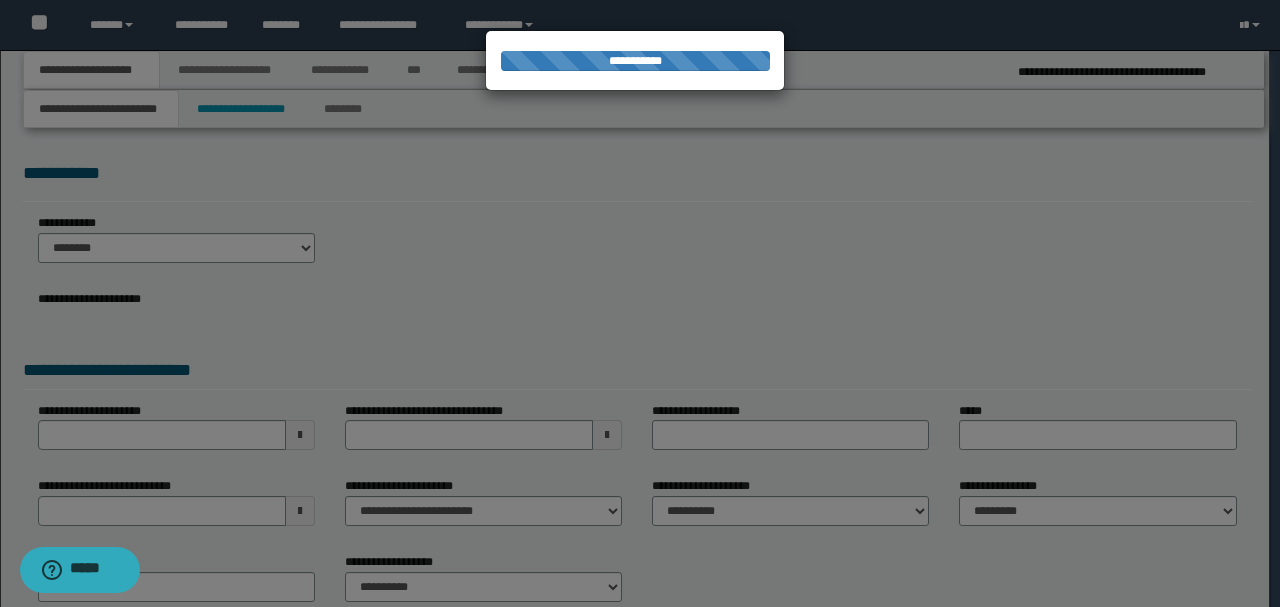 select on "*" 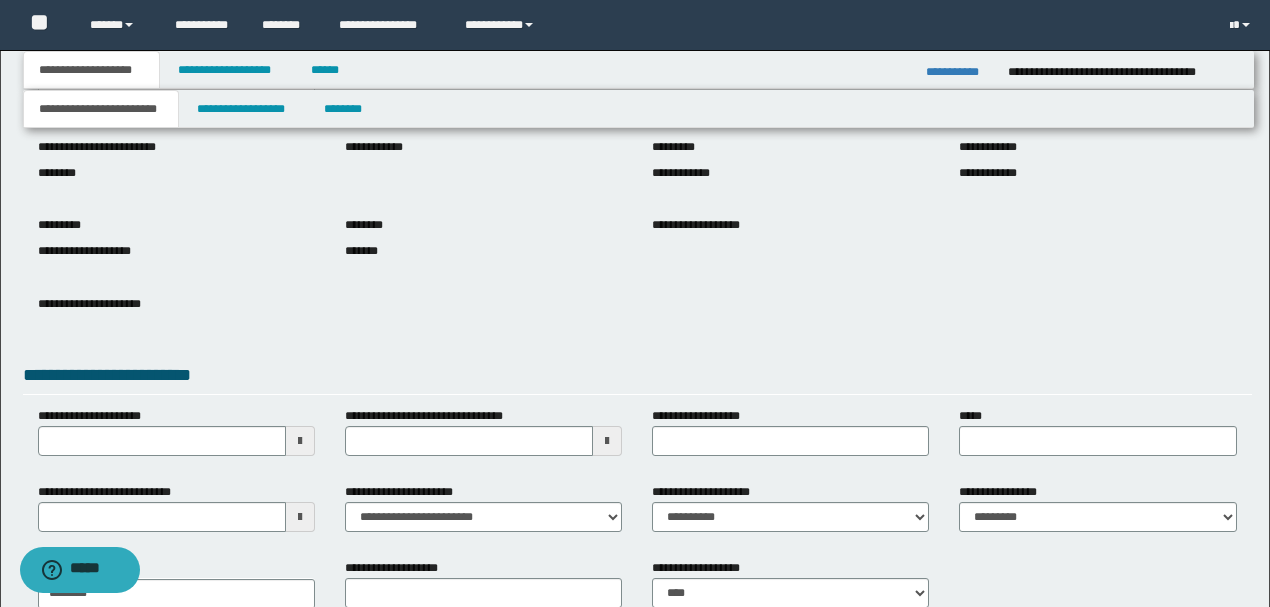 scroll, scrollTop: 200, scrollLeft: 0, axis: vertical 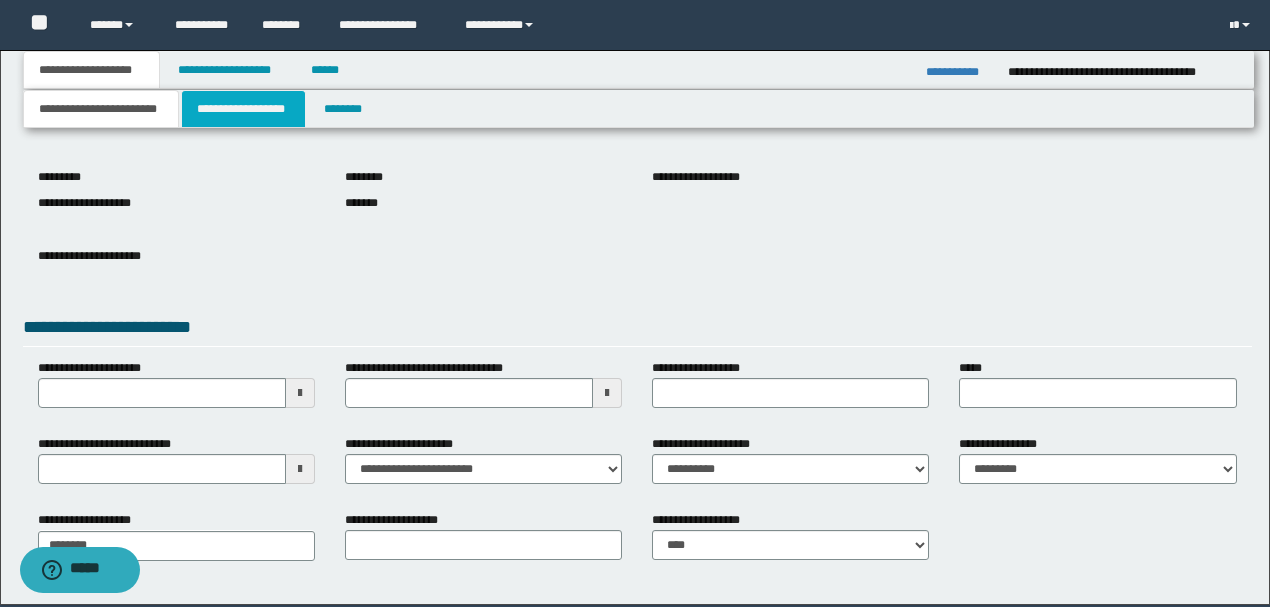click on "**********" at bounding box center [243, 109] 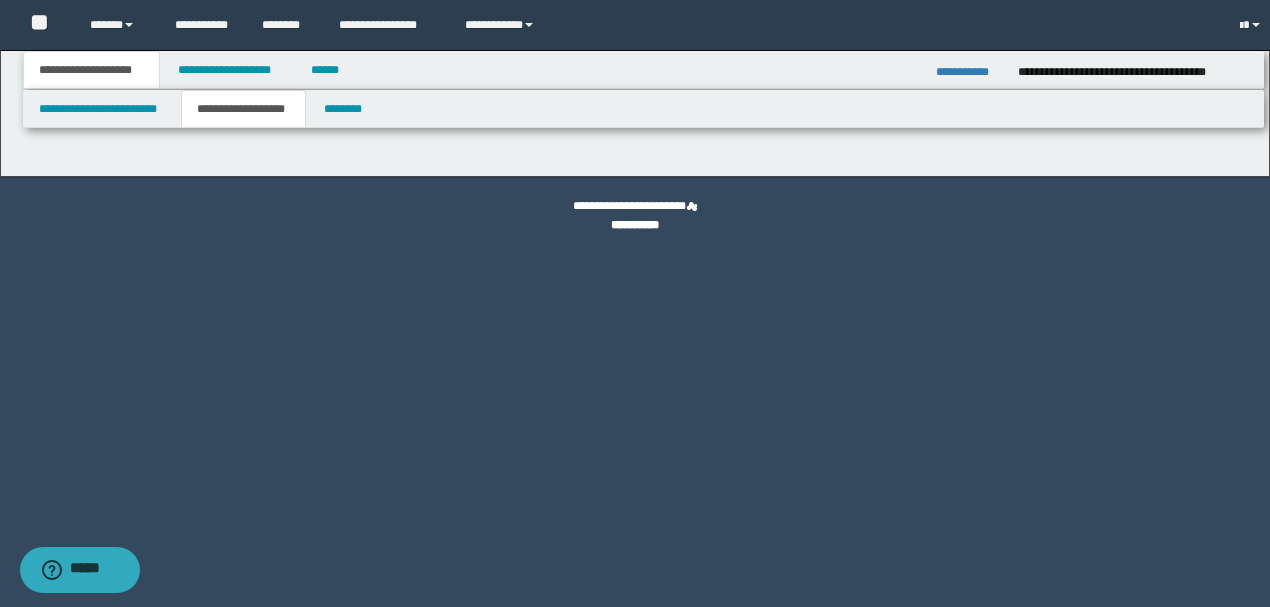scroll, scrollTop: 0, scrollLeft: 0, axis: both 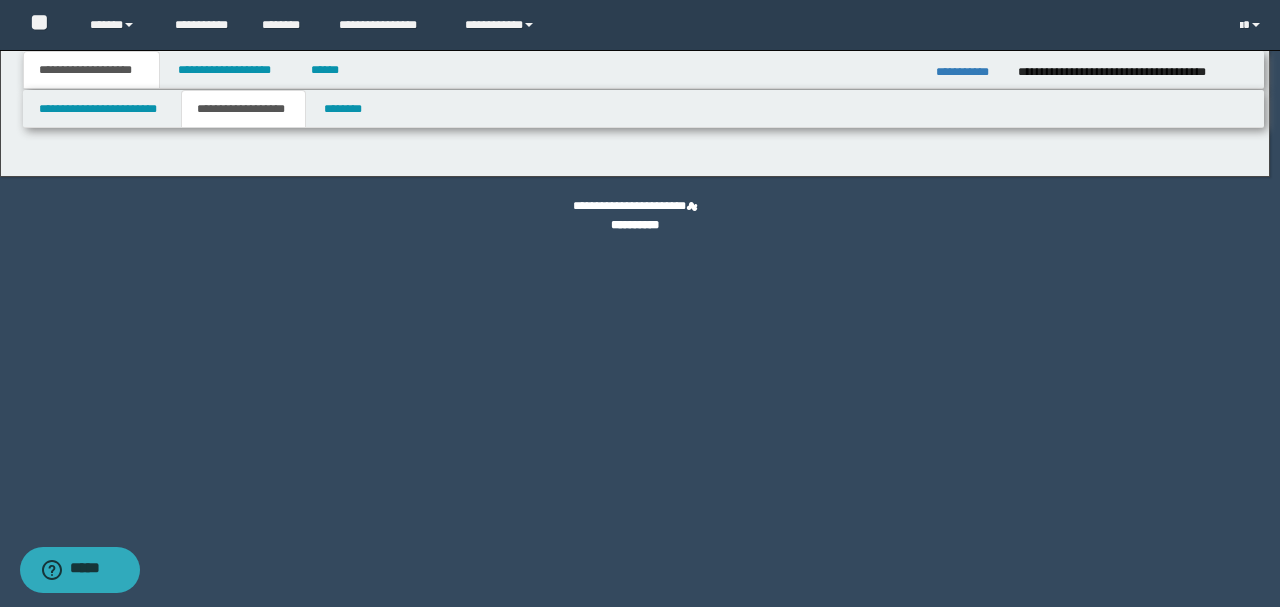 type on "********" 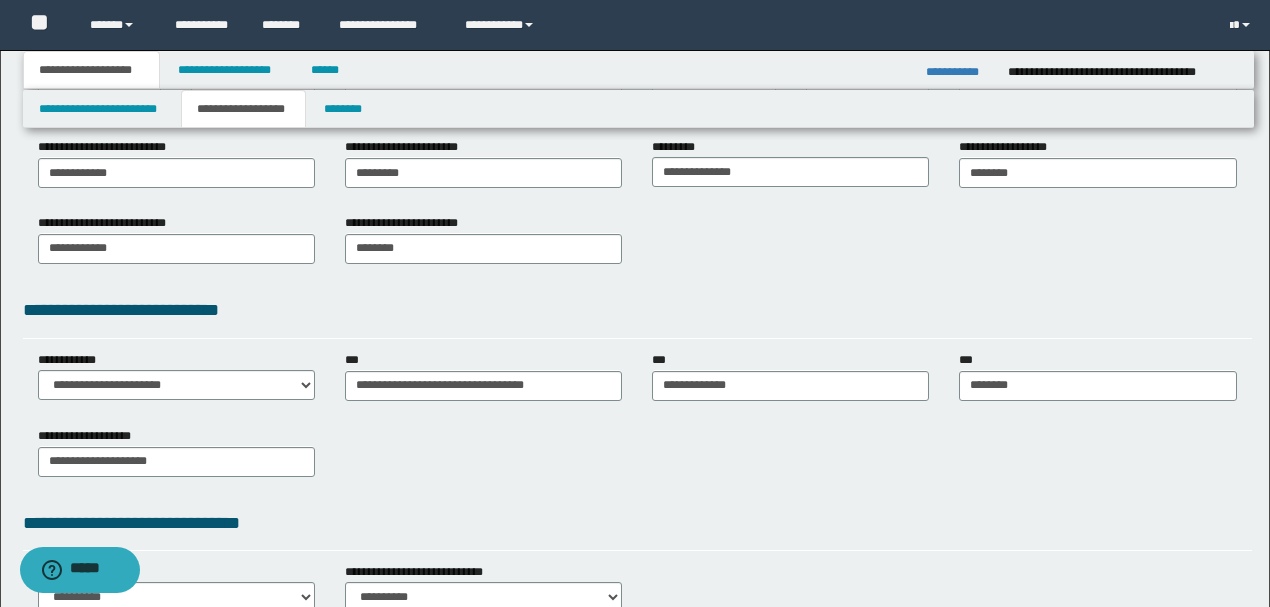 scroll, scrollTop: 400, scrollLeft: 0, axis: vertical 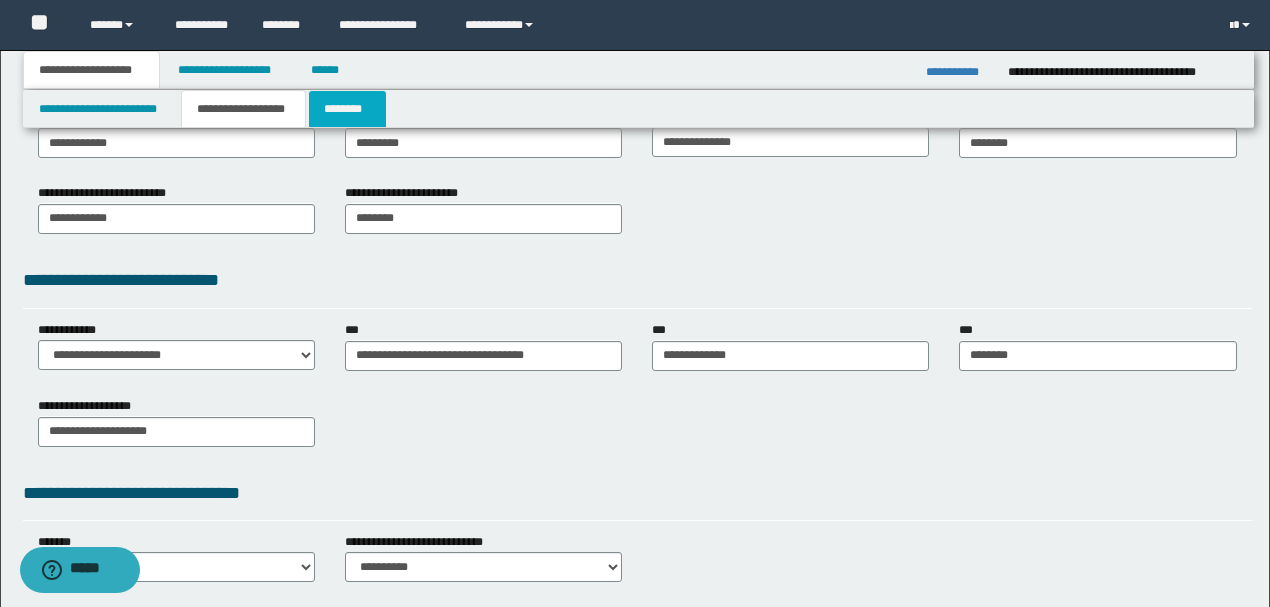 click on "********" at bounding box center [347, 109] 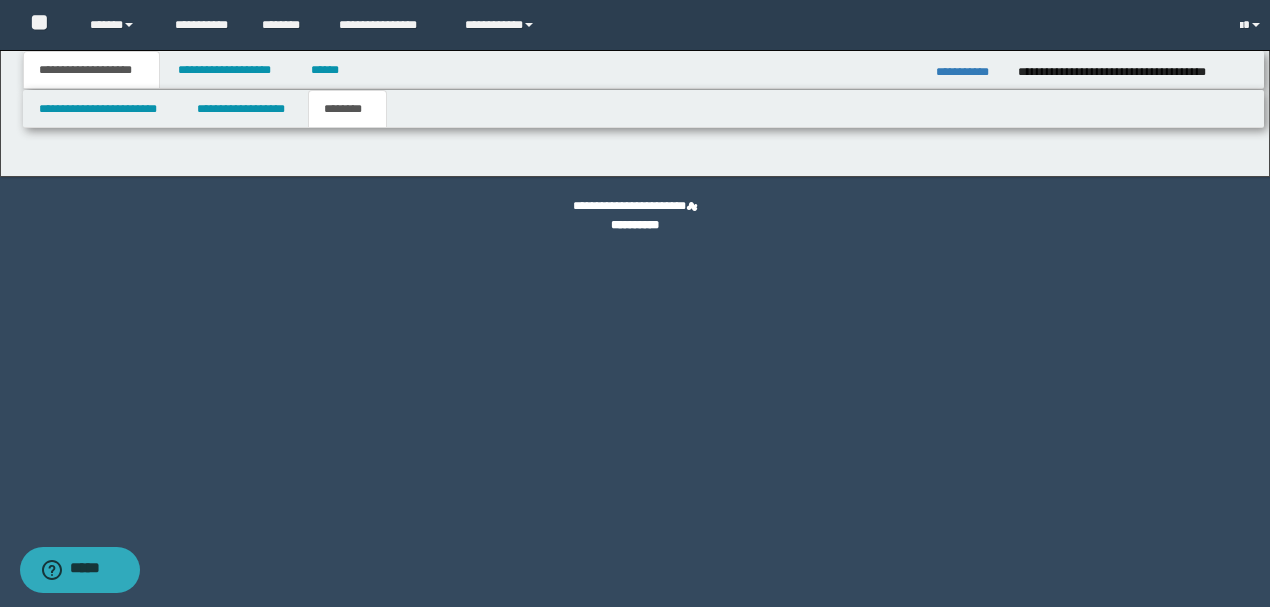 scroll, scrollTop: 0, scrollLeft: 0, axis: both 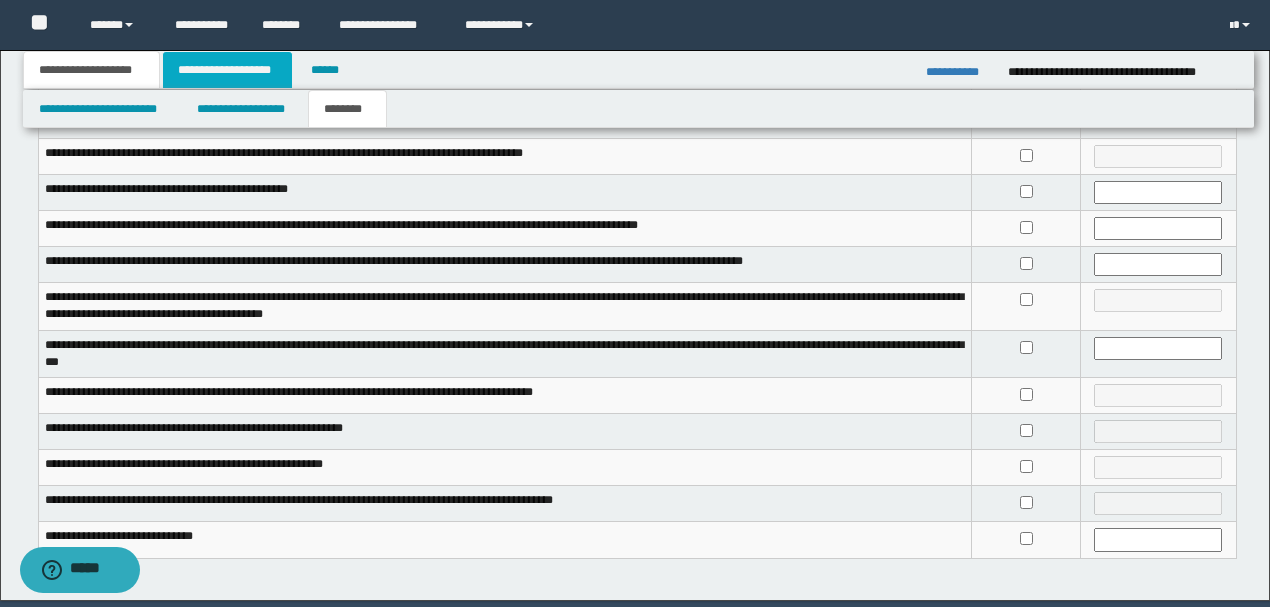 click on "**********" at bounding box center [227, 70] 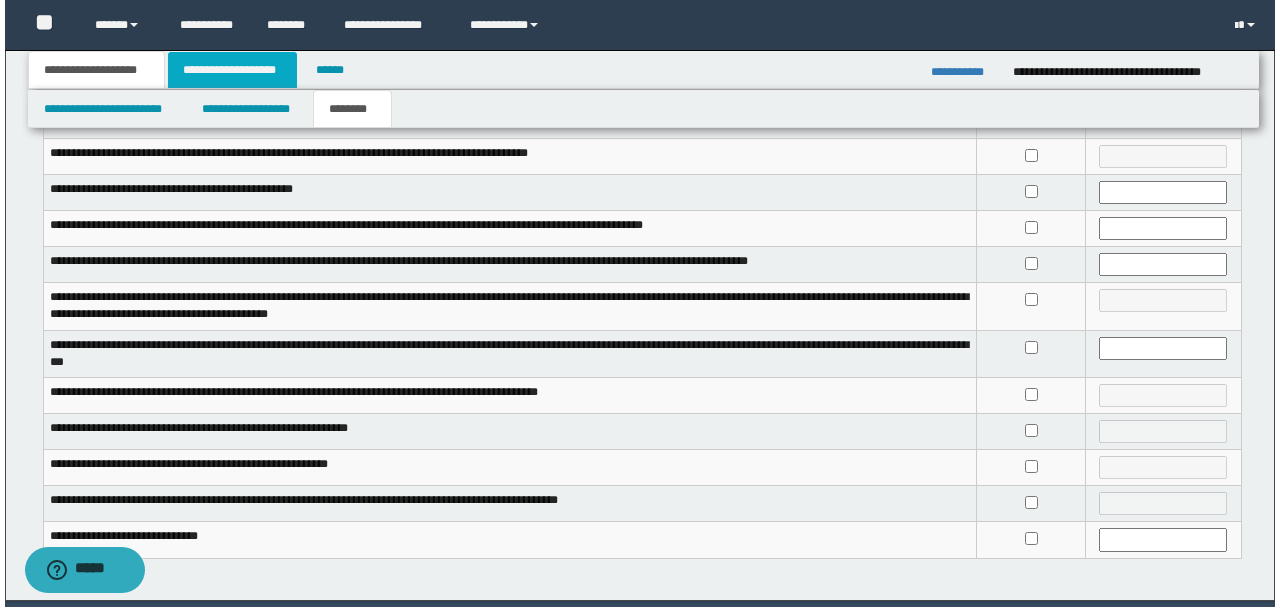 scroll, scrollTop: 0, scrollLeft: 0, axis: both 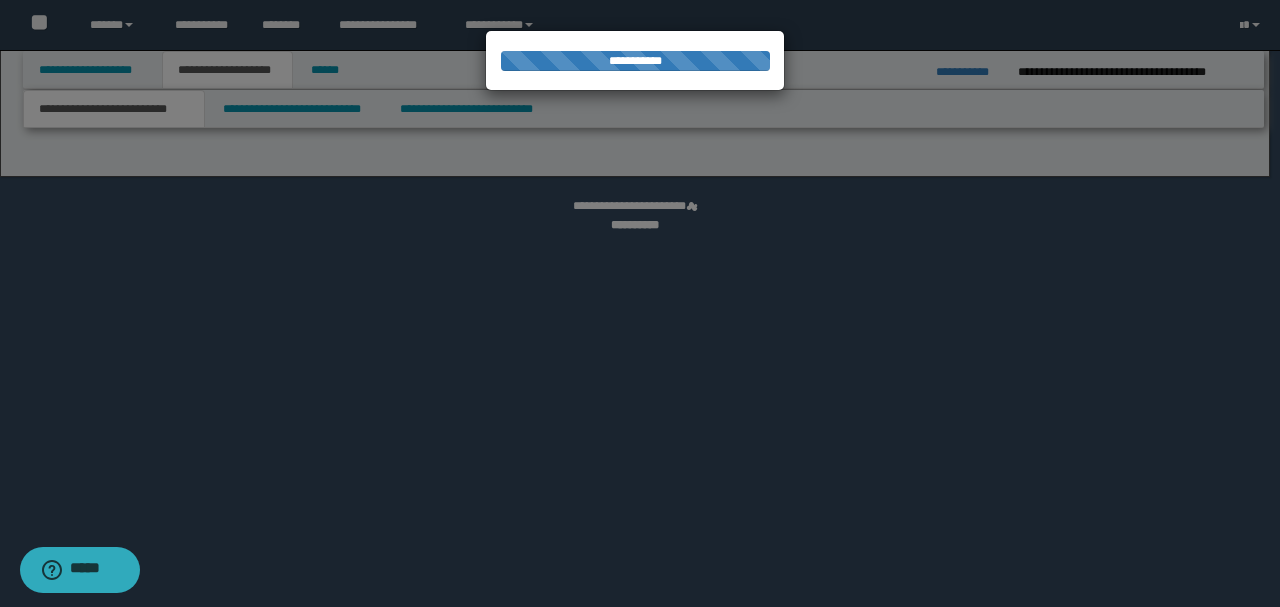 select on "*" 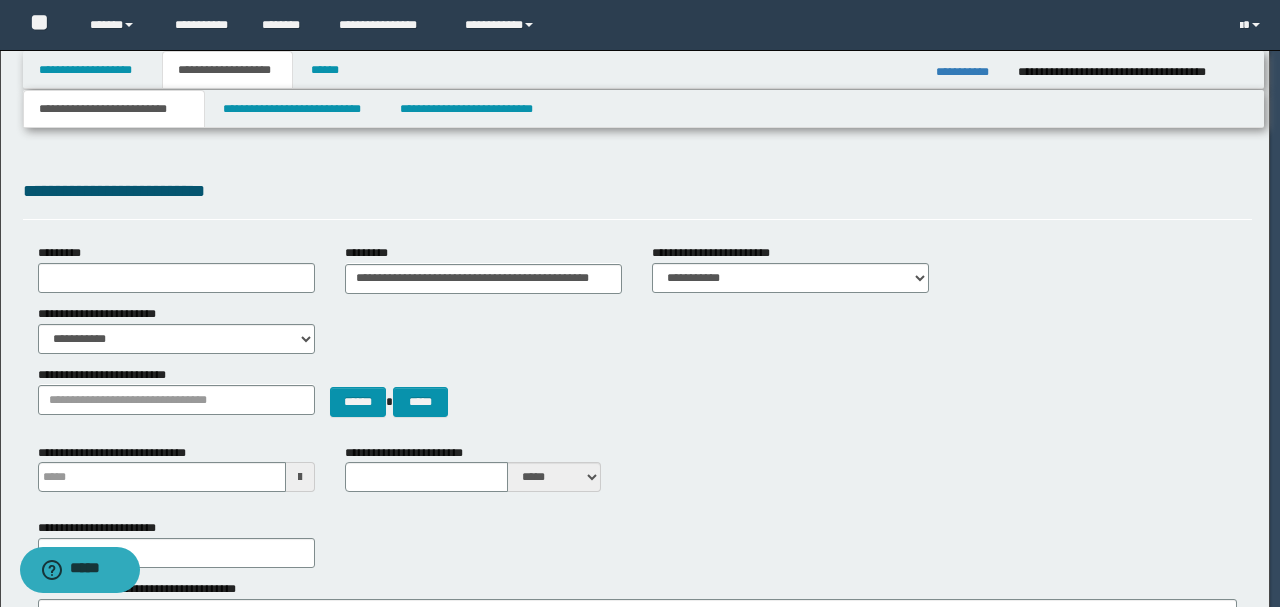 type 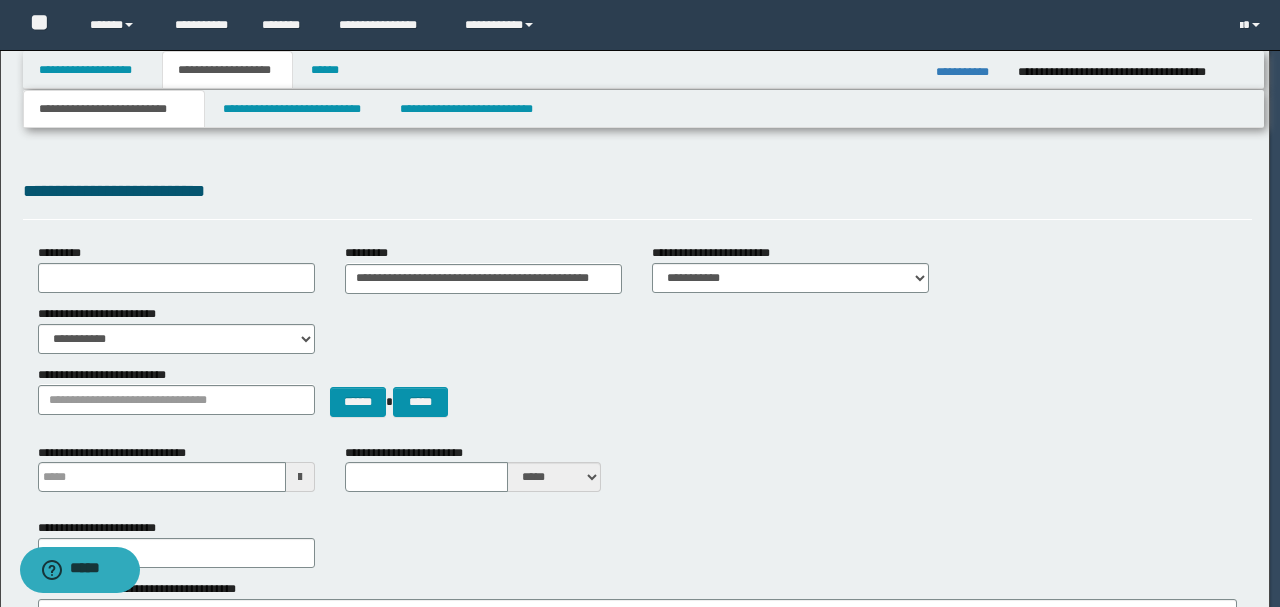 scroll, scrollTop: 0, scrollLeft: 0, axis: both 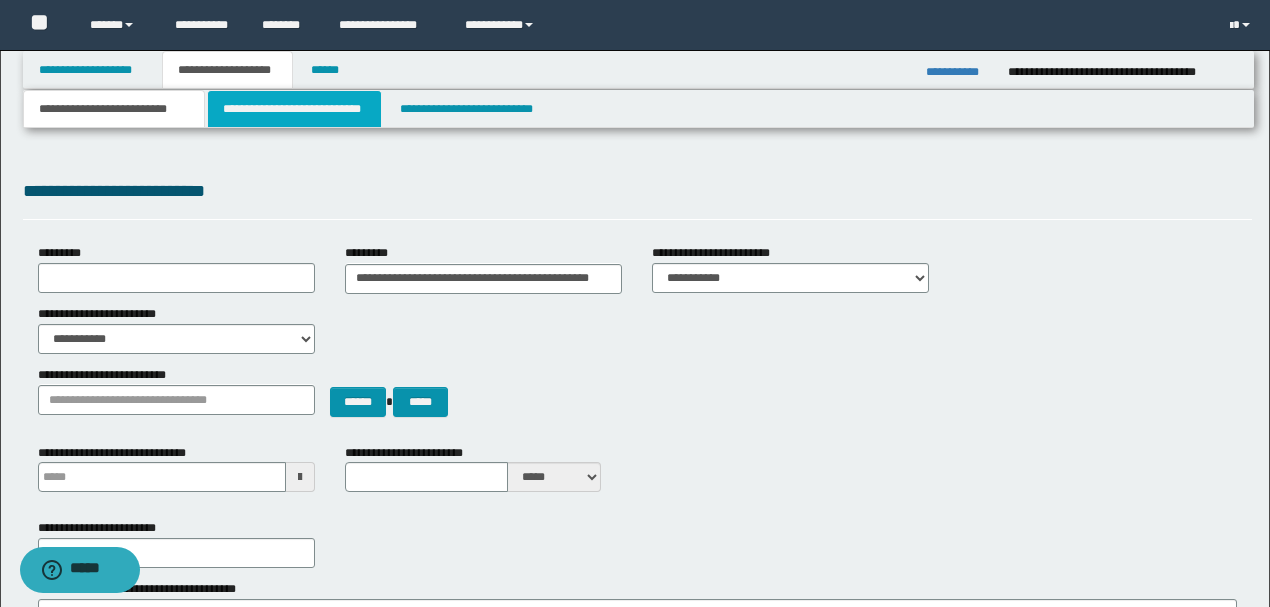click on "**********" at bounding box center (294, 109) 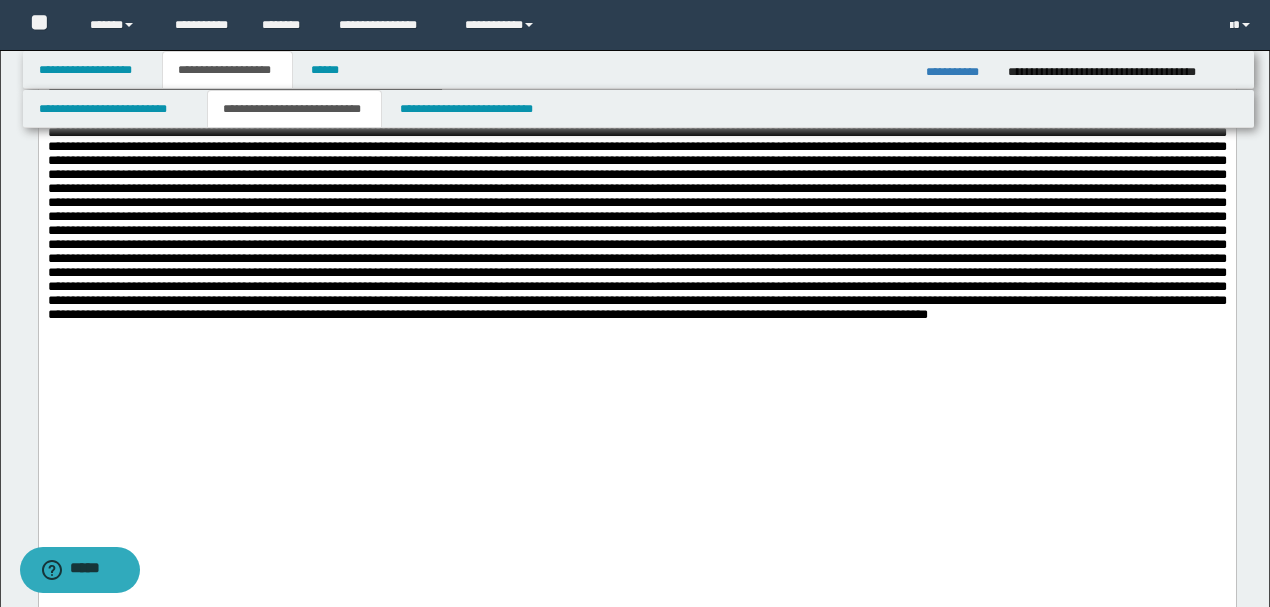 scroll, scrollTop: 466, scrollLeft: 0, axis: vertical 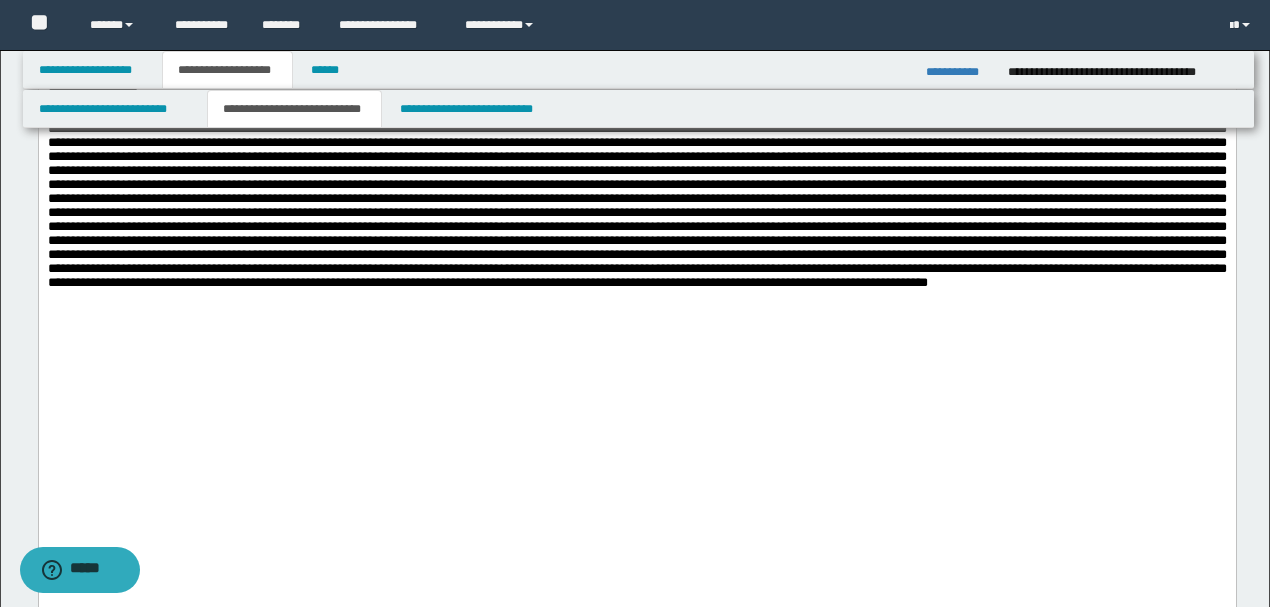 click at bounding box center [636, 191] 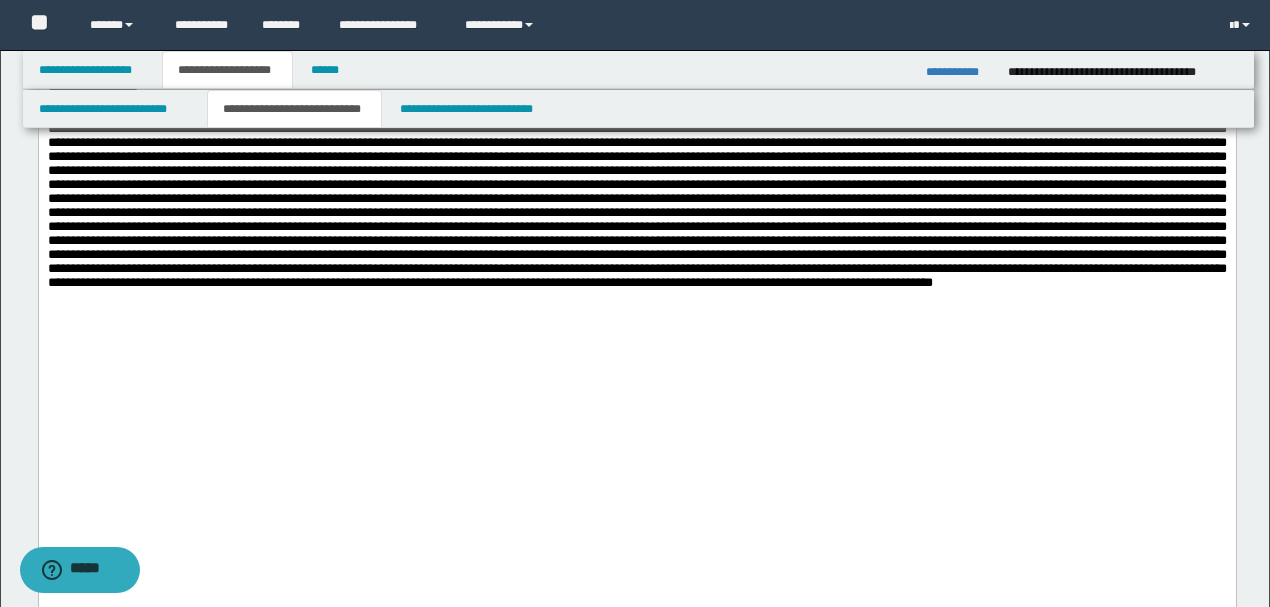 click at bounding box center [636, 191] 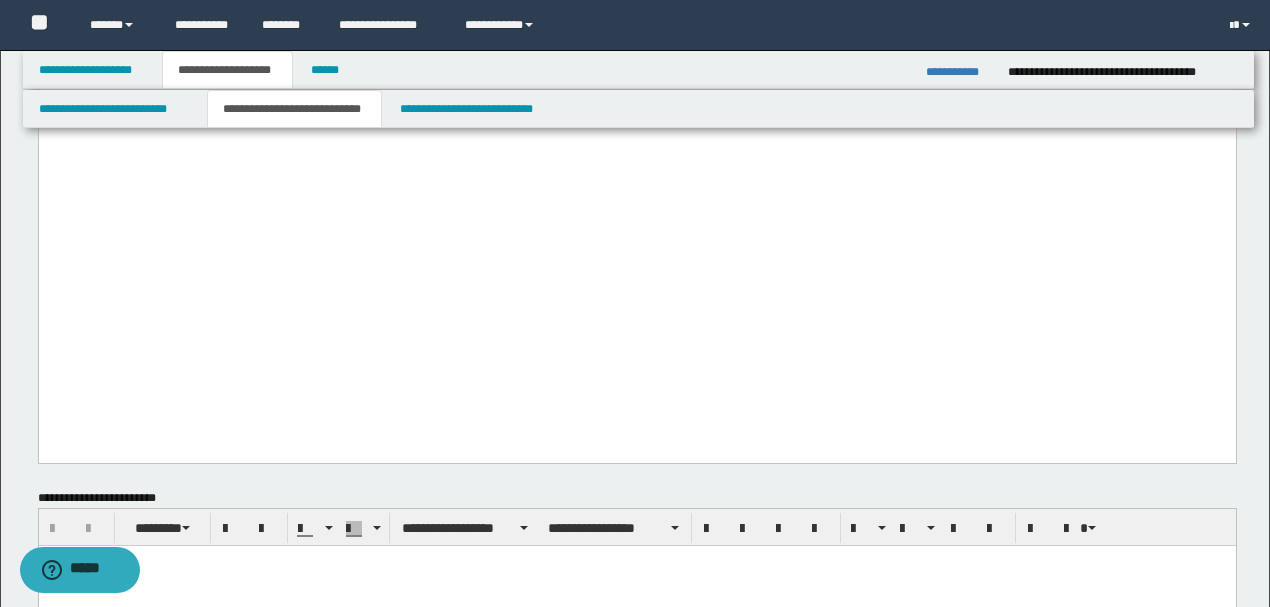 scroll, scrollTop: 666, scrollLeft: 0, axis: vertical 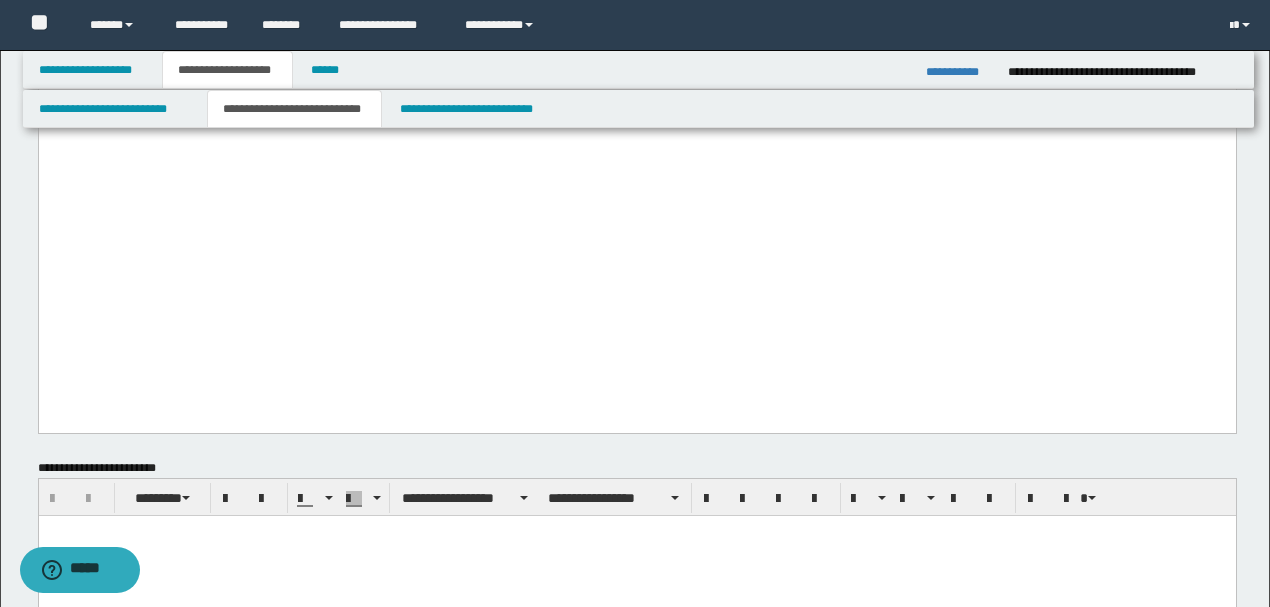 click at bounding box center (636, -9) 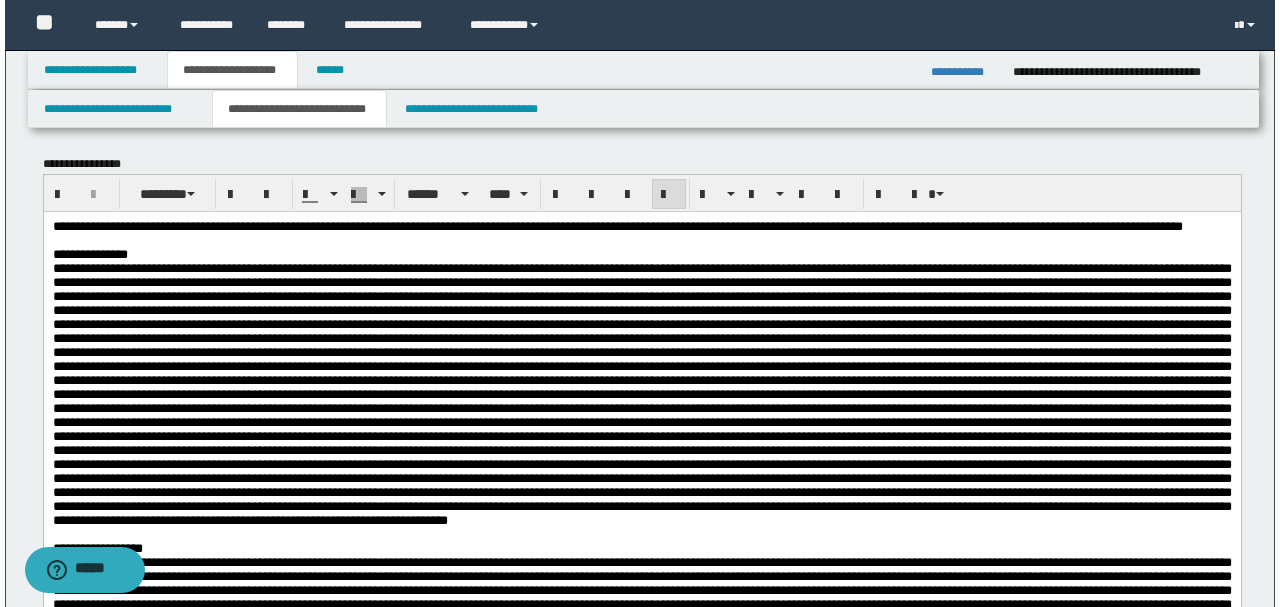 scroll, scrollTop: 0, scrollLeft: 0, axis: both 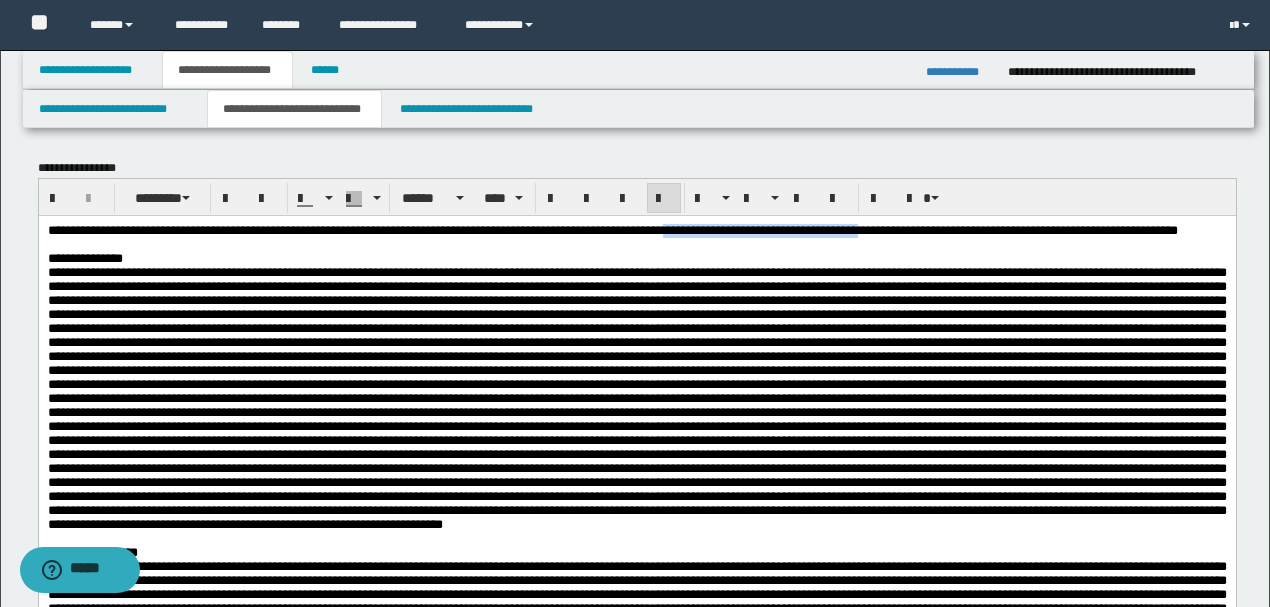 drag, startPoint x: 831, startPoint y: 232, endPoint x: 1020, endPoint y: 234, distance: 189.01057 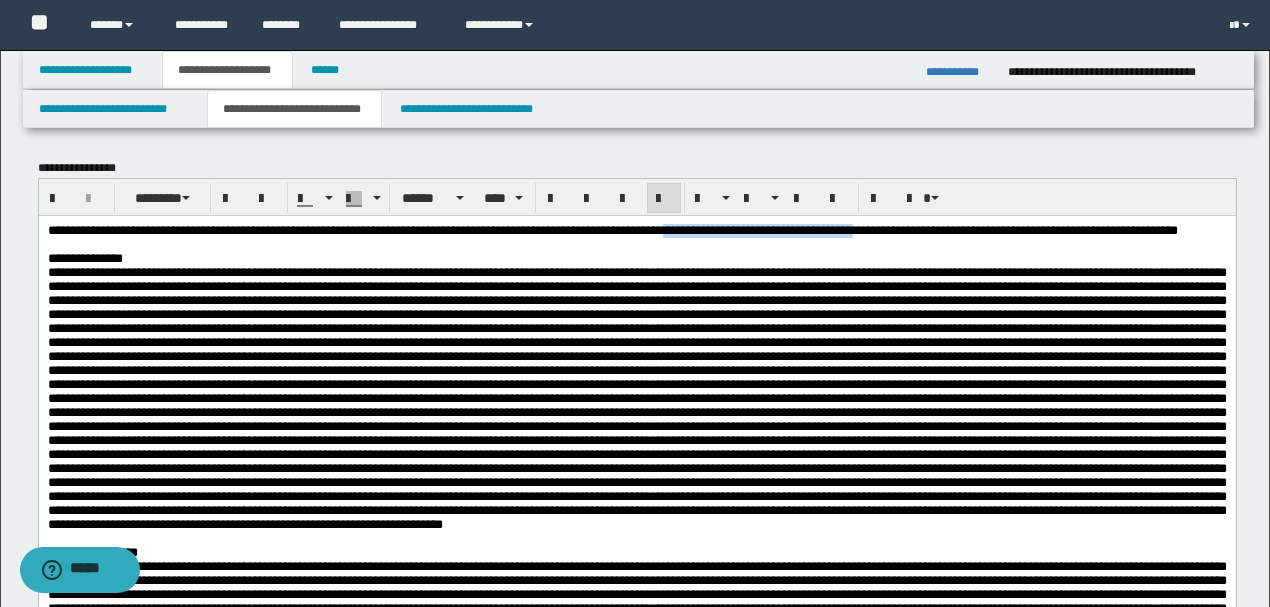 click on "**********" at bounding box center [702, 229] 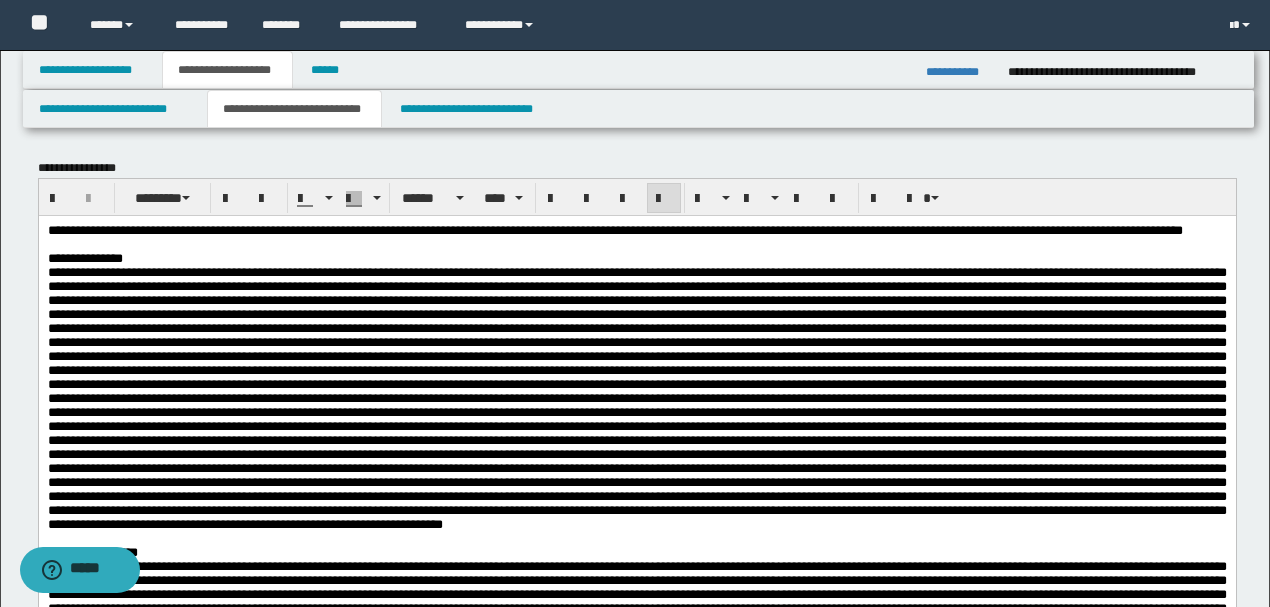 click on "**********" at bounding box center (704, 229) 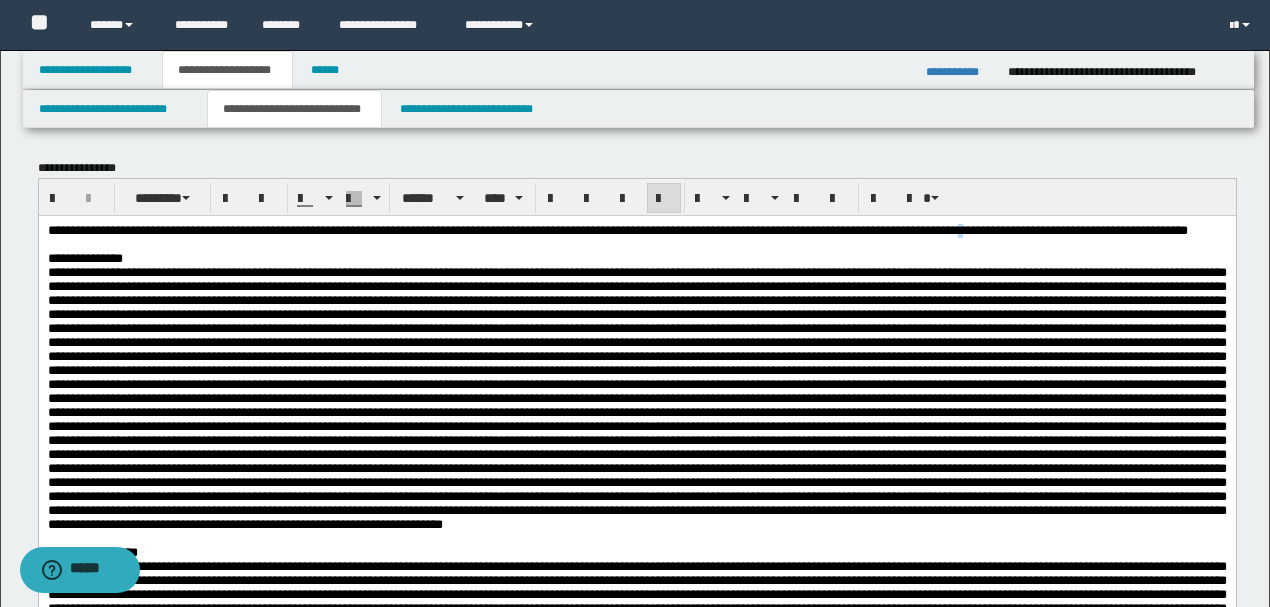 click on "**********" at bounding box center [707, 229] 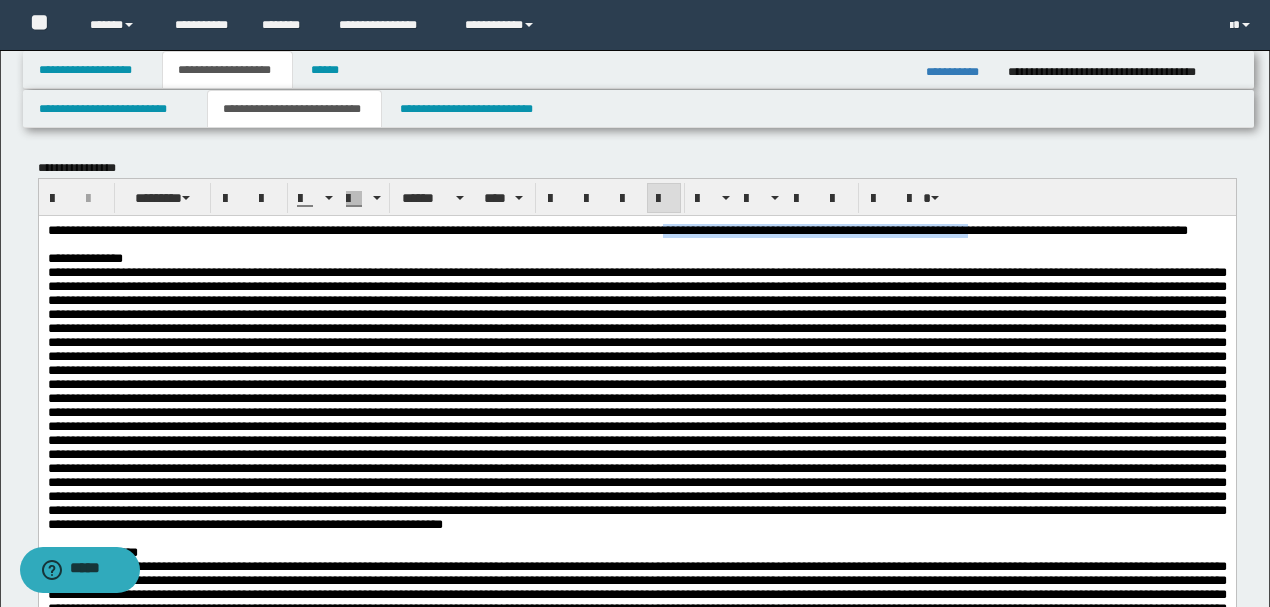 drag, startPoint x: 870, startPoint y: 226, endPoint x: 1235, endPoint y: 224, distance: 365.0055 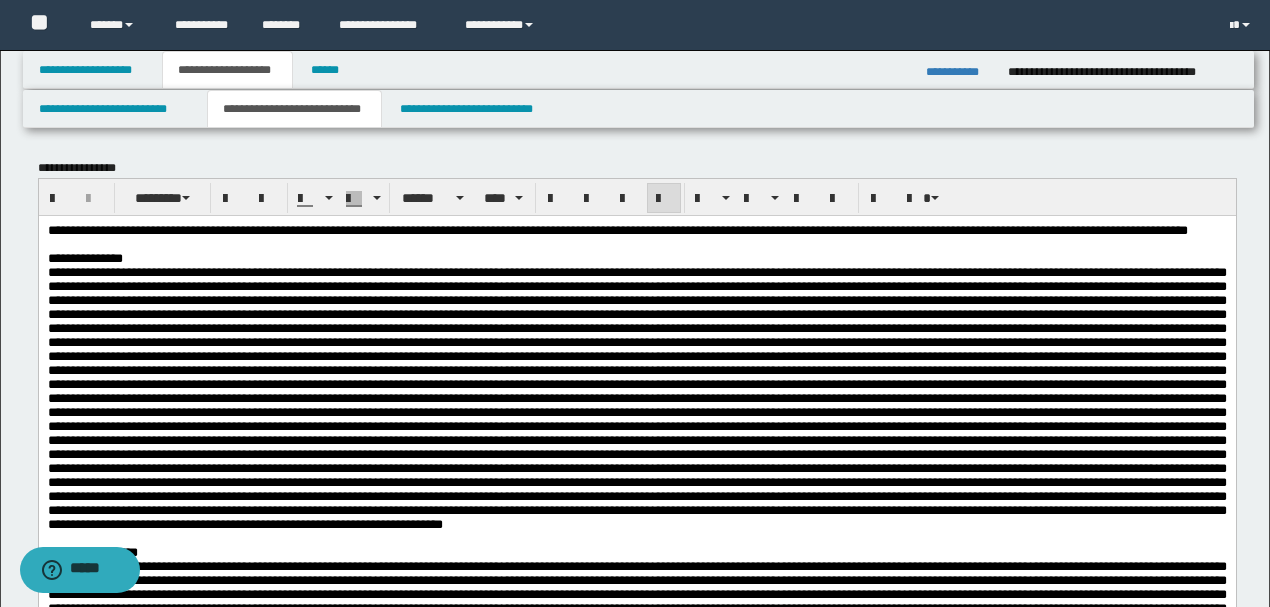 drag, startPoint x: 1235, startPoint y: 224, endPoint x: 878, endPoint y: 233, distance: 357.11343 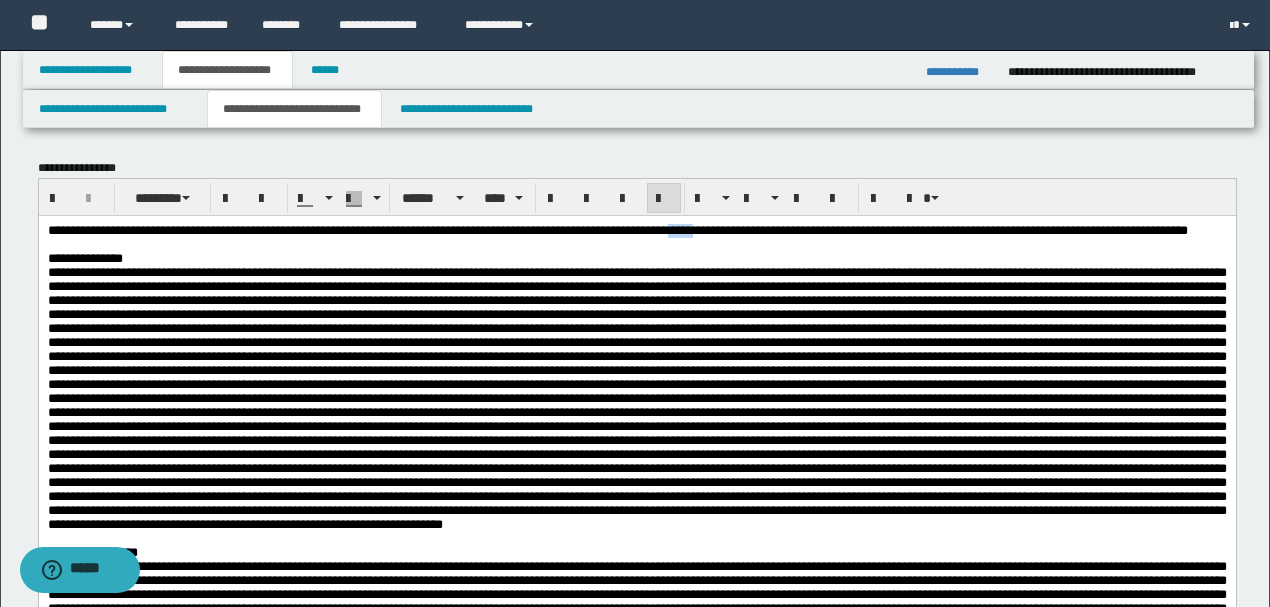 drag, startPoint x: 874, startPoint y: 231, endPoint x: 907, endPoint y: 228, distance: 33.13608 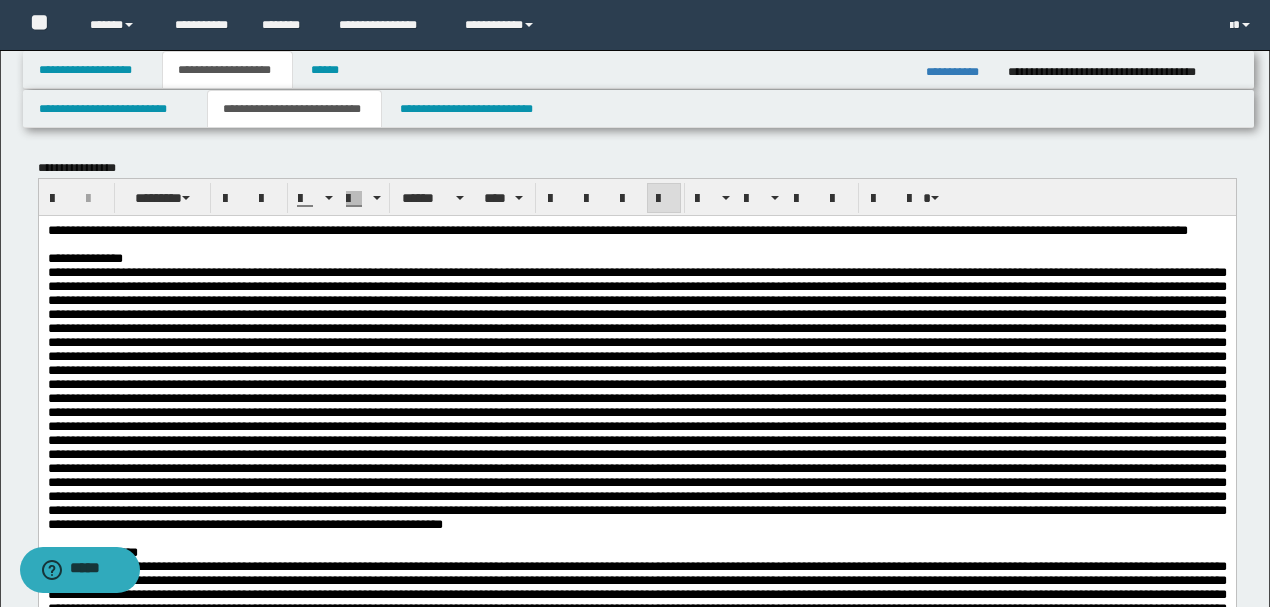 click on "**********" at bounding box center [707, 229] 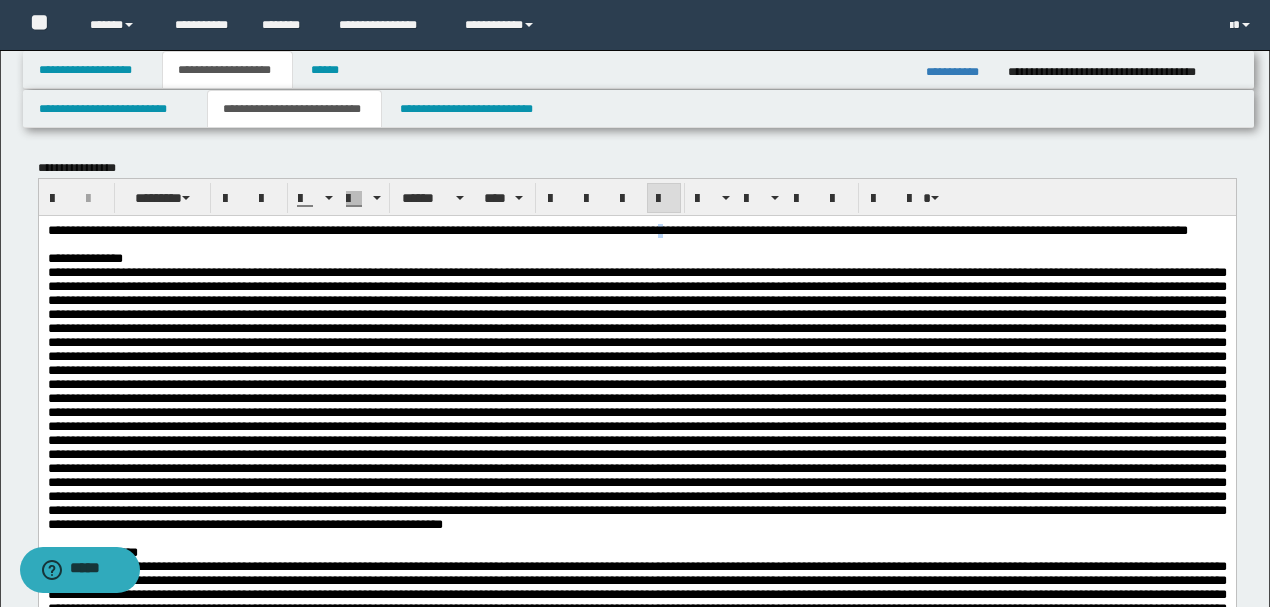 click on "**********" at bounding box center (707, 229) 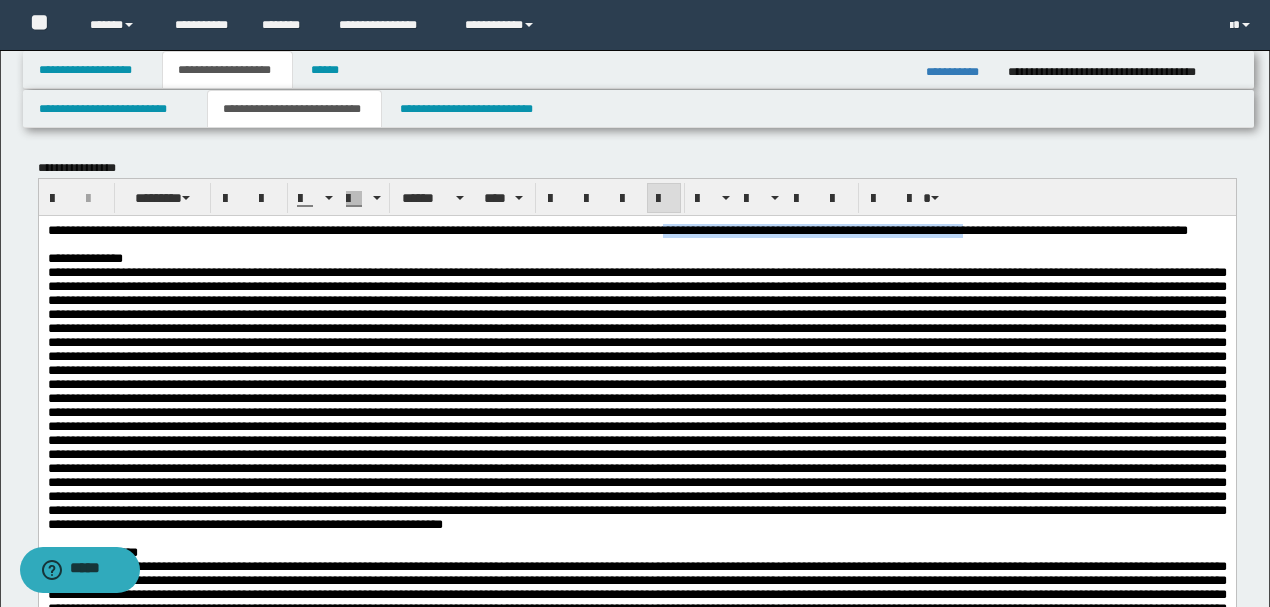 drag, startPoint x: 872, startPoint y: 231, endPoint x: 1220, endPoint y: 224, distance: 348.0704 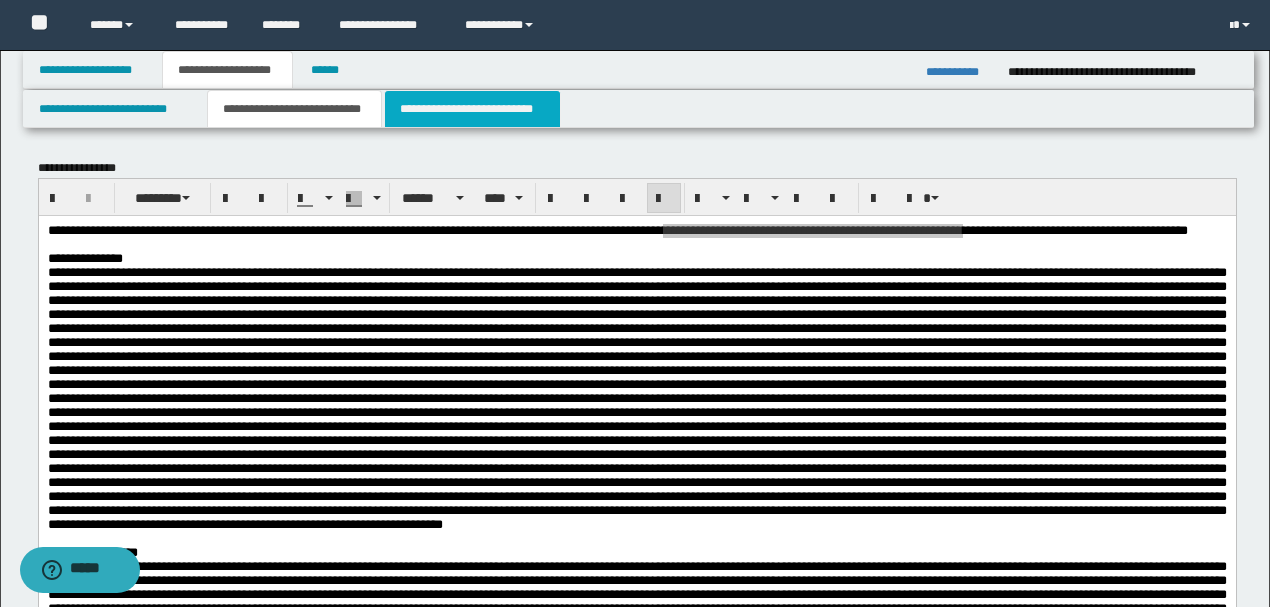 click on "**********" at bounding box center [472, 109] 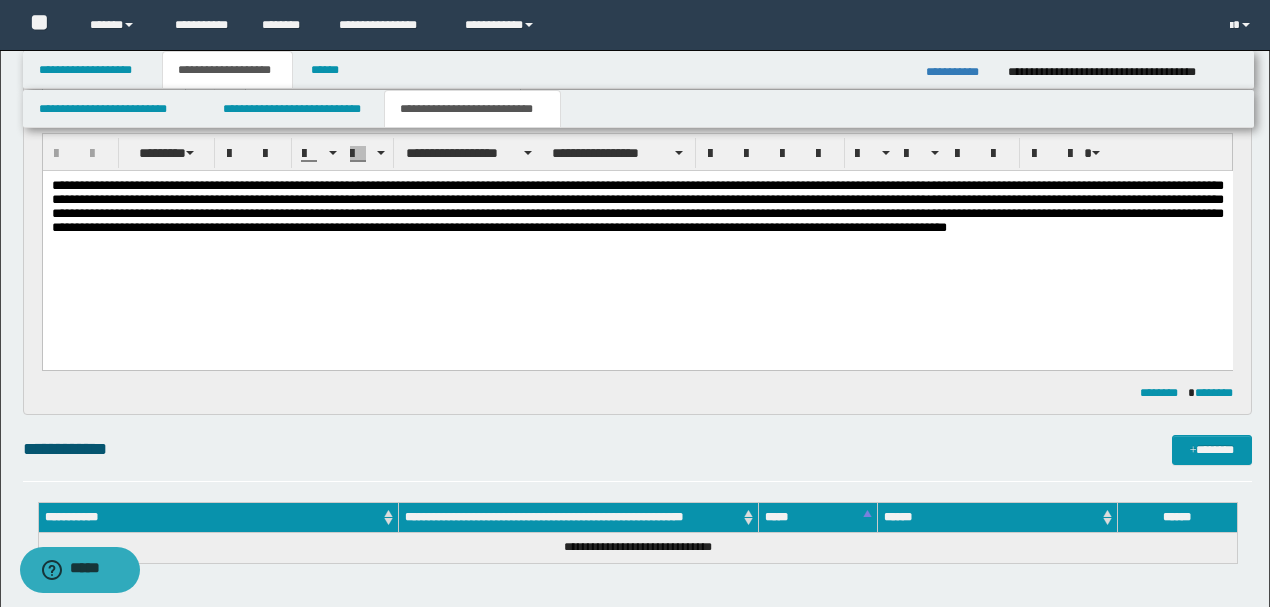 scroll, scrollTop: 0, scrollLeft: 0, axis: both 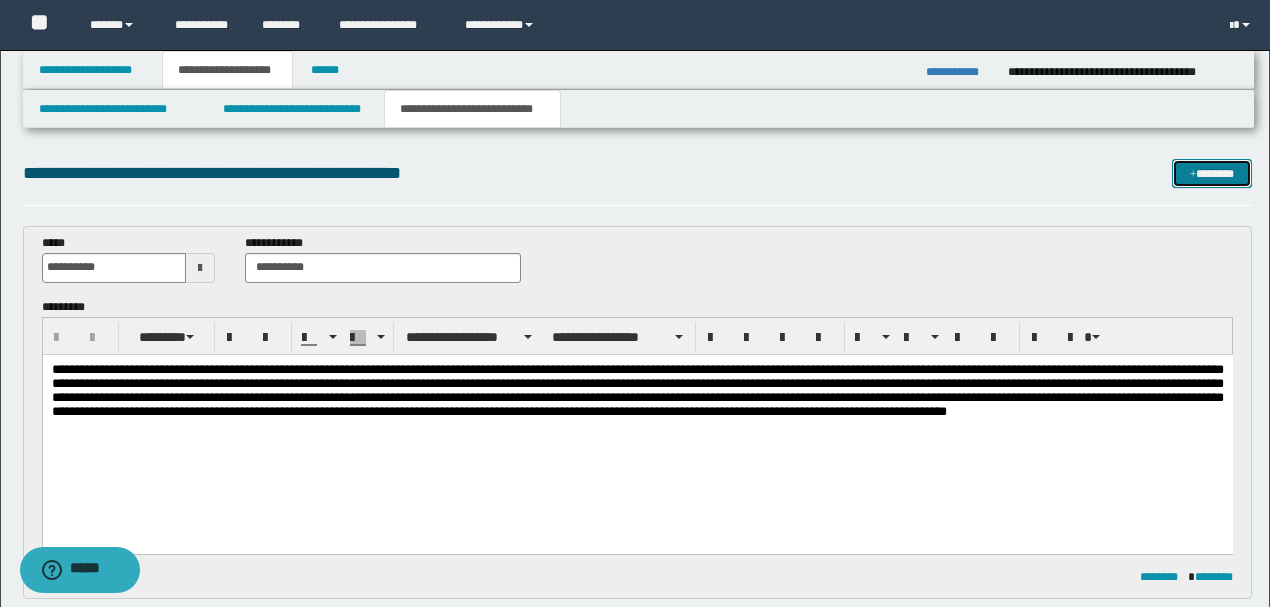 click on "*******" at bounding box center (1211, 173) 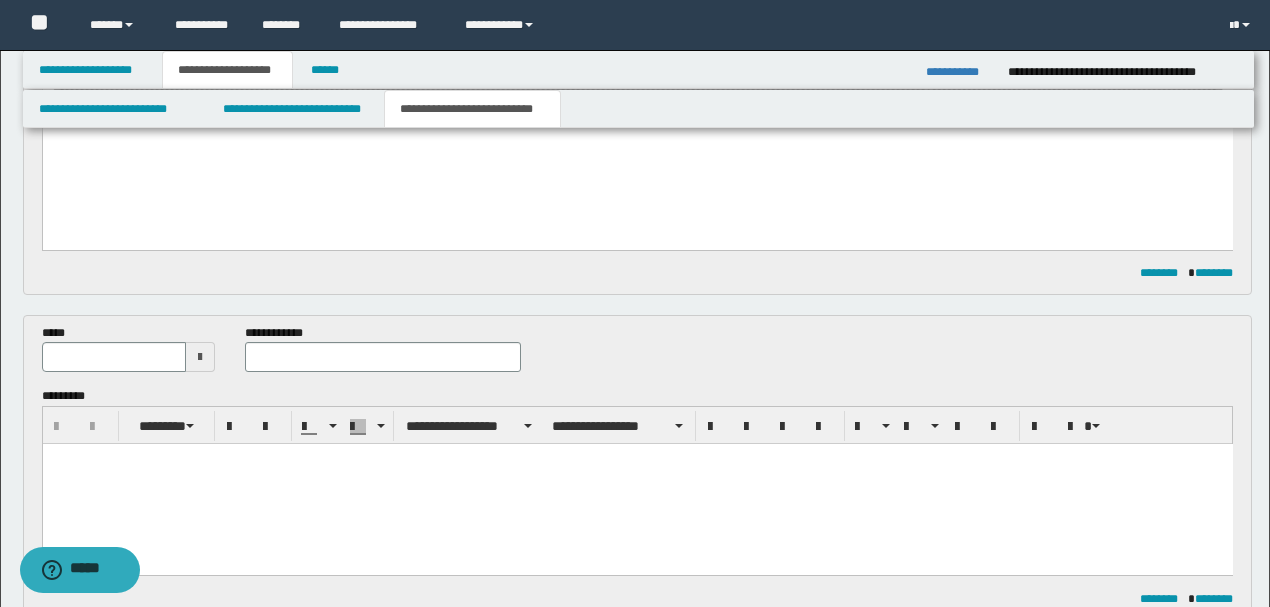 scroll, scrollTop: 279, scrollLeft: 0, axis: vertical 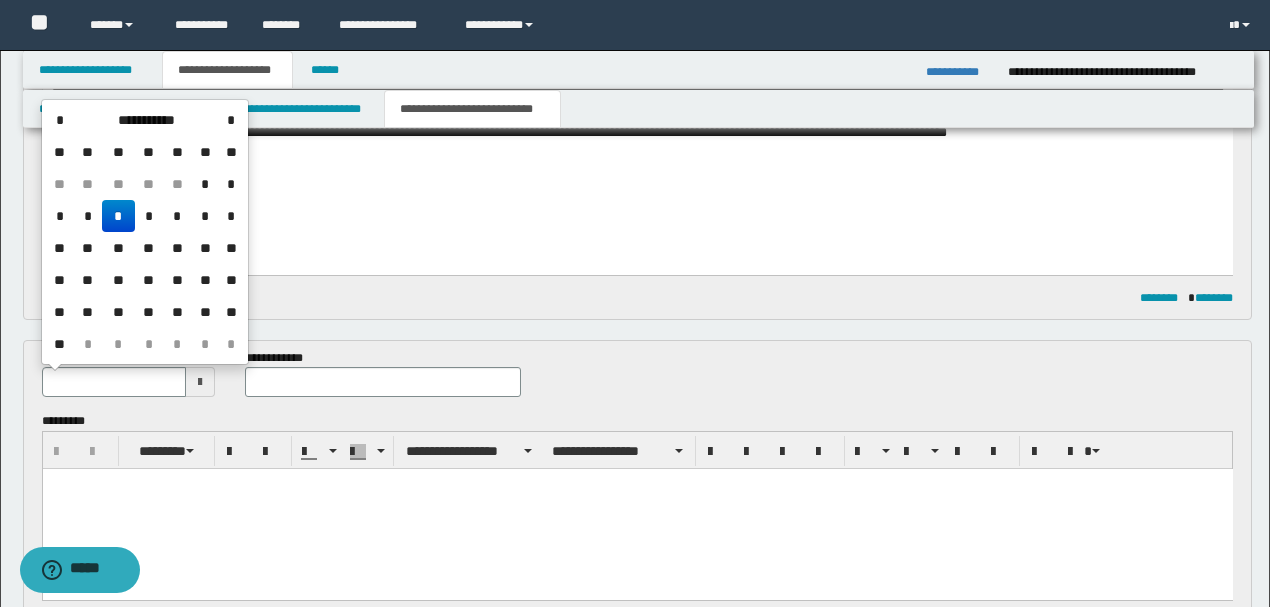 click at bounding box center (114, 382) 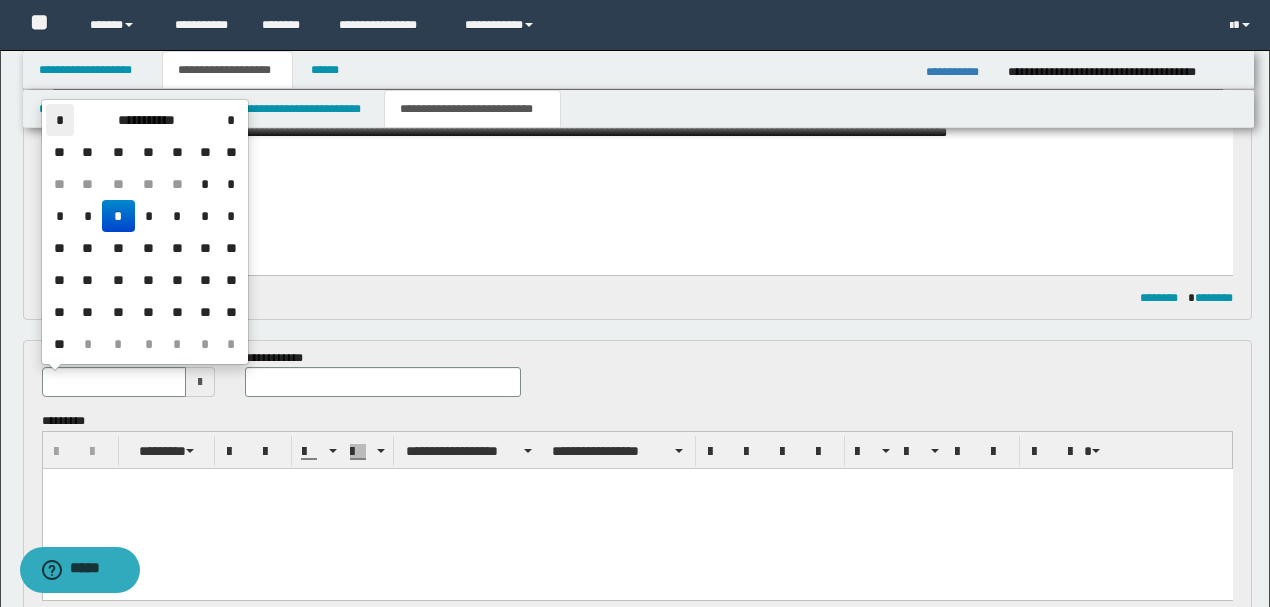 click on "*" at bounding box center [60, 120] 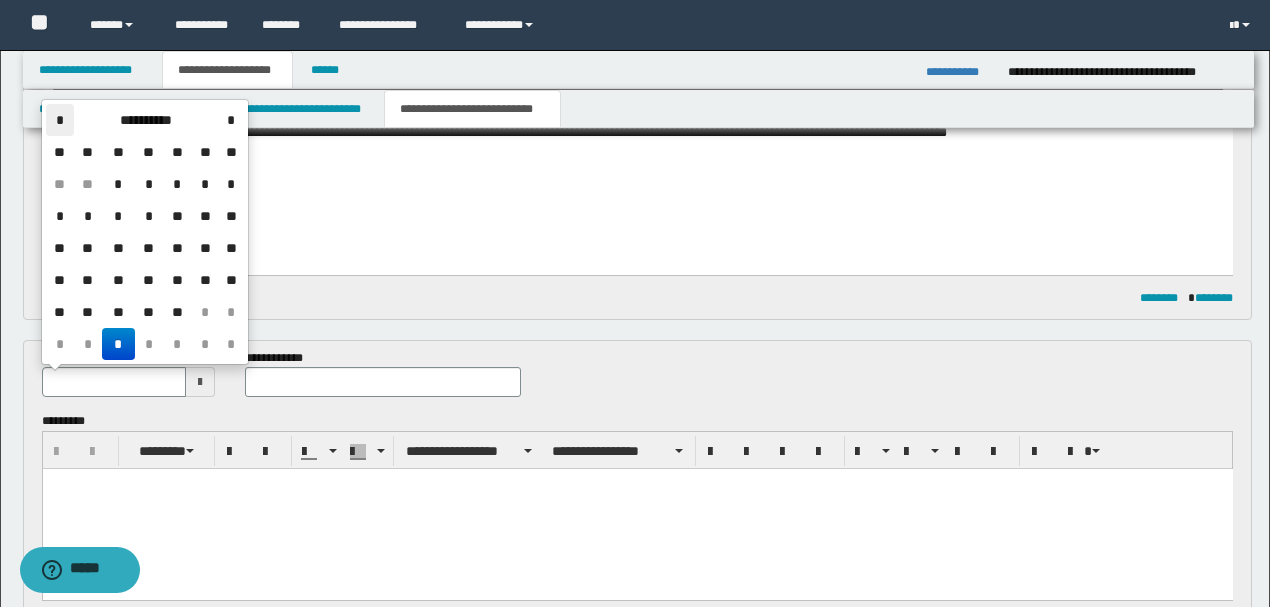 click on "*" at bounding box center (60, 120) 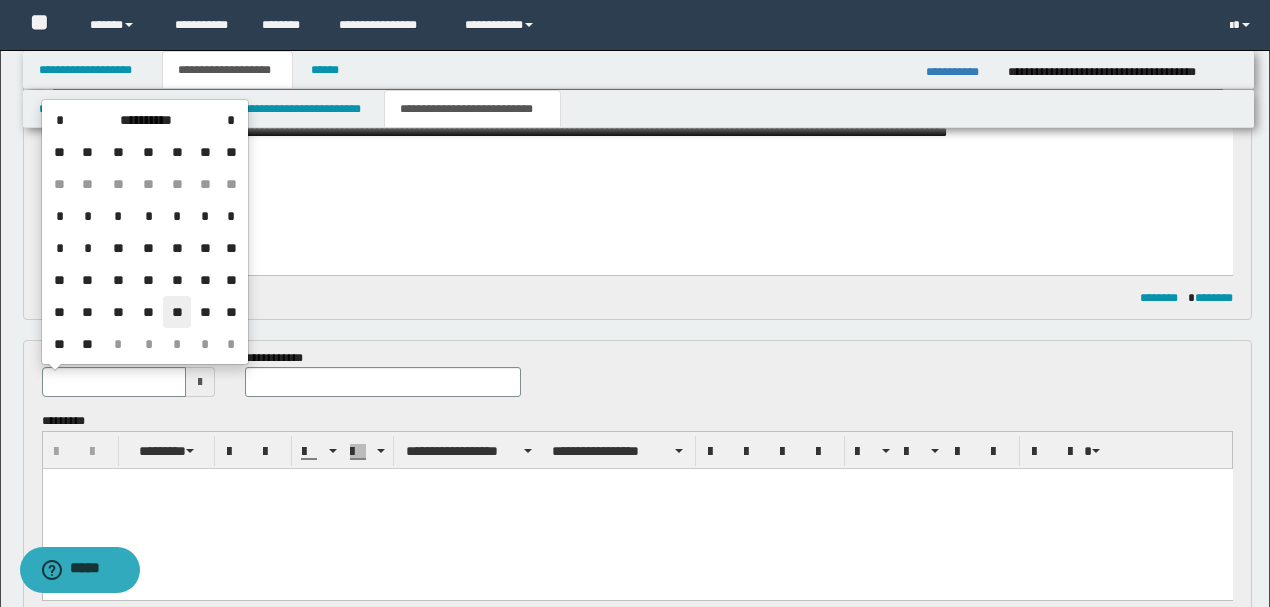 click on "**" at bounding box center (177, 312) 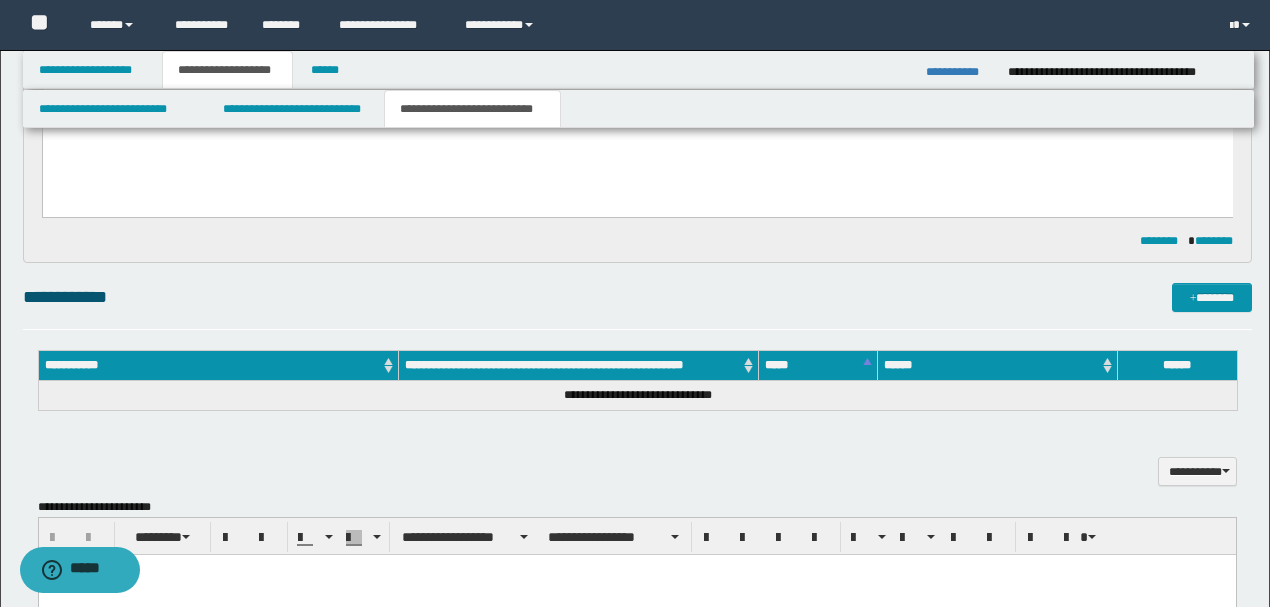 scroll, scrollTop: 679, scrollLeft: 0, axis: vertical 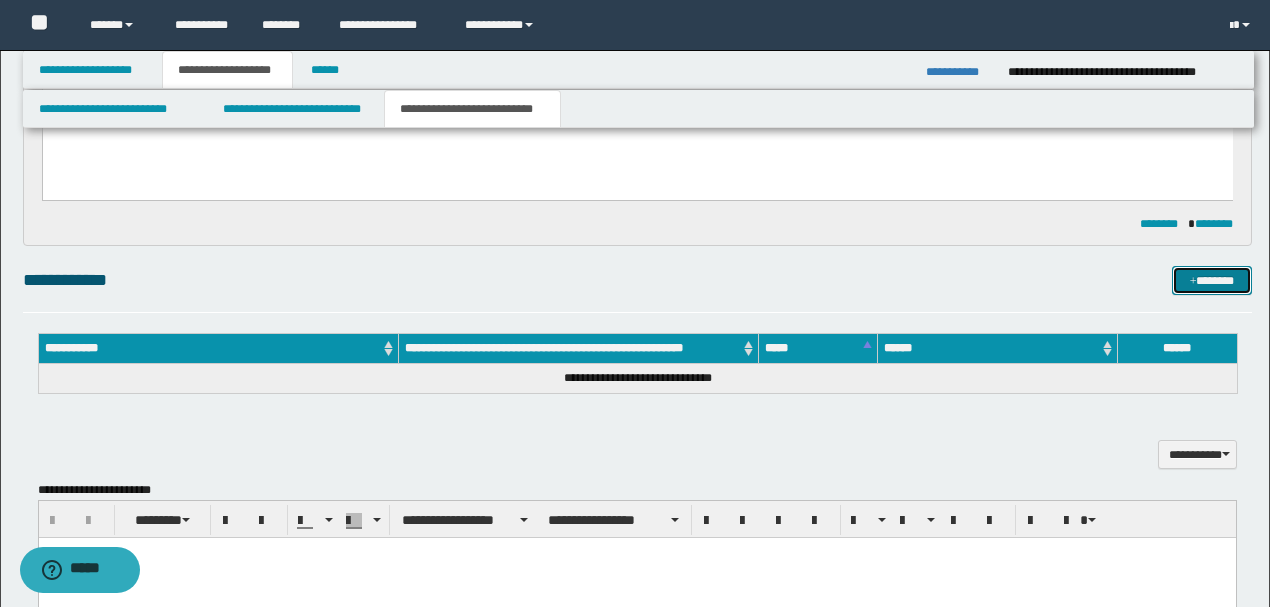 drag, startPoint x: 1219, startPoint y: 286, endPoint x: 664, endPoint y: 290, distance: 555.0144 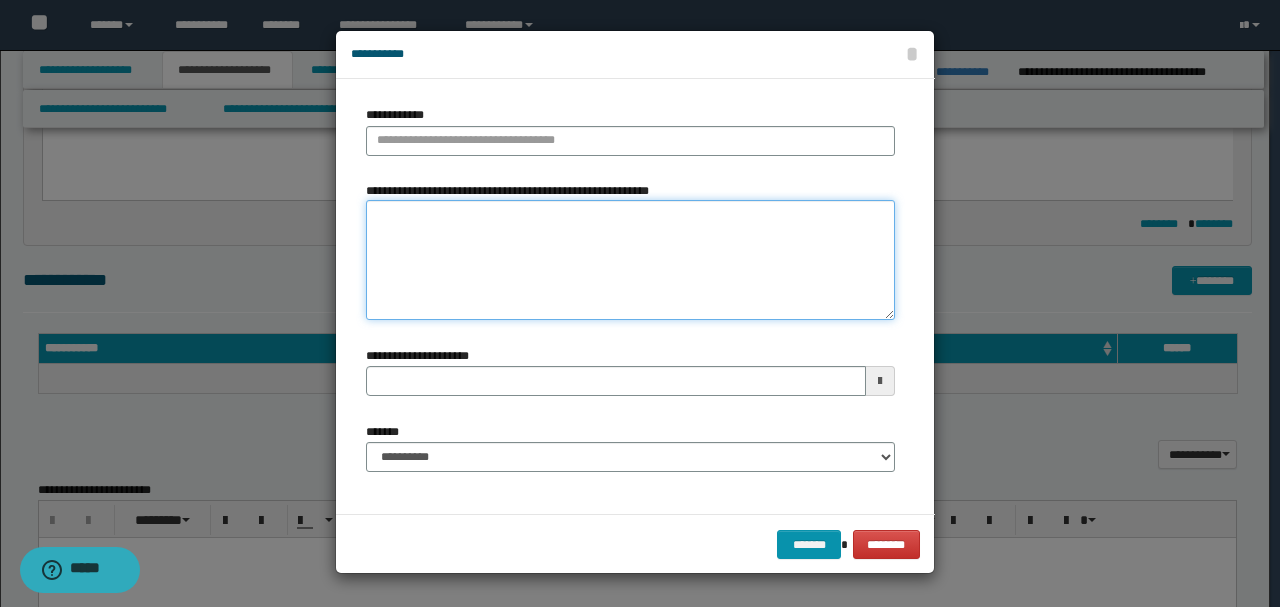 click on "**********" at bounding box center (630, 260) 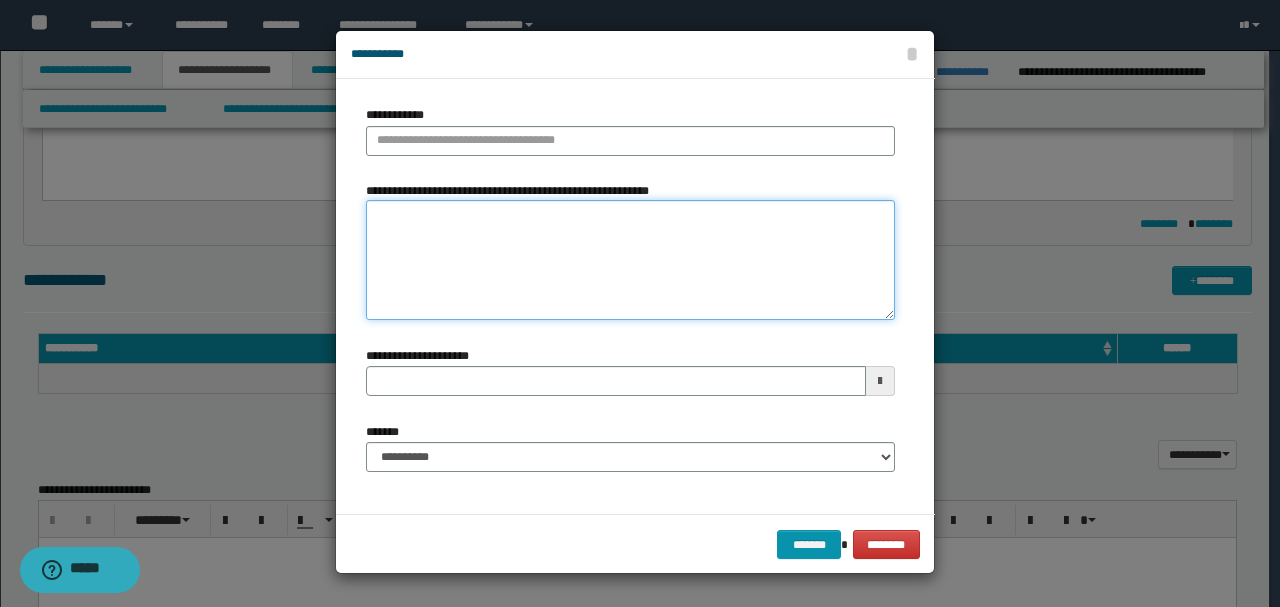 paste on "**********" 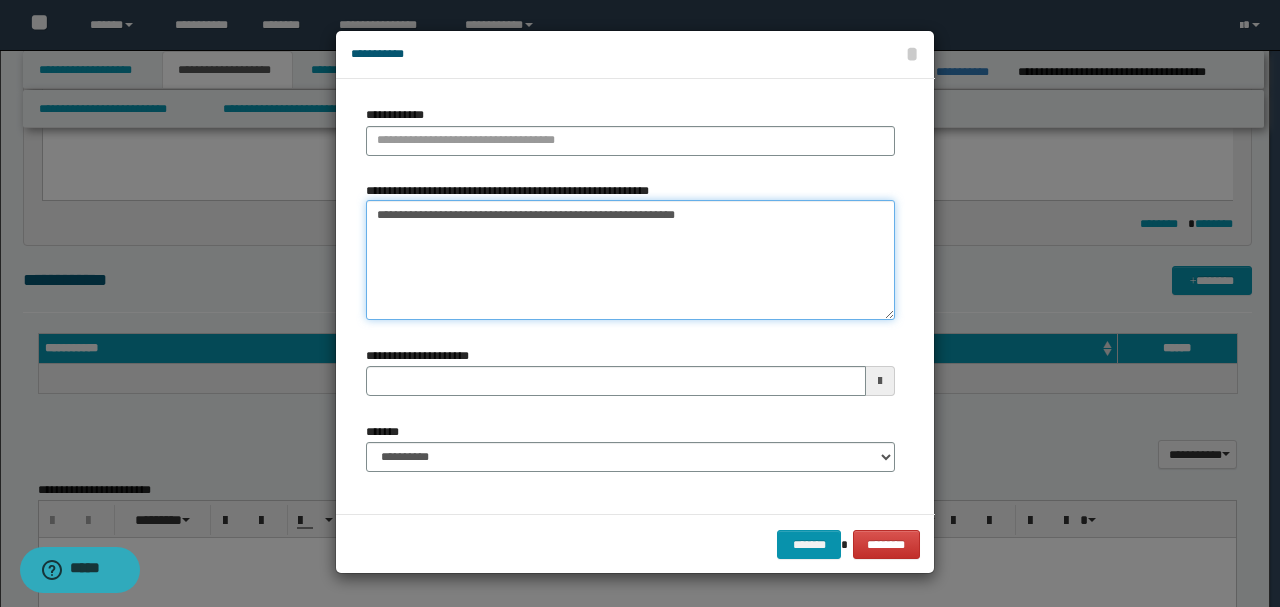 drag, startPoint x: 380, startPoint y: 207, endPoint x: 350, endPoint y: 217, distance: 31.622776 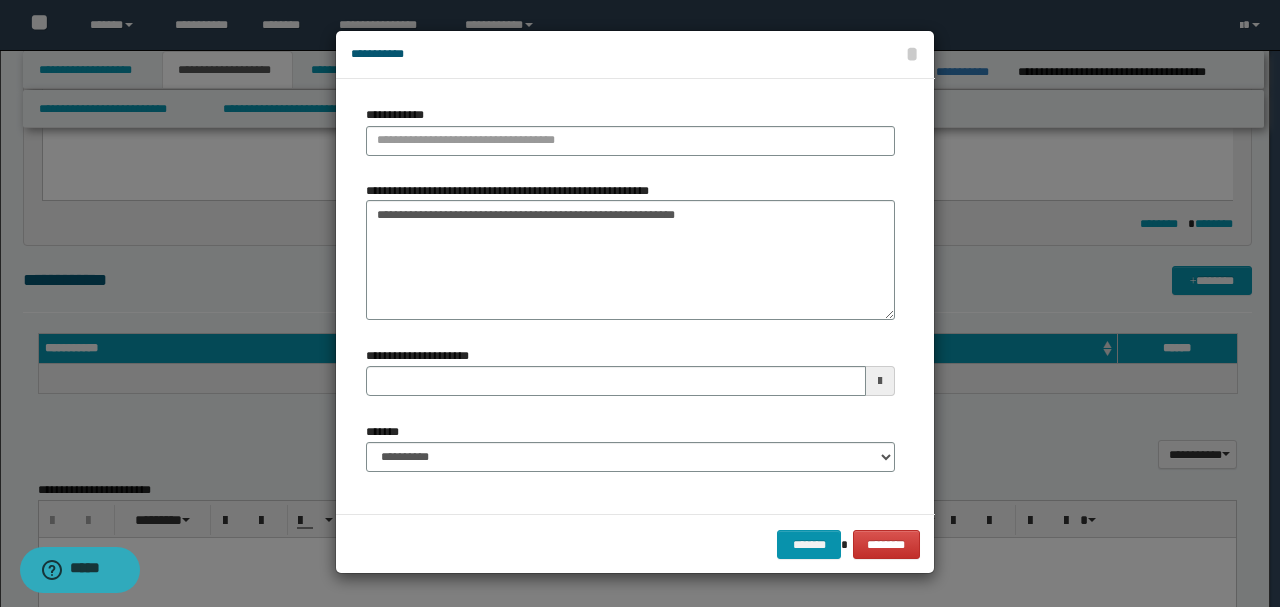 click on "**********" at bounding box center [399, 115] 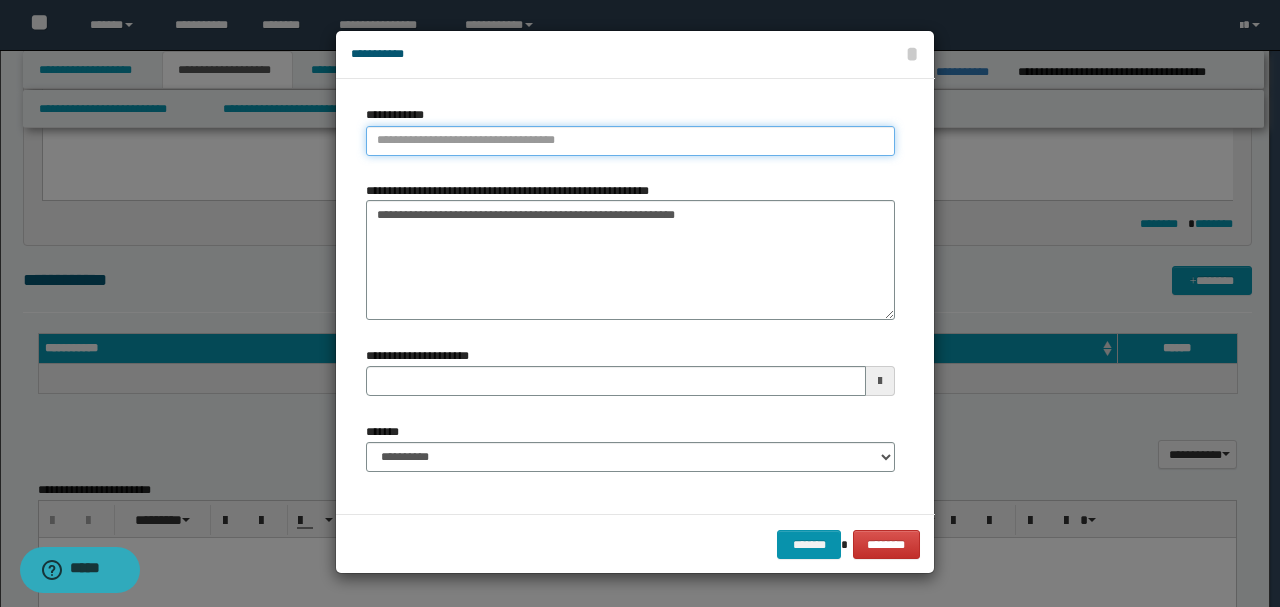 click on "**********" at bounding box center [630, 141] 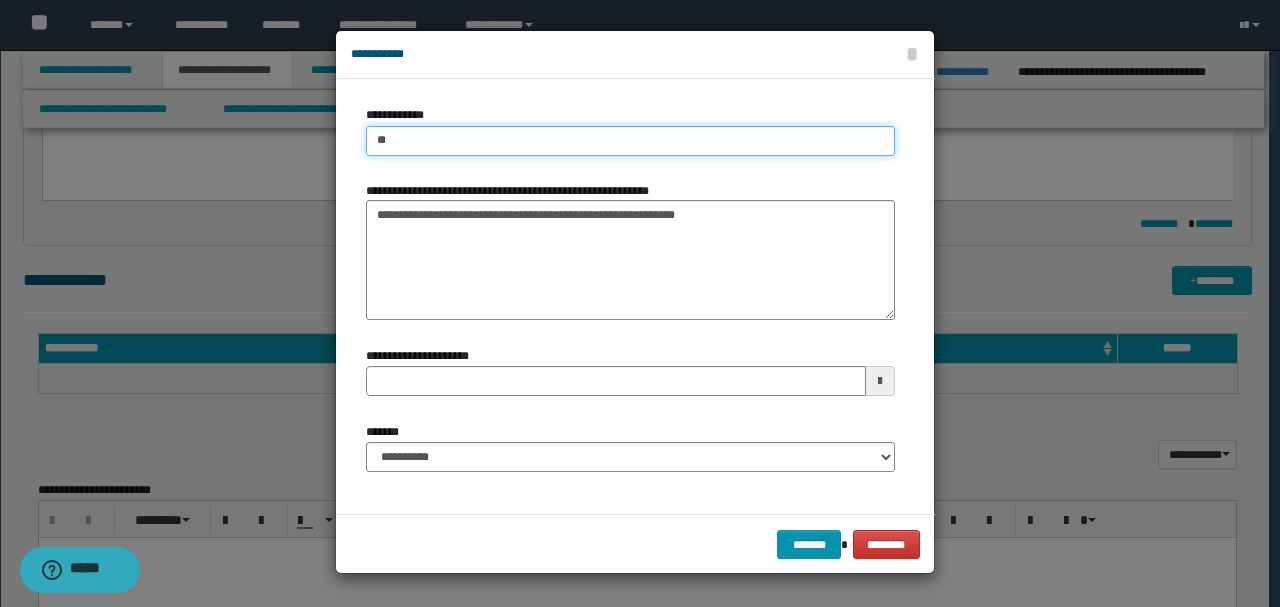 type on "***" 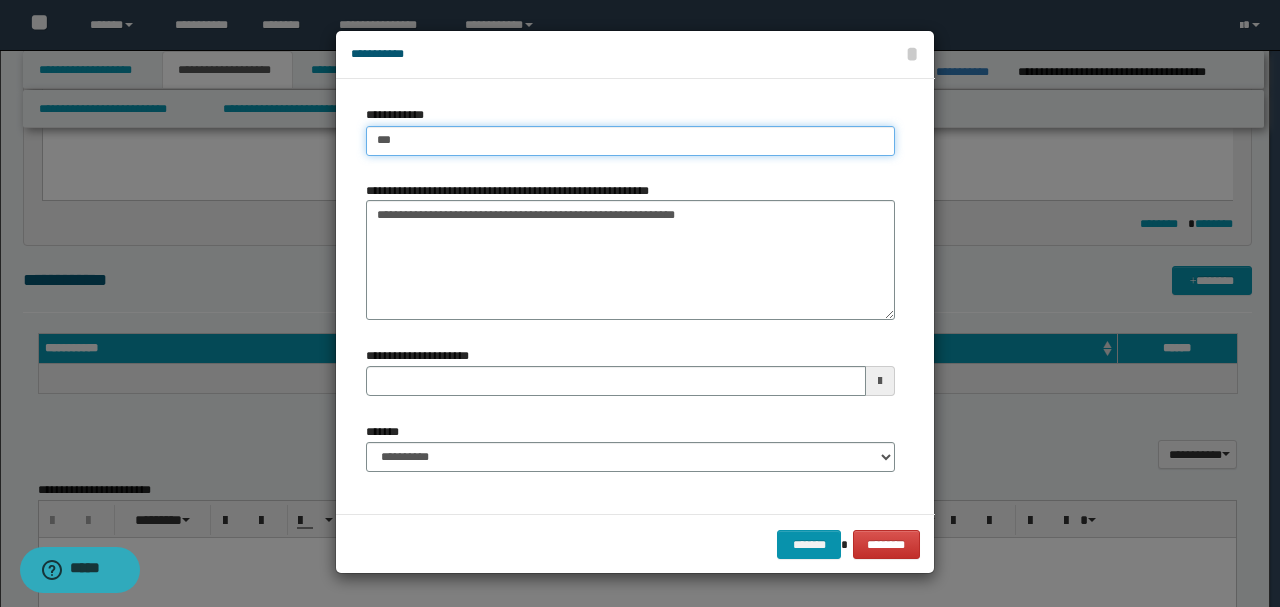 type on "***" 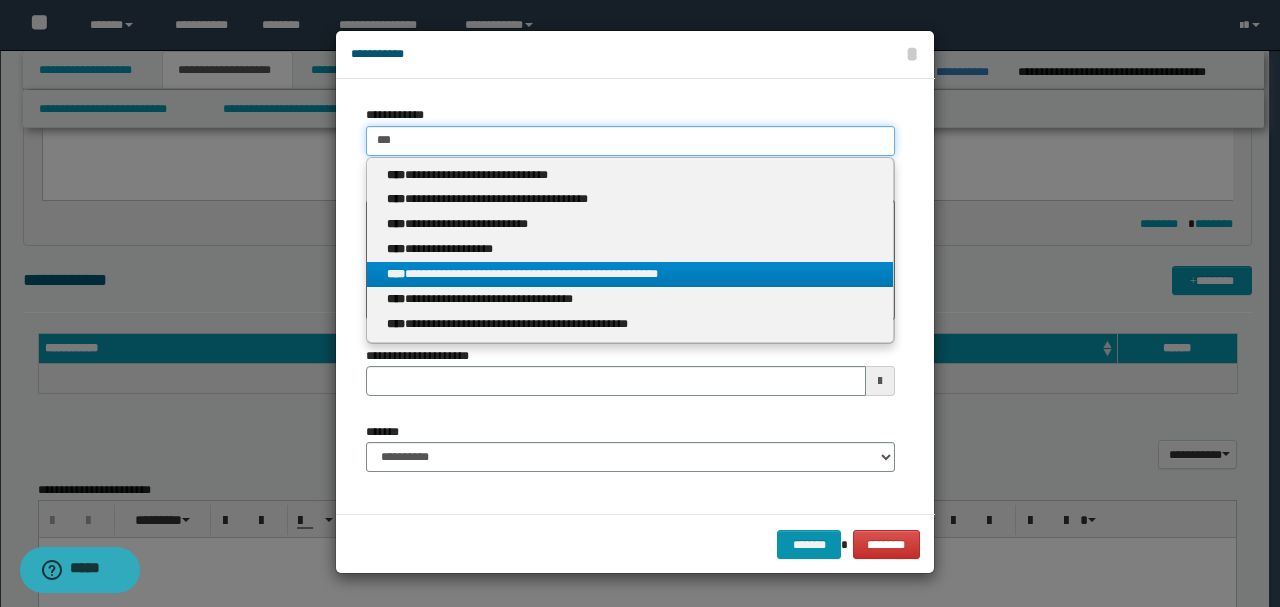 type on "***" 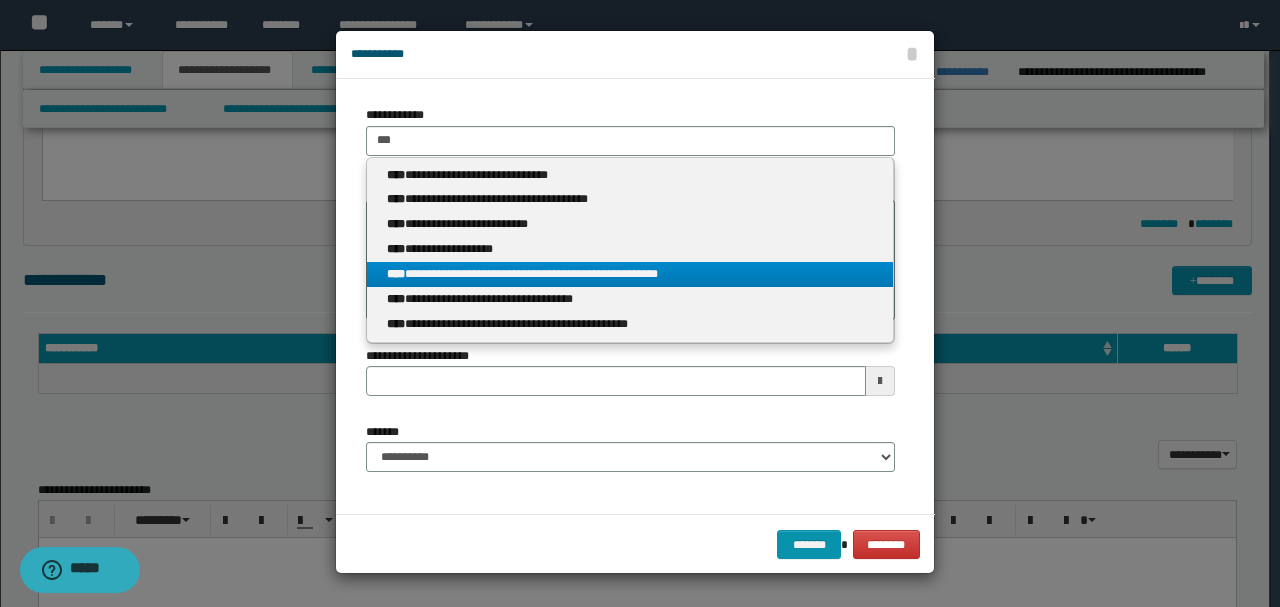 click on "**********" at bounding box center (630, 274) 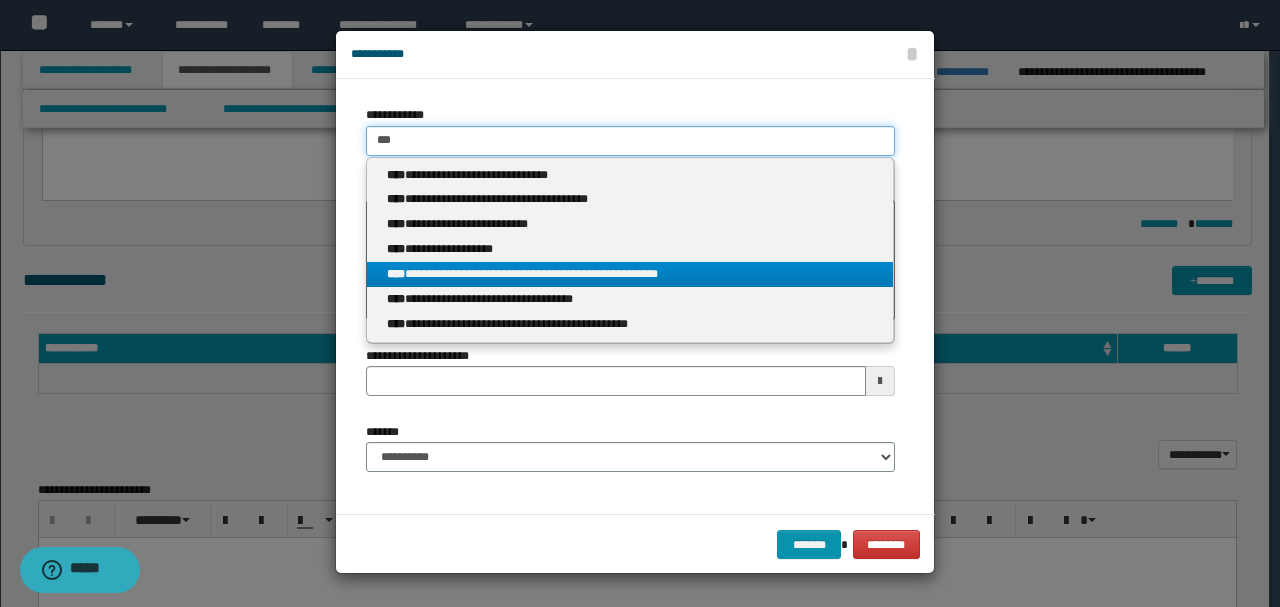 type 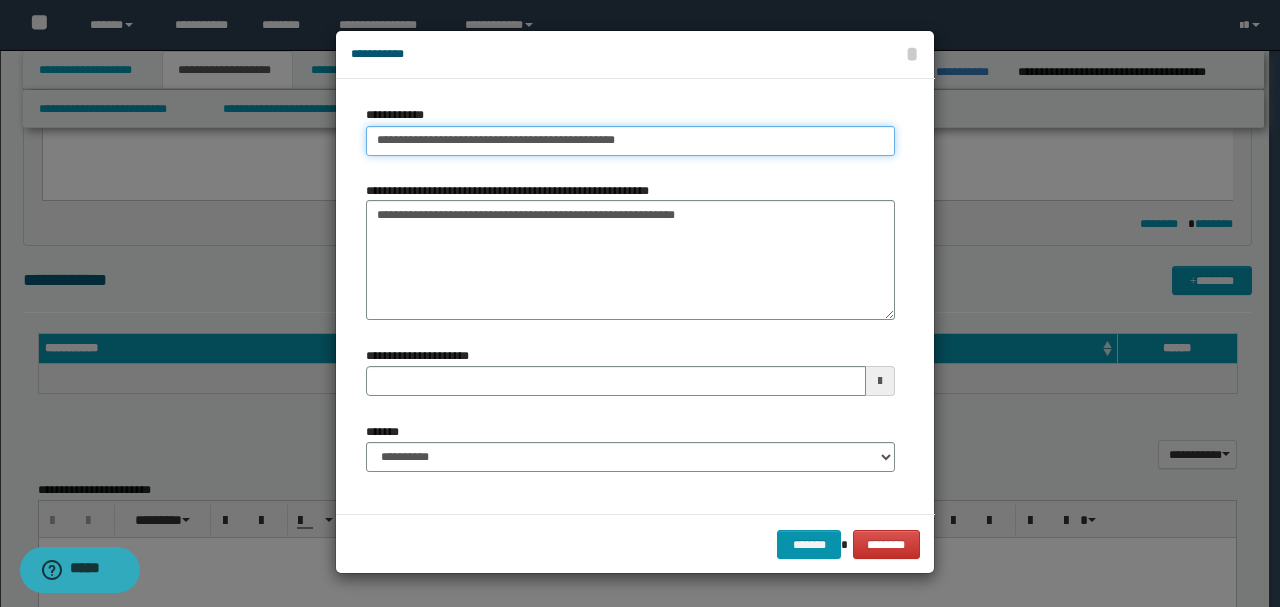 type 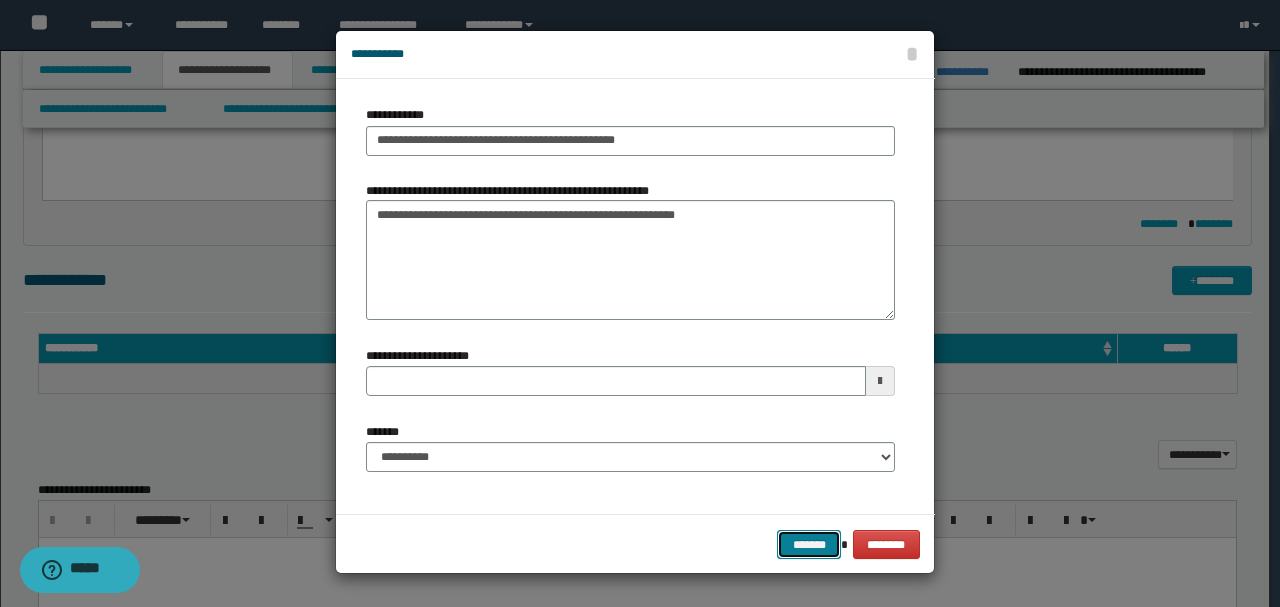 click on "*******" at bounding box center [809, 544] 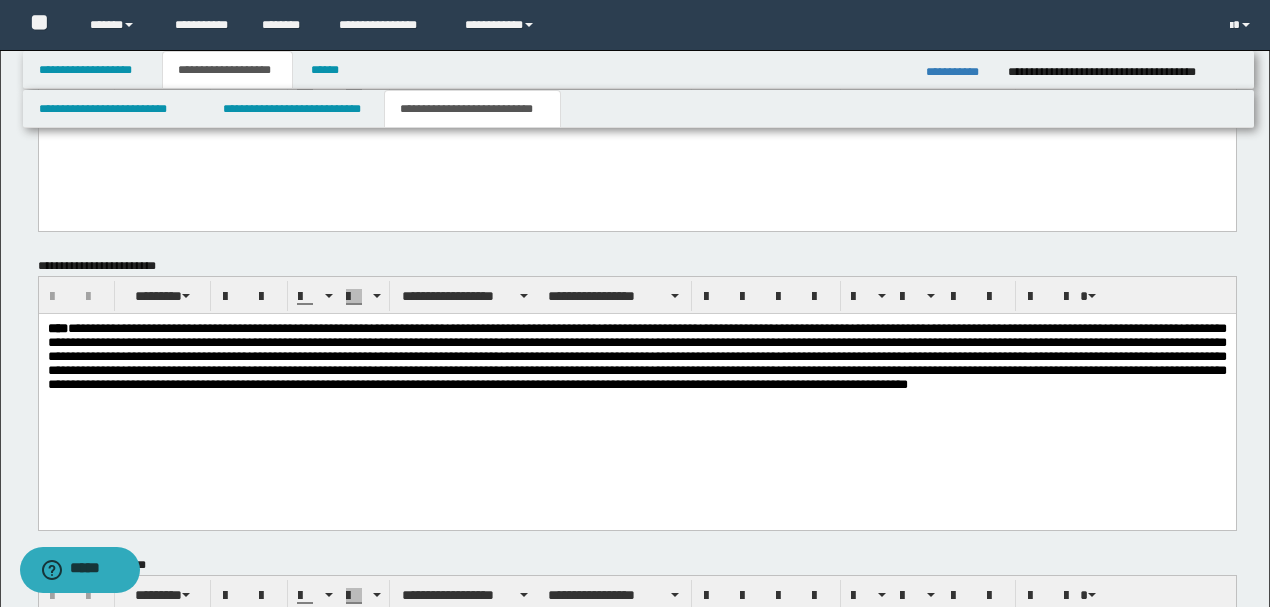 scroll, scrollTop: 1146, scrollLeft: 0, axis: vertical 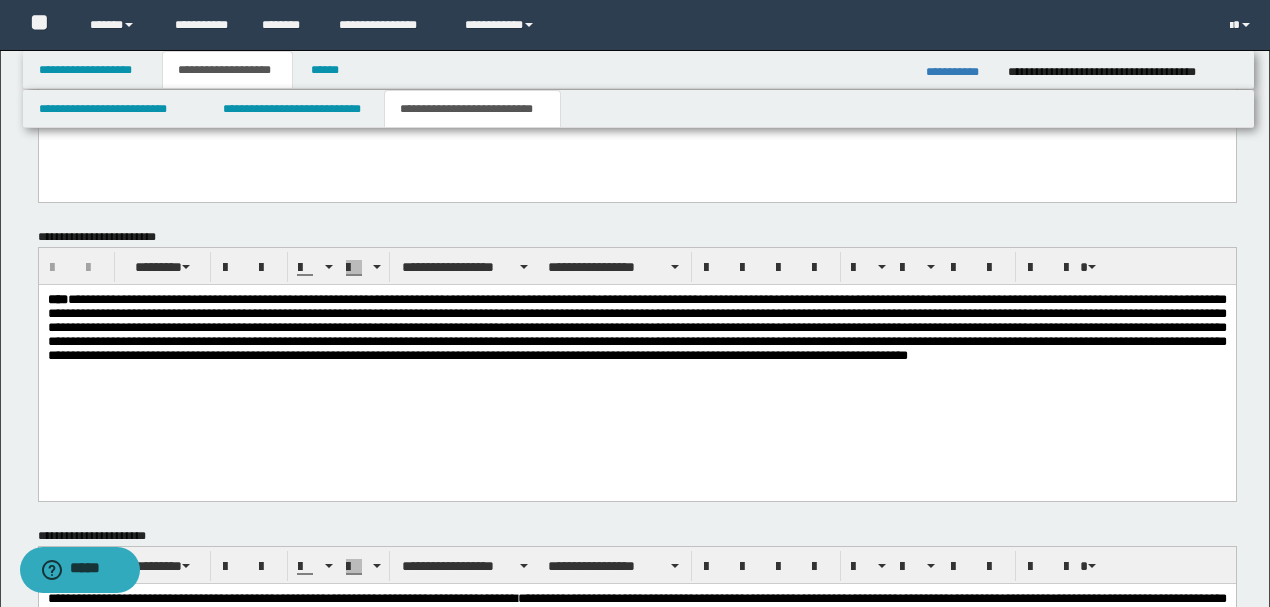 click on "****" at bounding box center (636, 327) 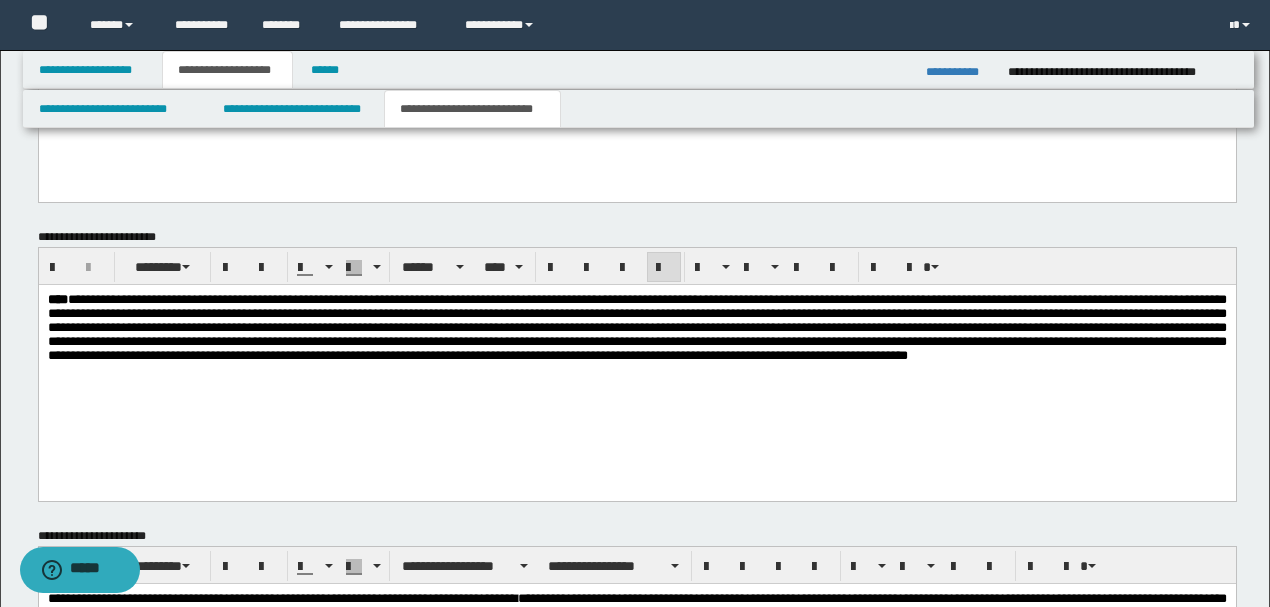 scroll, scrollTop: 1410, scrollLeft: 0, axis: vertical 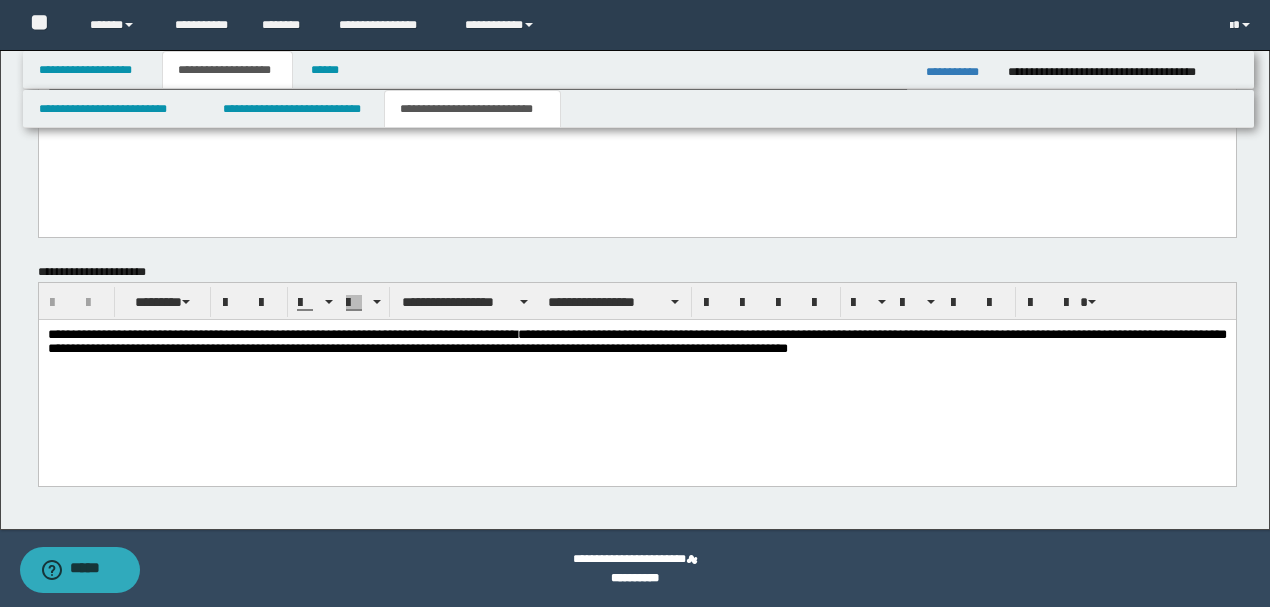 click on "**********" at bounding box center [636, 342] 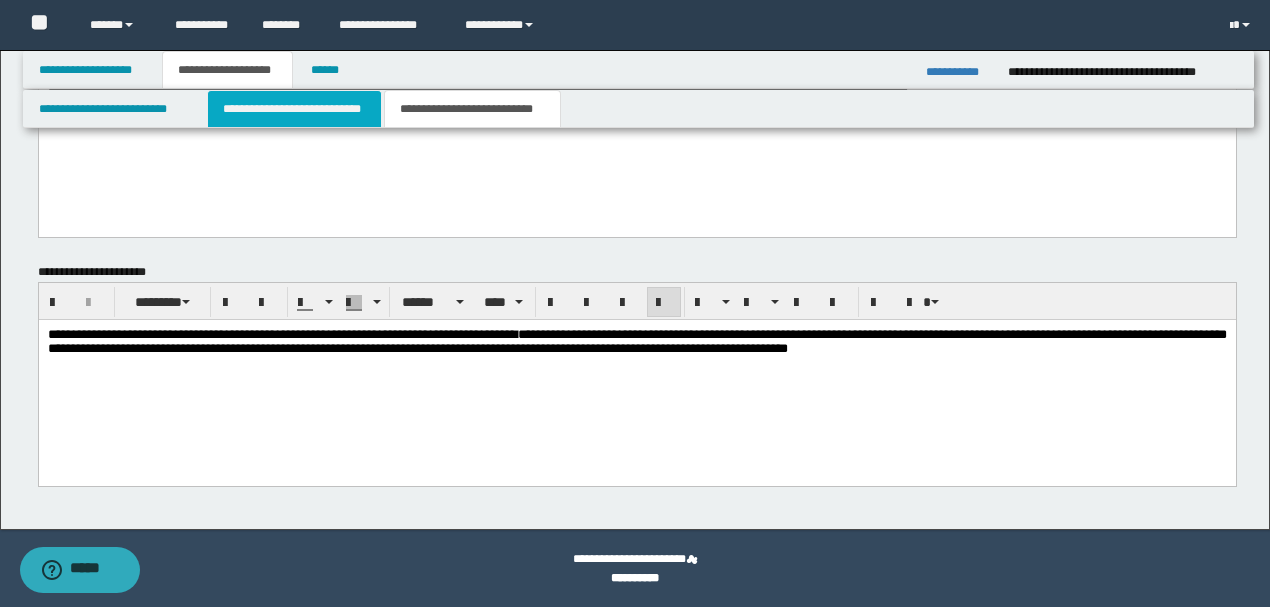 click on "**********" at bounding box center (294, 109) 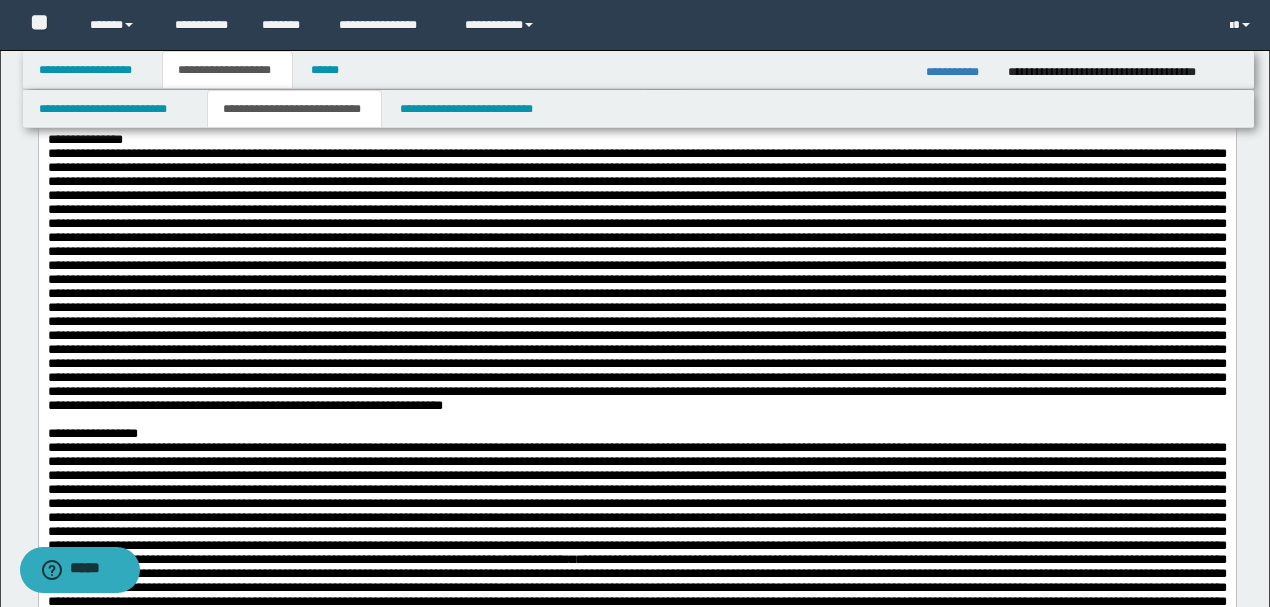 scroll, scrollTop: 76, scrollLeft: 0, axis: vertical 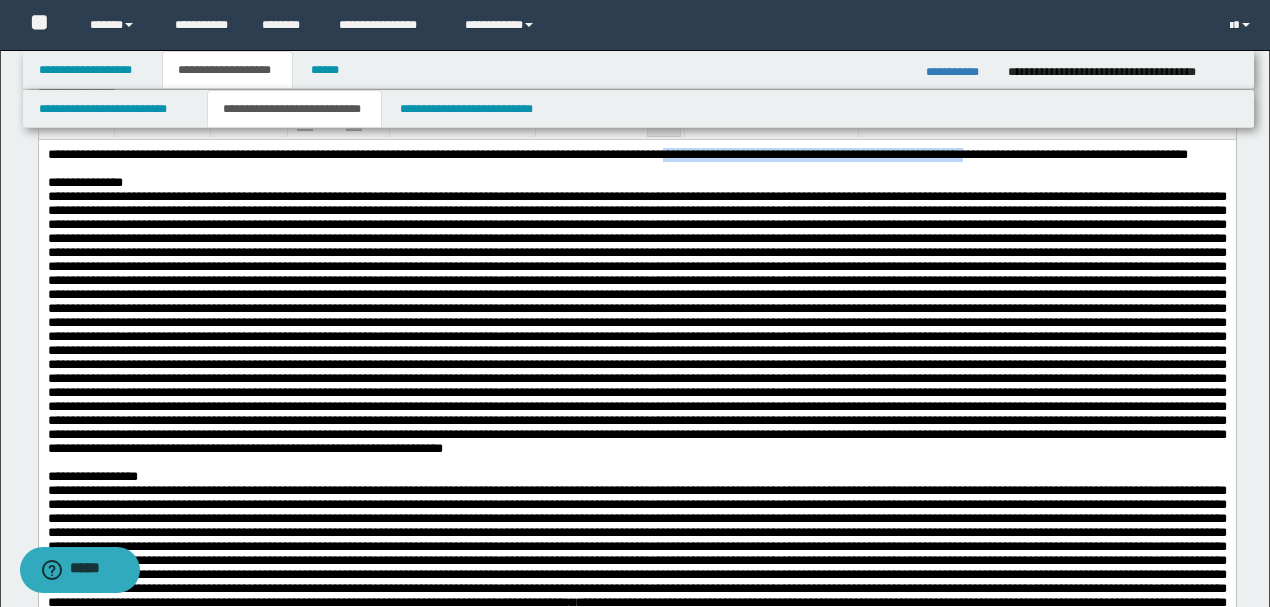 click at bounding box center [636, 321] 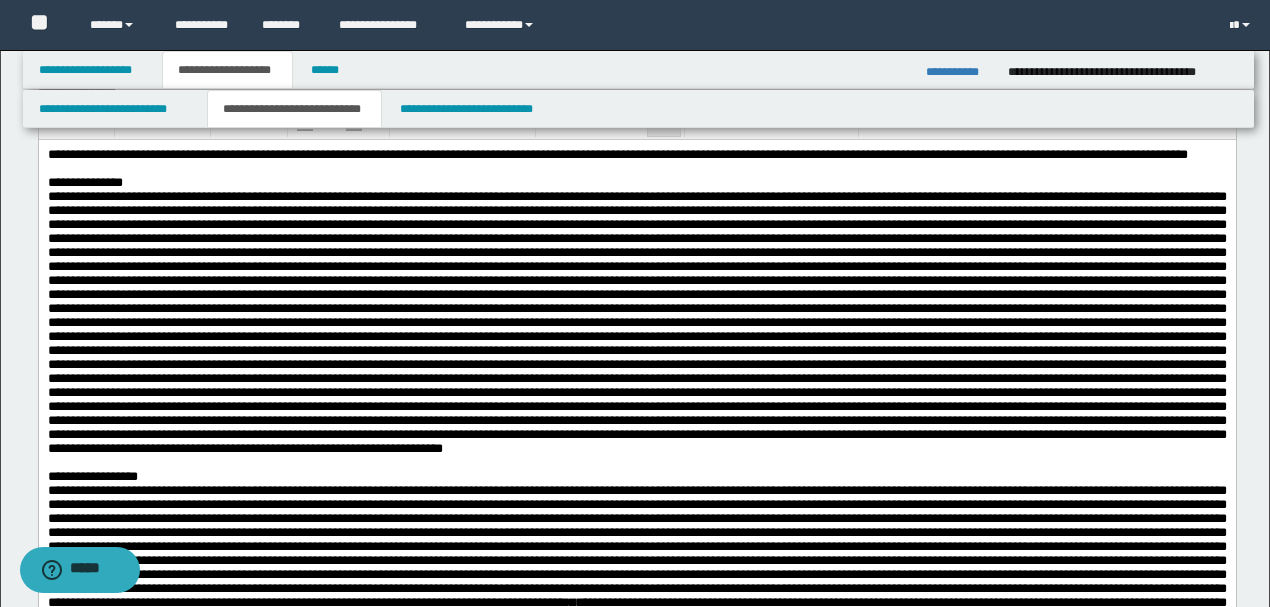 click at bounding box center (636, 321) 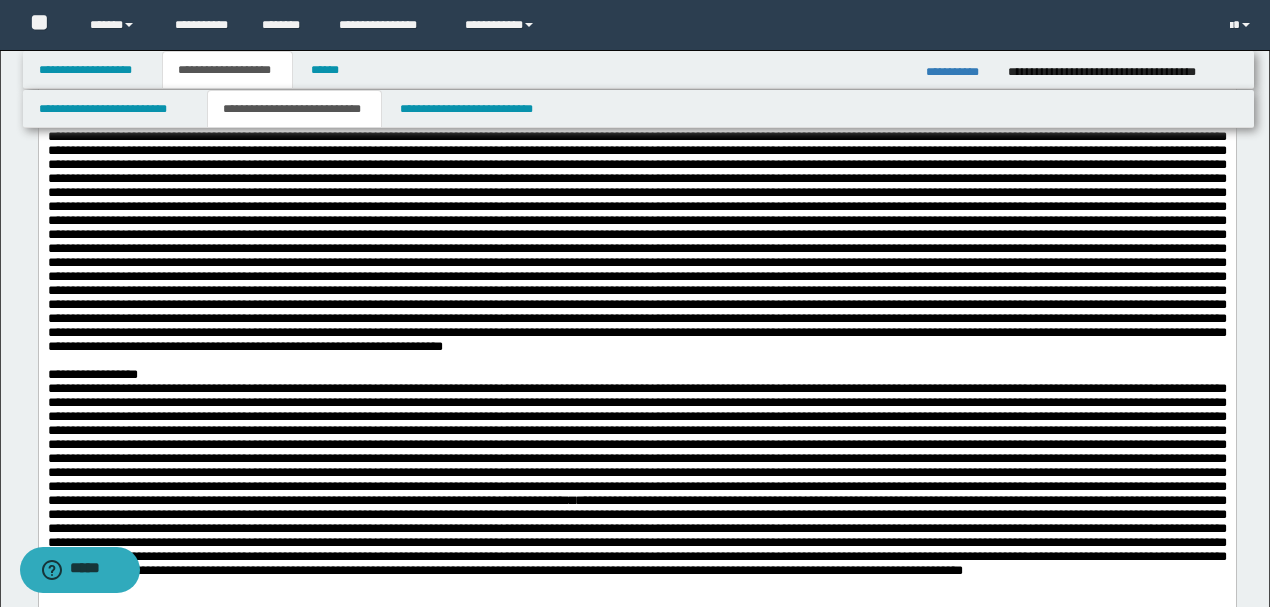 scroll, scrollTop: 210, scrollLeft: 0, axis: vertical 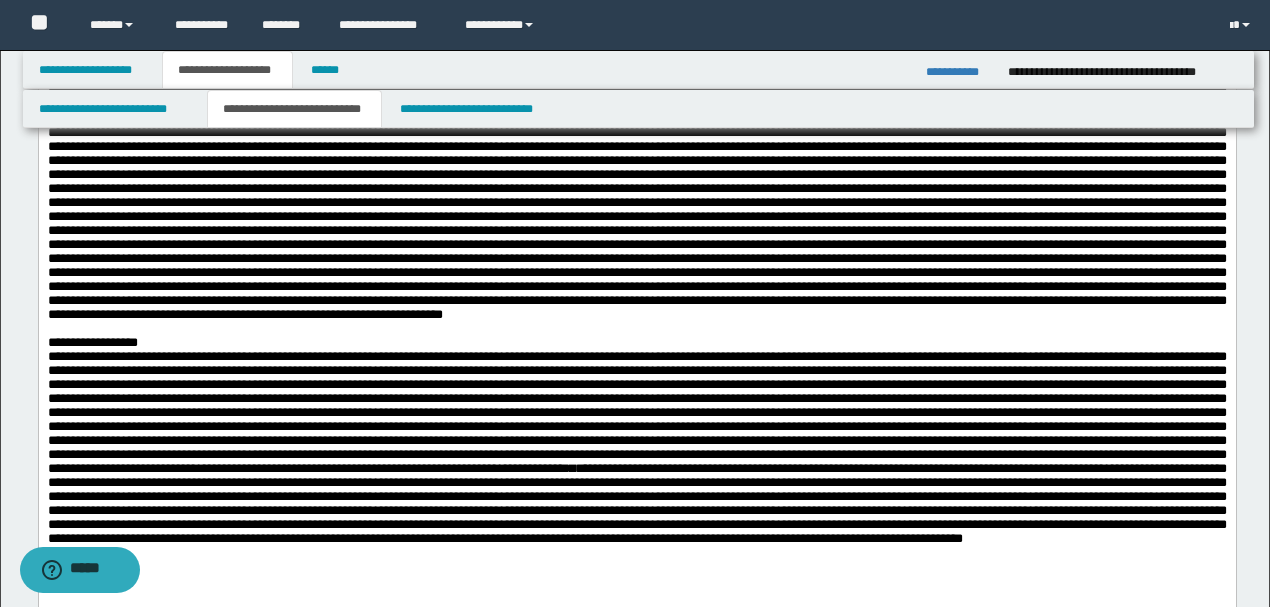 click at bounding box center (636, 187) 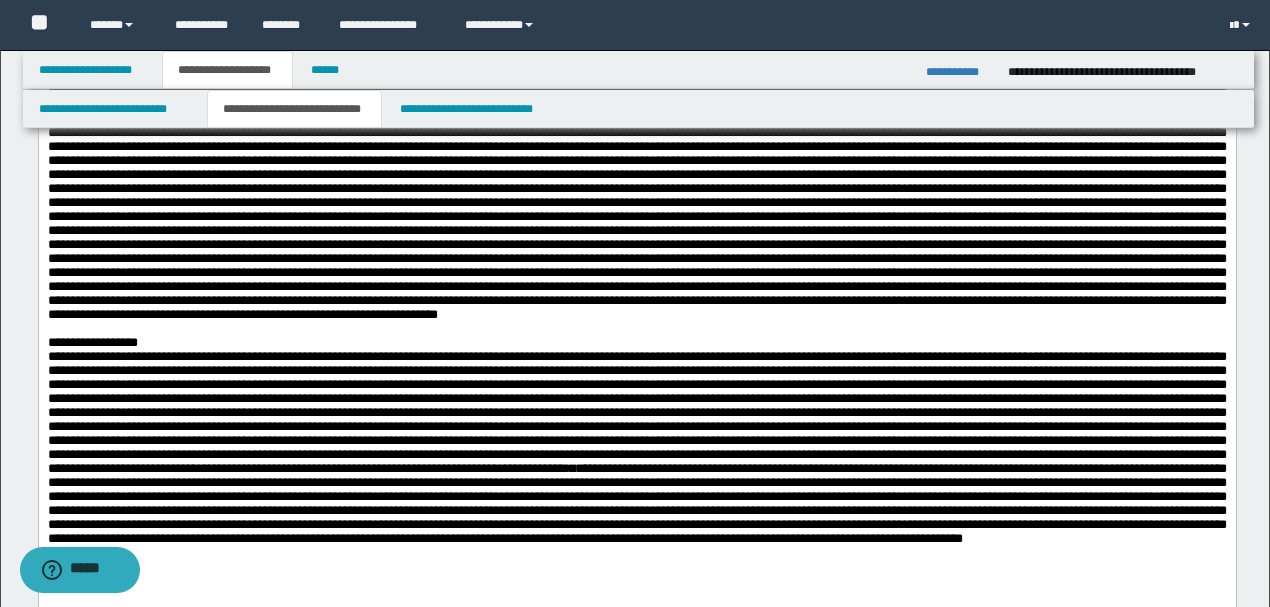 click at bounding box center [636, 187] 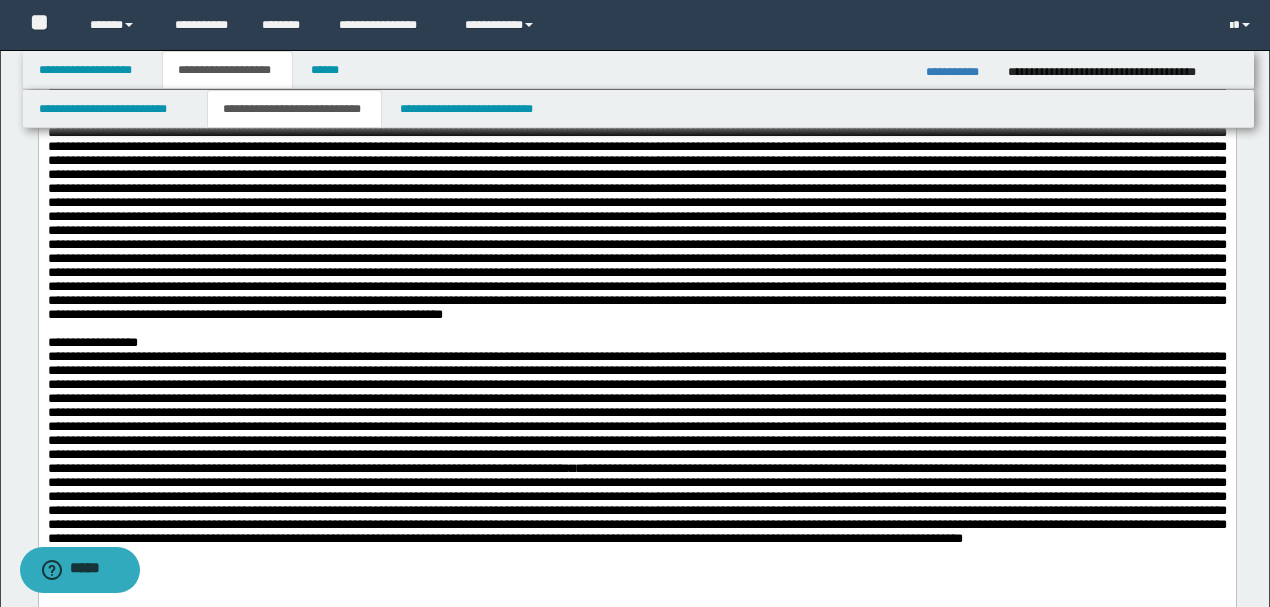 click at bounding box center [636, 187] 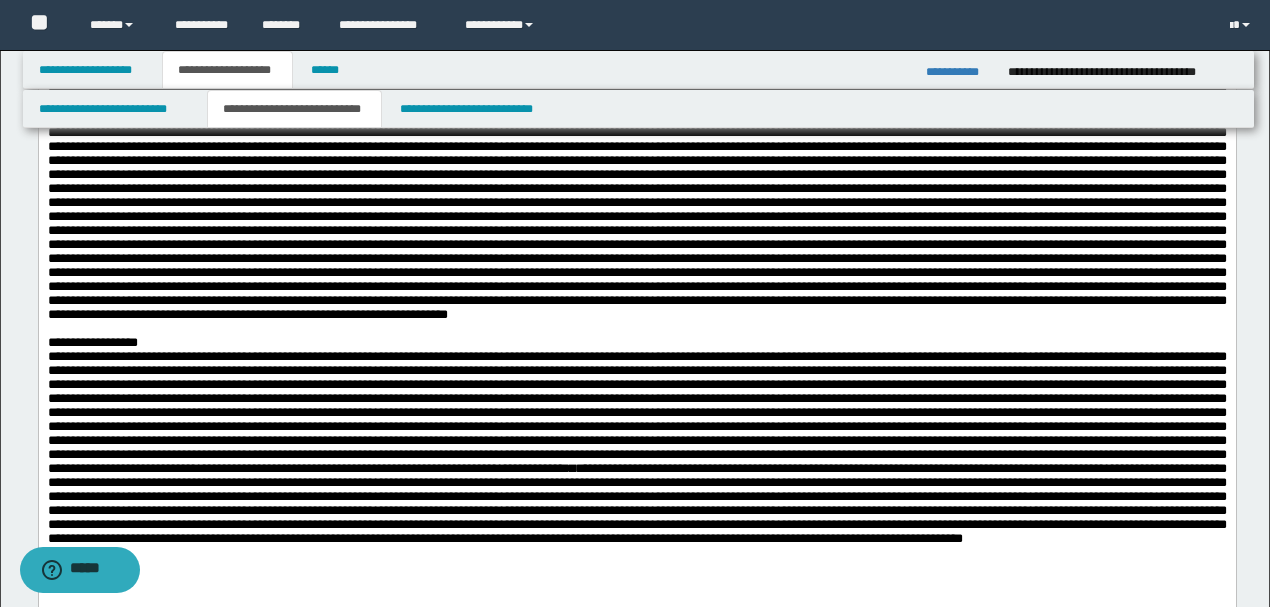 click at bounding box center [636, 187] 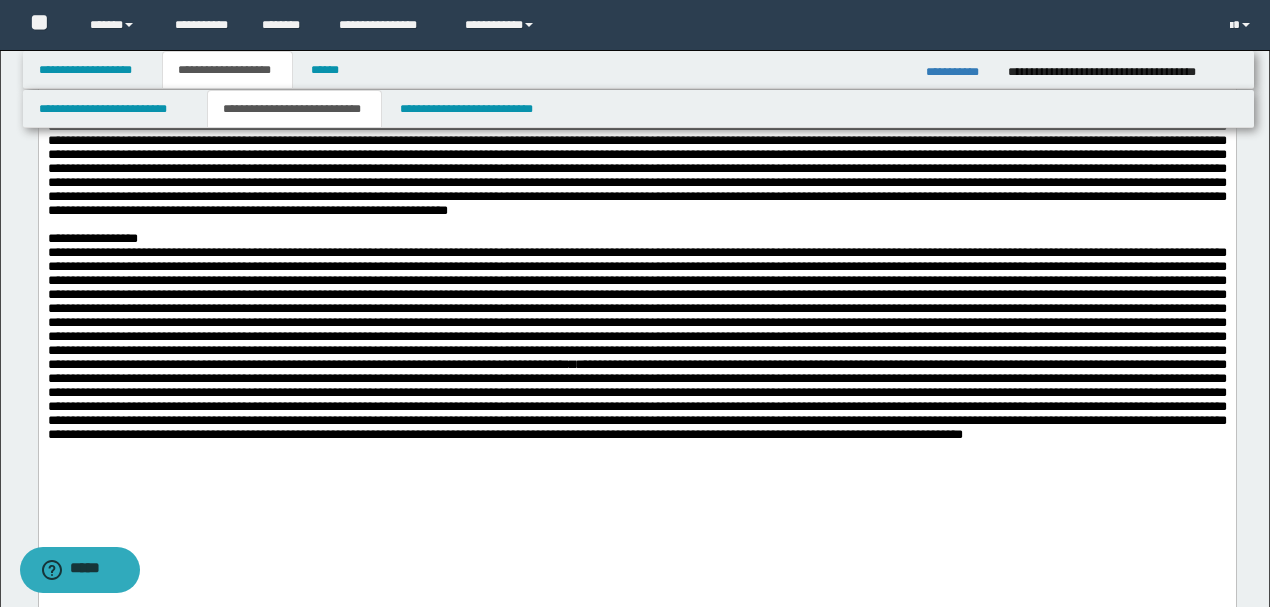 scroll, scrollTop: 343, scrollLeft: 0, axis: vertical 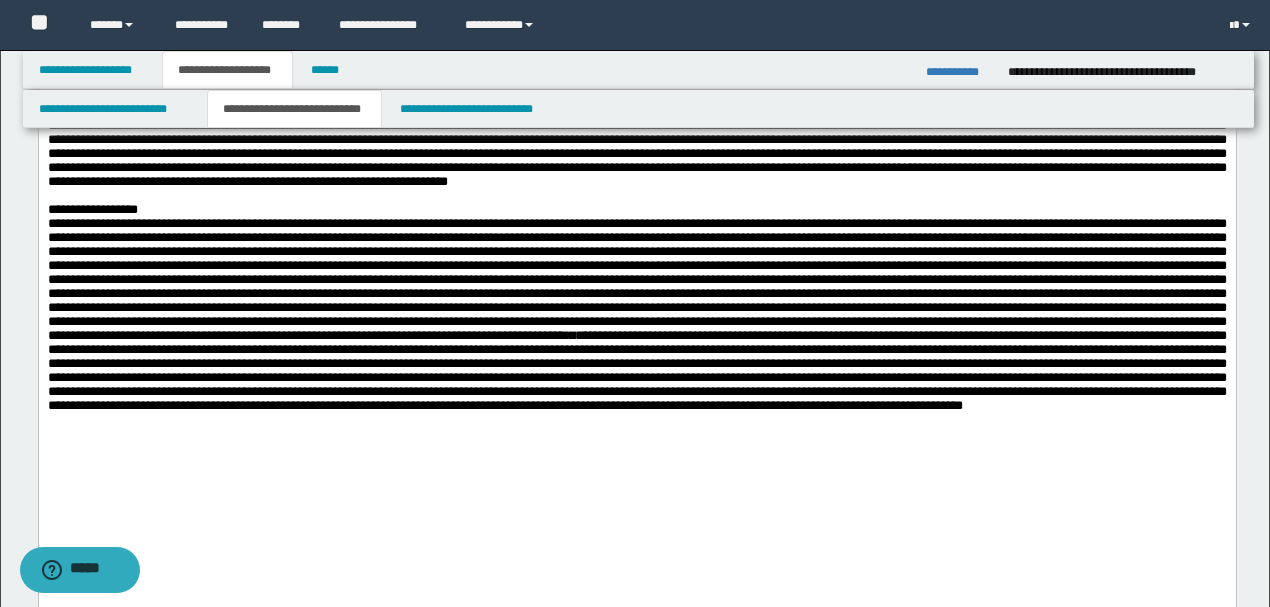 click at bounding box center [636, 55] 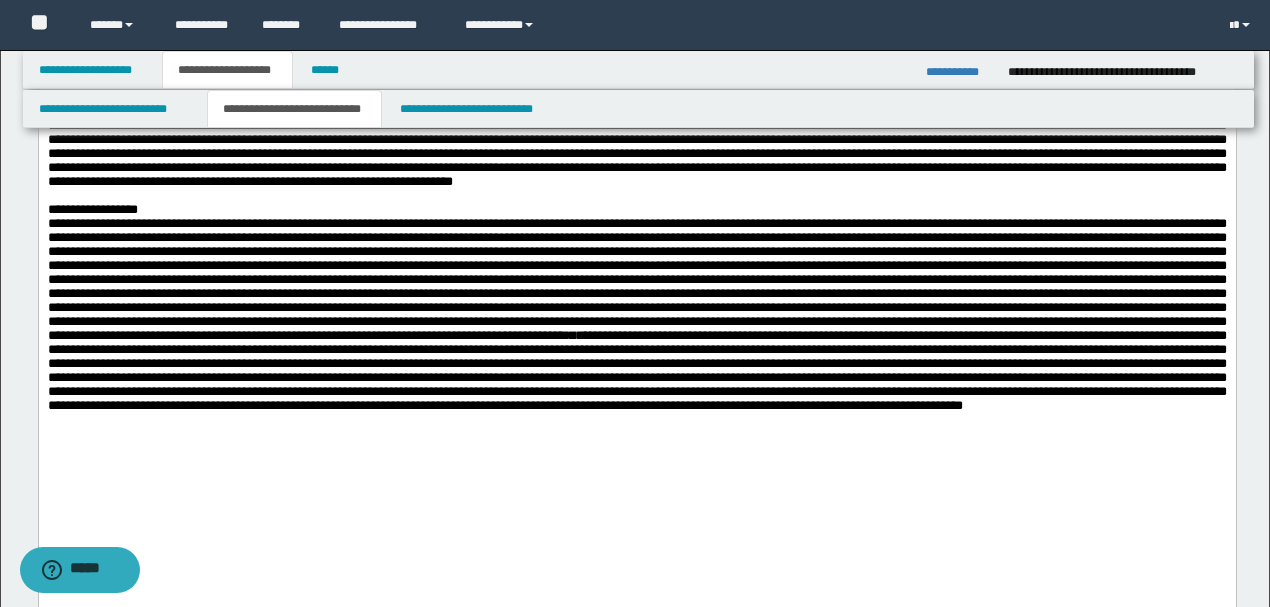 click at bounding box center [636, 55] 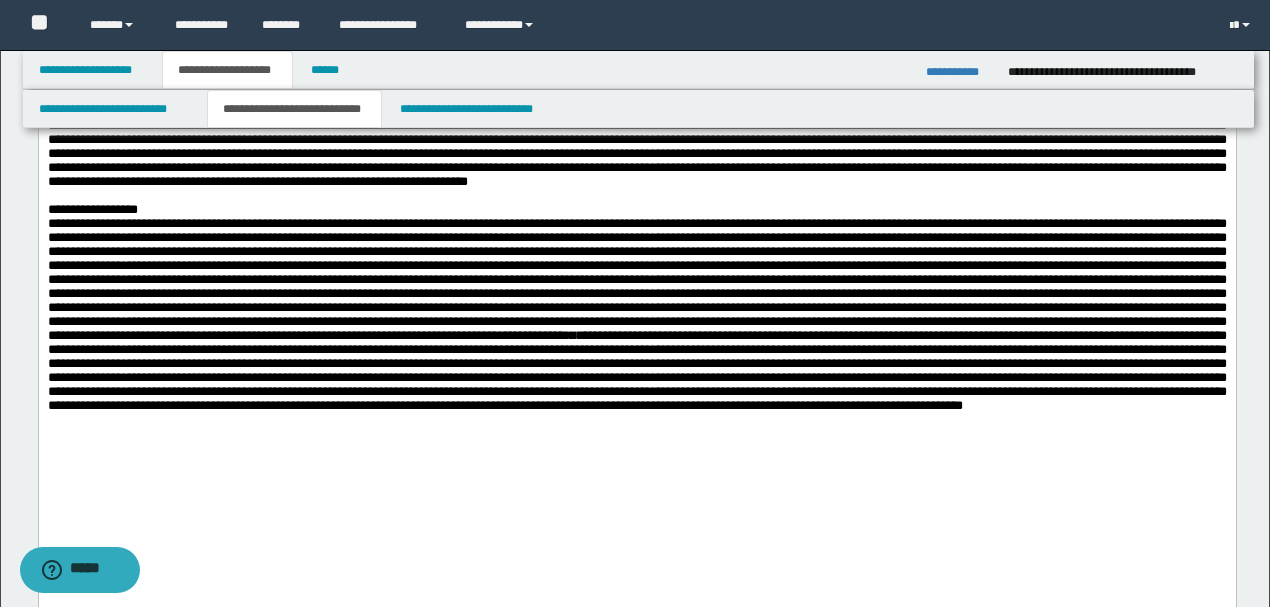 click on "*" at bounding box center (636, 55) 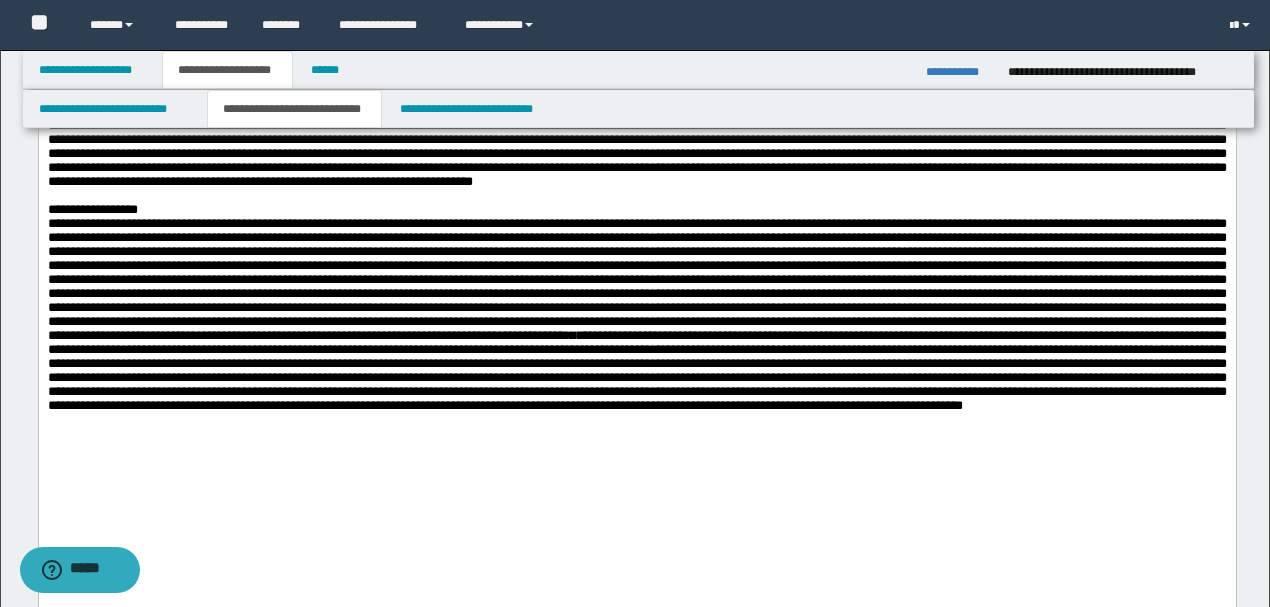 click on "*" at bounding box center [636, 55] 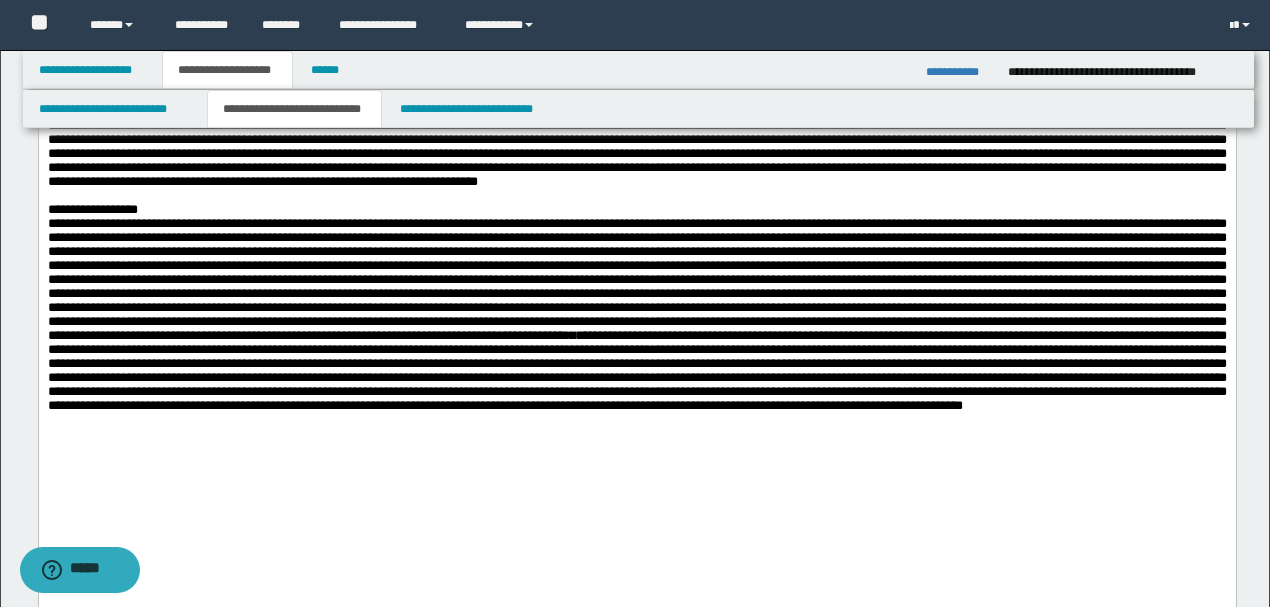 click on "*" at bounding box center [636, 55] 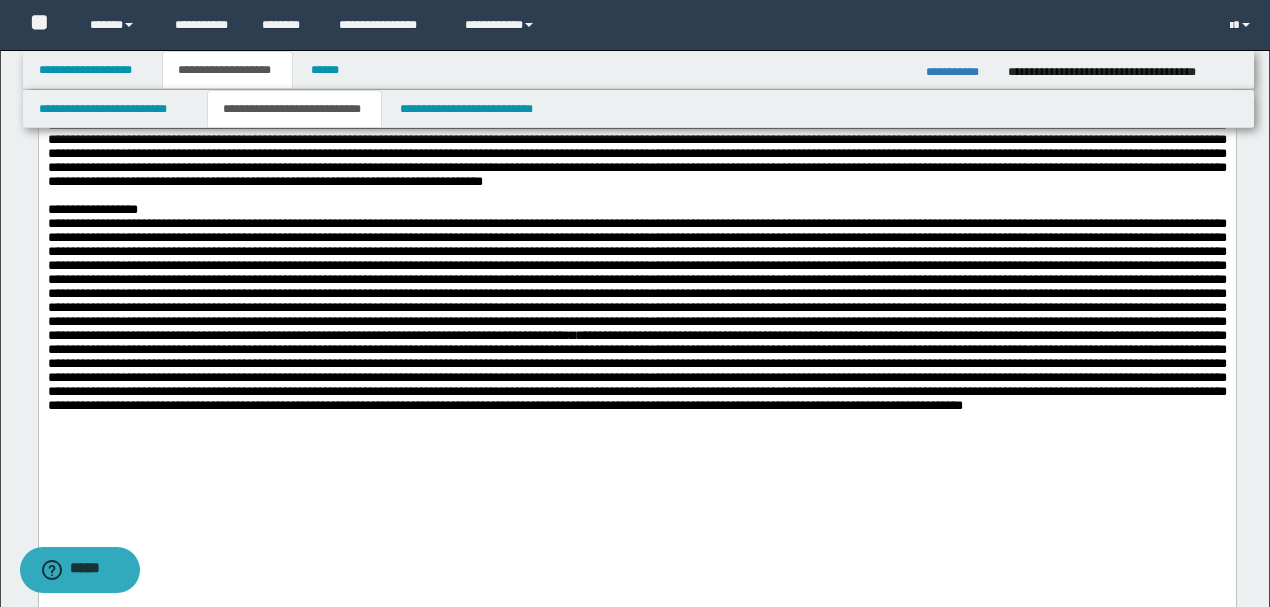 click on "*" at bounding box center (636, 55) 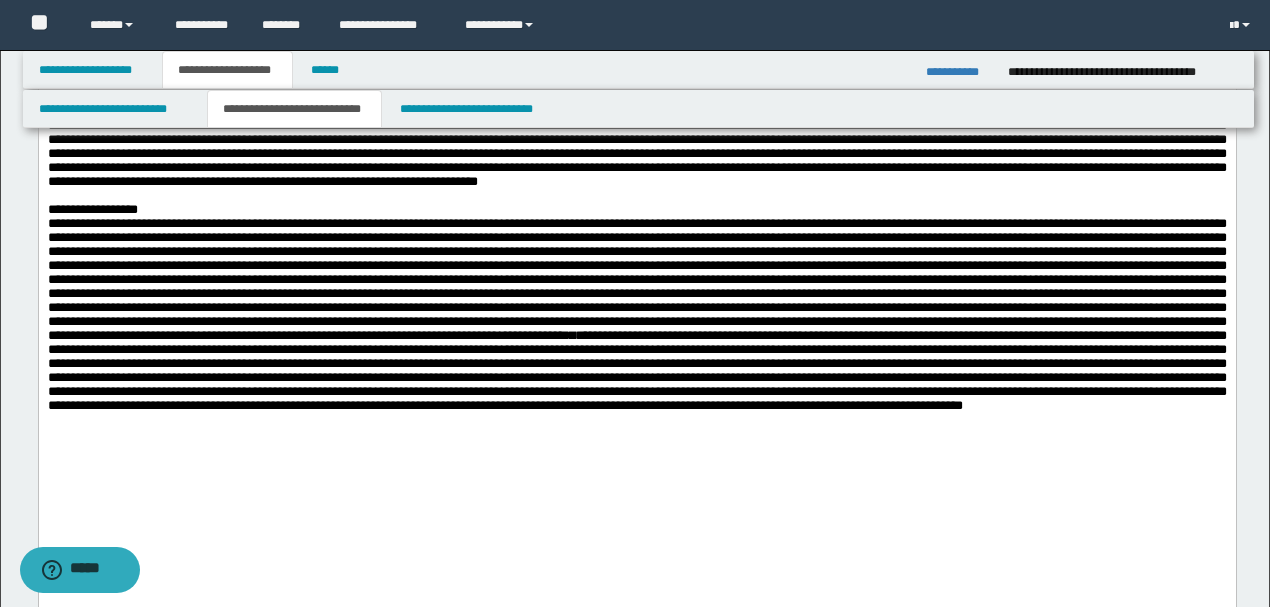 click on "*" at bounding box center [636, 55] 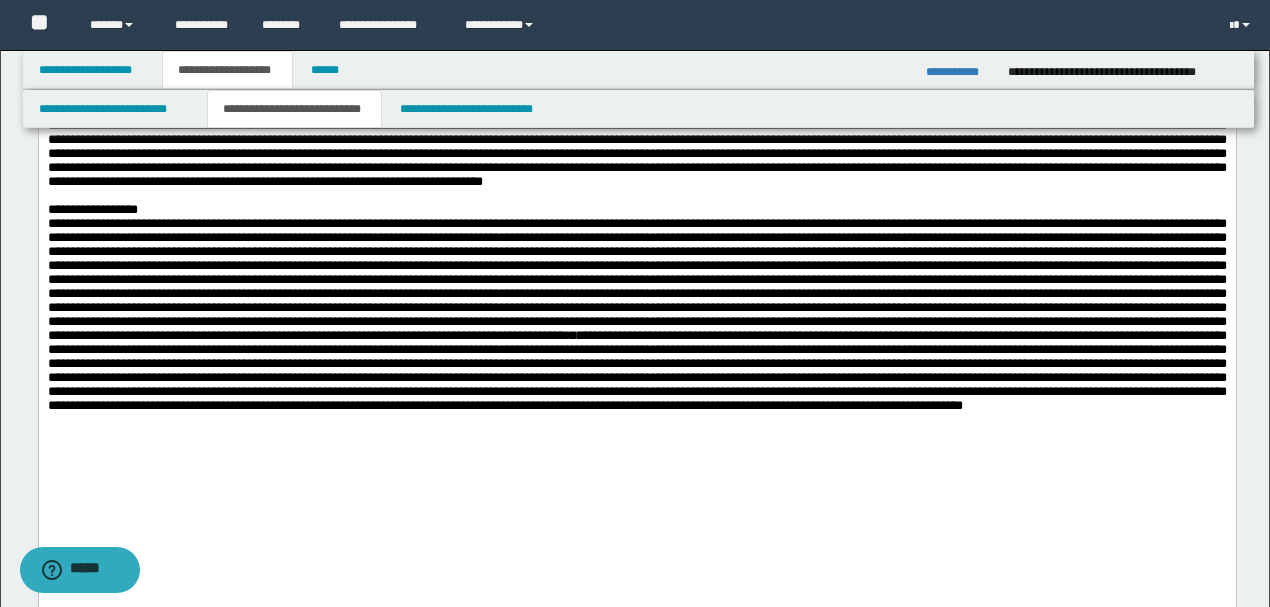 click on "*" at bounding box center (636, 55) 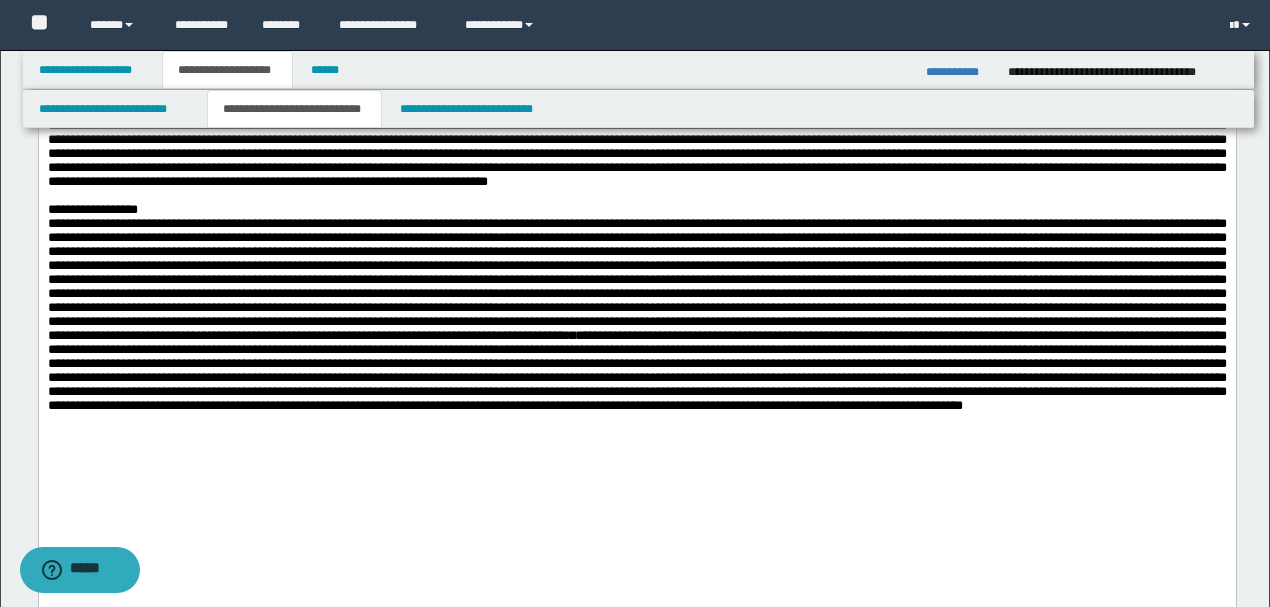 click on "*" at bounding box center (636, 55) 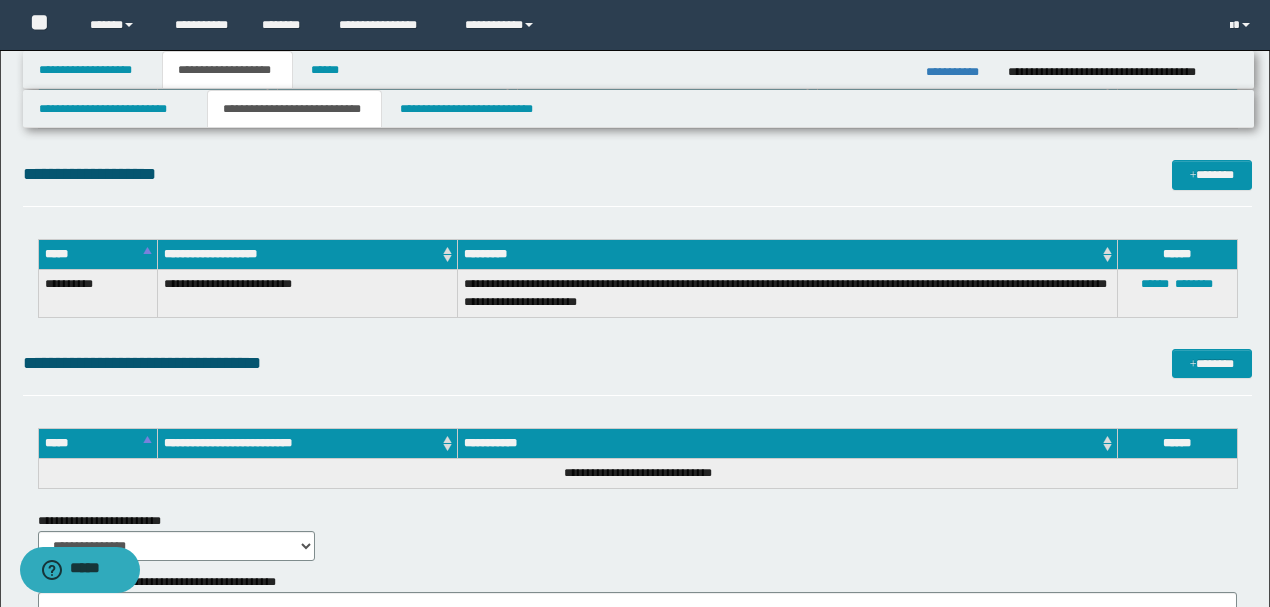 scroll, scrollTop: 1676, scrollLeft: 0, axis: vertical 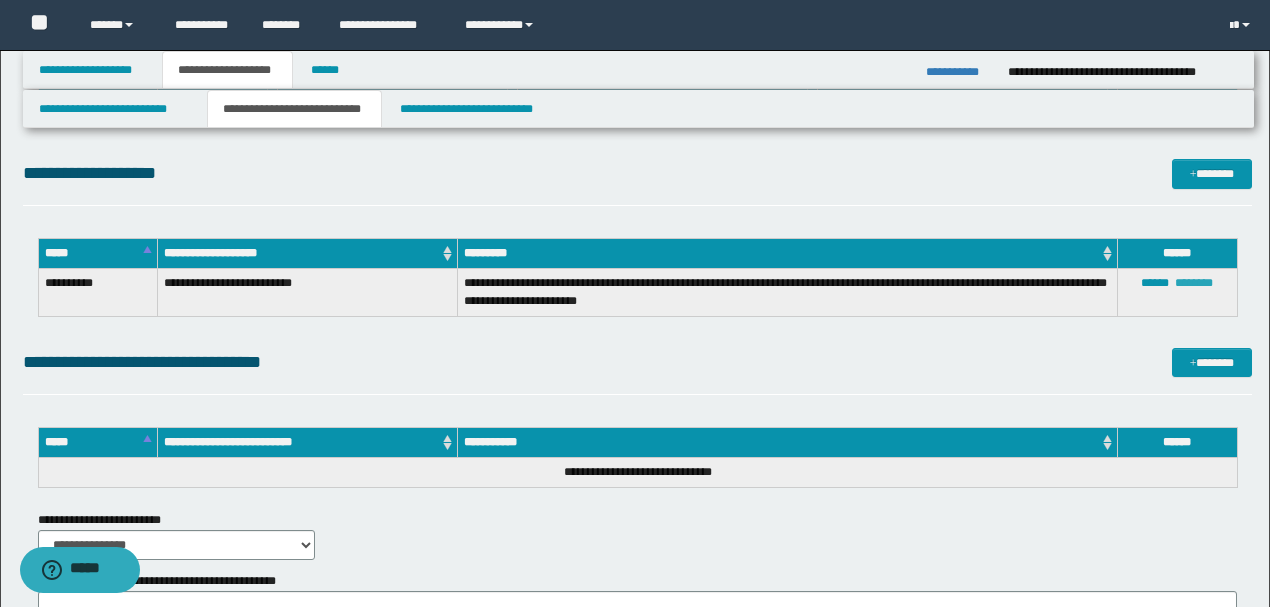 click on "********" at bounding box center (1194, 283) 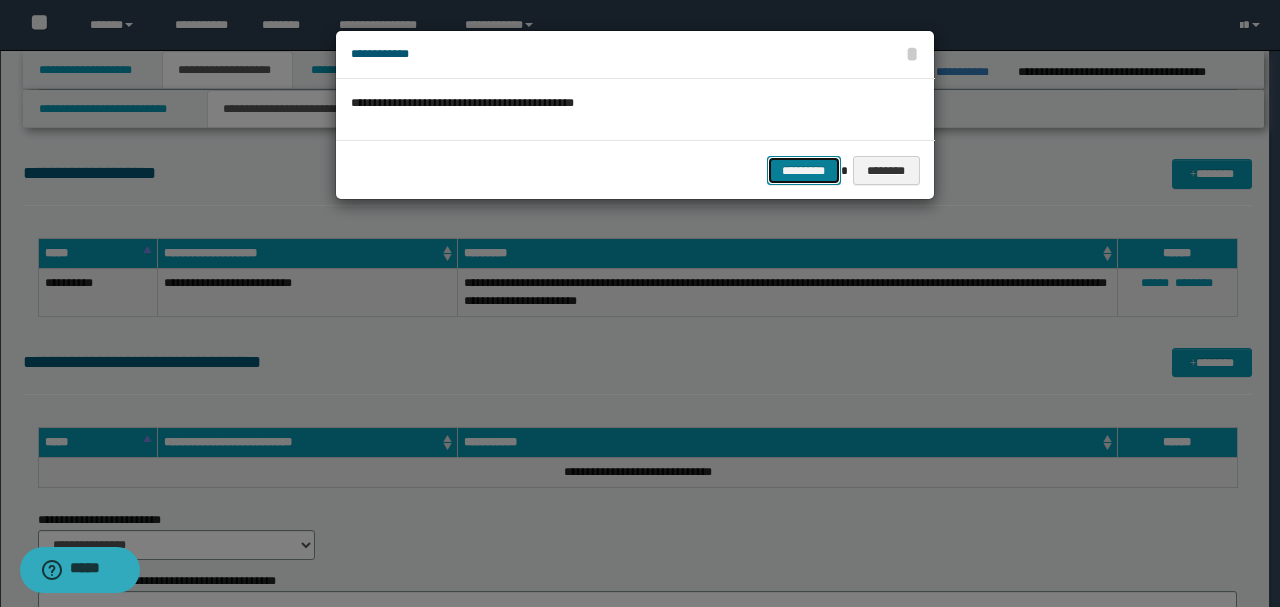 click on "*********" at bounding box center [804, 170] 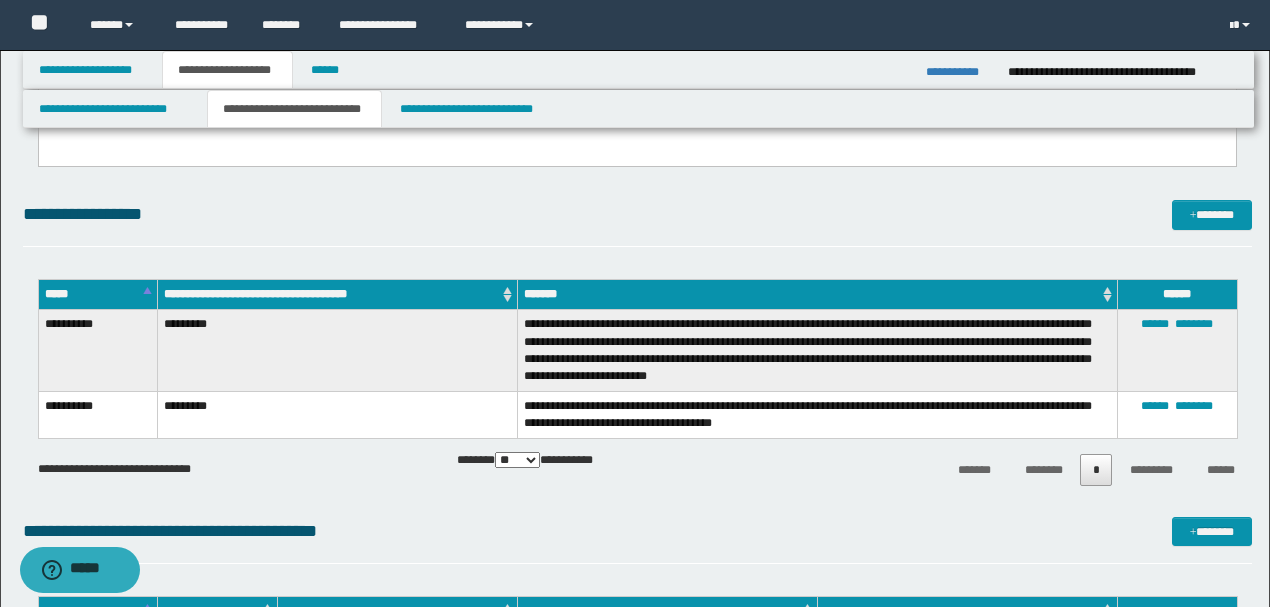 scroll, scrollTop: 1143, scrollLeft: 0, axis: vertical 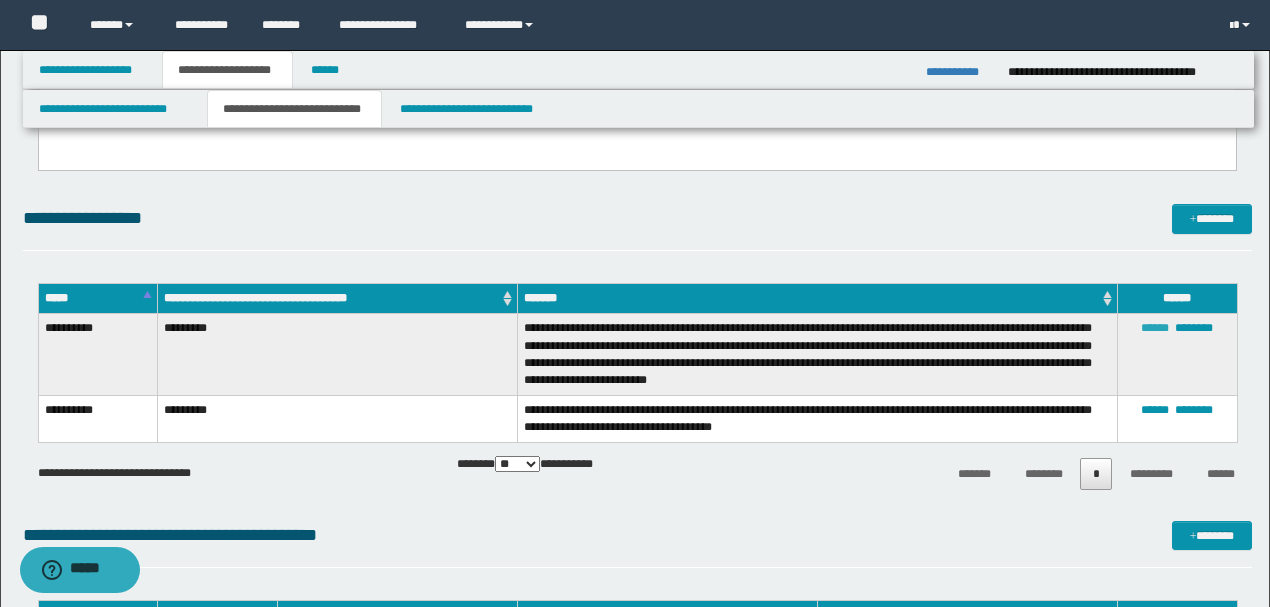 click on "******" at bounding box center [1155, 328] 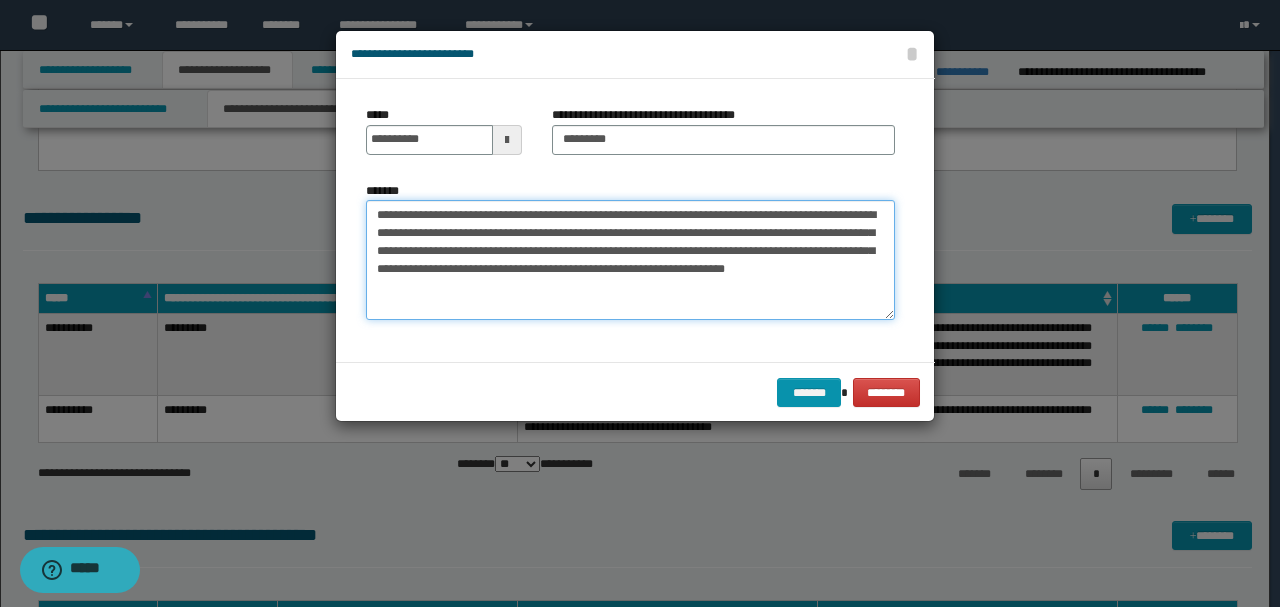click on "**********" at bounding box center [630, 260] 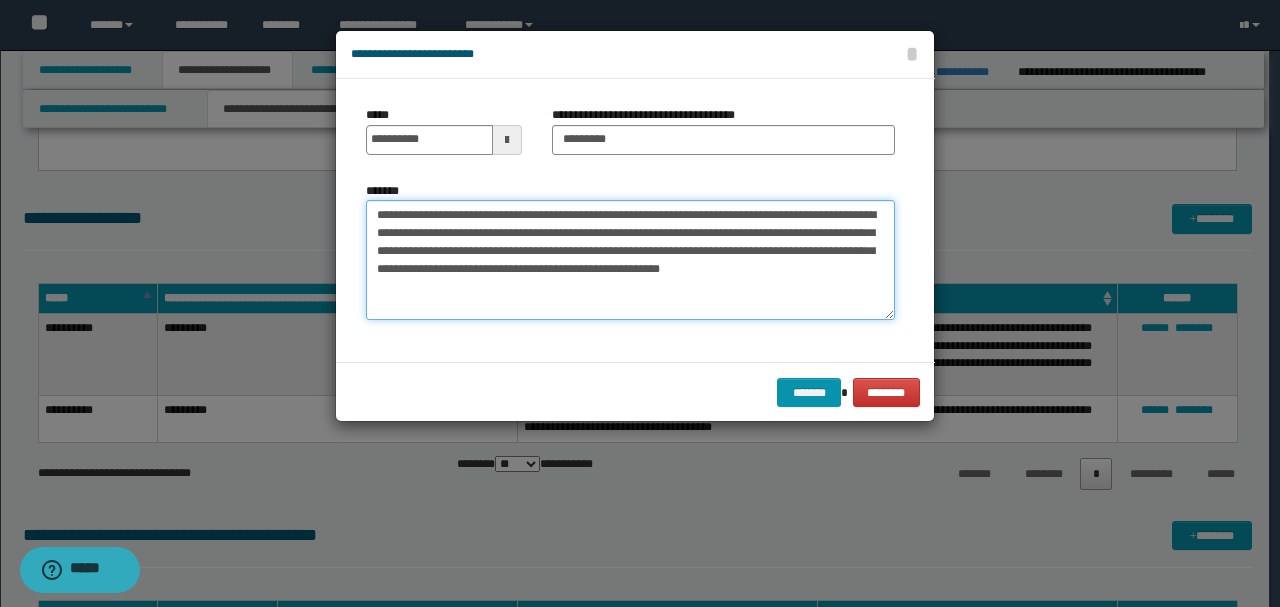 click on "**********" at bounding box center [630, 260] 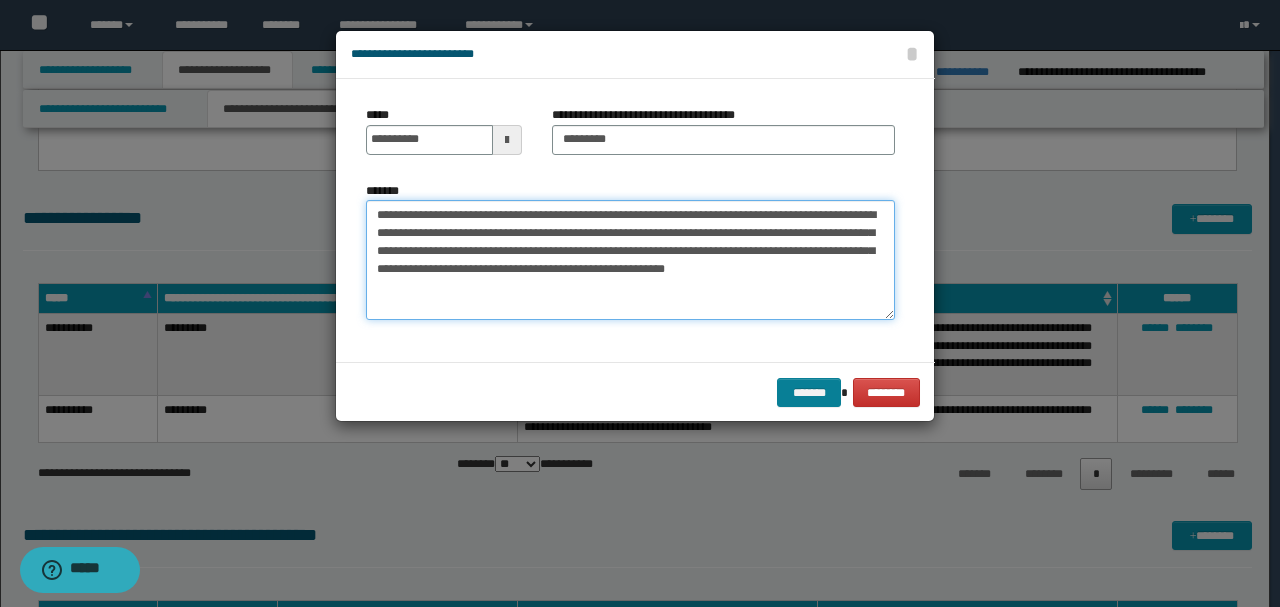 type on "**********" 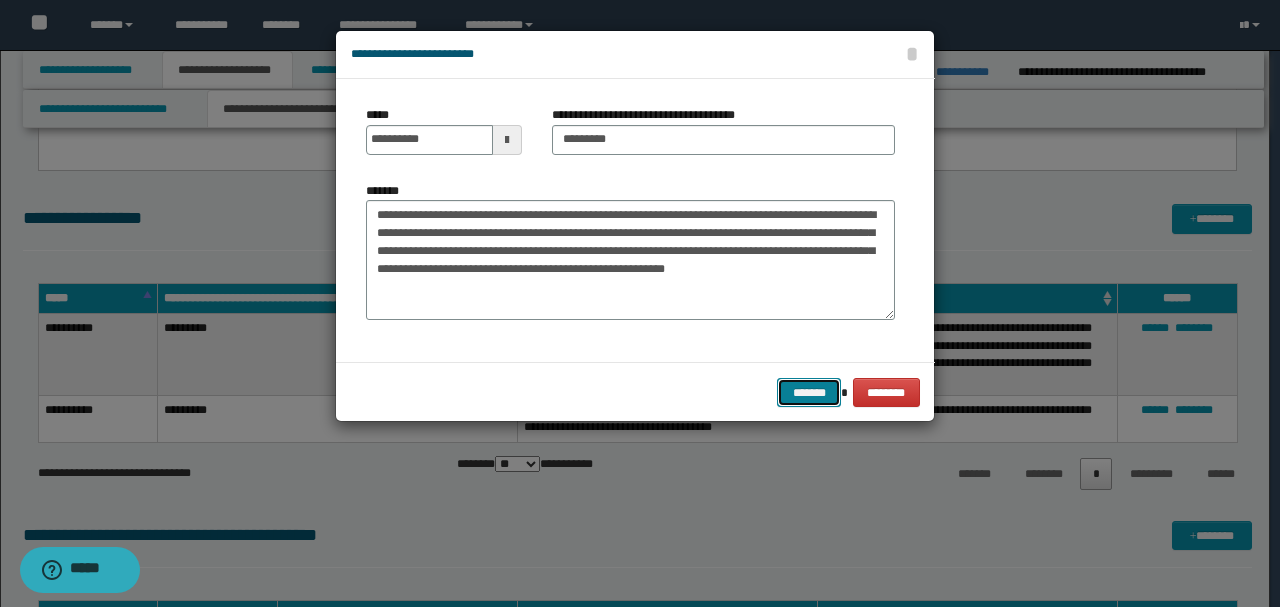 click on "*******" at bounding box center [809, 392] 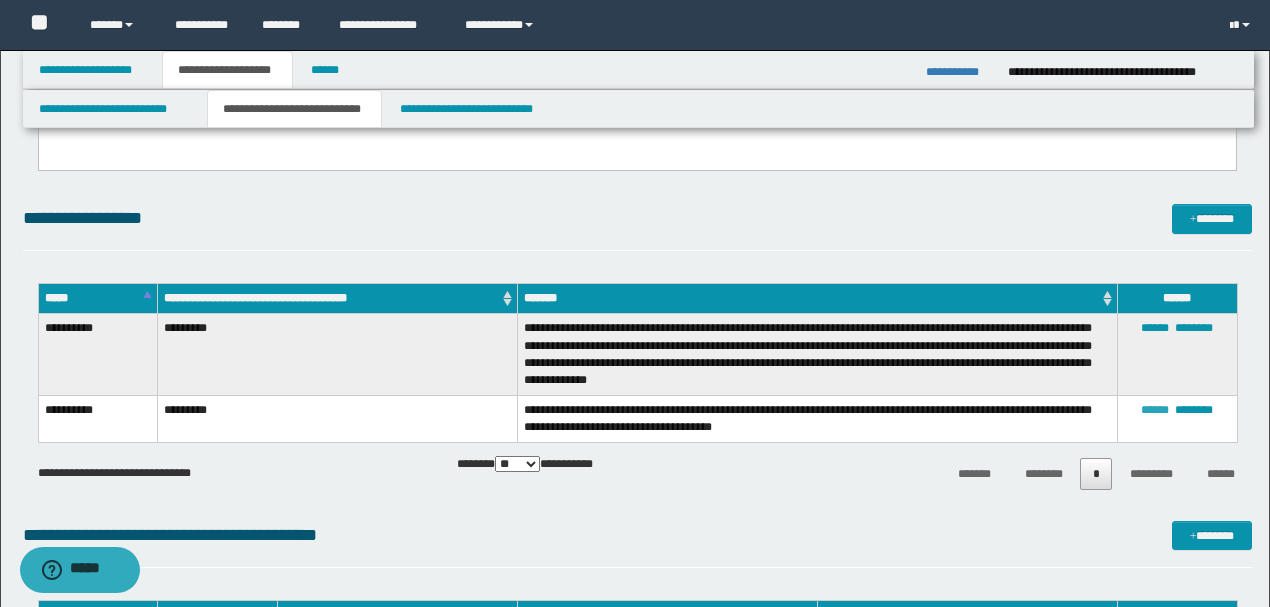 click on "******" at bounding box center [1155, 410] 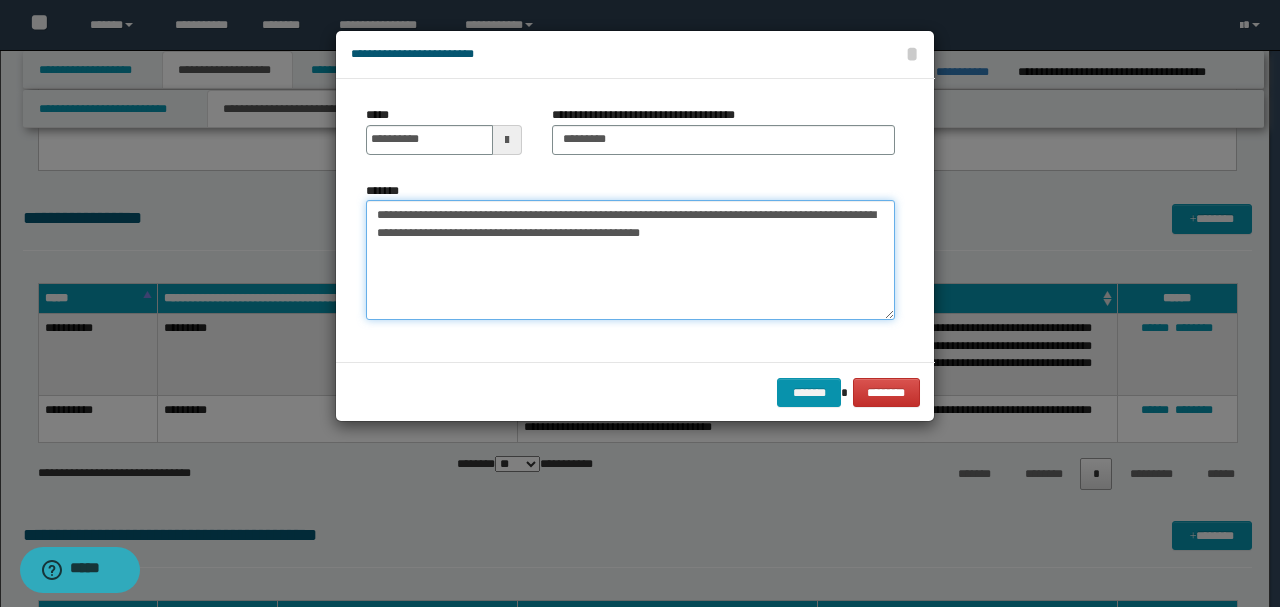 drag, startPoint x: 768, startPoint y: 234, endPoint x: 308, endPoint y: 219, distance: 460.2445 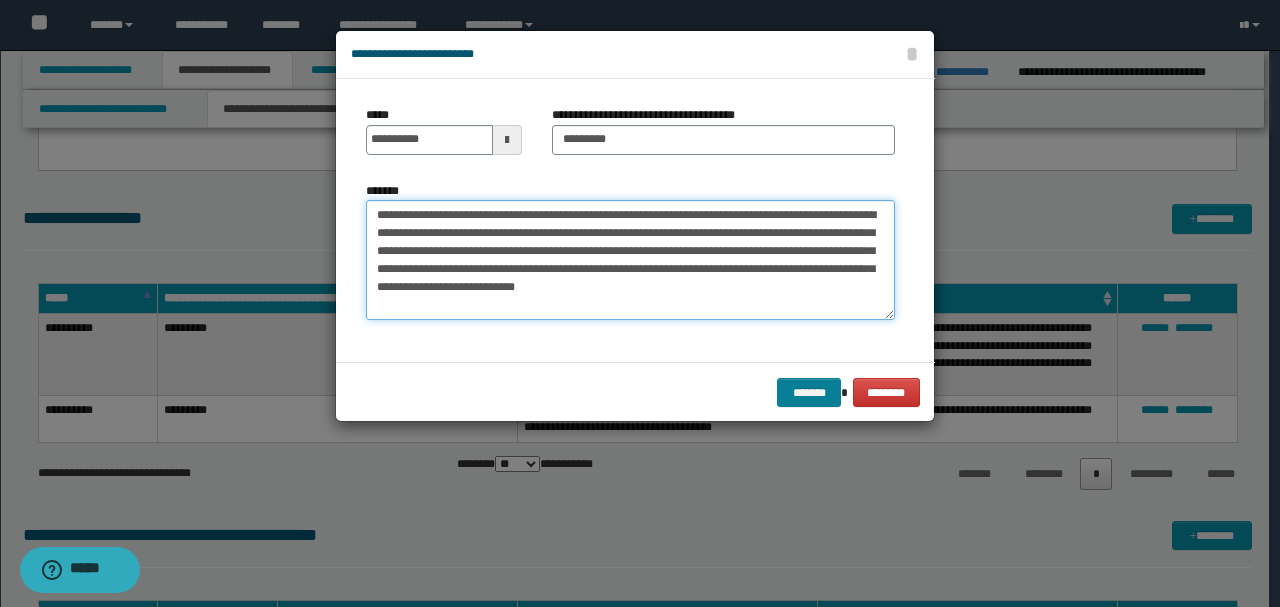 type on "**********" 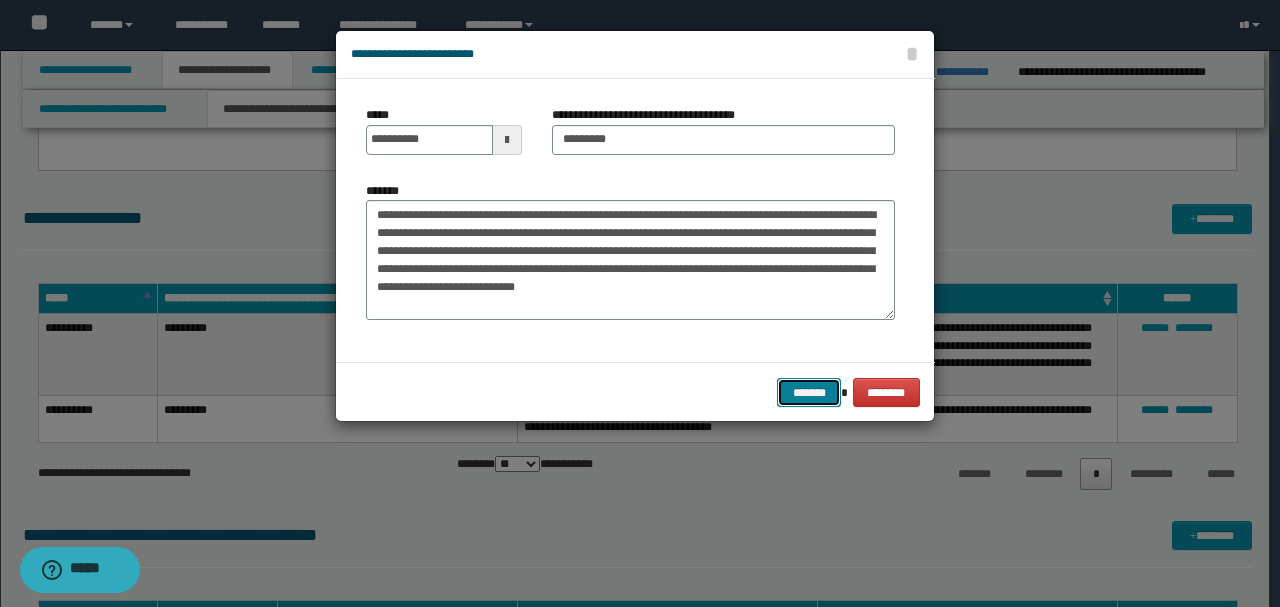 click on "*******" at bounding box center [809, 392] 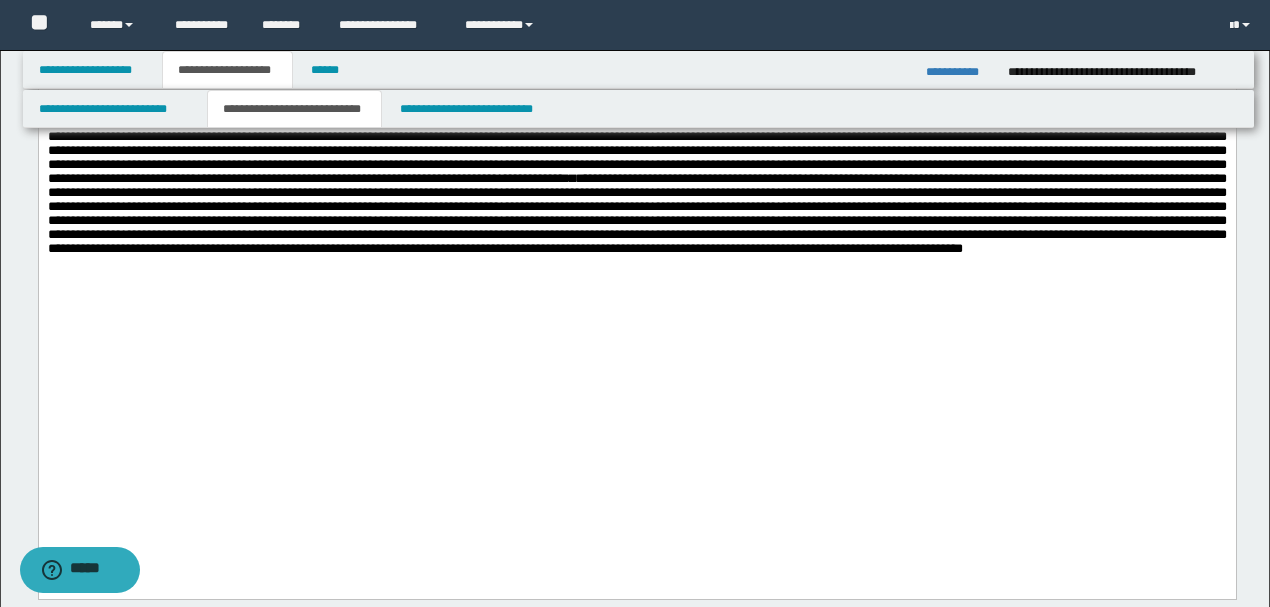 scroll, scrollTop: 476, scrollLeft: 0, axis: vertical 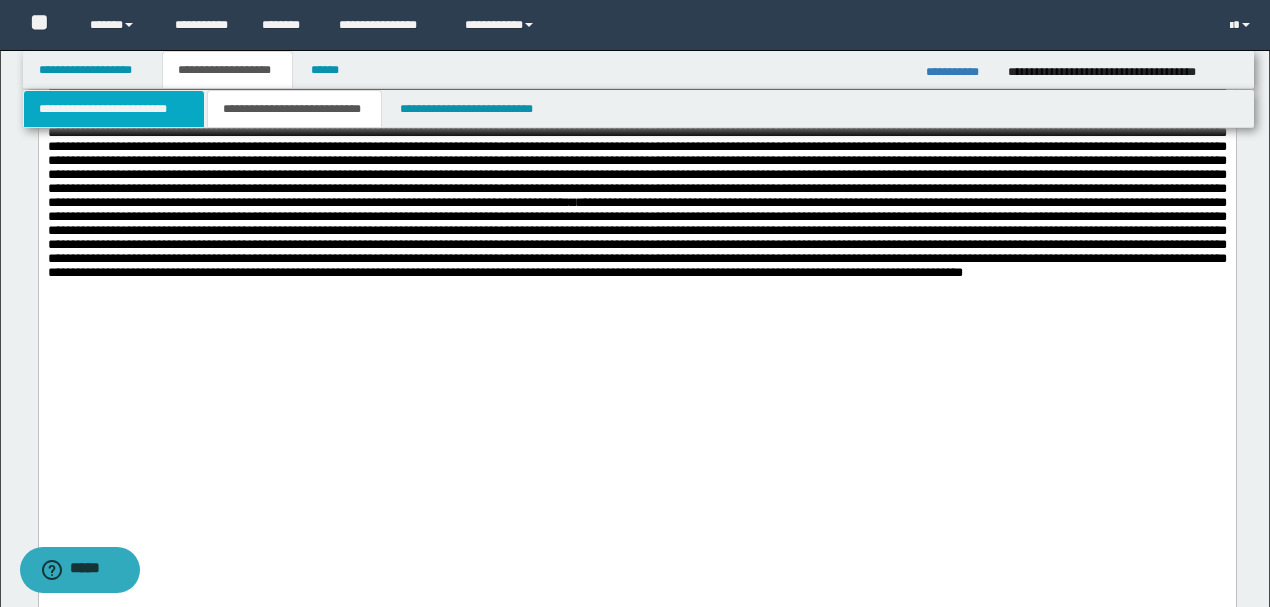 click on "**********" at bounding box center (114, 109) 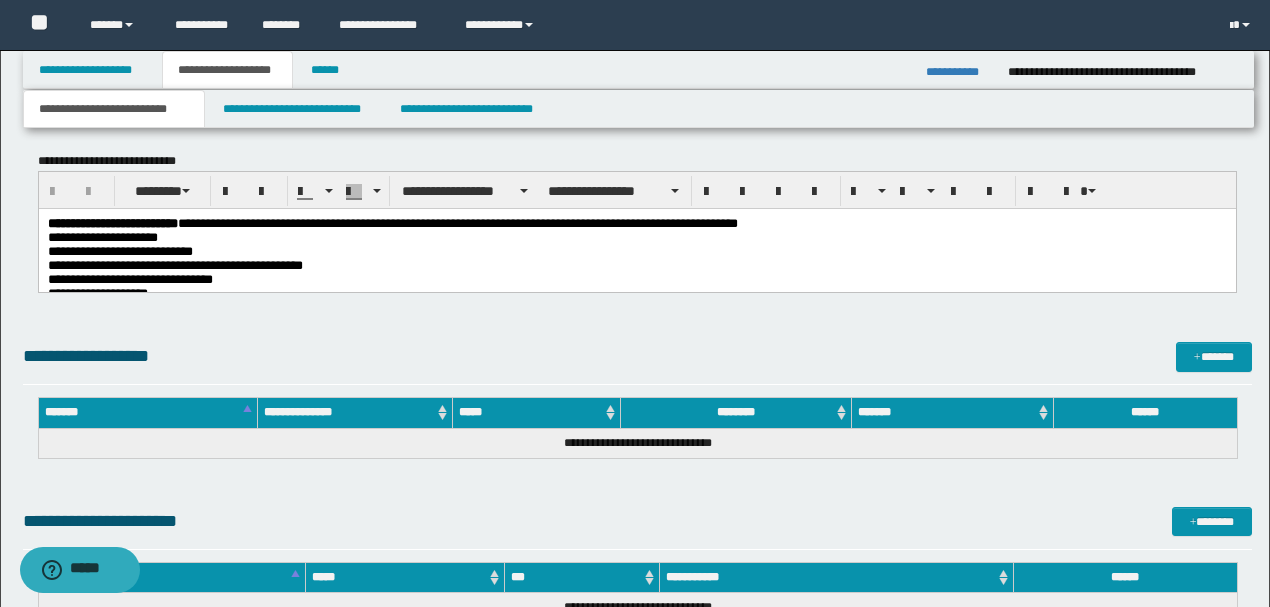 scroll, scrollTop: 666, scrollLeft: 0, axis: vertical 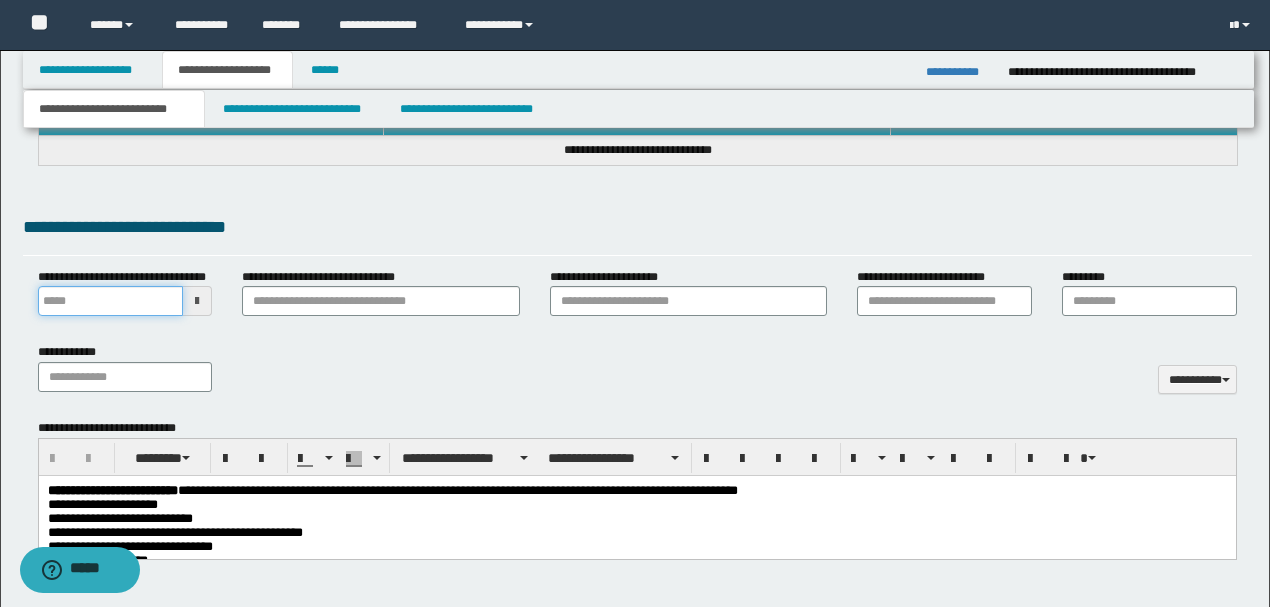 click on "**********" at bounding box center (111, 301) 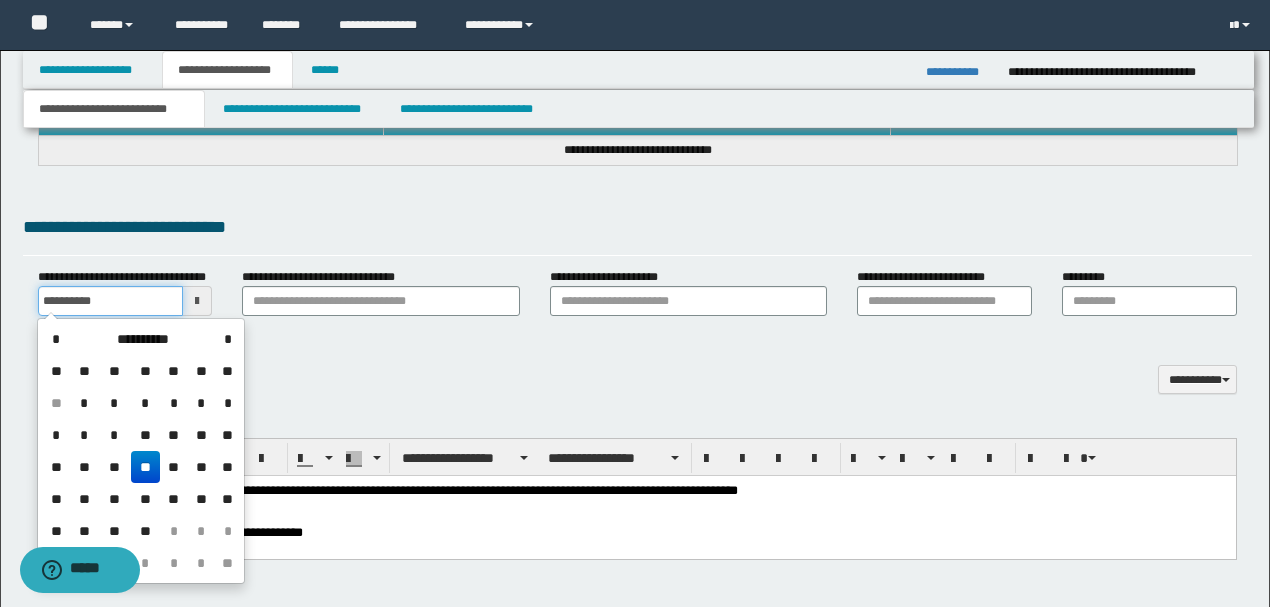 click on "**********" at bounding box center [111, 301] 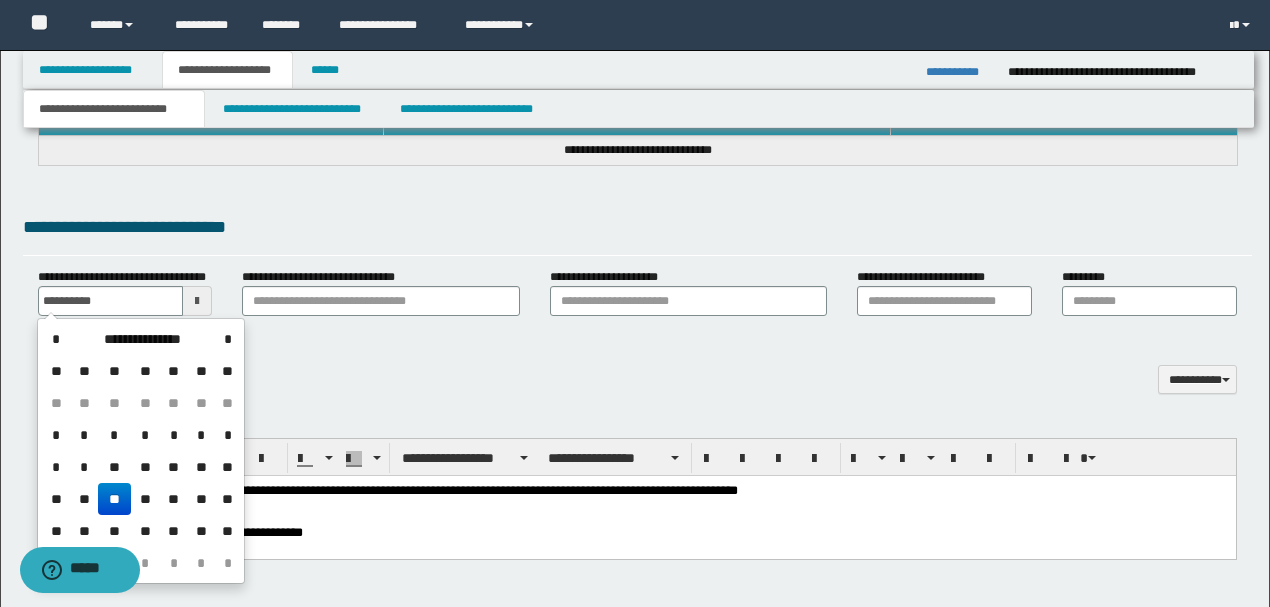 click on "**" at bounding box center [114, 499] 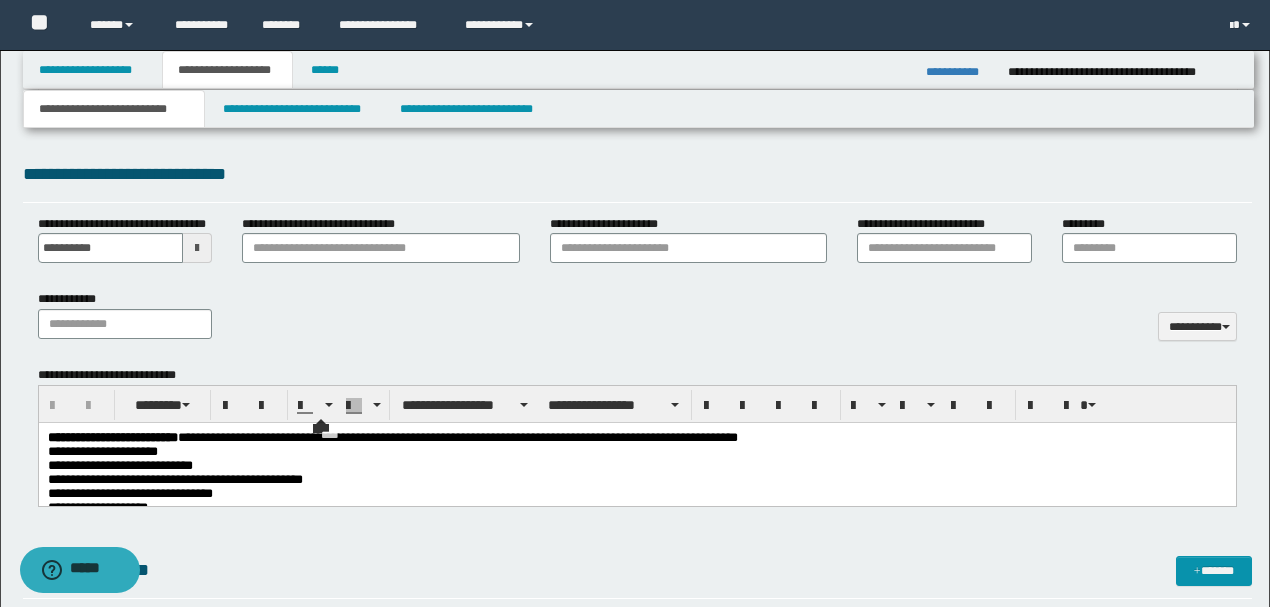 scroll, scrollTop: 800, scrollLeft: 0, axis: vertical 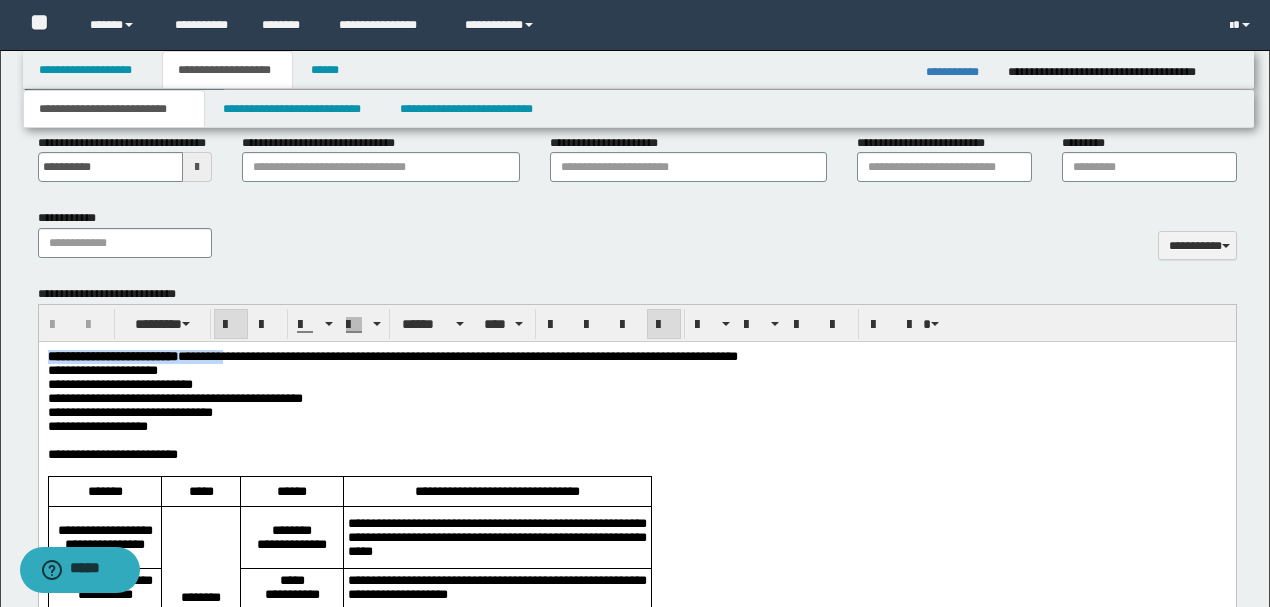 drag, startPoint x: 282, startPoint y: 362, endPoint x: 3, endPoint y: 356, distance: 279.0645 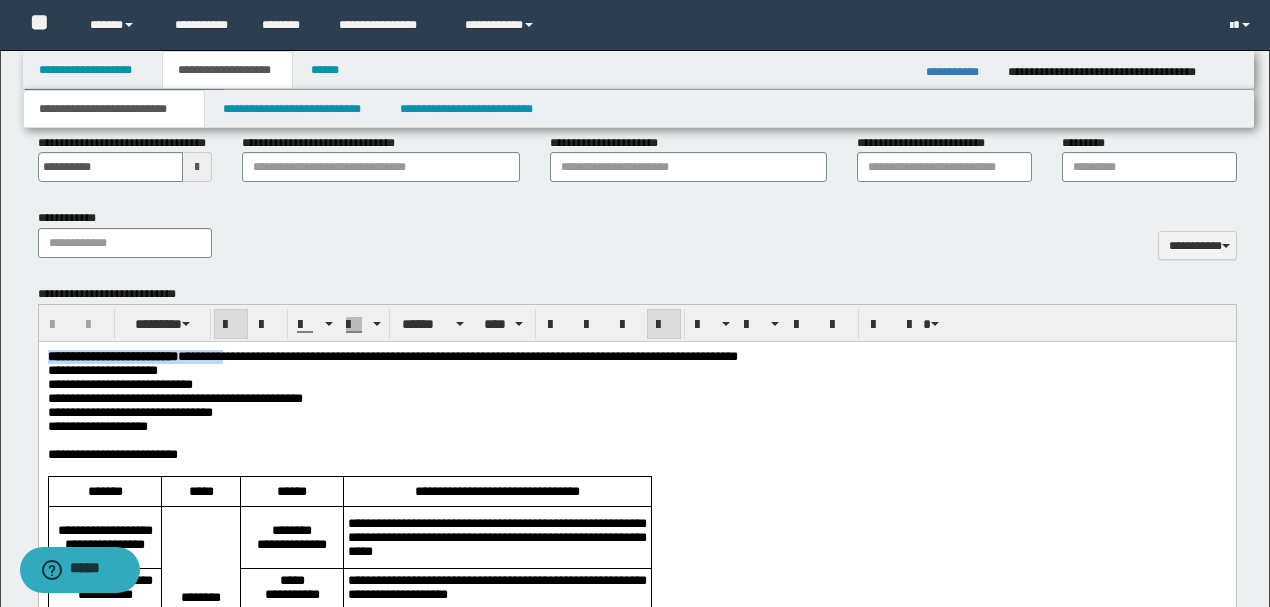 click on "**********" at bounding box center [636, 1216] 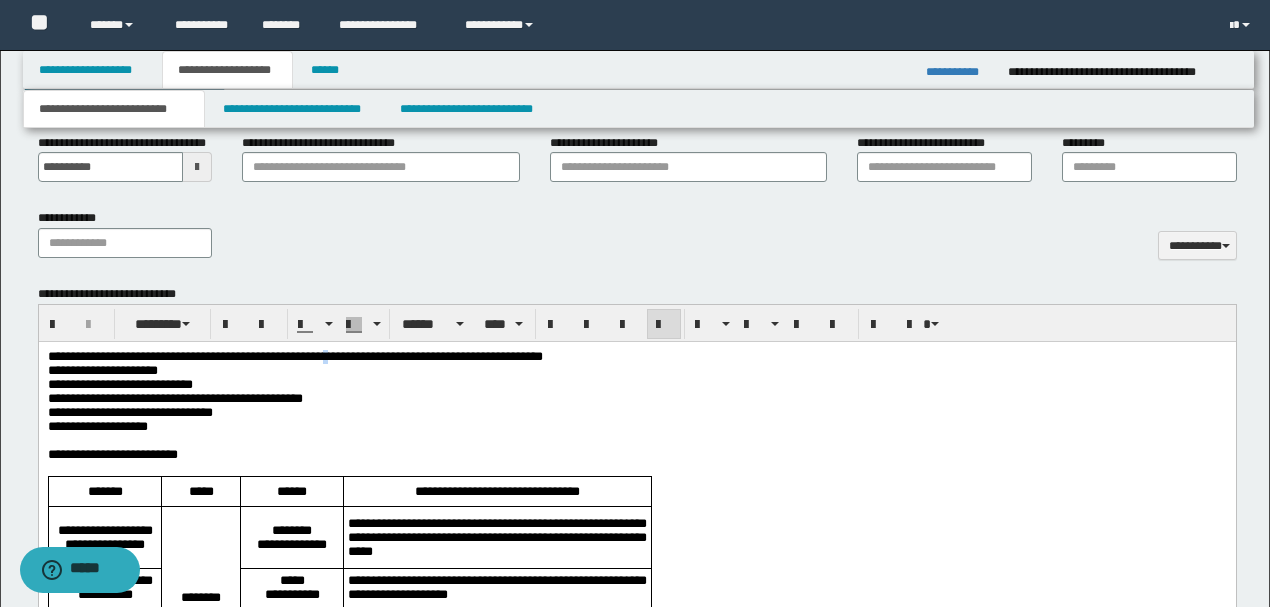 click on "**********" at bounding box center [294, 356] 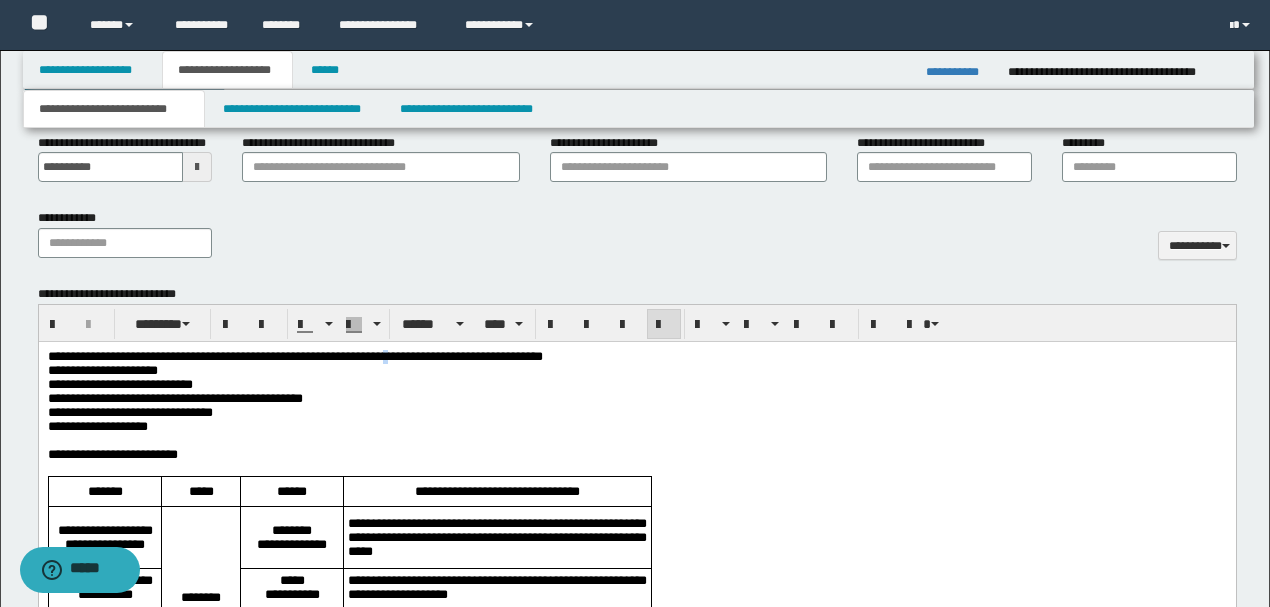 click on "**********" at bounding box center [294, 356] 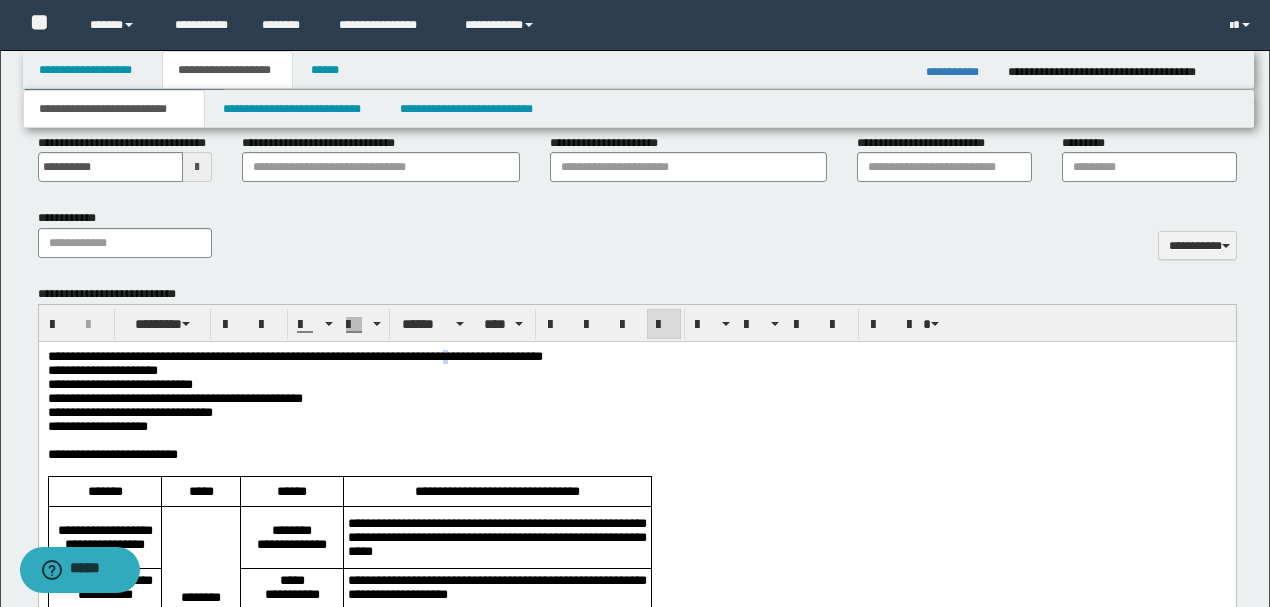 click on "**********" at bounding box center (294, 356) 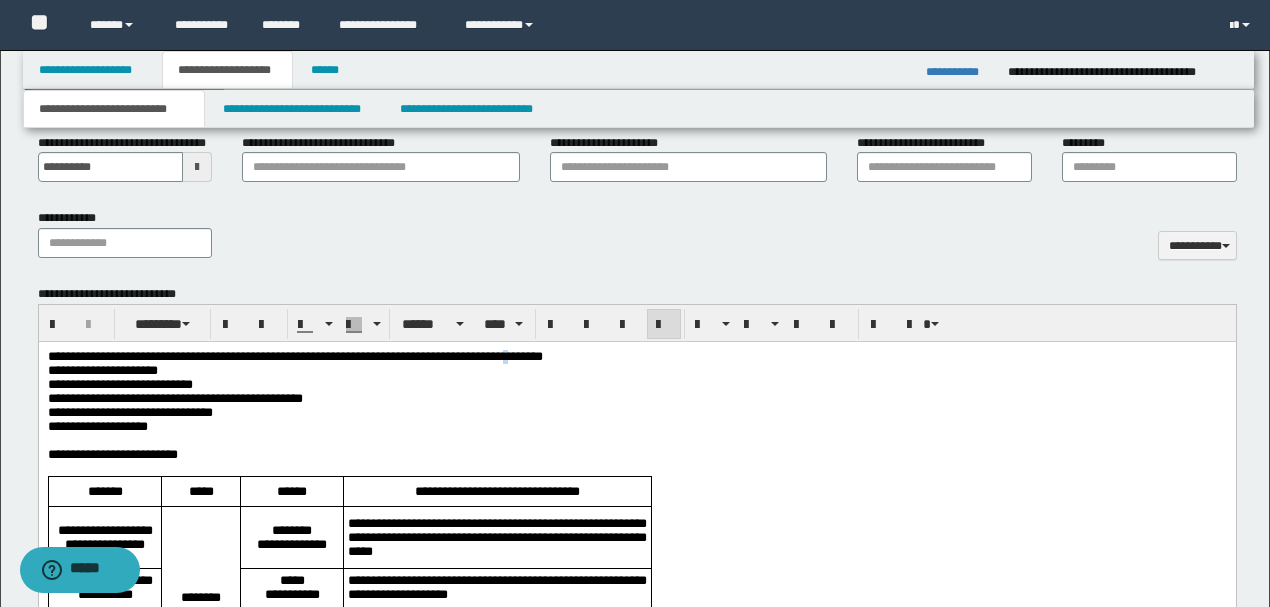 click on "**********" at bounding box center [294, 356] 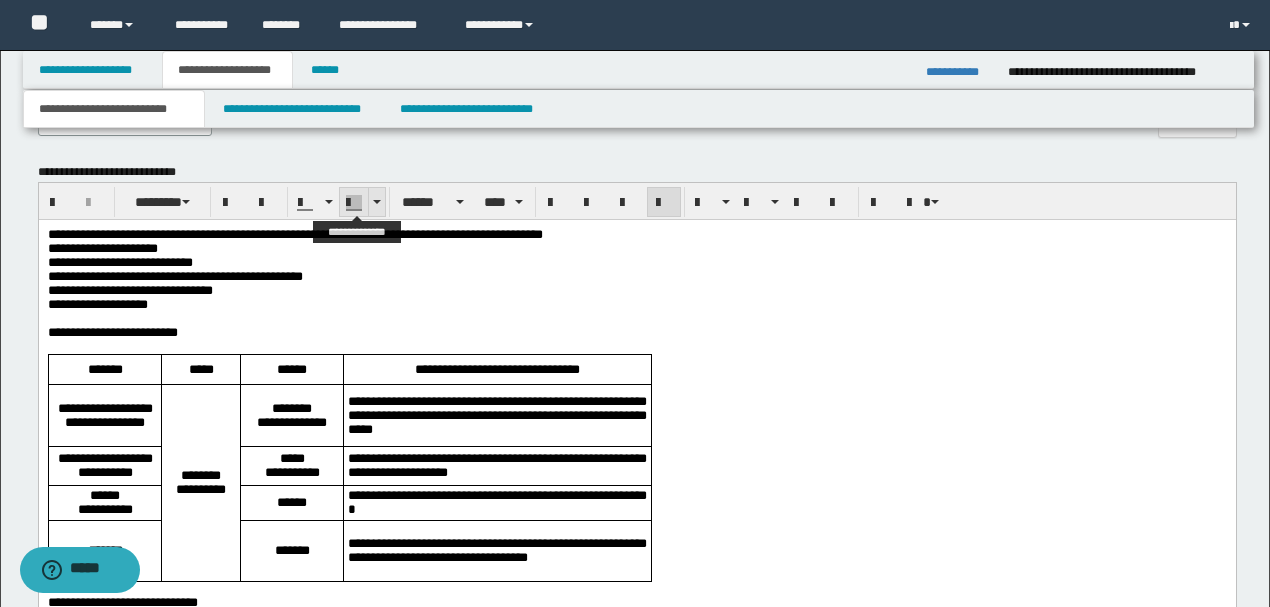 scroll, scrollTop: 933, scrollLeft: 0, axis: vertical 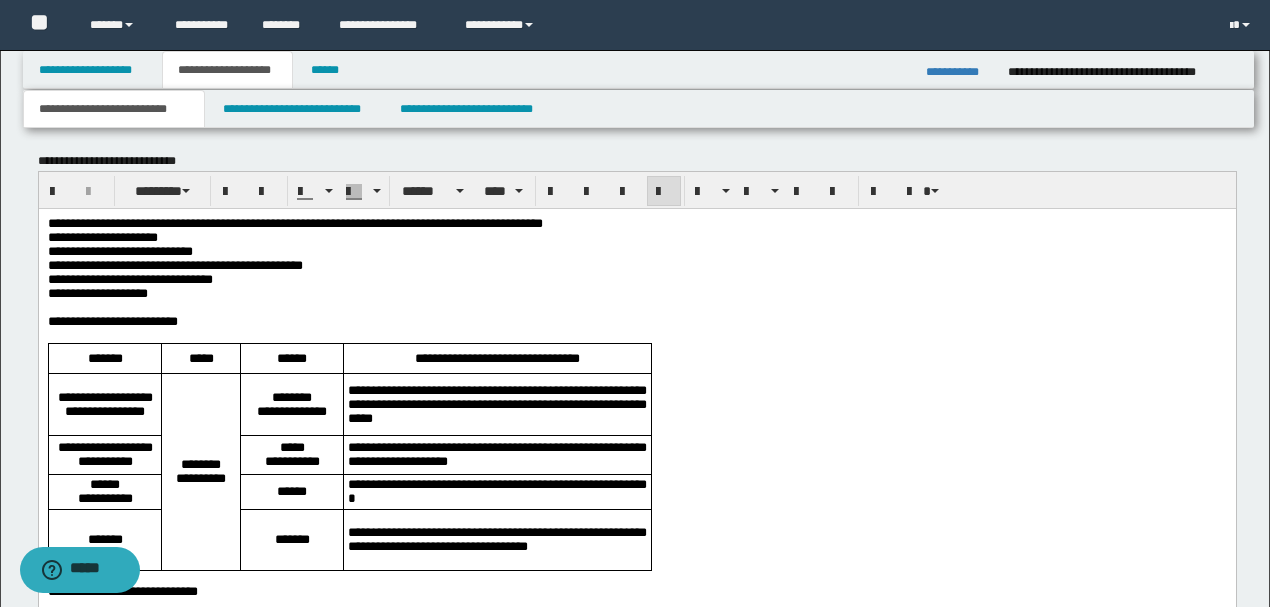 click on "**********" at bounding box center [636, 322] 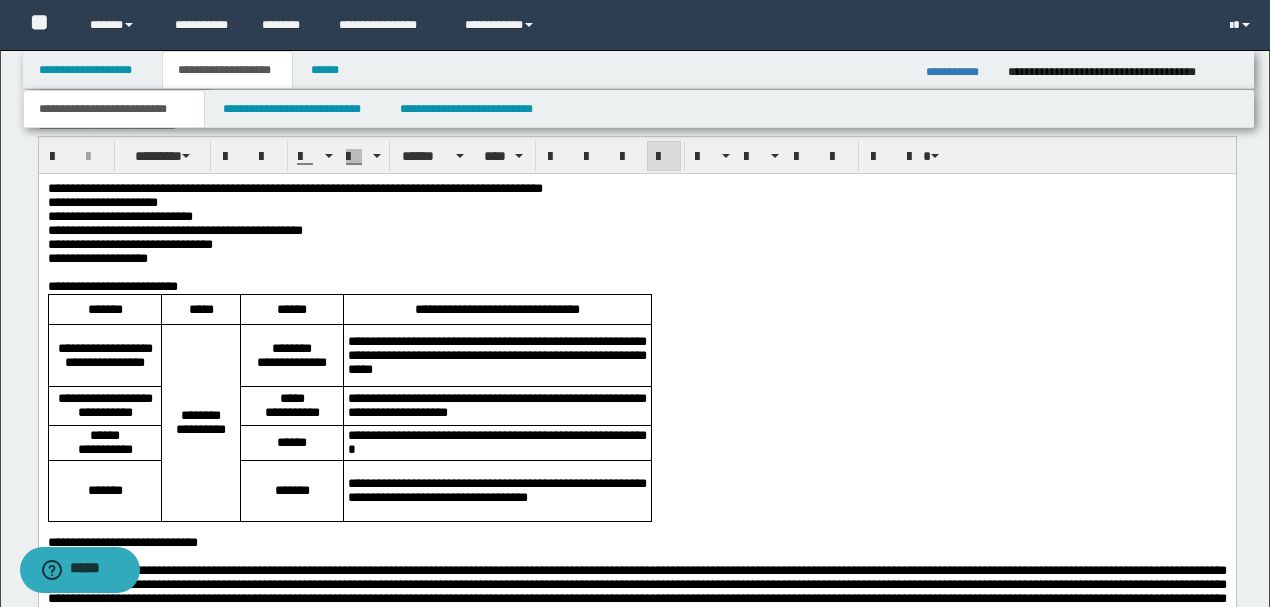scroll, scrollTop: 1000, scrollLeft: 0, axis: vertical 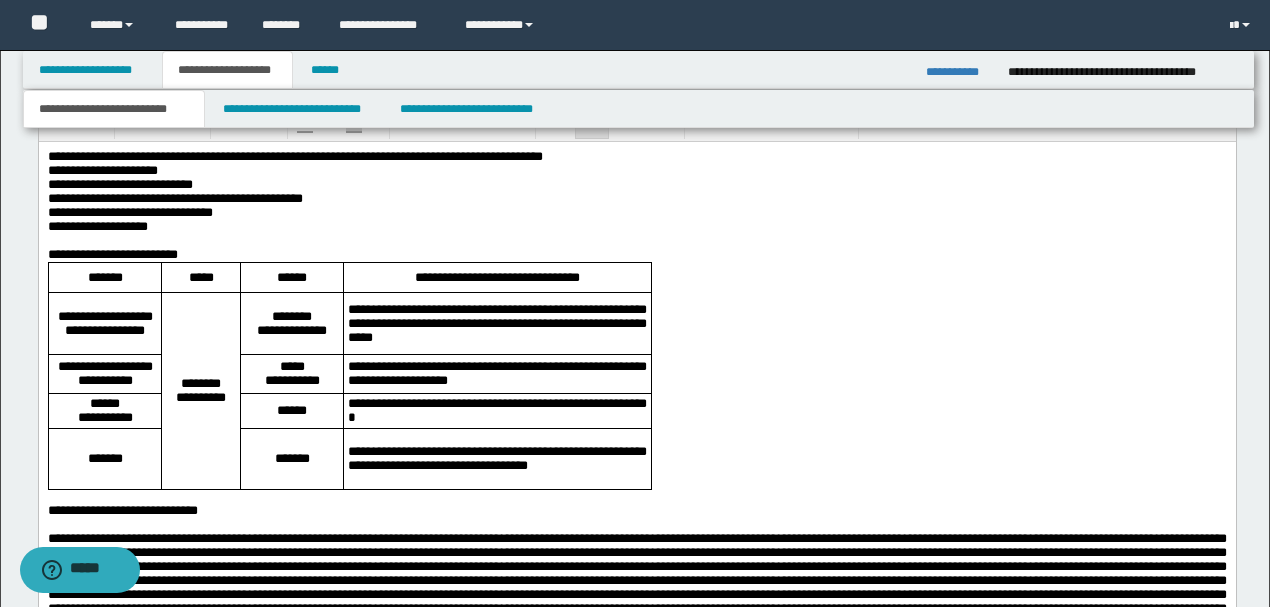 click on "**********" at bounding box center (104, 323) 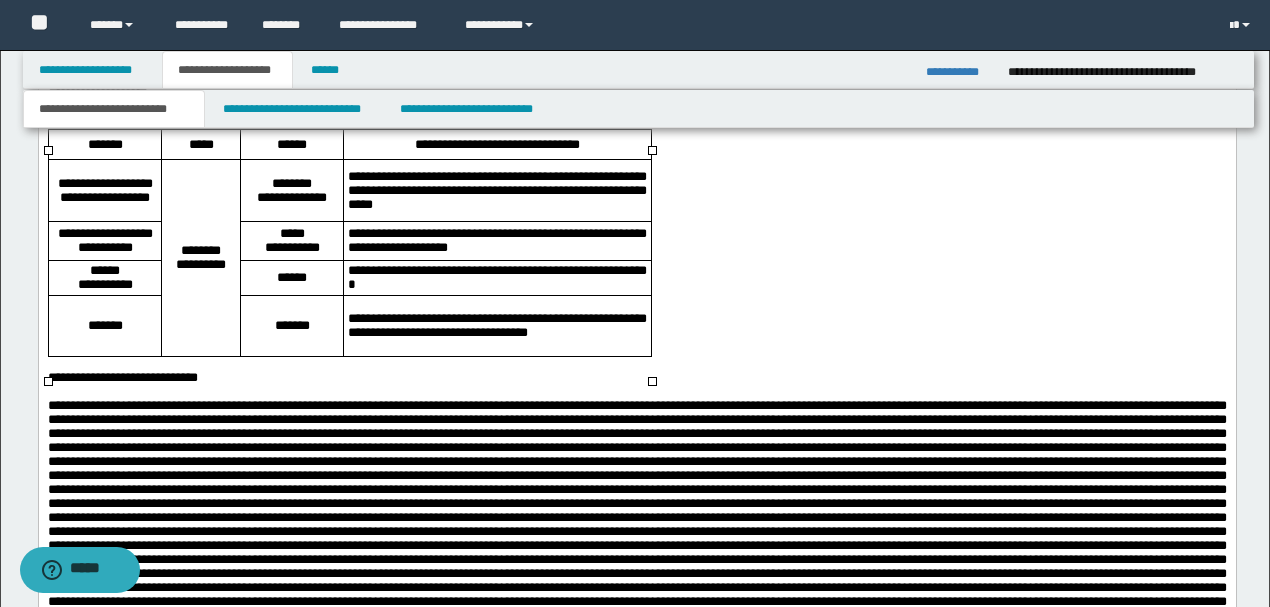 scroll, scrollTop: 1200, scrollLeft: 0, axis: vertical 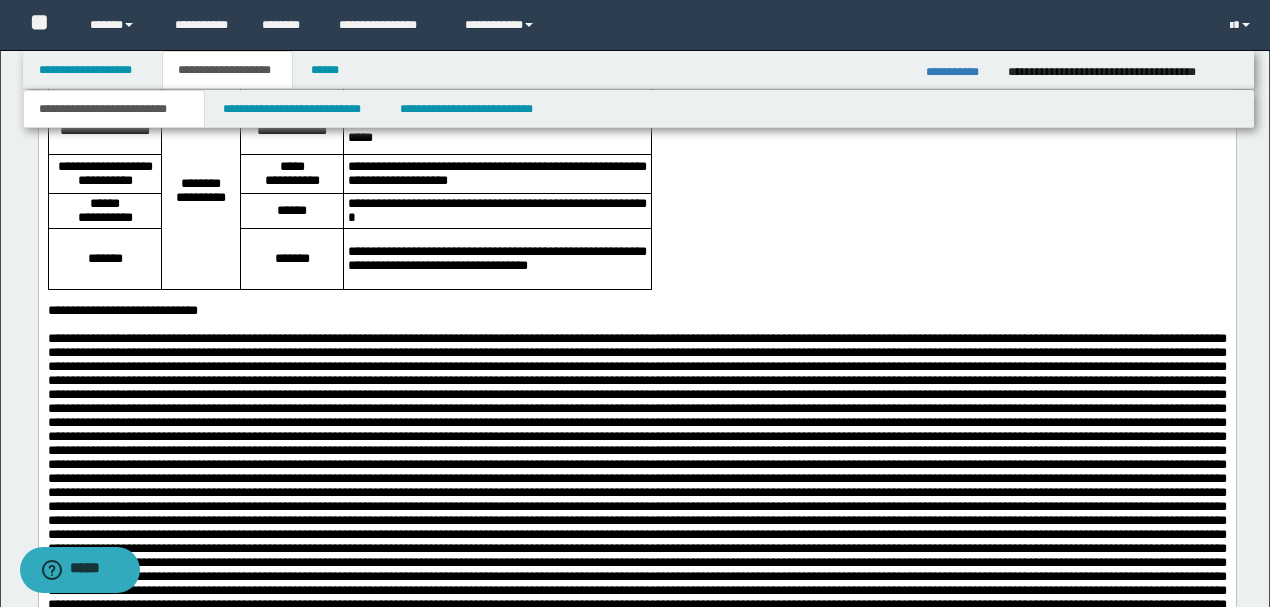 click on "**********" at bounding box center (636, 312) 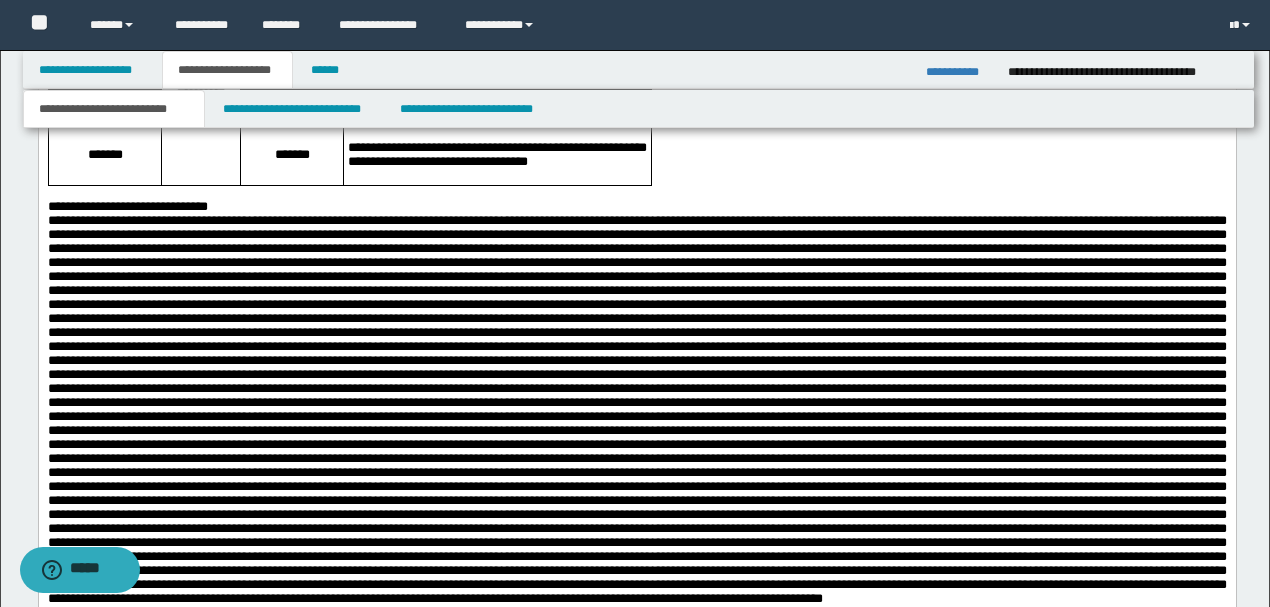 scroll, scrollTop: 1333, scrollLeft: 0, axis: vertical 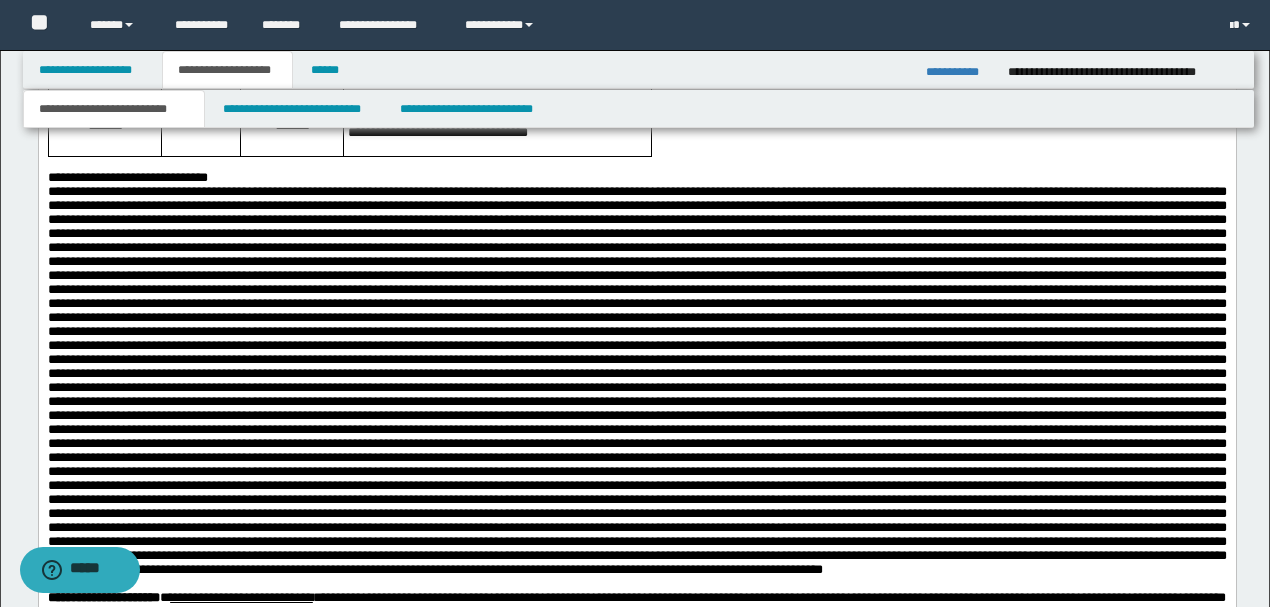click at bounding box center (636, 381) 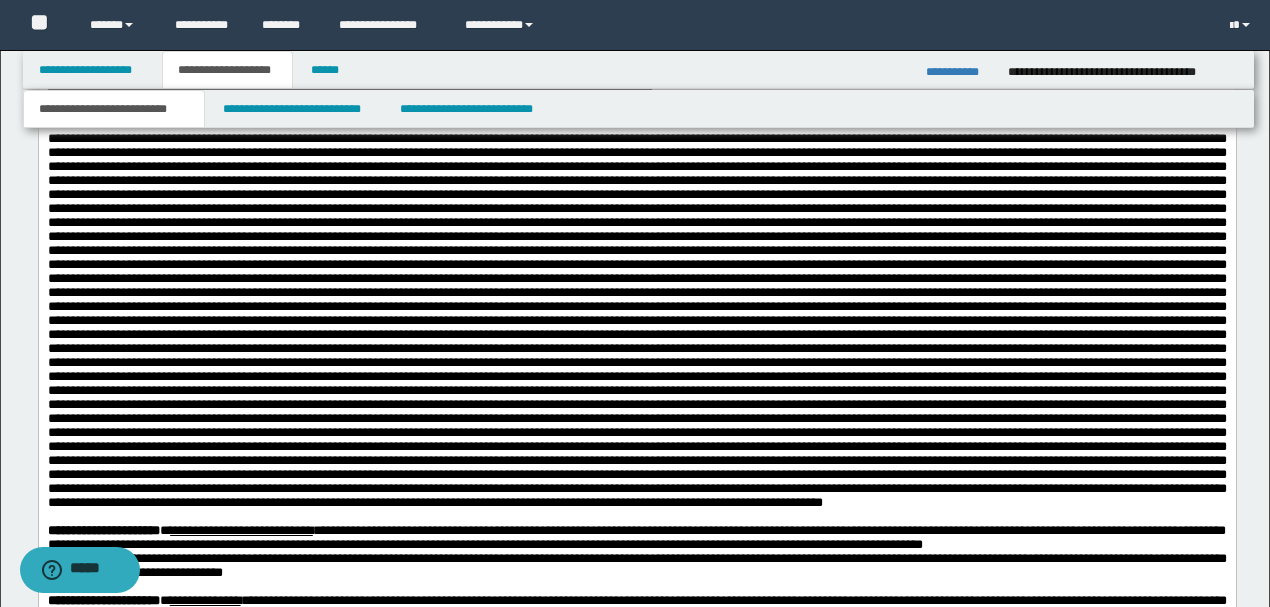 click at bounding box center (636, 314) 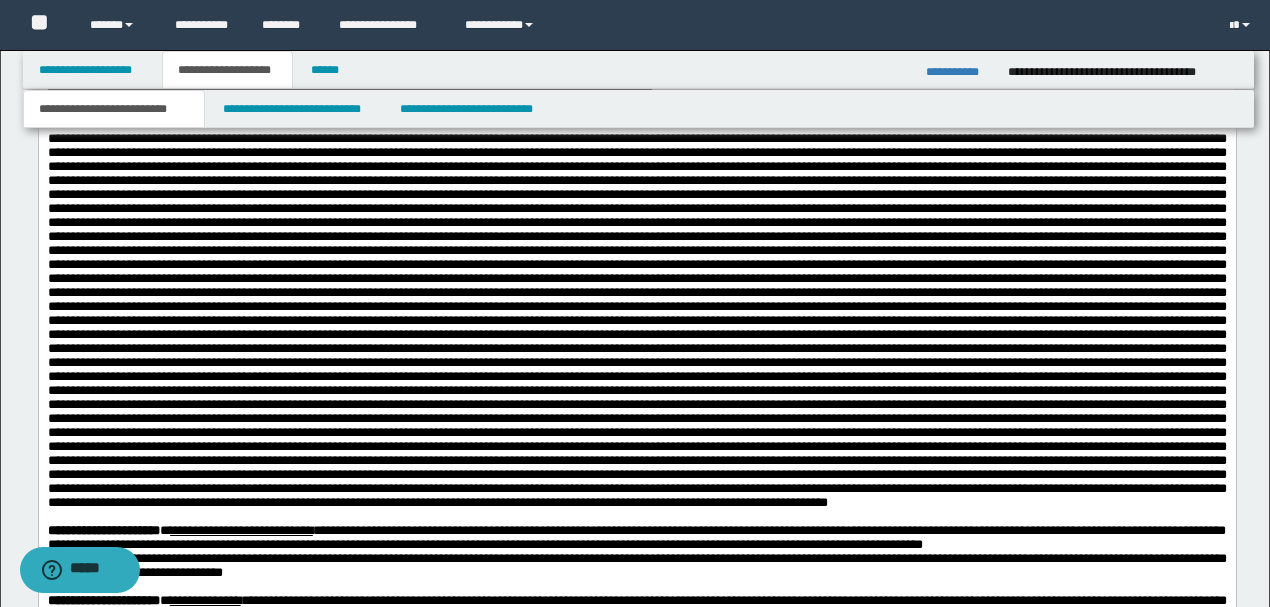 click at bounding box center [636, 314] 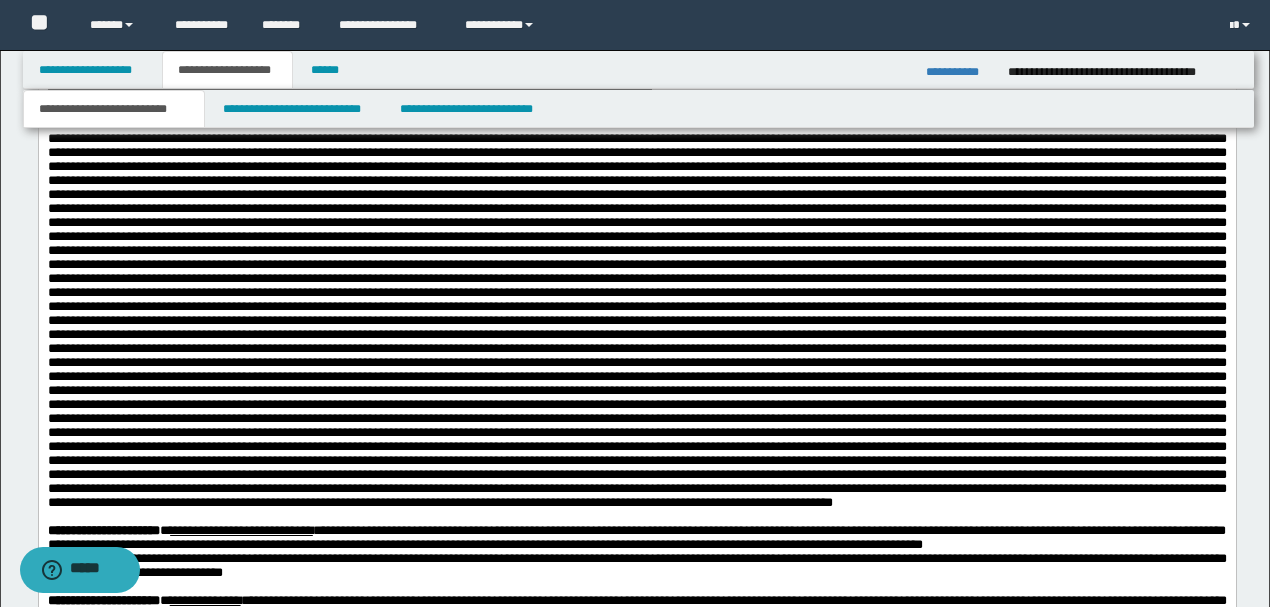 scroll, scrollTop: 1466, scrollLeft: 0, axis: vertical 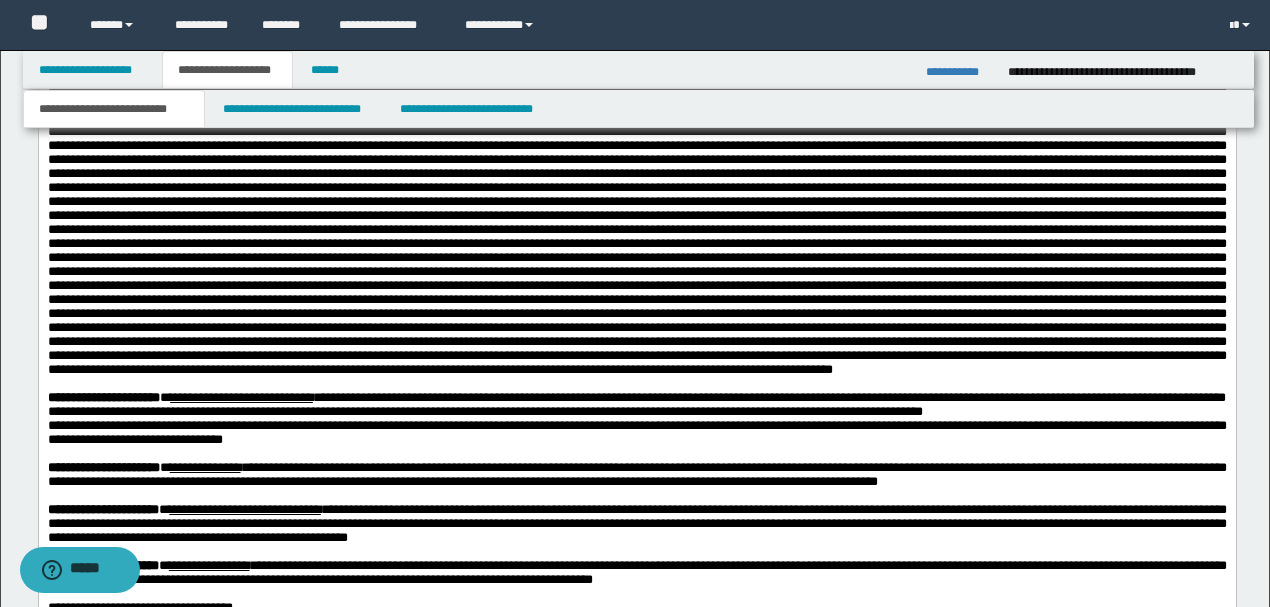 click at bounding box center (636, 181) 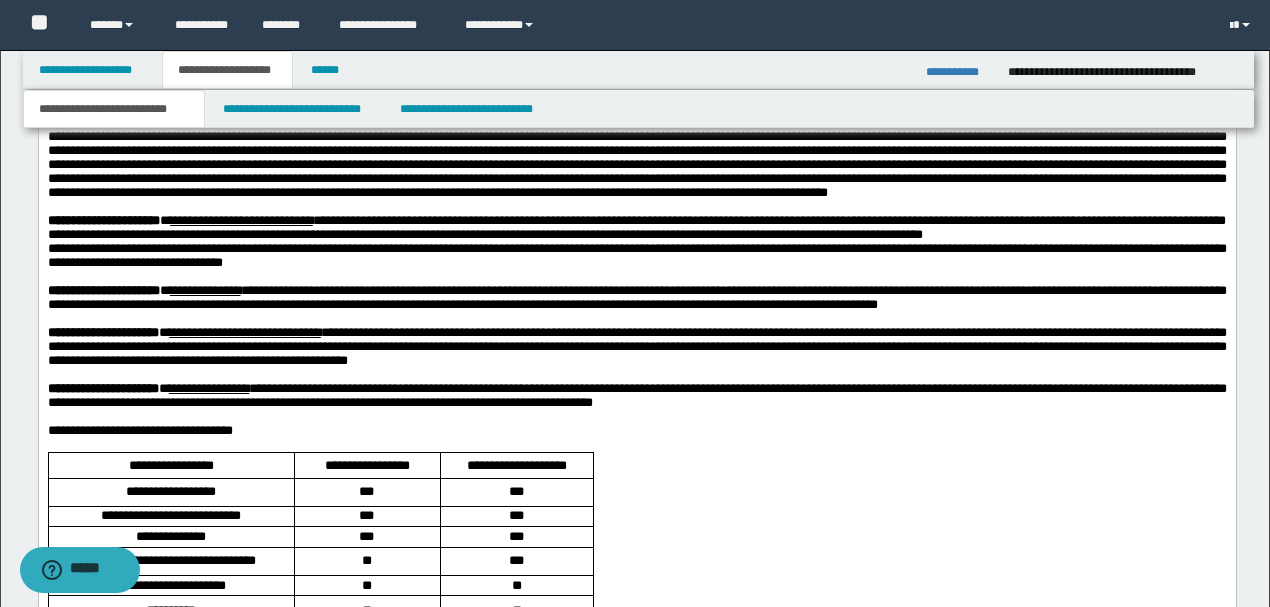 scroll, scrollTop: 1733, scrollLeft: 0, axis: vertical 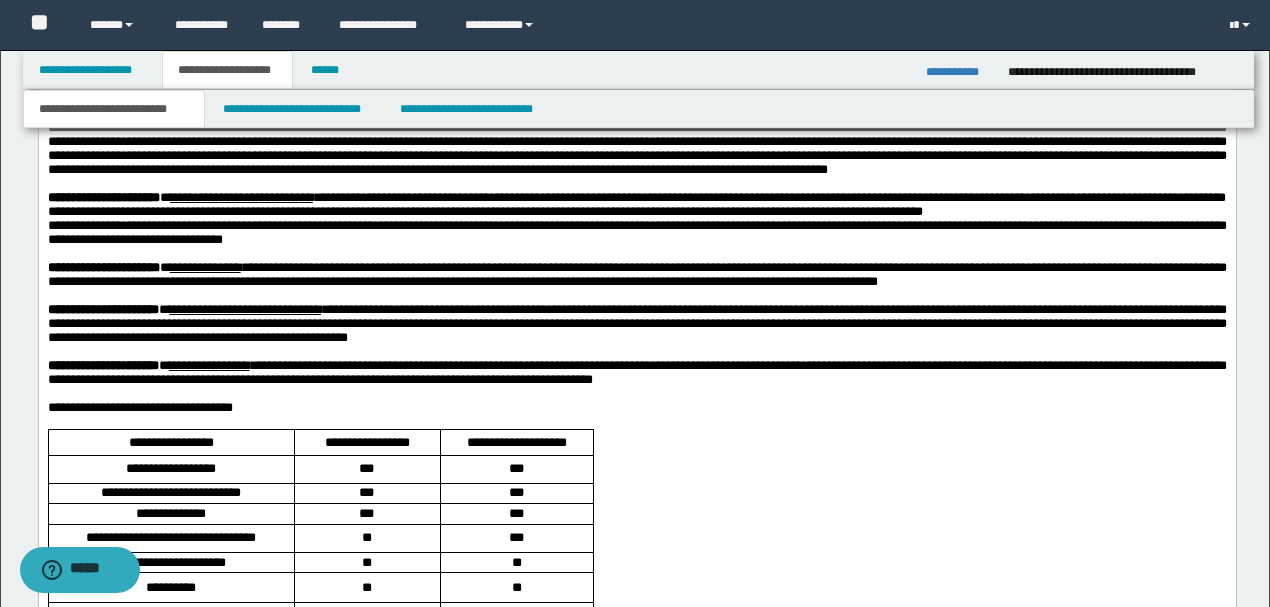 click on "**********" at bounding box center (636, 270) 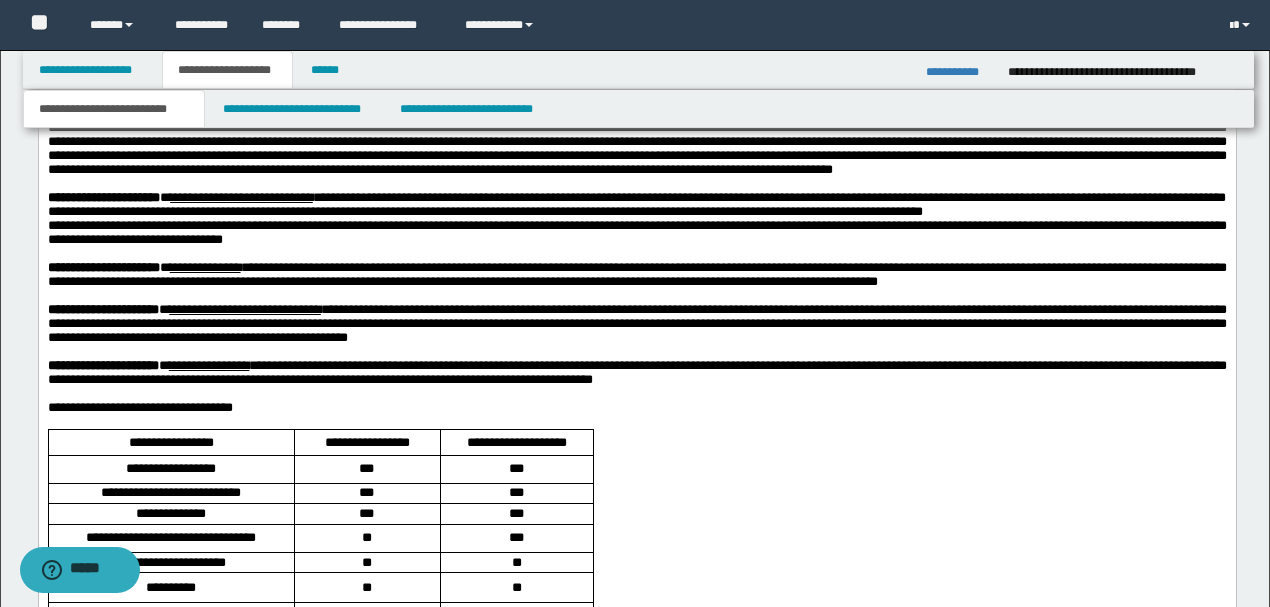 scroll, scrollTop: 1800, scrollLeft: 0, axis: vertical 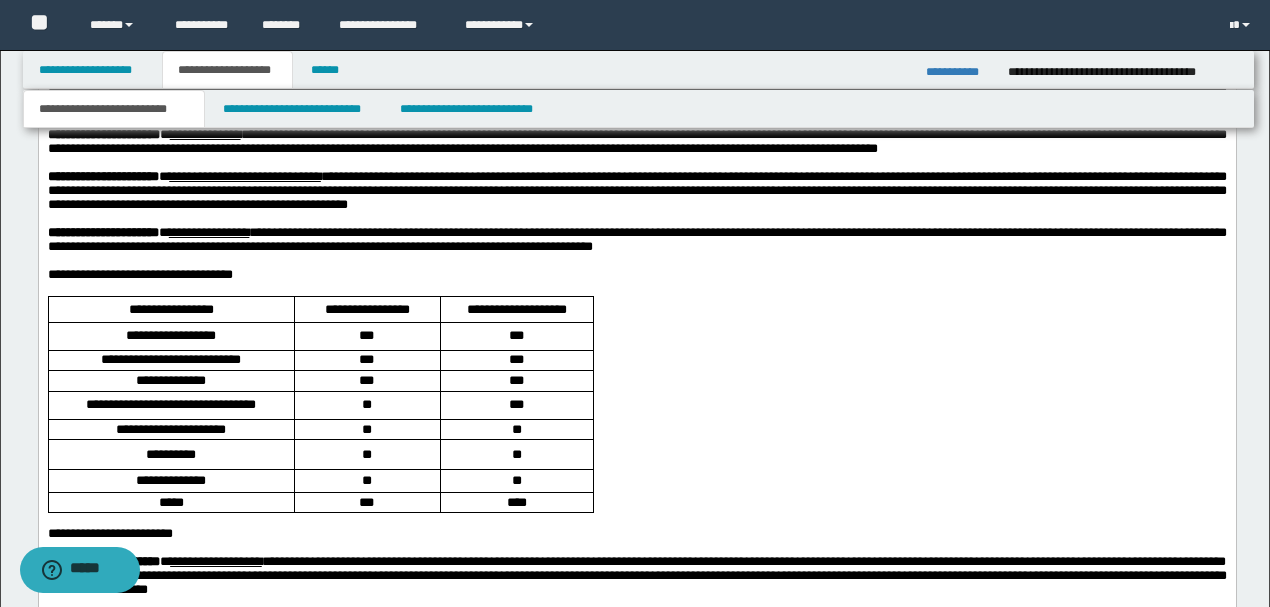 drag, startPoint x: 798, startPoint y: 273, endPoint x: 227, endPoint y: 295, distance: 571.42365 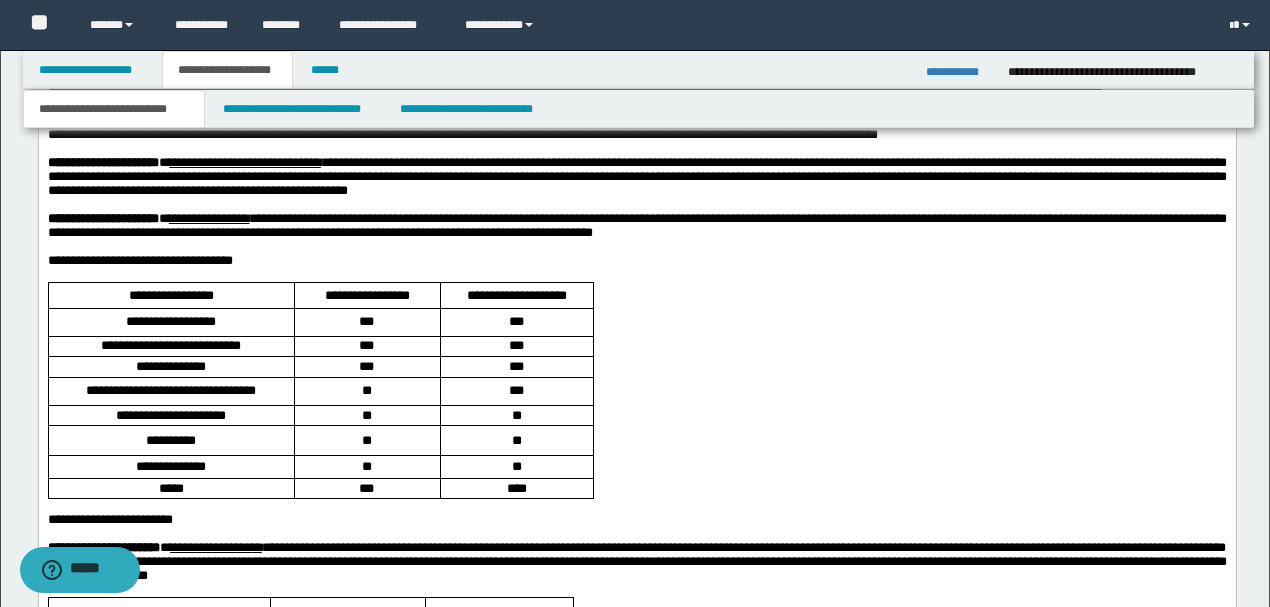 drag, startPoint x: 568, startPoint y: 353, endPoint x: 170, endPoint y: 373, distance: 398.5022 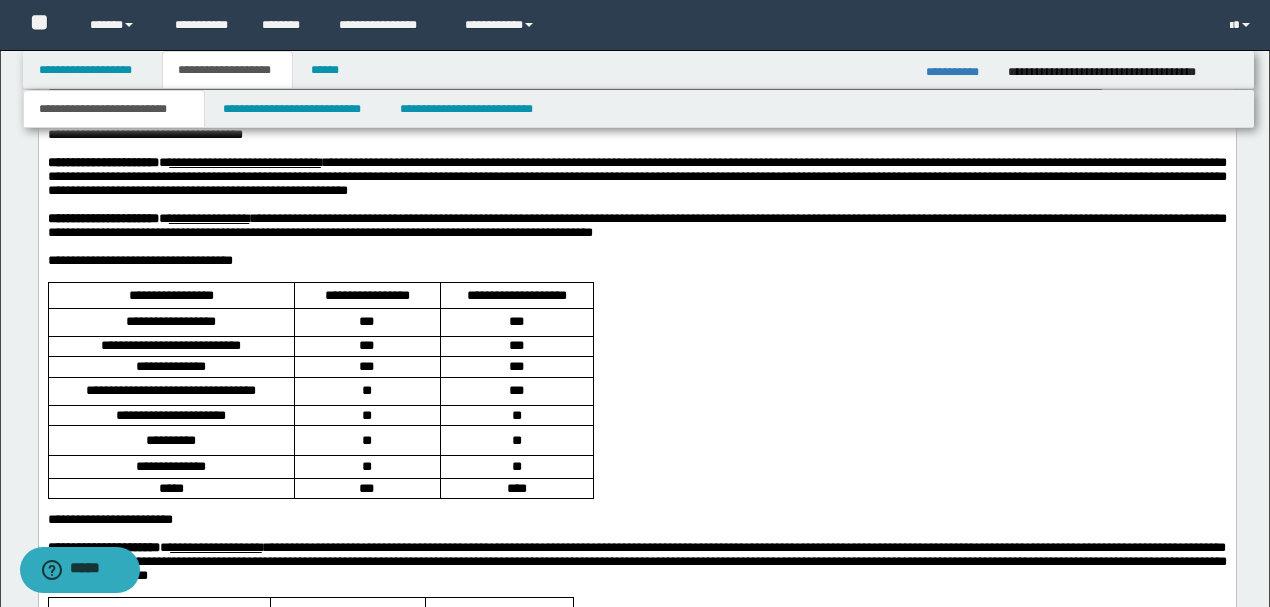 click on "**********" at bounding box center (636, 128) 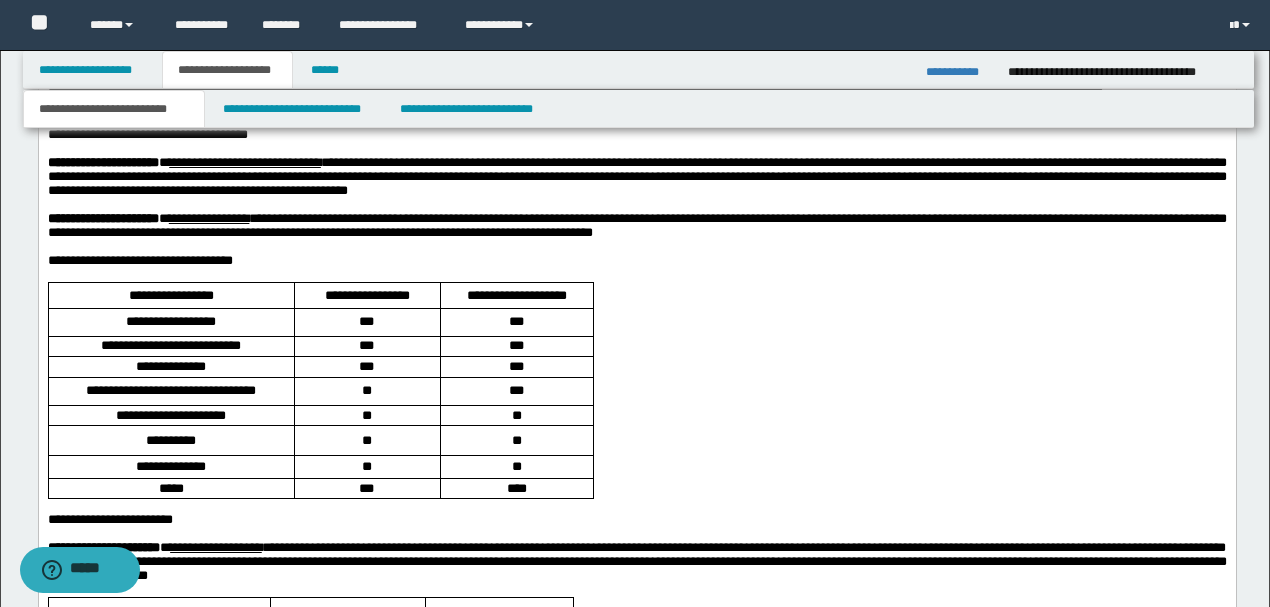 click on "**********" at bounding box center [244, 163] 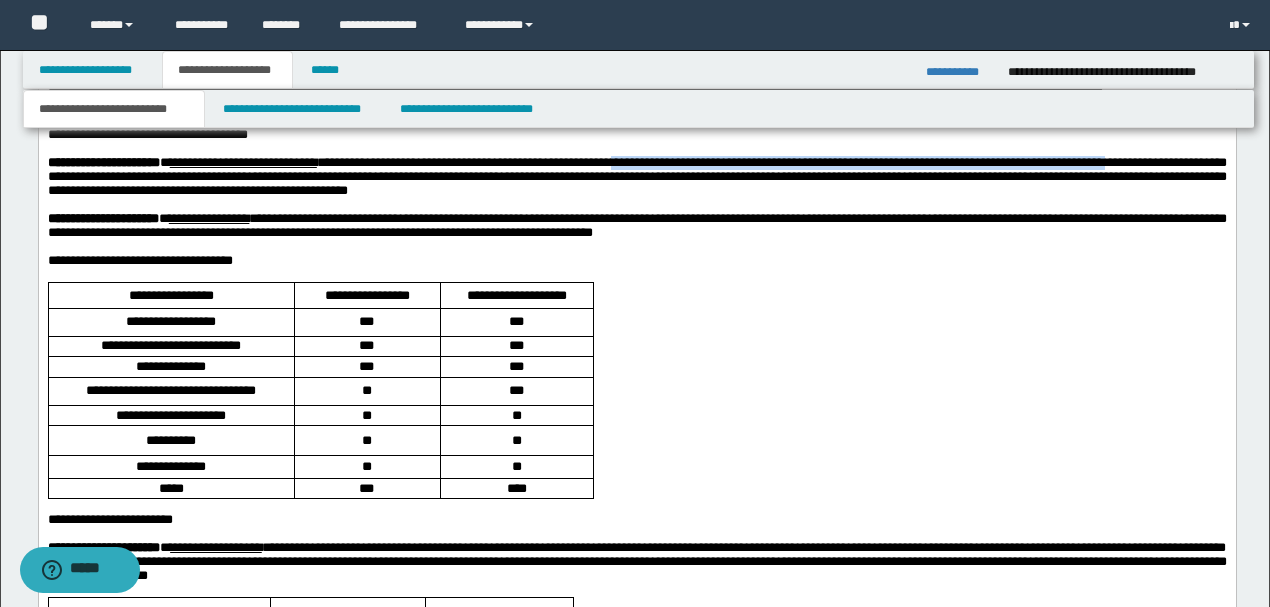 drag, startPoint x: 758, startPoint y: 404, endPoint x: 189, endPoint y: 427, distance: 569.46466 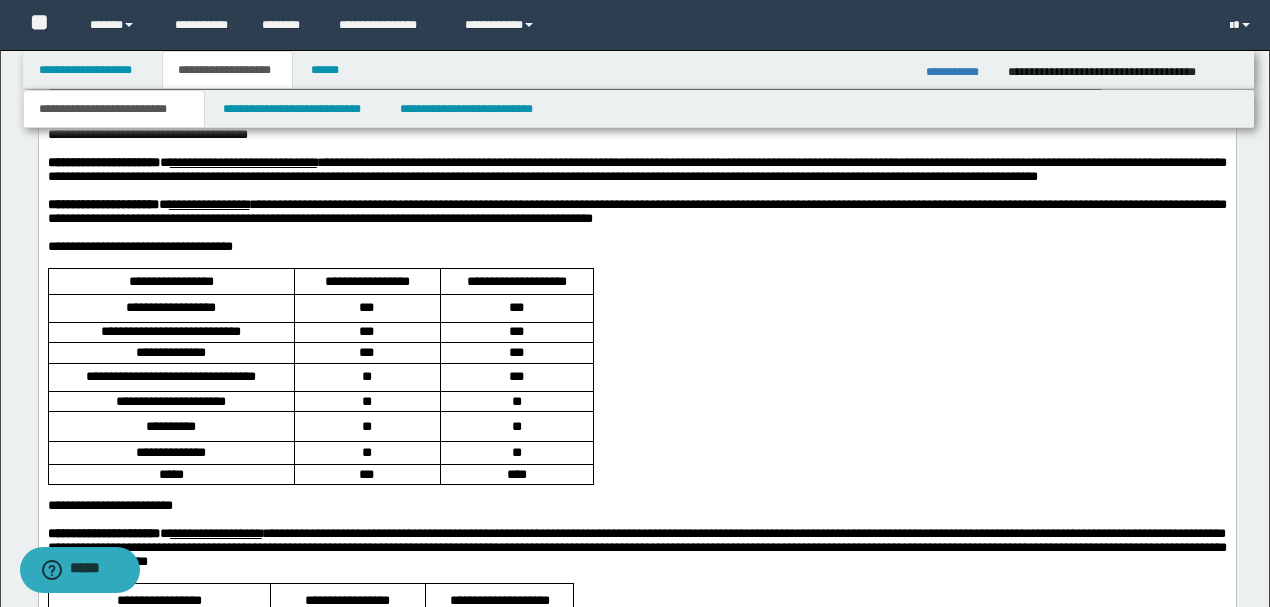 click on "**********" at bounding box center [636, 170] 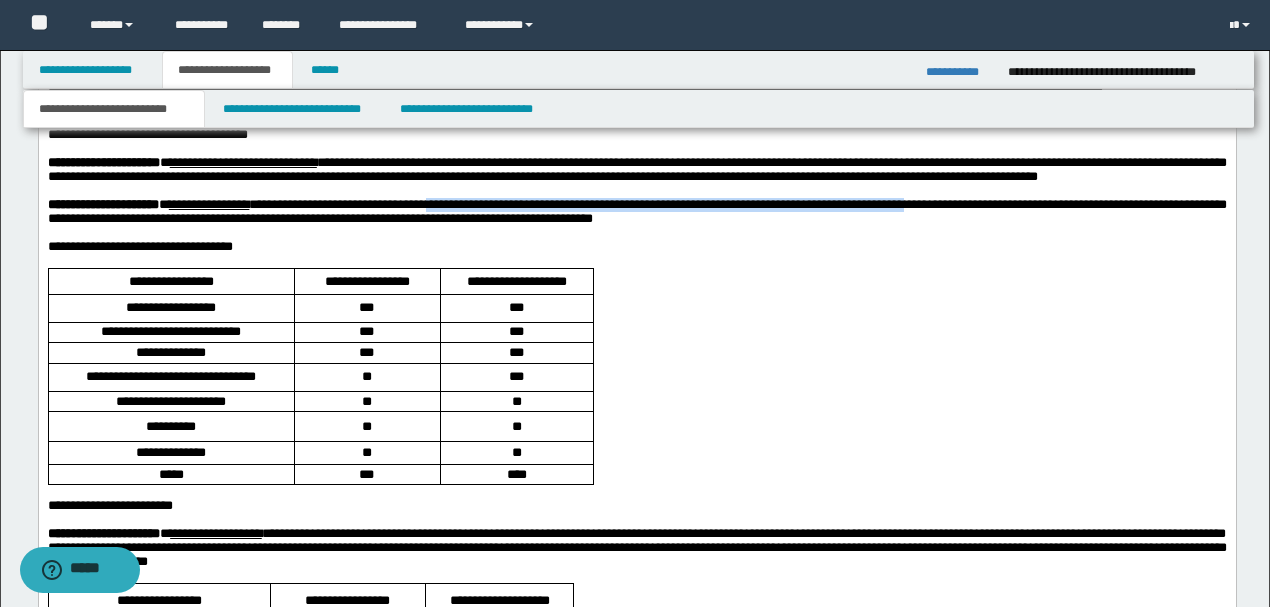 drag, startPoint x: 524, startPoint y: 471, endPoint x: 1102, endPoint y: 469, distance: 578.0035 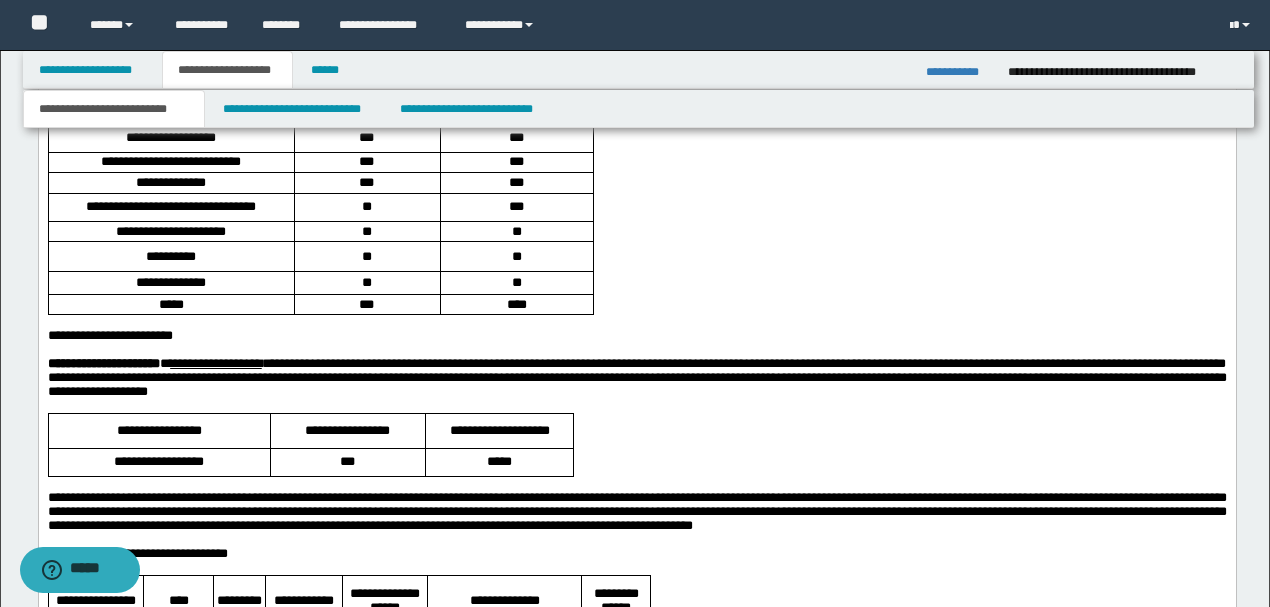 scroll, scrollTop: 2066, scrollLeft: 0, axis: vertical 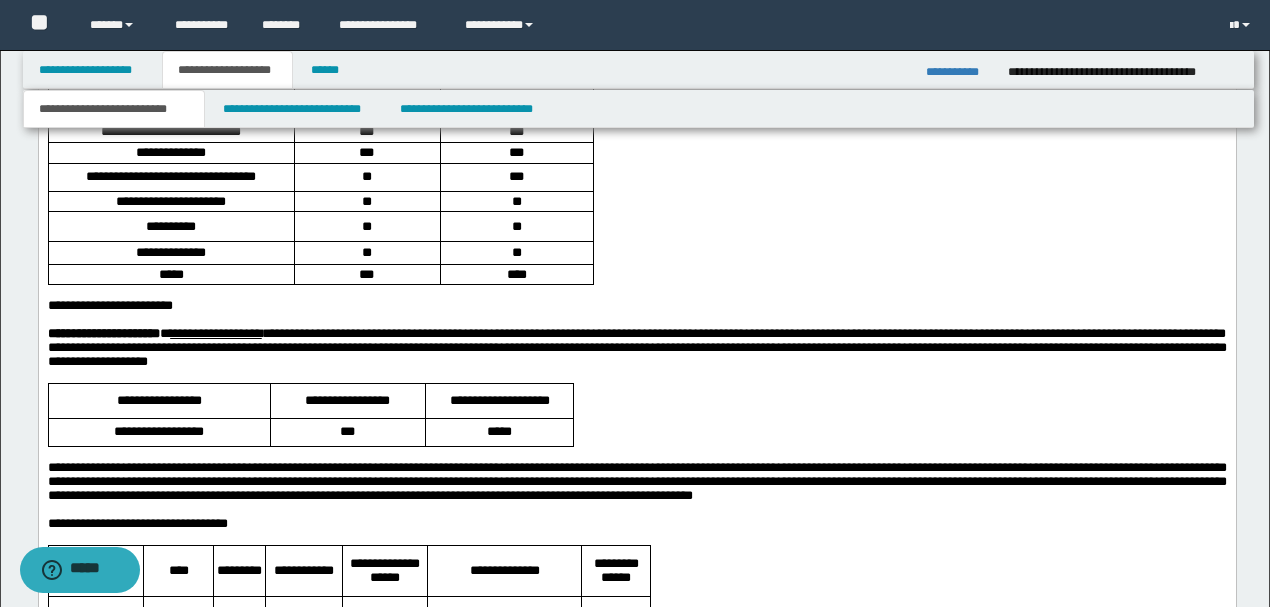 click on "**********" at bounding box center (636, 48) 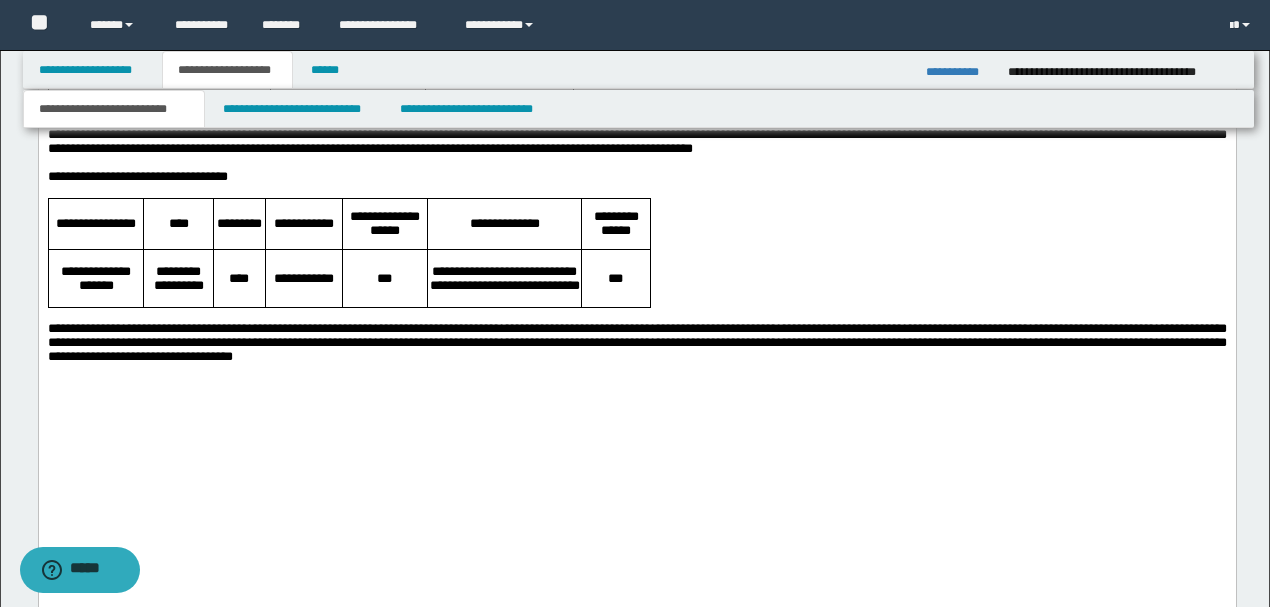 scroll, scrollTop: 2400, scrollLeft: 0, axis: vertical 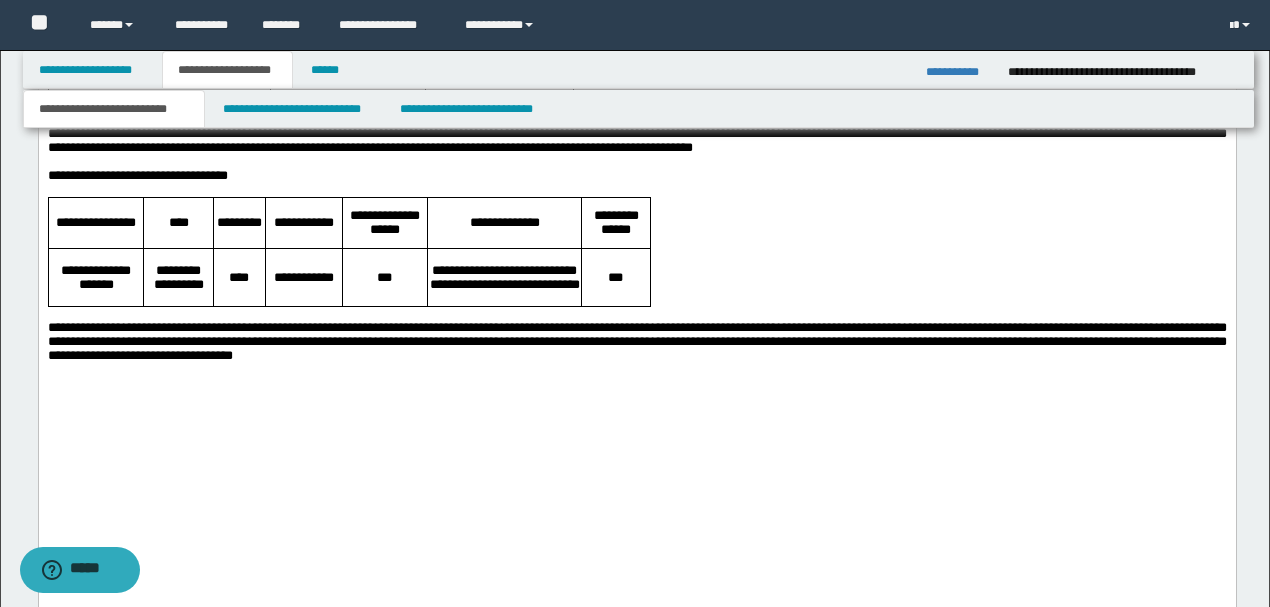 drag, startPoint x: 1150, startPoint y: 277, endPoint x: 852, endPoint y: 295, distance: 298.54312 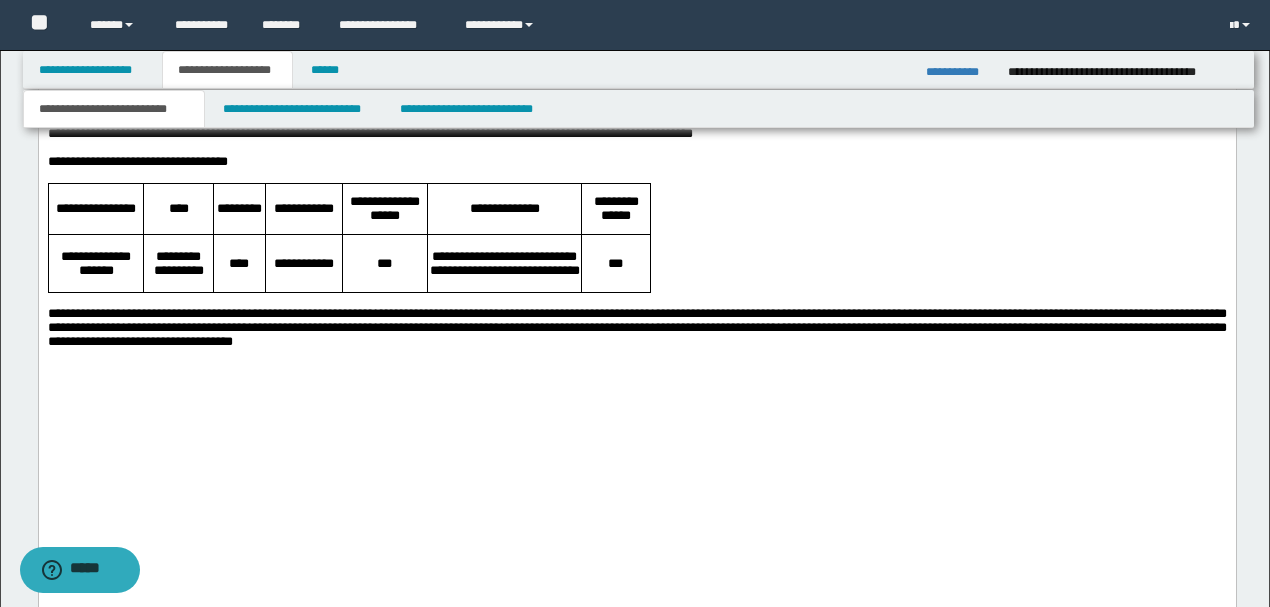 click on "**********" at bounding box center [636, -7] 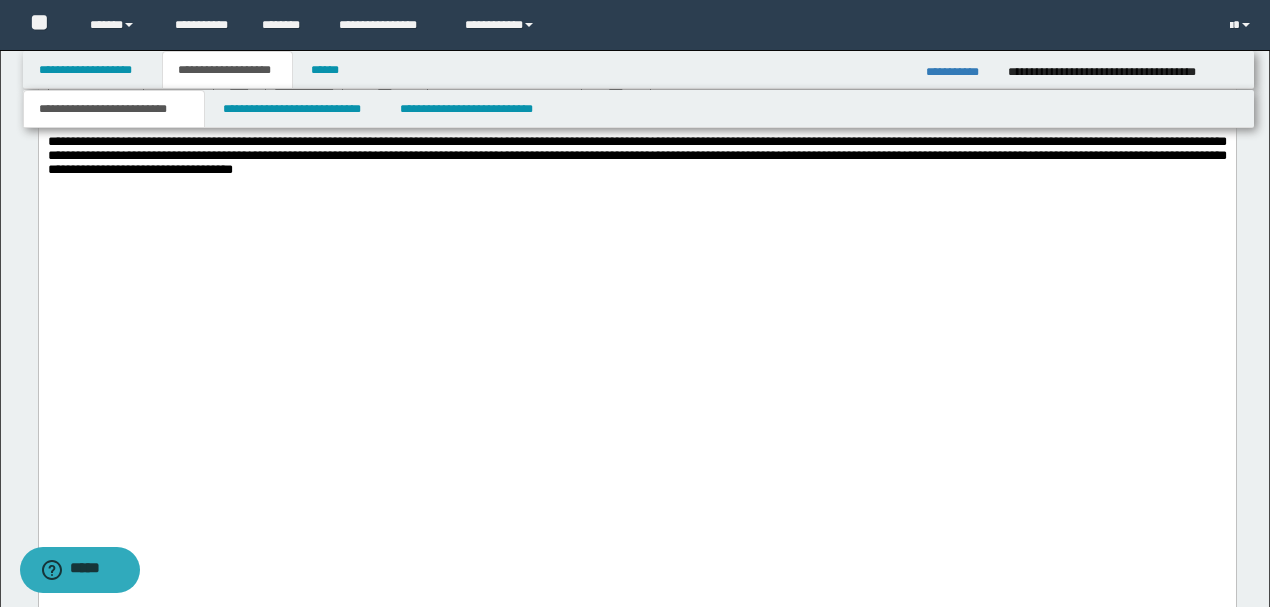 scroll, scrollTop: 2600, scrollLeft: 0, axis: vertical 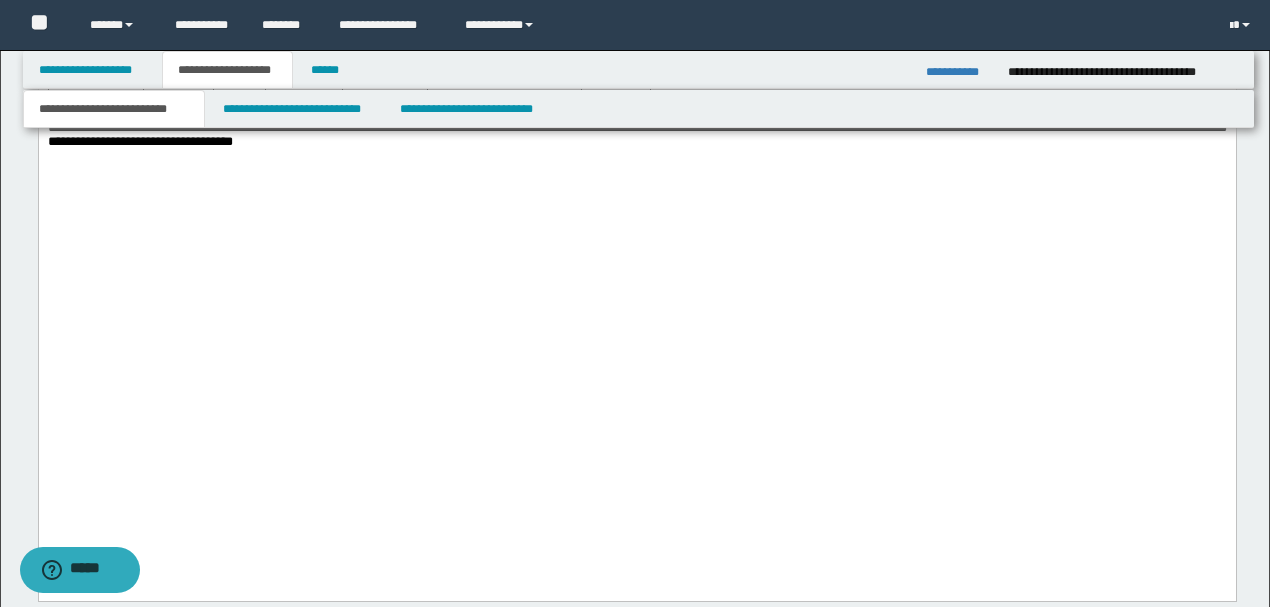 click on "**********" at bounding box center (636, -37) 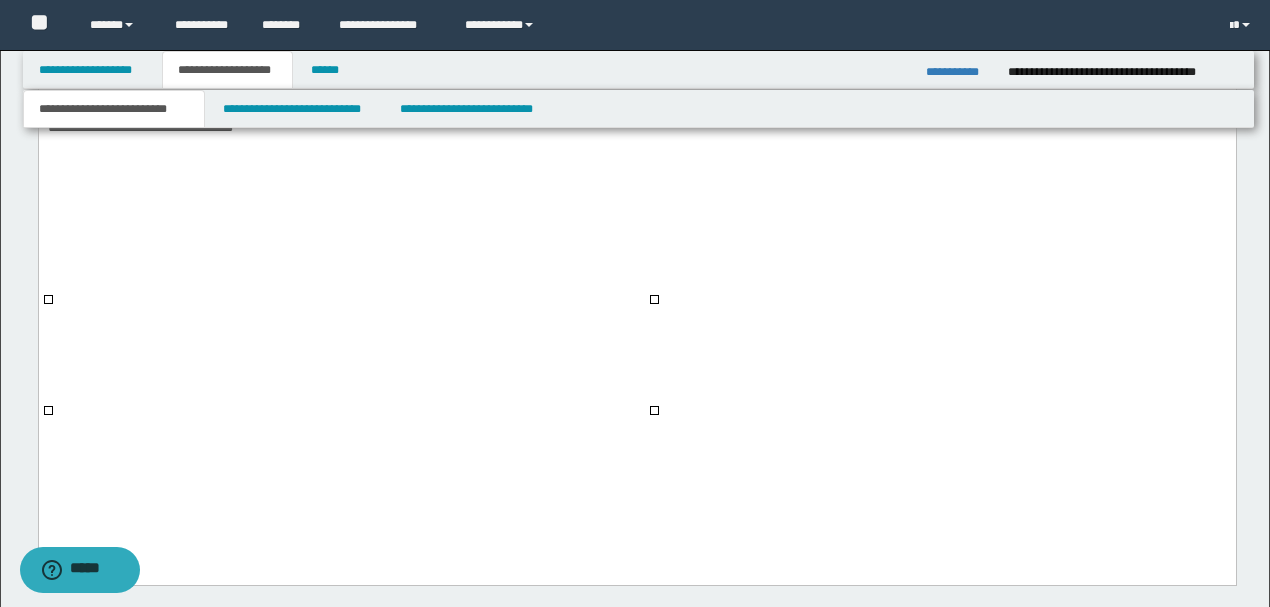 click on "**********" at bounding box center [178, 50] 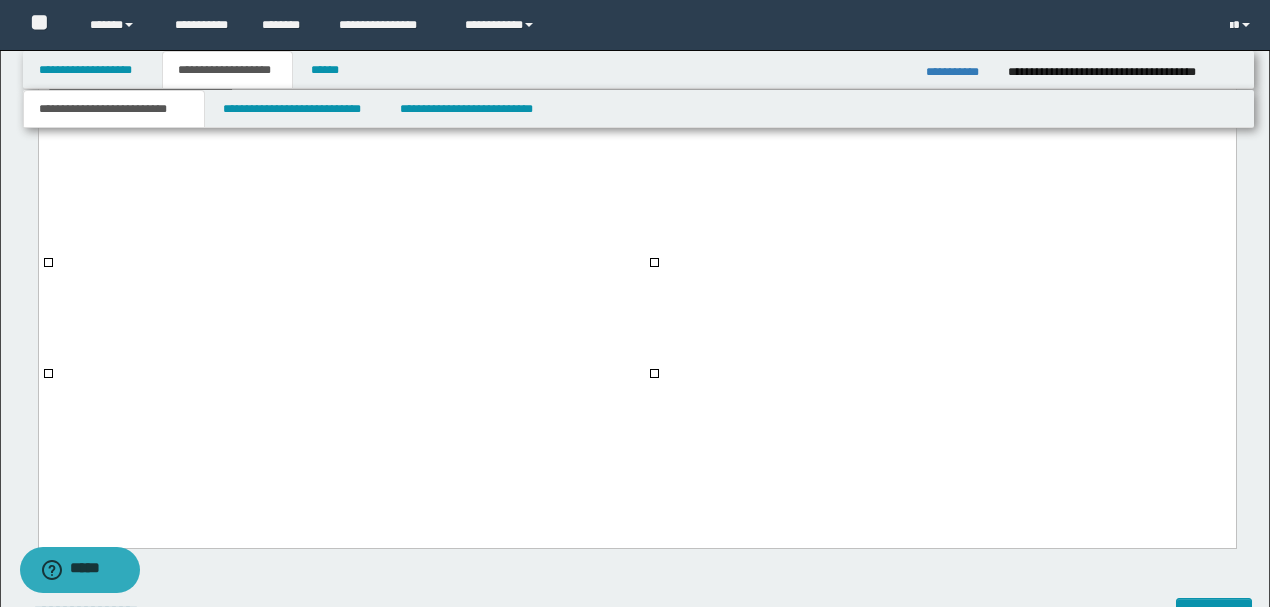 scroll, scrollTop: 2666, scrollLeft: 0, axis: vertical 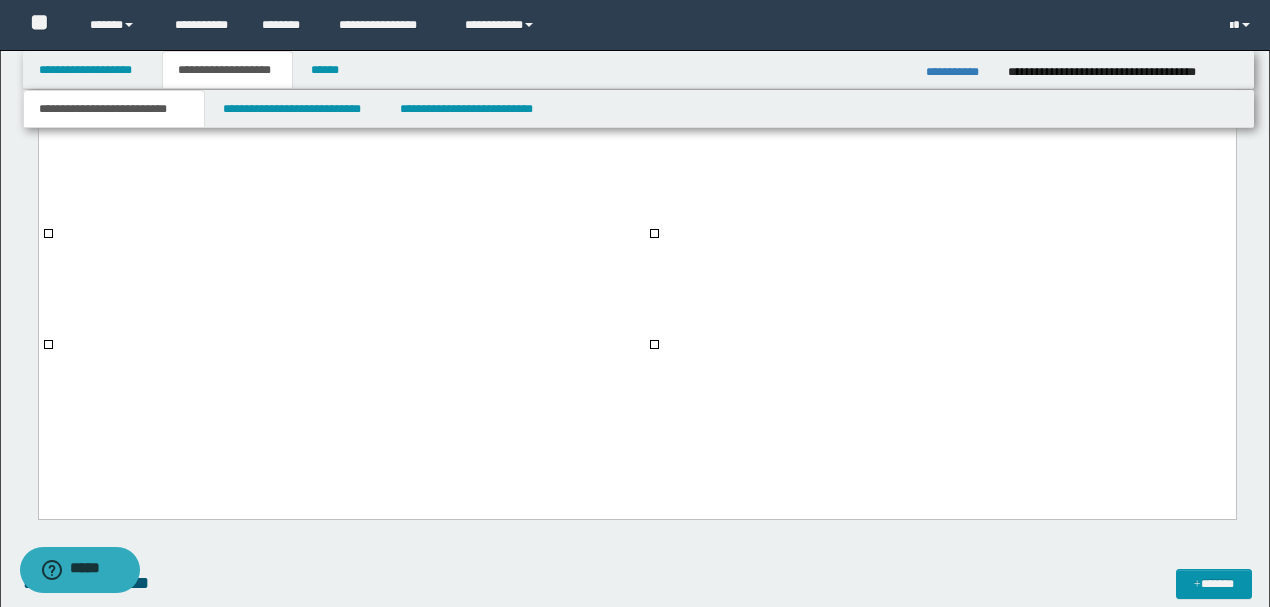click on "**********" at bounding box center (636, 48) 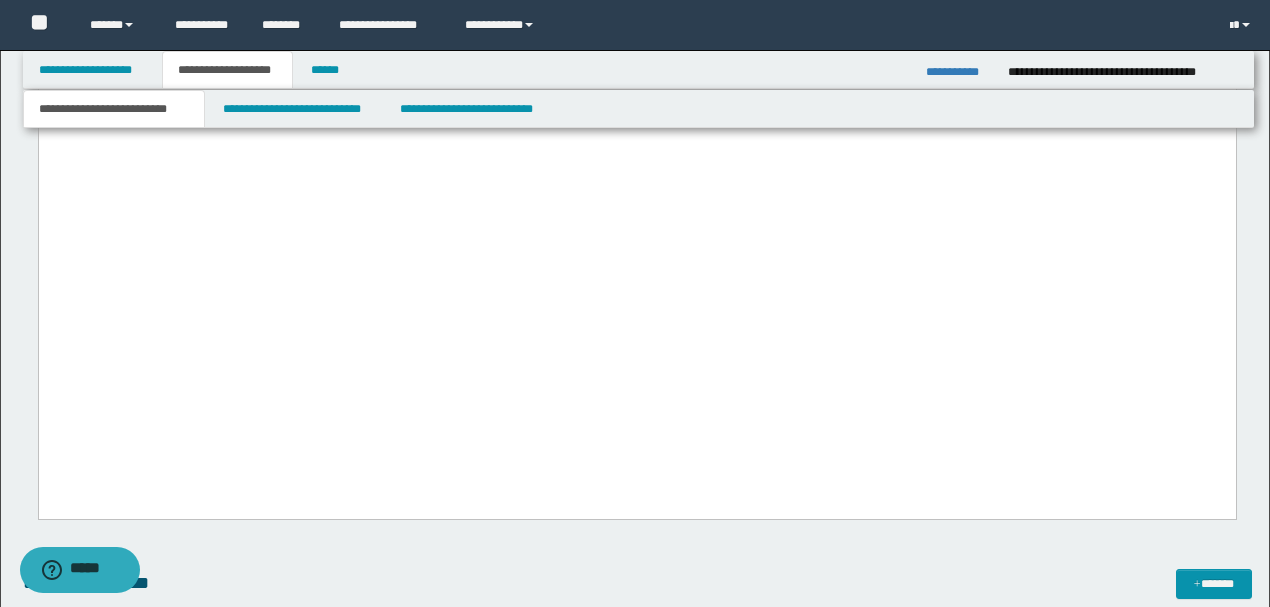 drag, startPoint x: 1194, startPoint y: 388, endPoint x: 1180, endPoint y: 387, distance: 14.035668 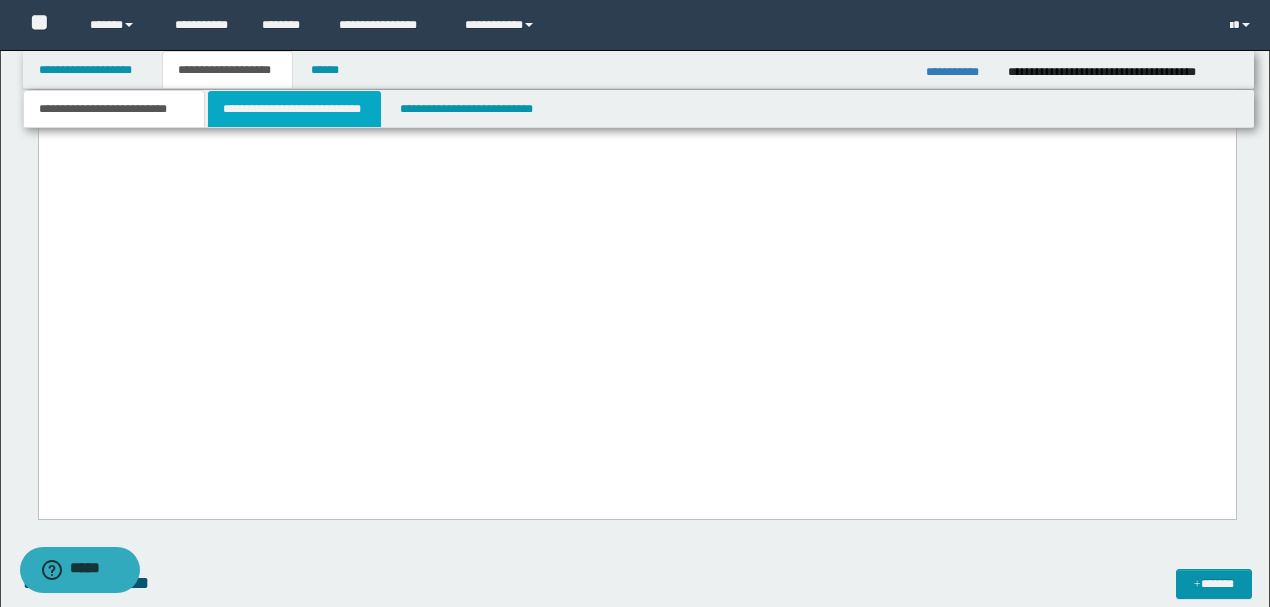 click on "**********" at bounding box center (294, 109) 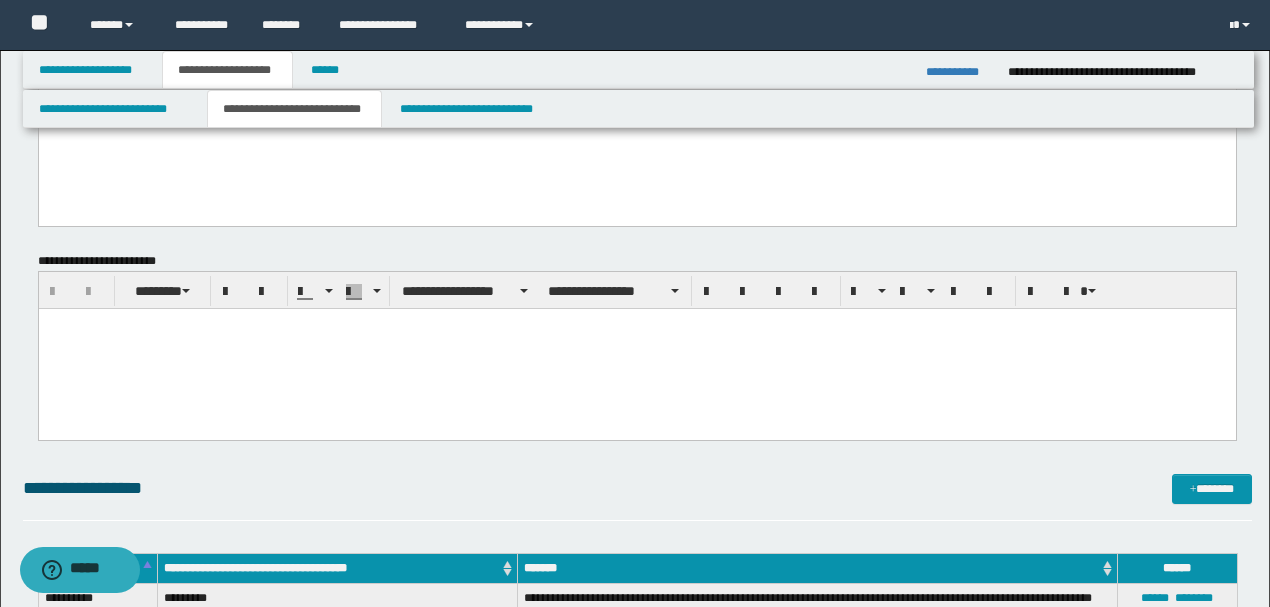 scroll, scrollTop: 876, scrollLeft: 0, axis: vertical 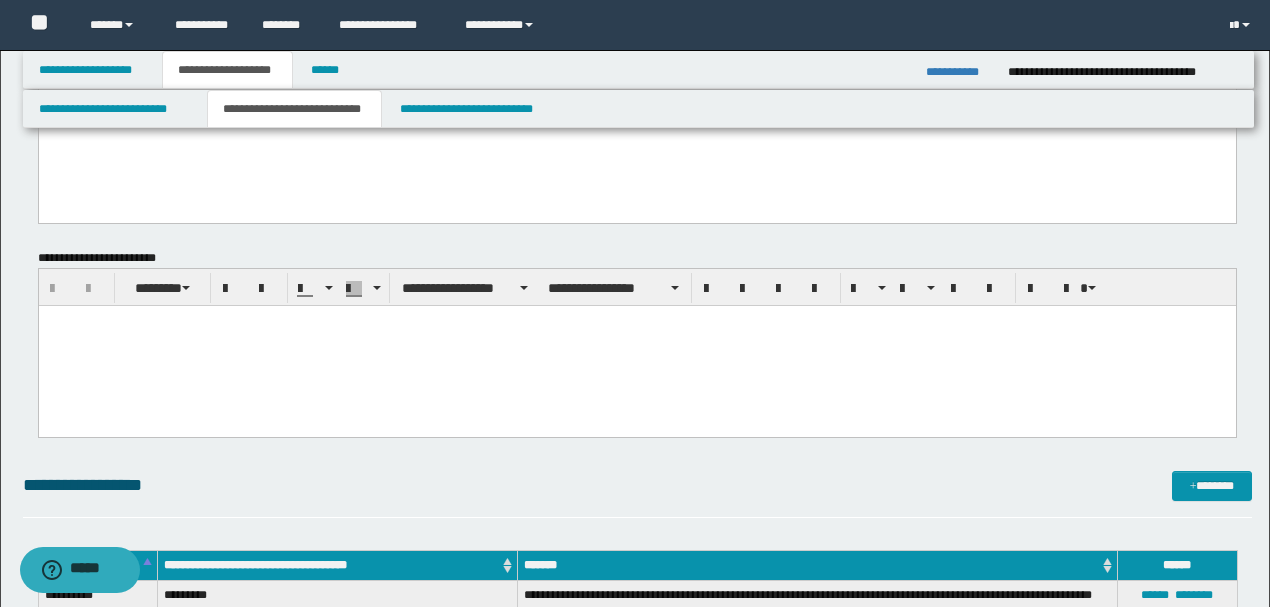click at bounding box center (636, 321) 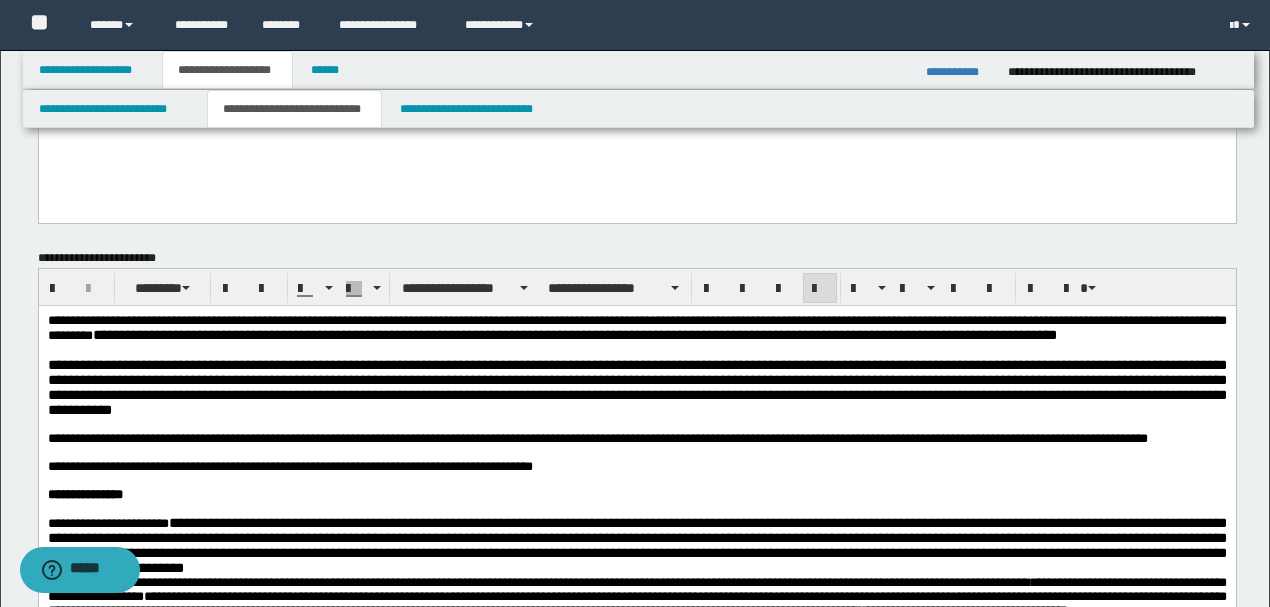 drag, startPoint x: 44, startPoint y: 318, endPoint x: 202, endPoint y: 365, distance: 164.84235 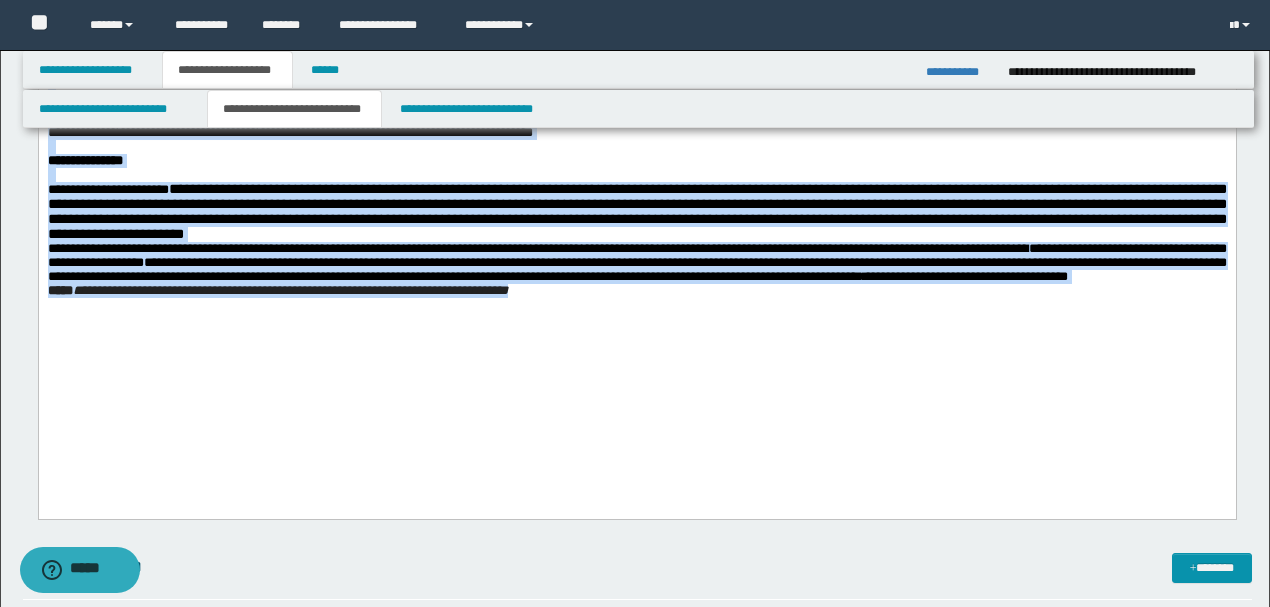 drag, startPoint x: 46, startPoint y: -13, endPoint x: 844, endPoint y: 455, distance: 925.10974 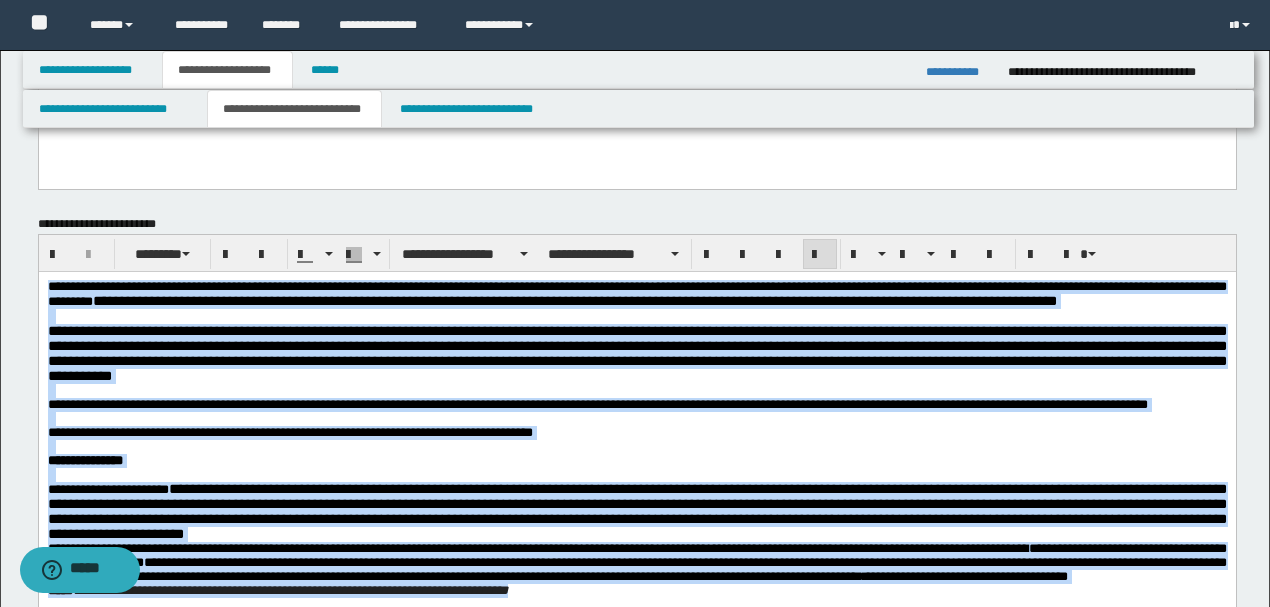 scroll, scrollTop: 876, scrollLeft: 0, axis: vertical 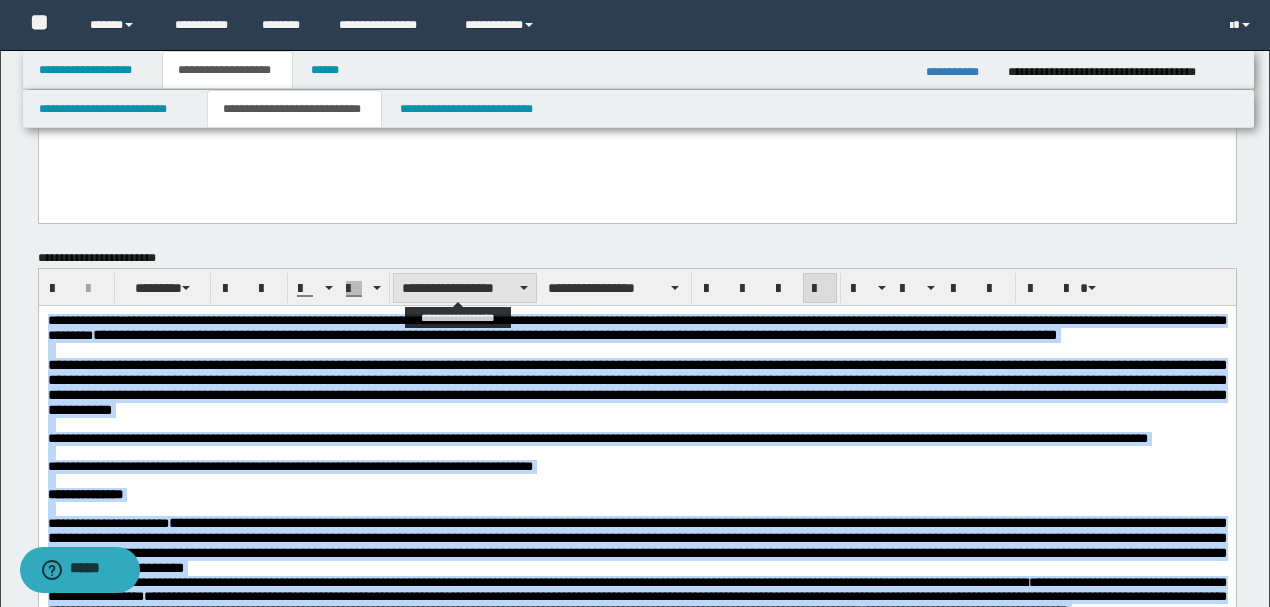 click on "**********" at bounding box center [465, 288] 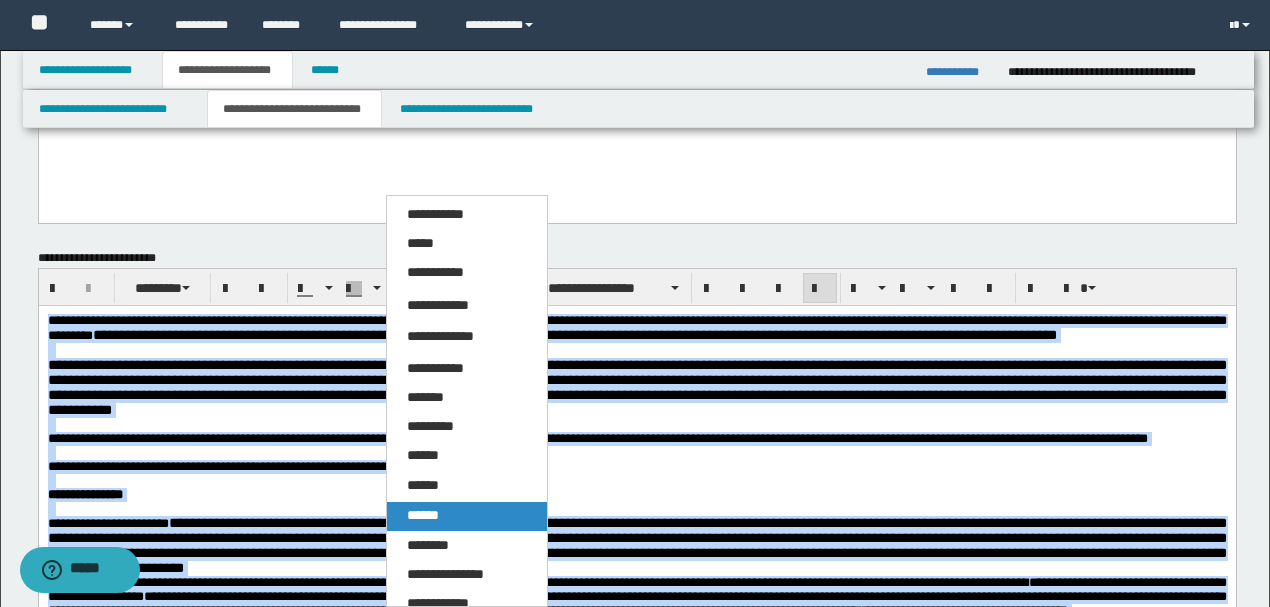 click on "******" at bounding box center [423, 515] 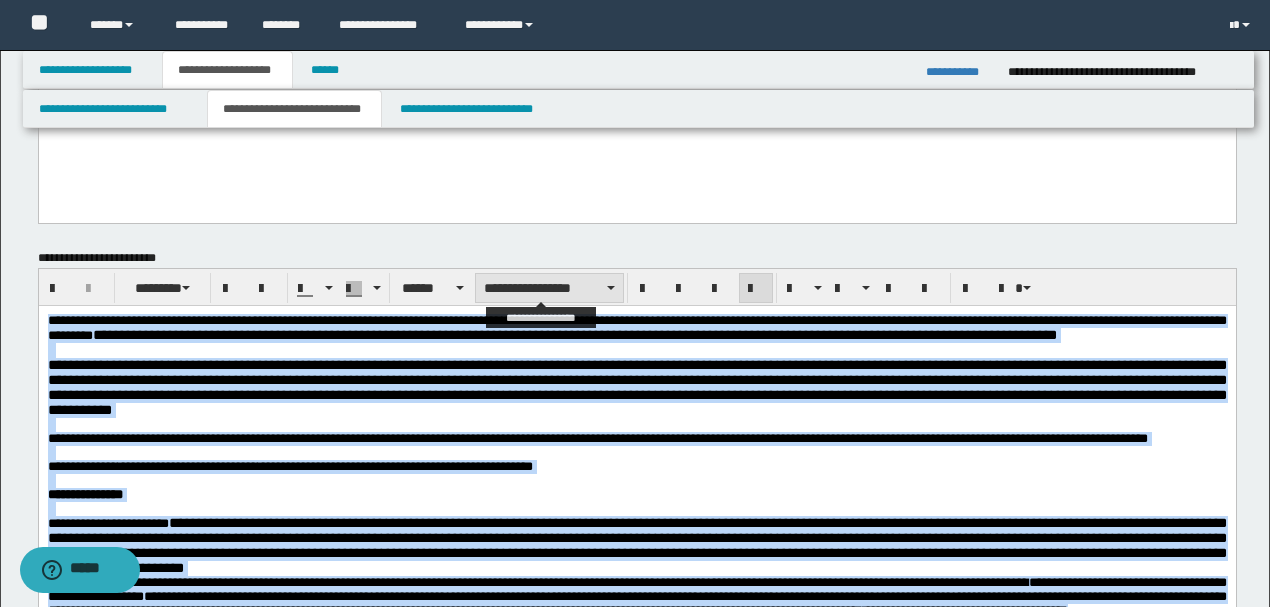 click on "**********" at bounding box center [549, 288] 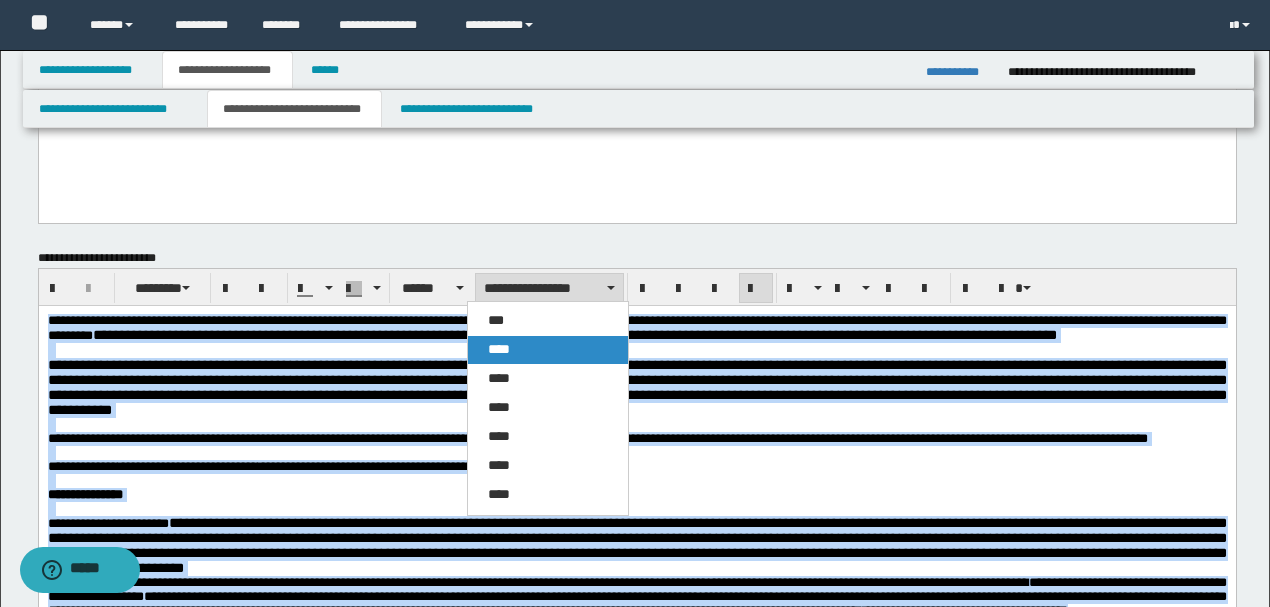 click on "****" at bounding box center [499, 349] 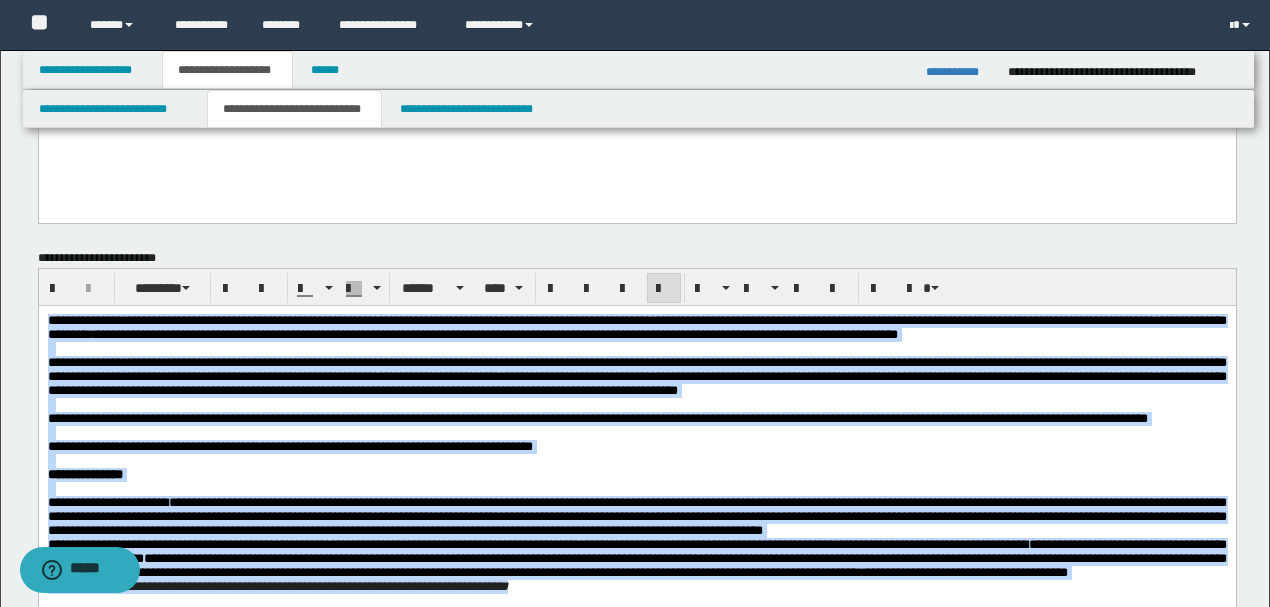 click at bounding box center [636, 349] 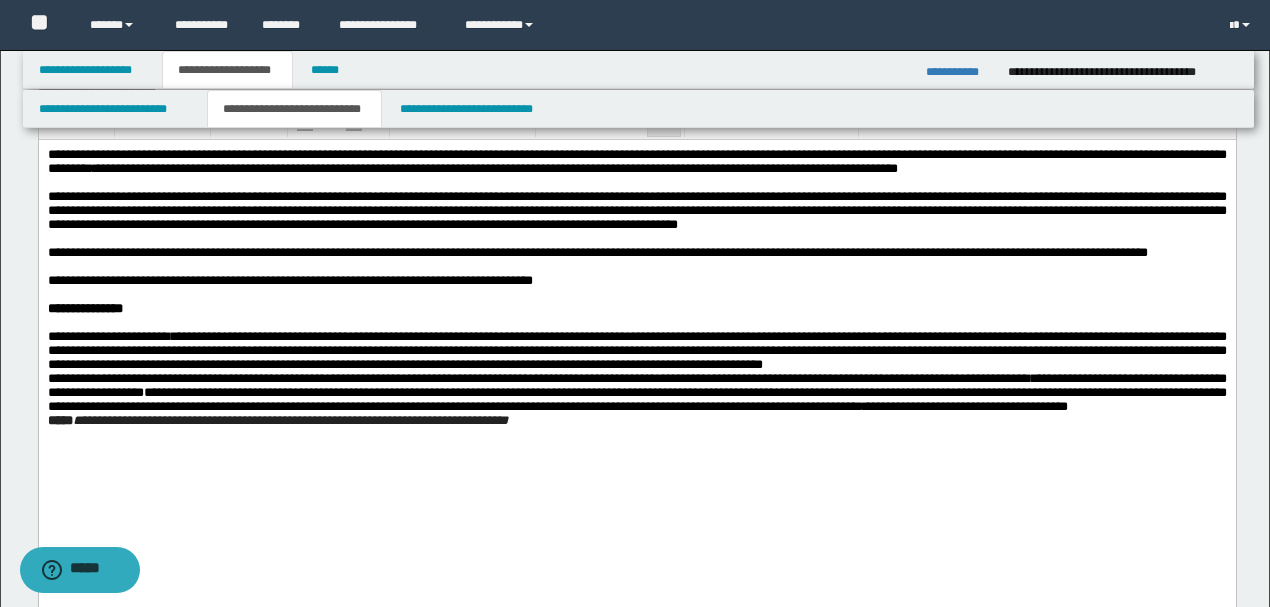 scroll, scrollTop: 1076, scrollLeft: 0, axis: vertical 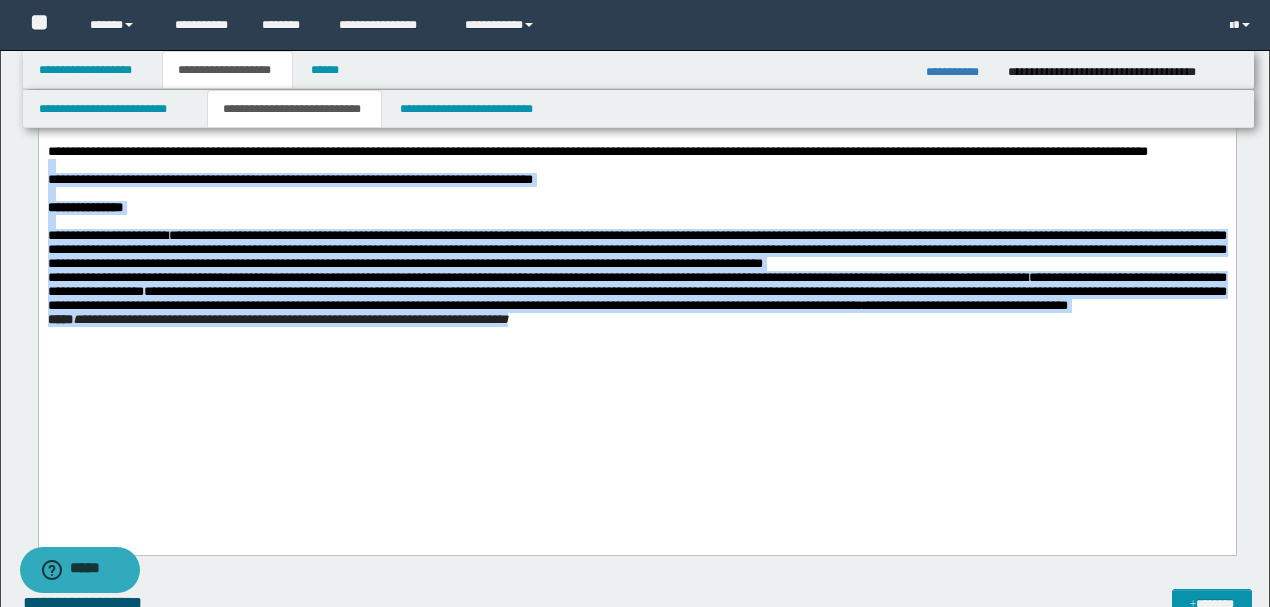 drag, startPoint x: 305, startPoint y: 207, endPoint x: 813, endPoint y: 436, distance: 557.22974 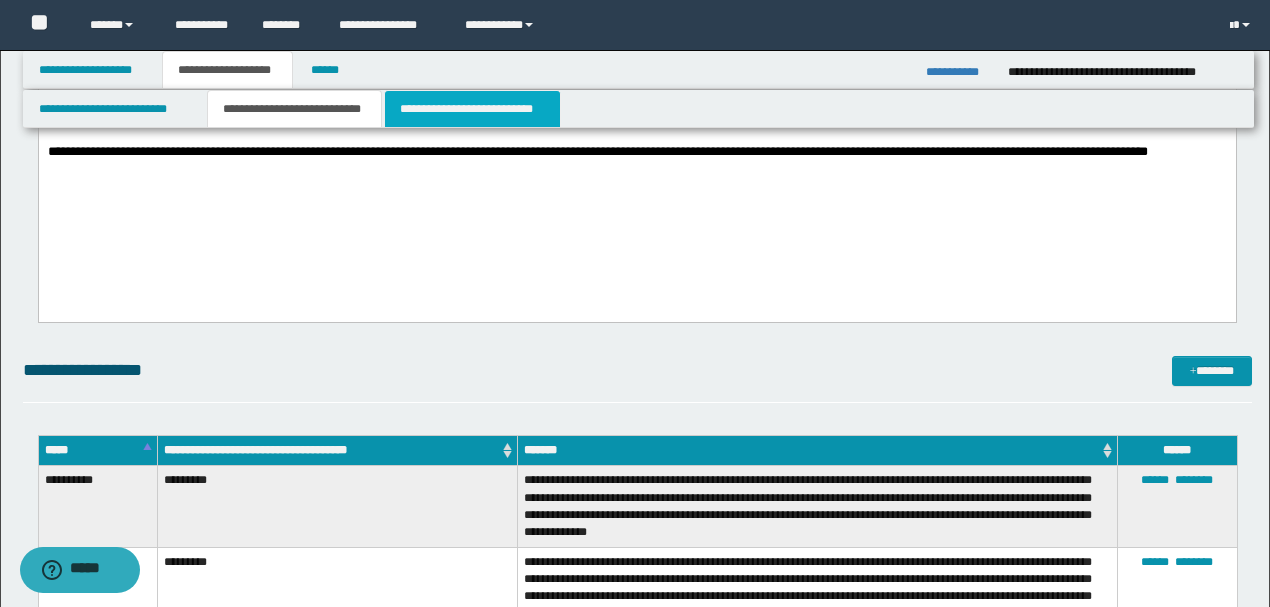 click on "**********" at bounding box center [472, 109] 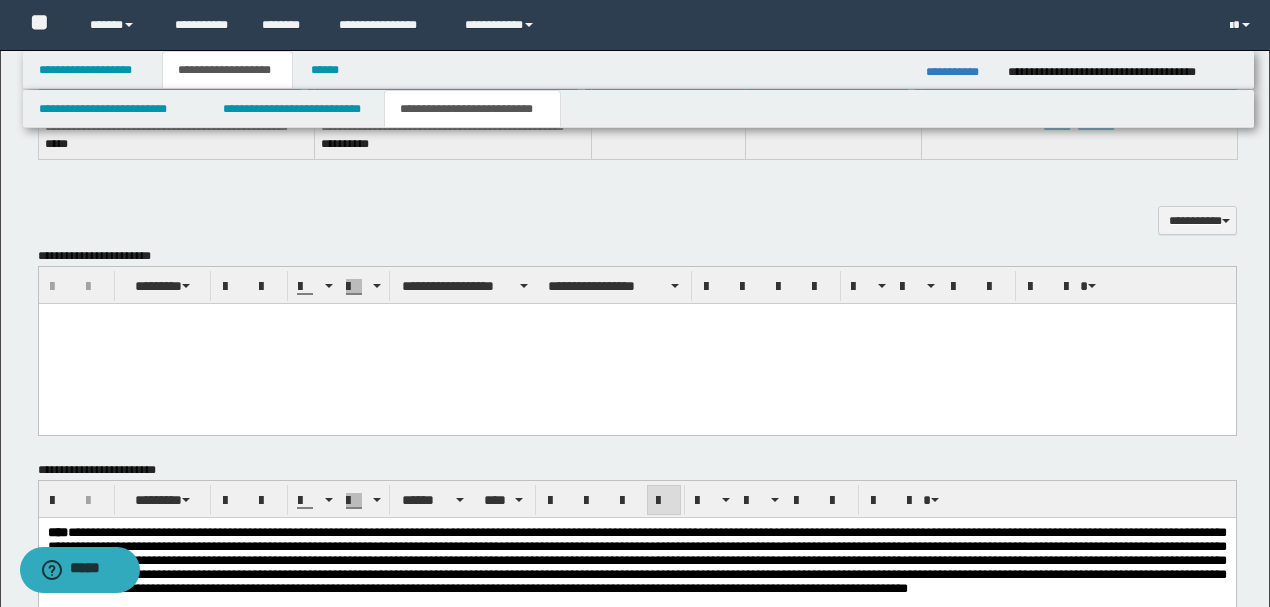scroll, scrollTop: 943, scrollLeft: 0, axis: vertical 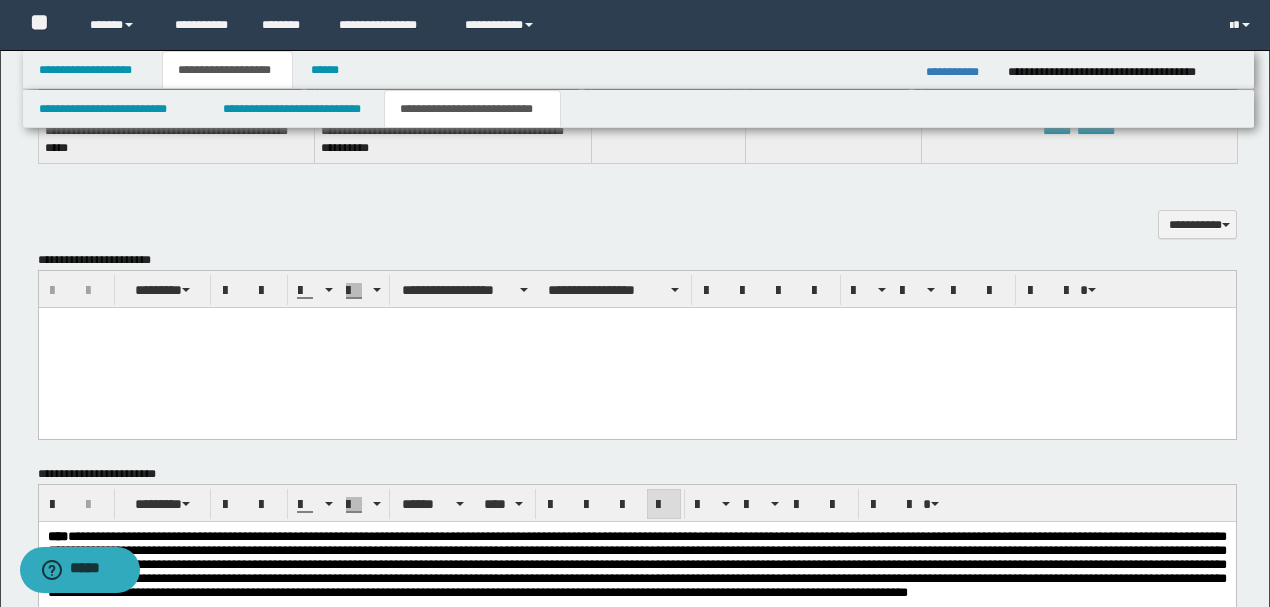 click at bounding box center [636, 348] 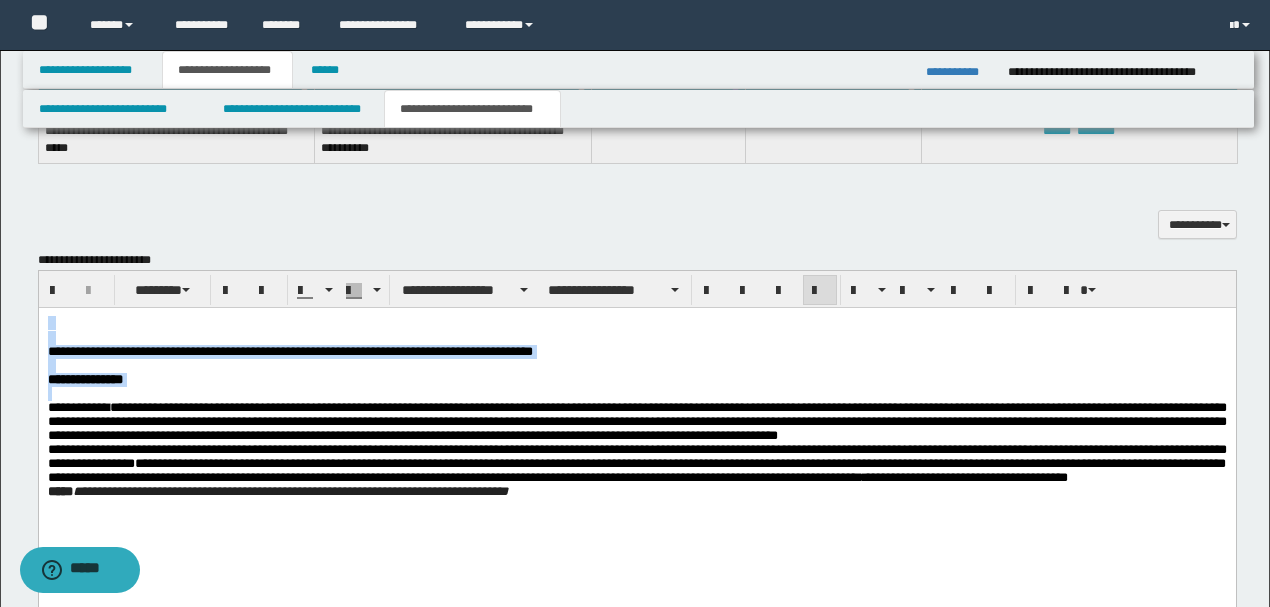 drag, startPoint x: 45, startPoint y: 418, endPoint x: 59, endPoint y: 618, distance: 200.4894 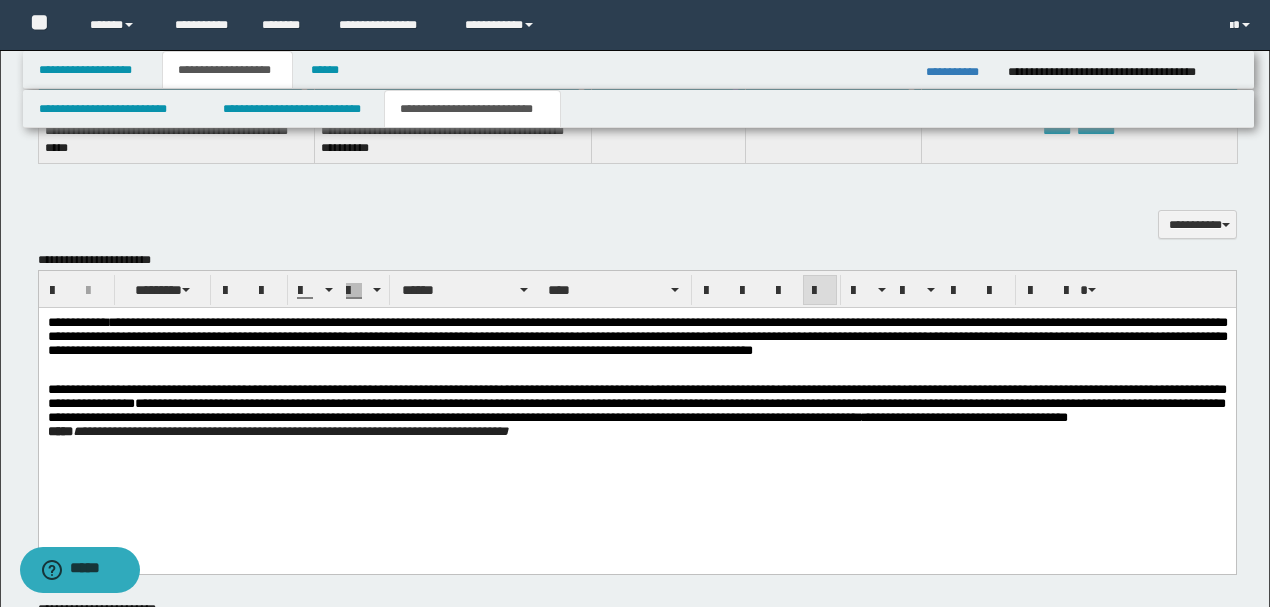 click on "**********" at bounding box center (636, 403) 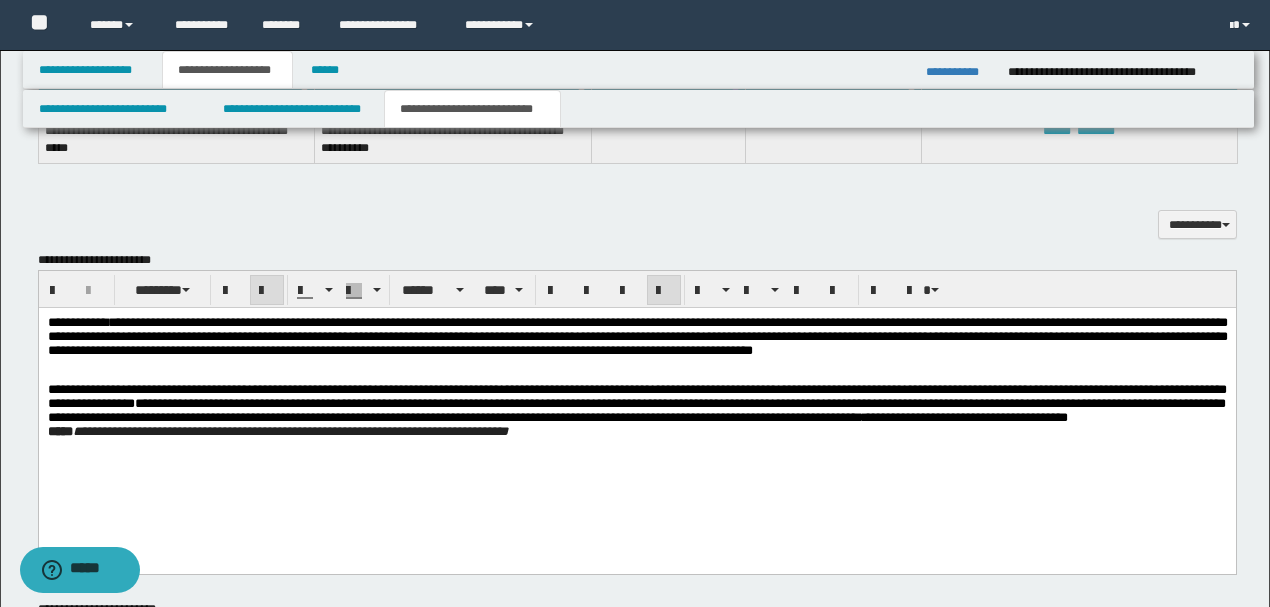 click on "**********" at bounding box center (636, 402) 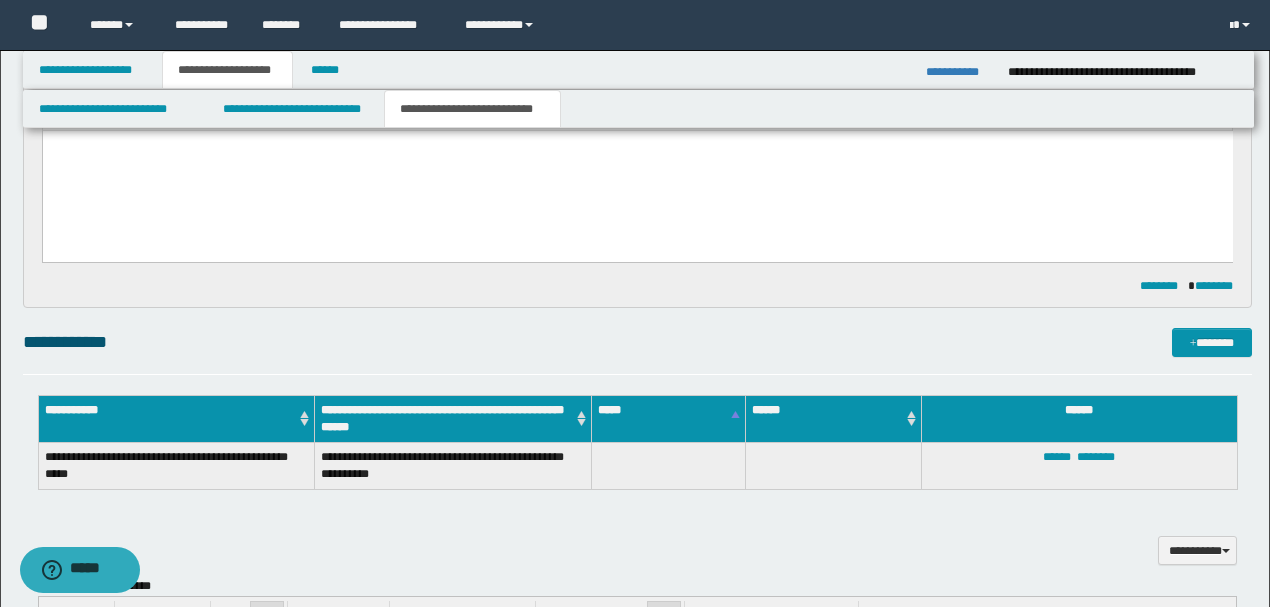 scroll, scrollTop: 610, scrollLeft: 0, axis: vertical 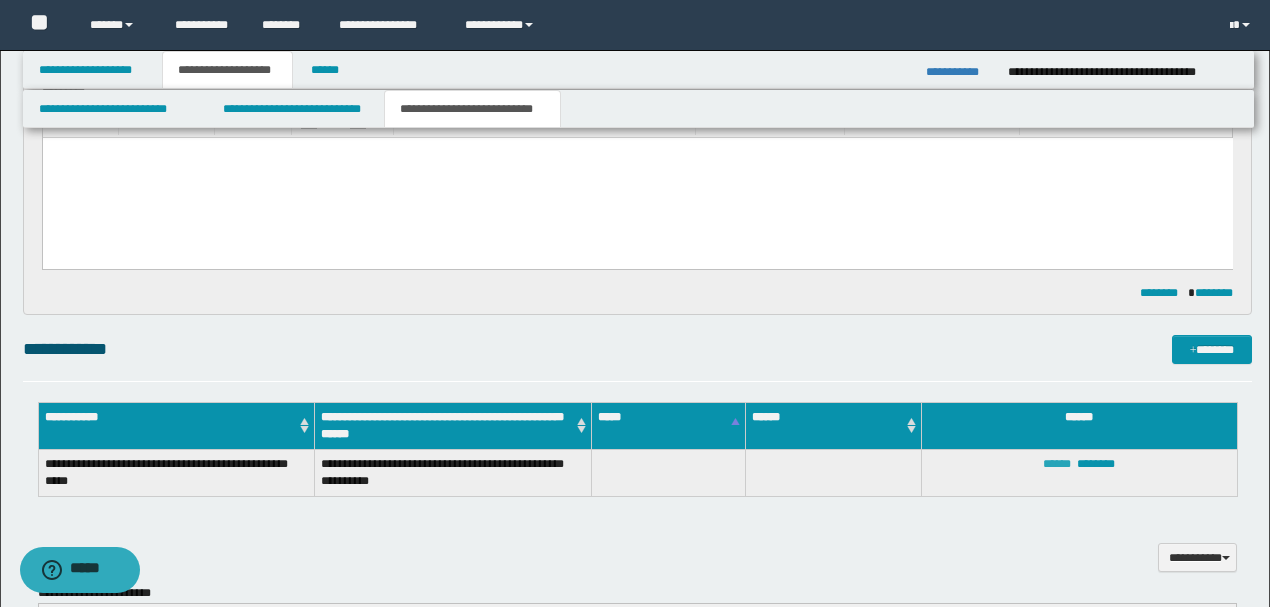 click on "******" at bounding box center (1057, 464) 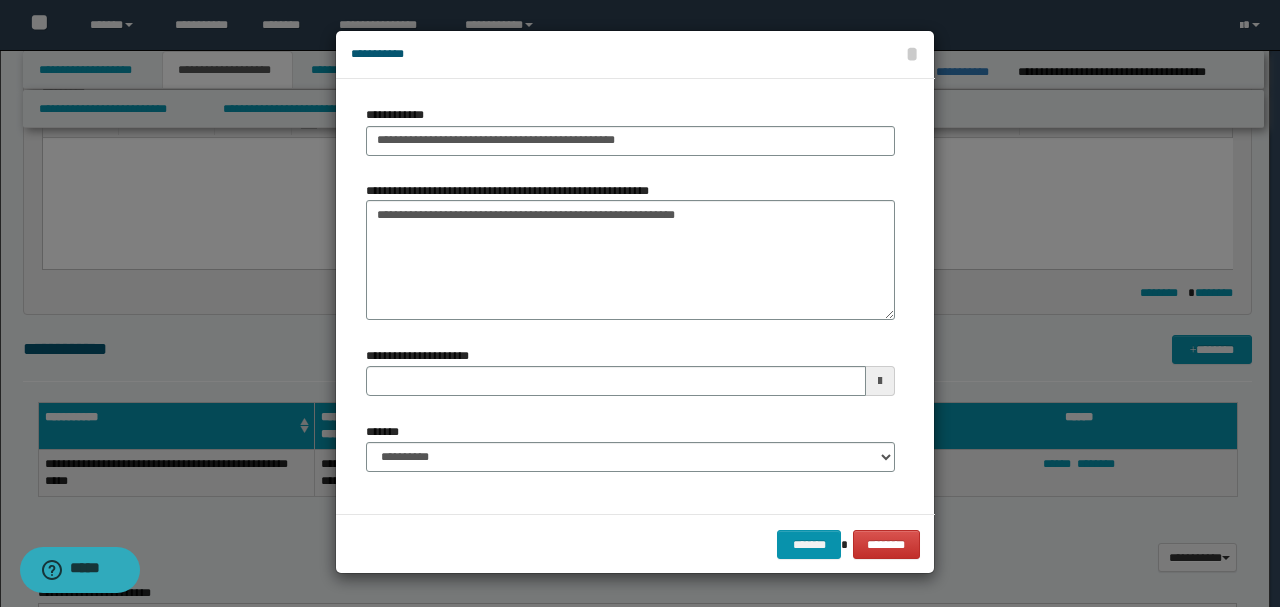 type 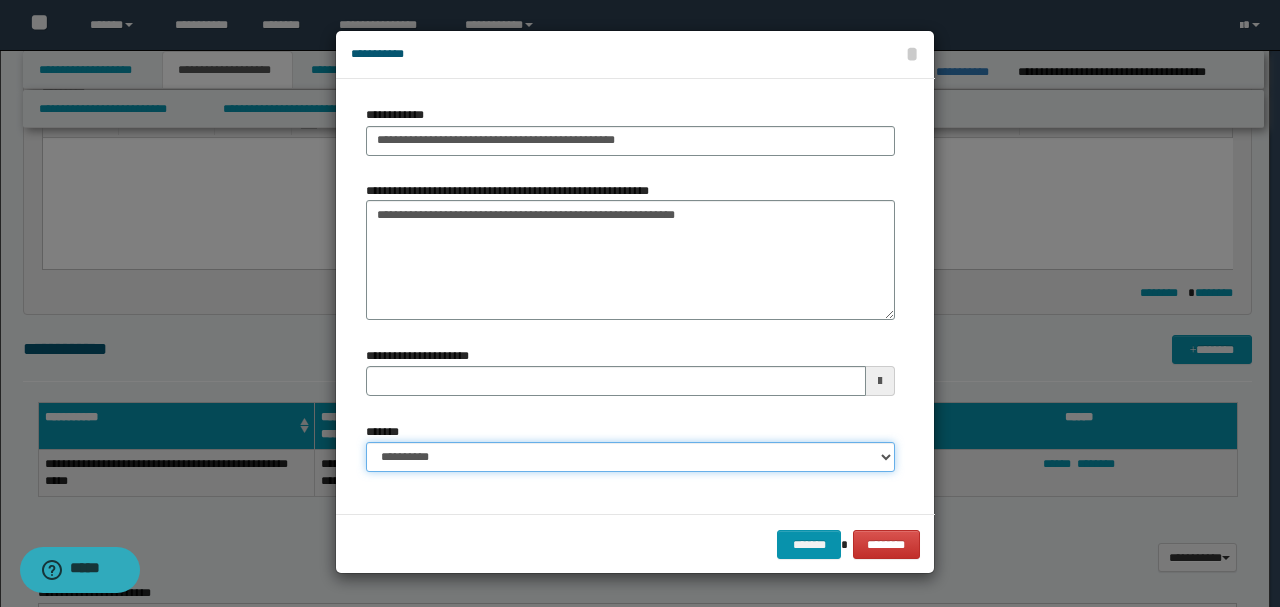 click on "**********" at bounding box center [630, 457] 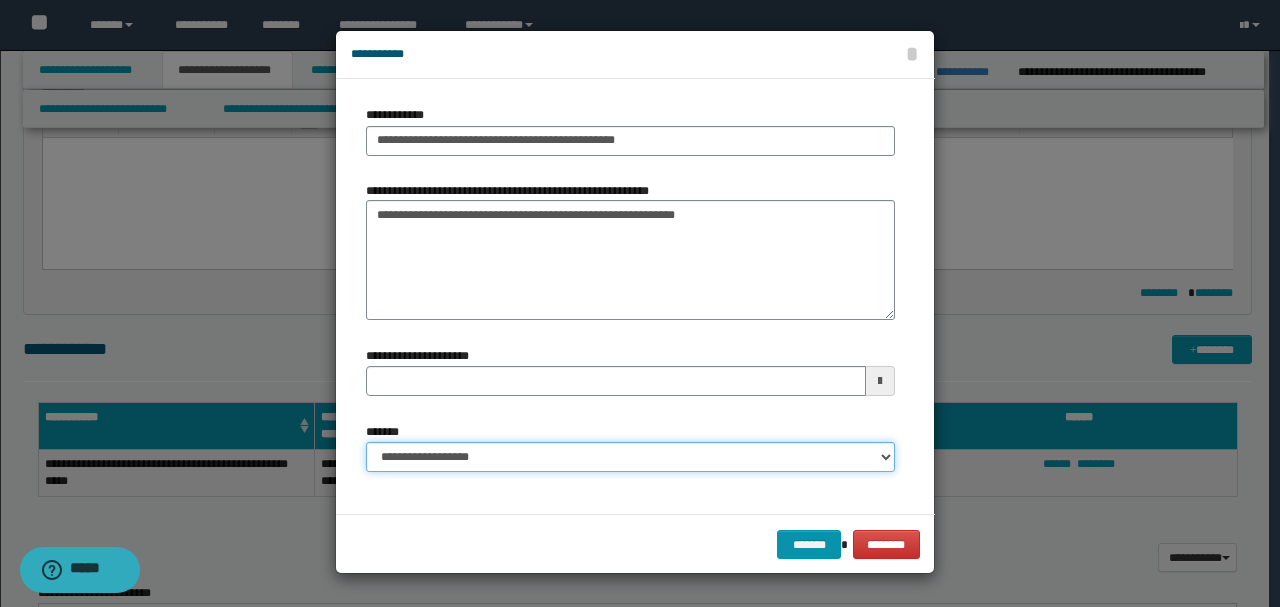 type 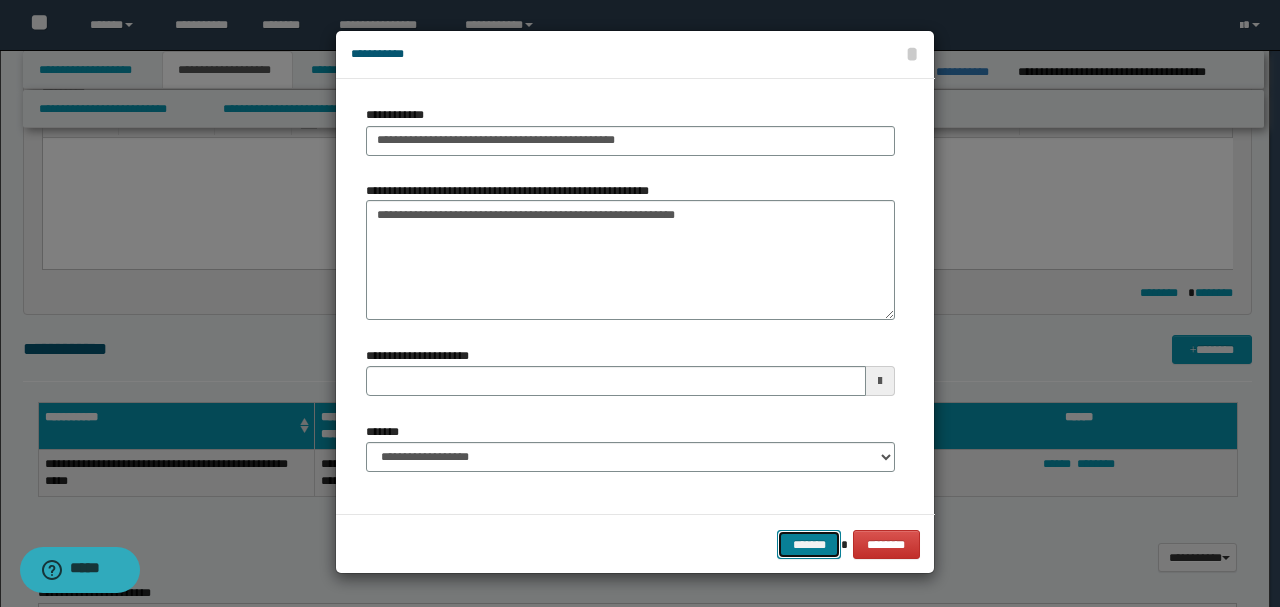 drag, startPoint x: 810, startPoint y: 540, endPoint x: 654, endPoint y: 518, distance: 157.54364 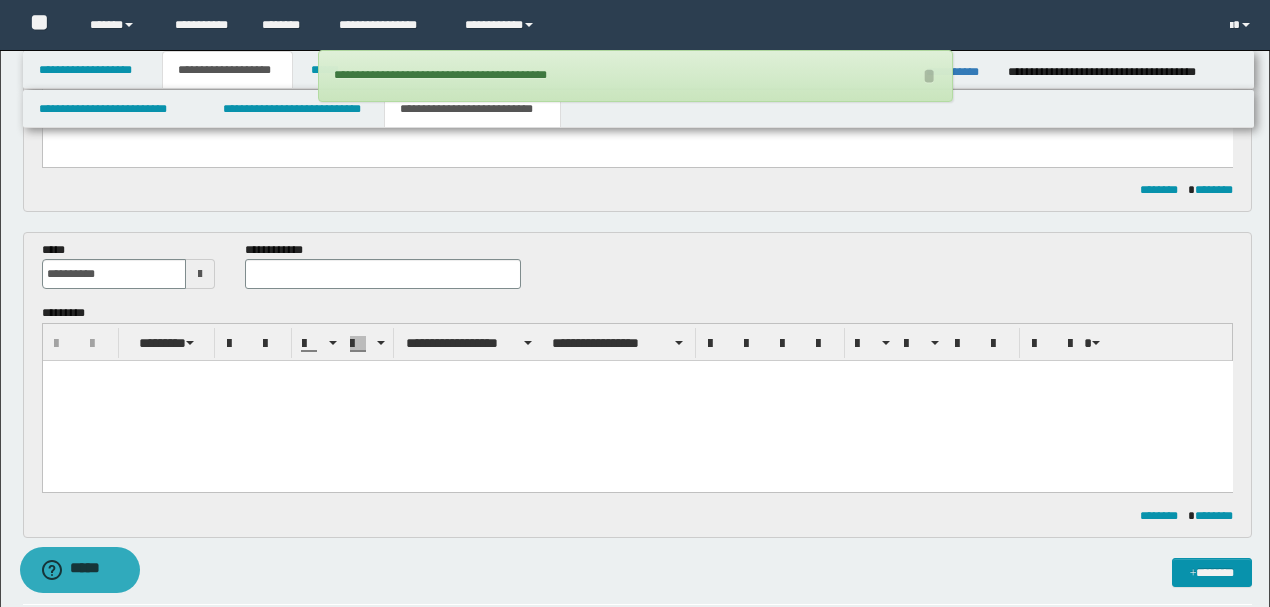 scroll, scrollTop: 343, scrollLeft: 0, axis: vertical 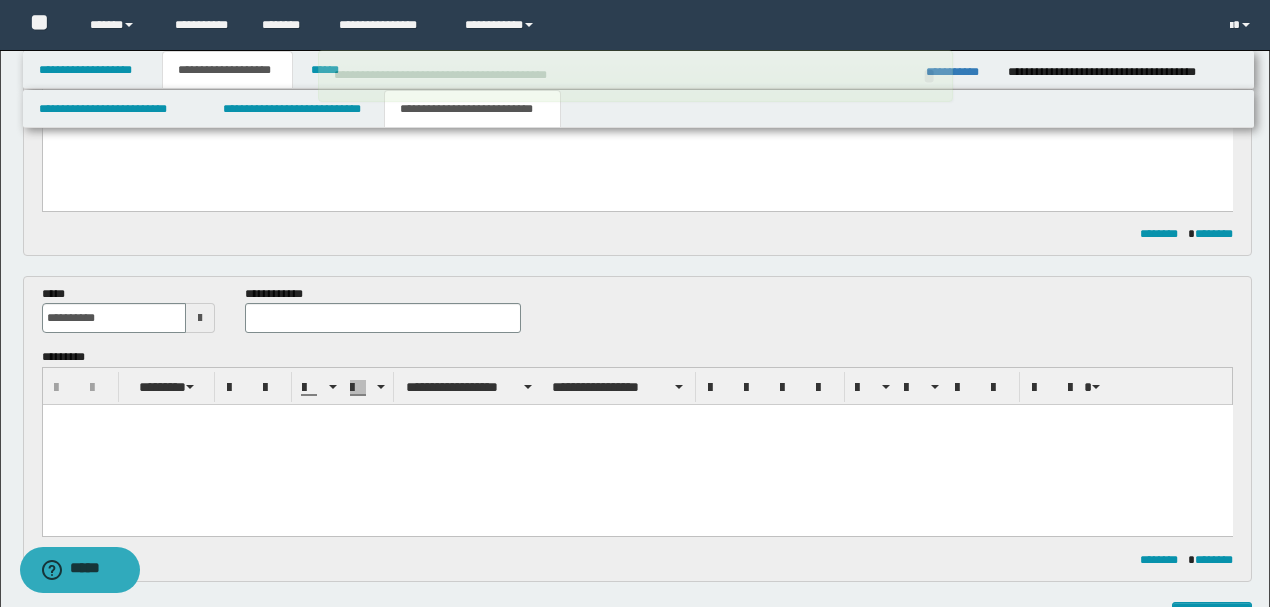 click at bounding box center [637, 445] 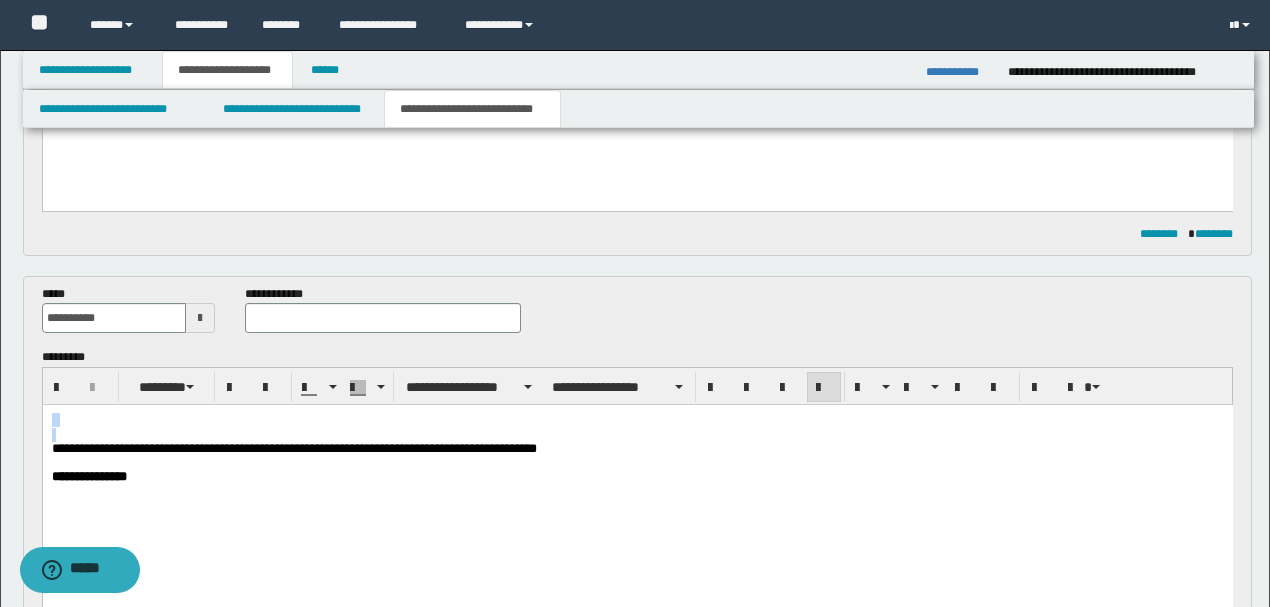 drag, startPoint x: 47, startPoint y: 444, endPoint x: 80, endPoint y: 819, distance: 376.4492 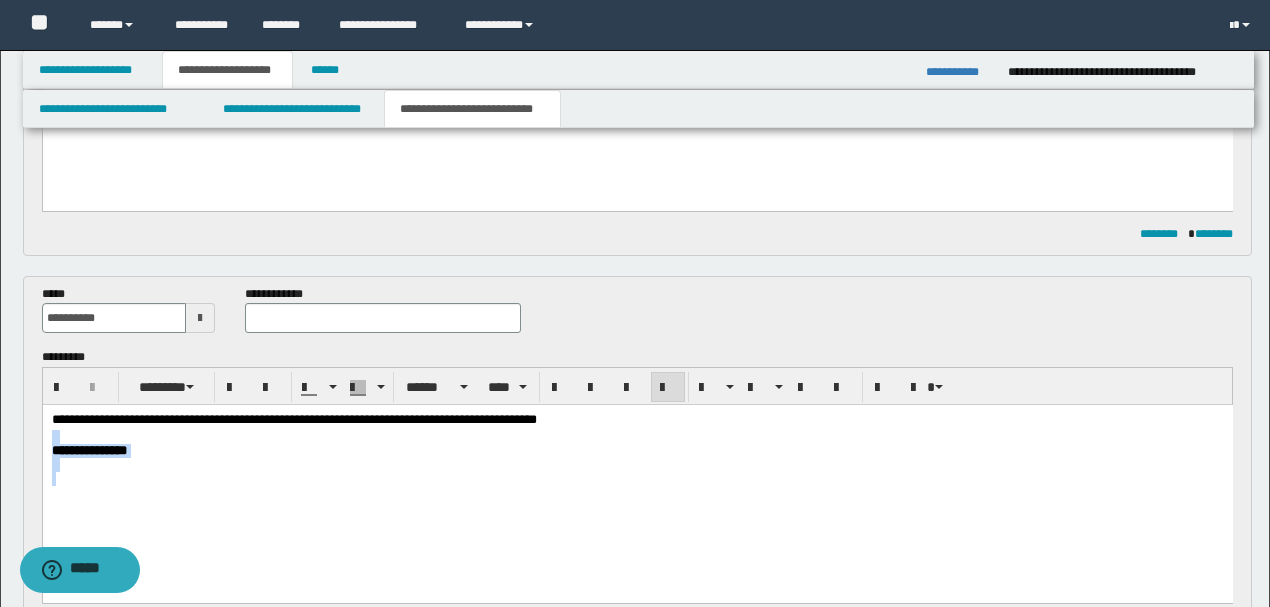 scroll, scrollTop: 672, scrollLeft: 0, axis: vertical 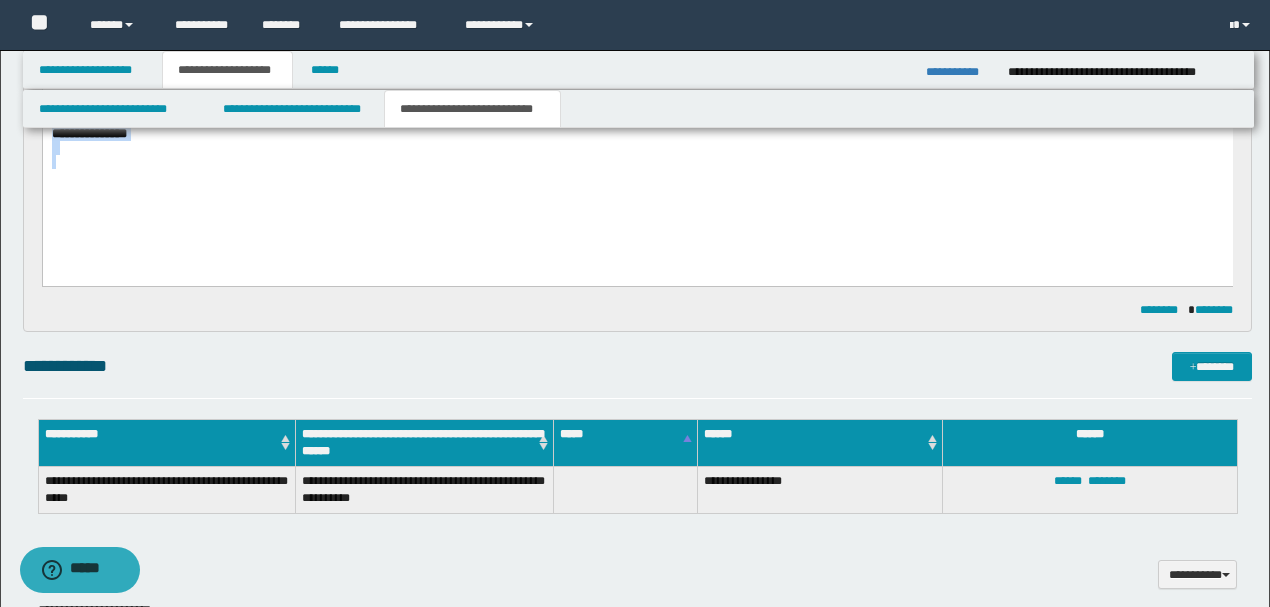 drag, startPoint x: 664, startPoint y: 138, endPoint x: 725, endPoint y: 640, distance: 505.6926 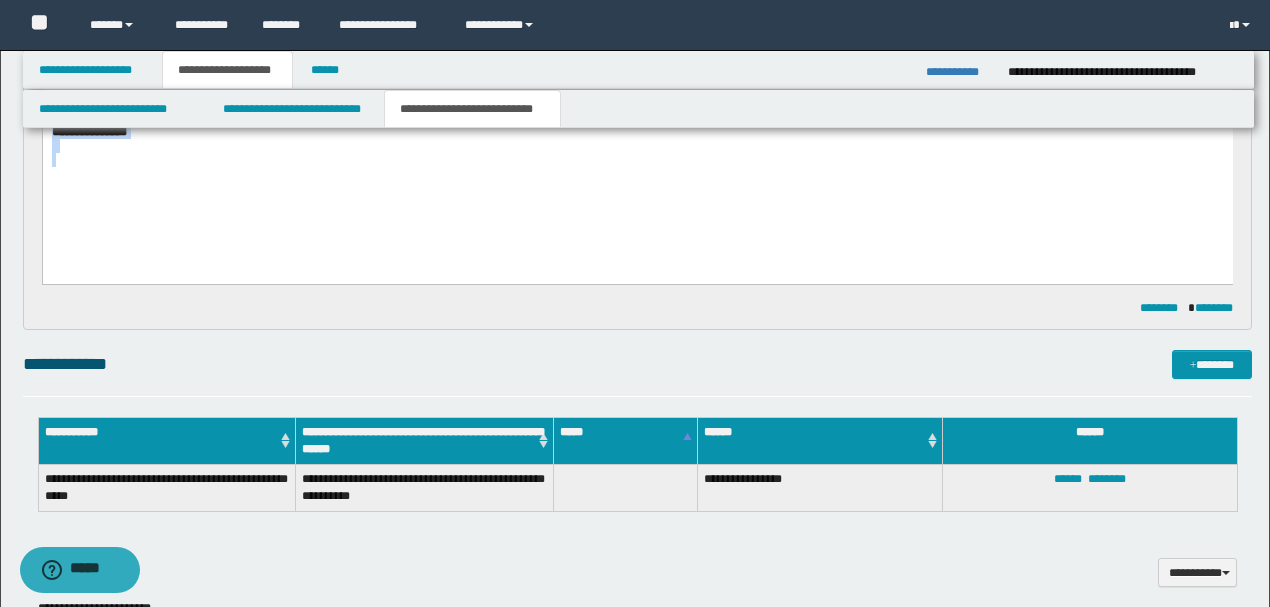 click on "**********" at bounding box center (637, 156) 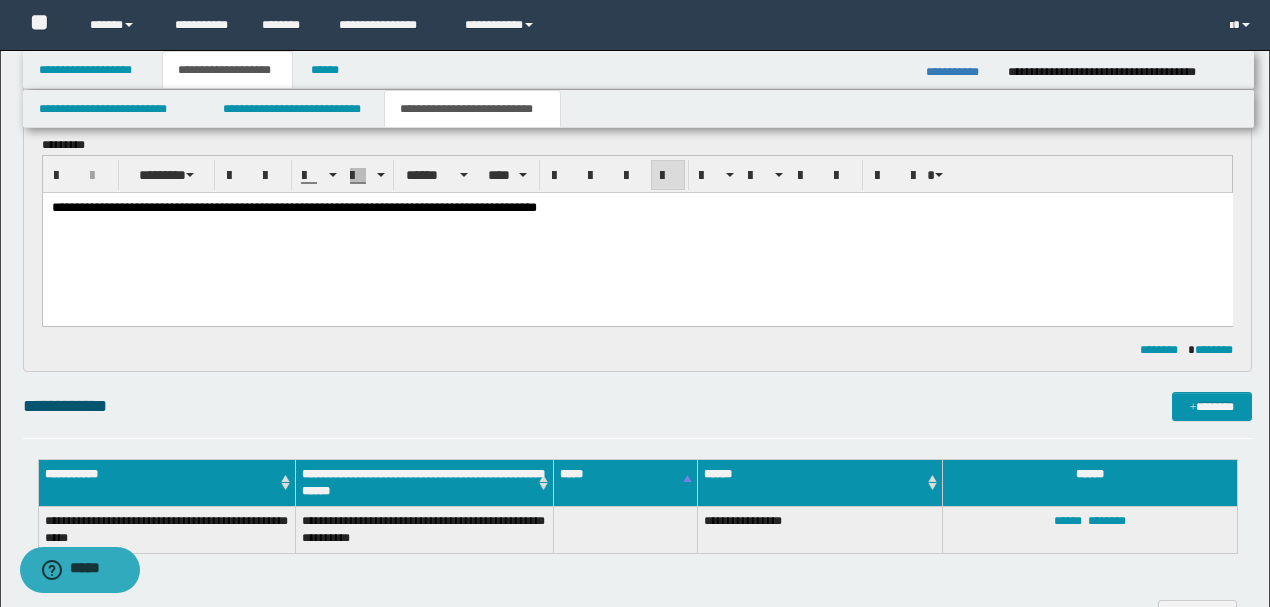 scroll, scrollTop: 338, scrollLeft: 0, axis: vertical 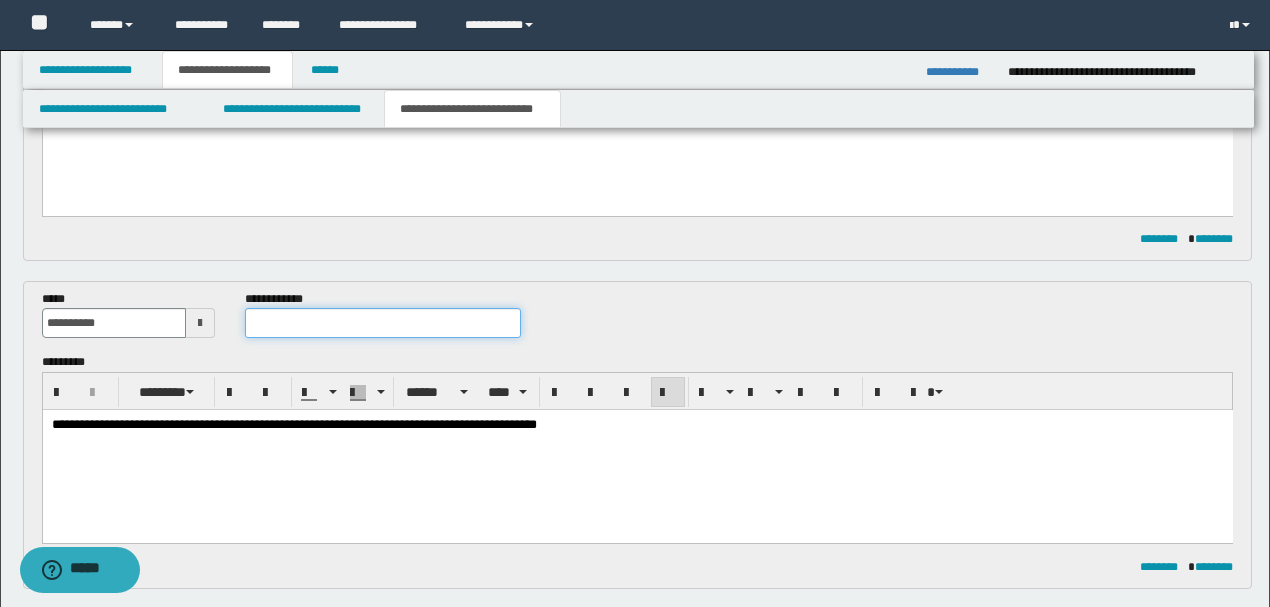 click at bounding box center (382, 323) 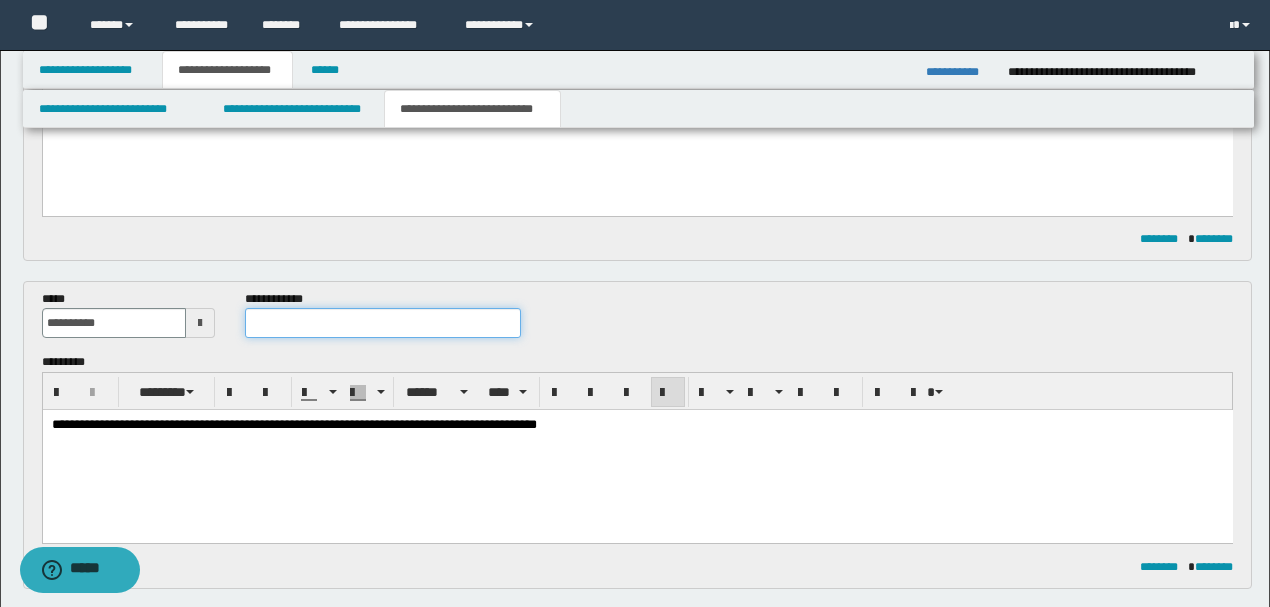 paste on "**********" 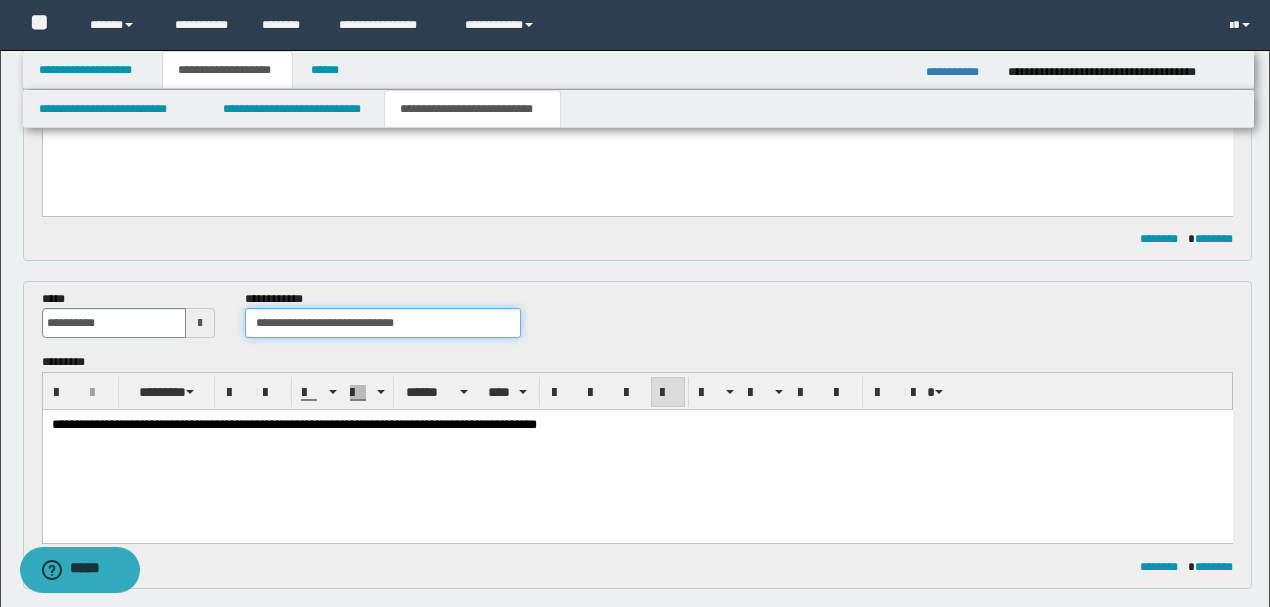 type on "**********" 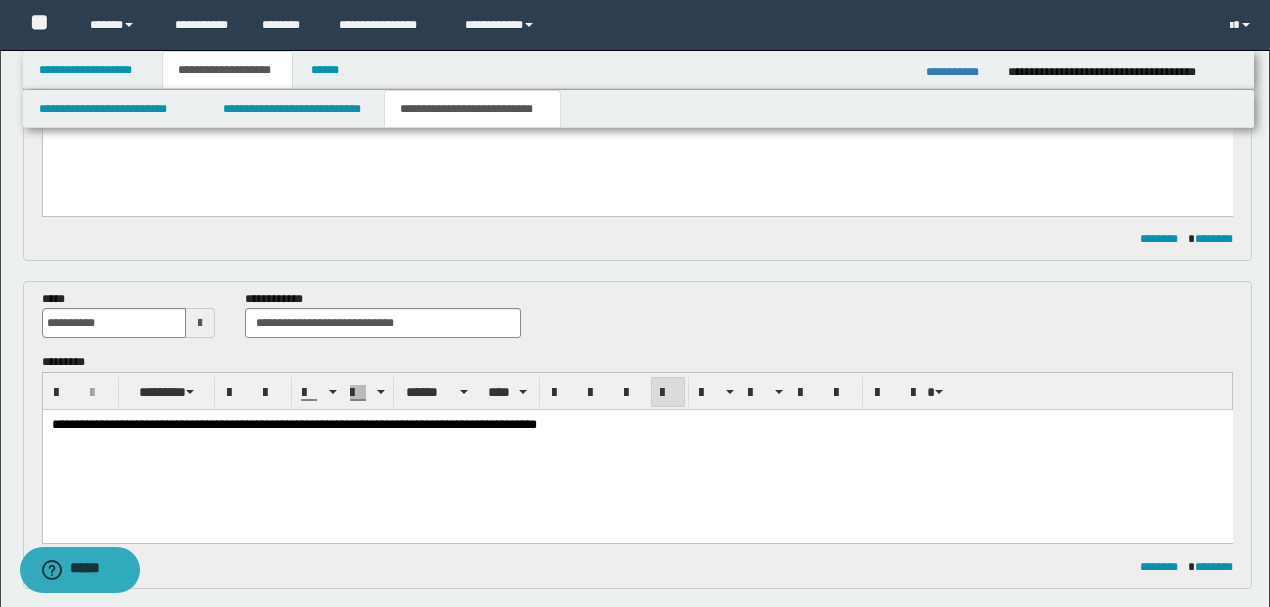 click on "**********" at bounding box center (637, 451) 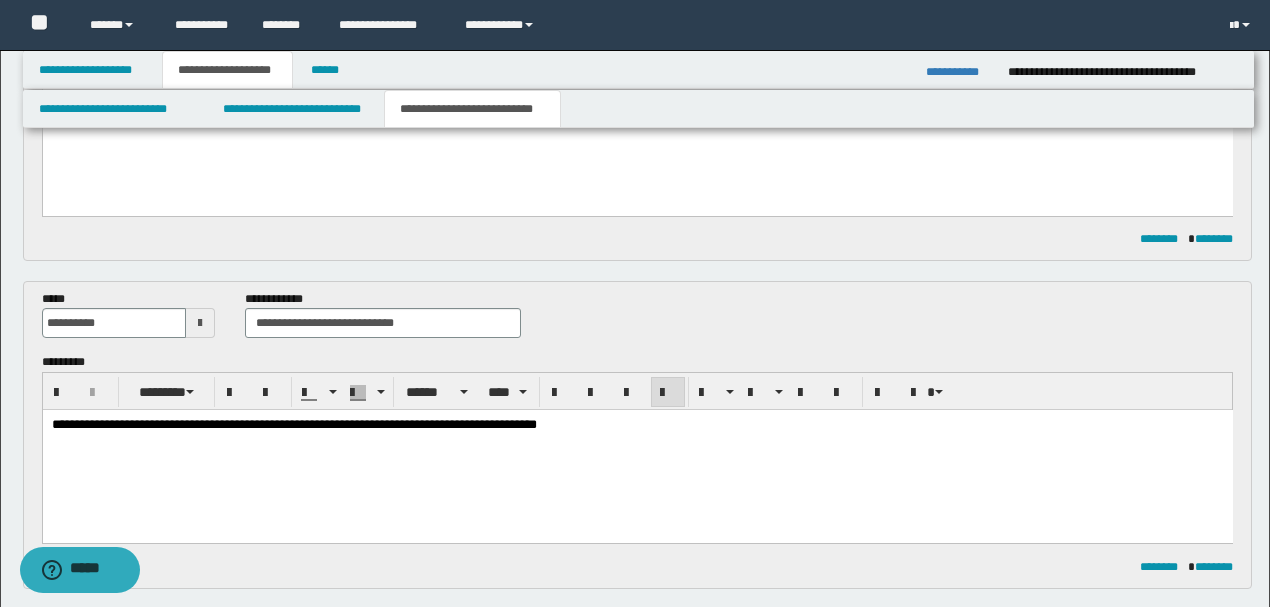 click on "**********" at bounding box center [637, 451] 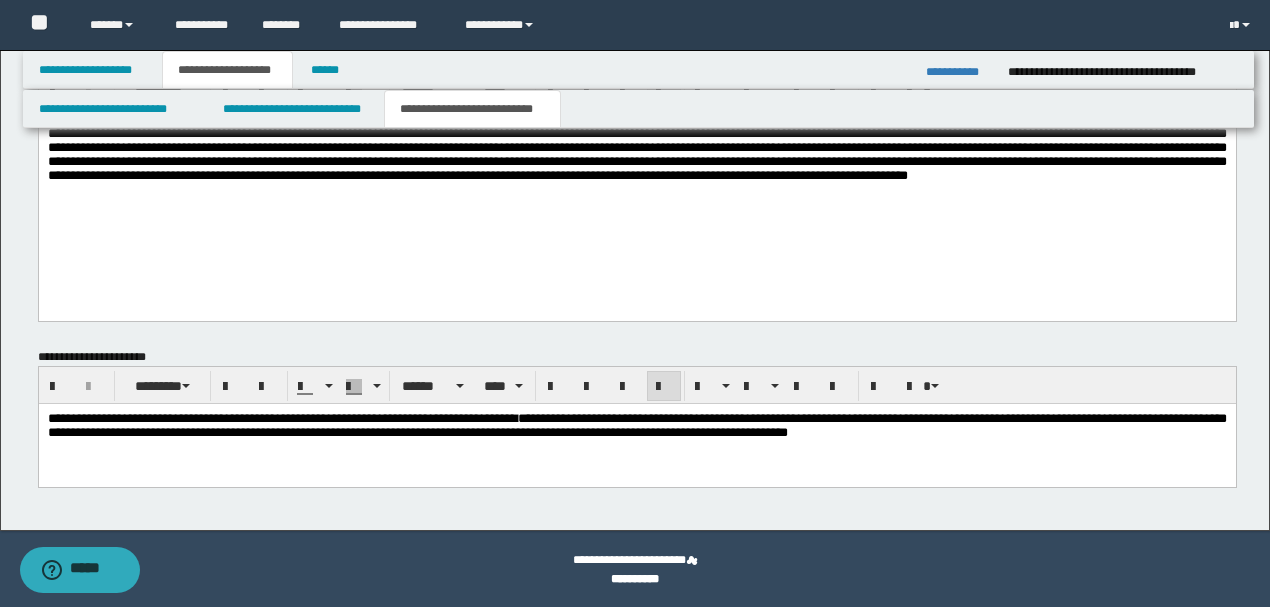 scroll, scrollTop: 1498, scrollLeft: 0, axis: vertical 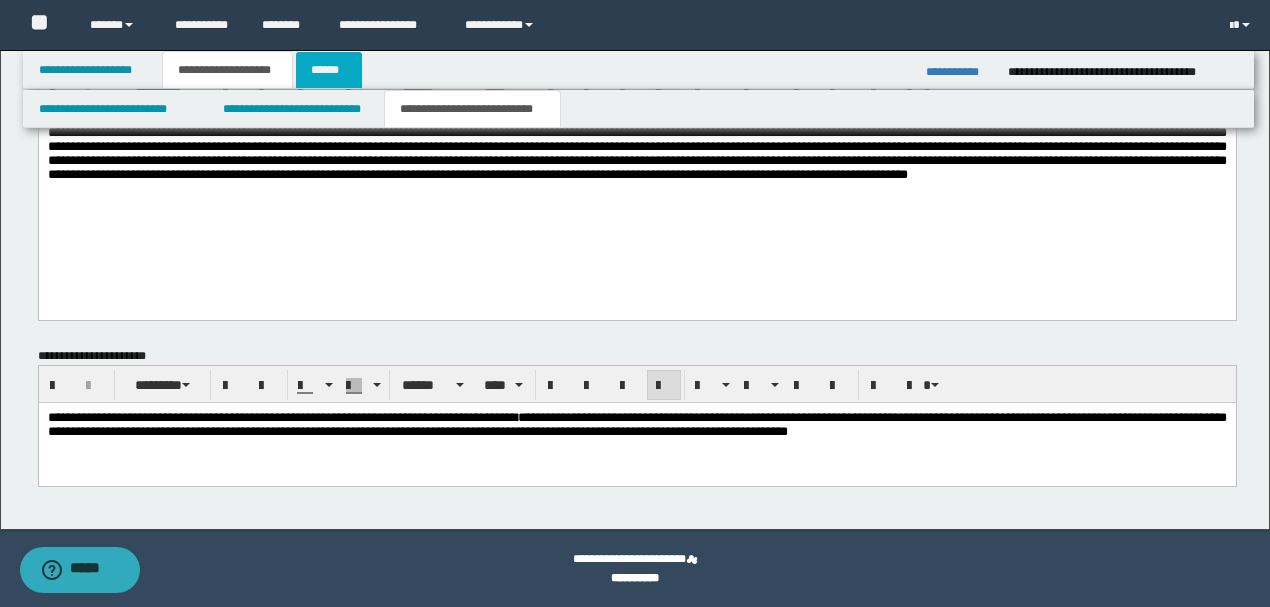 click on "******" at bounding box center [329, 70] 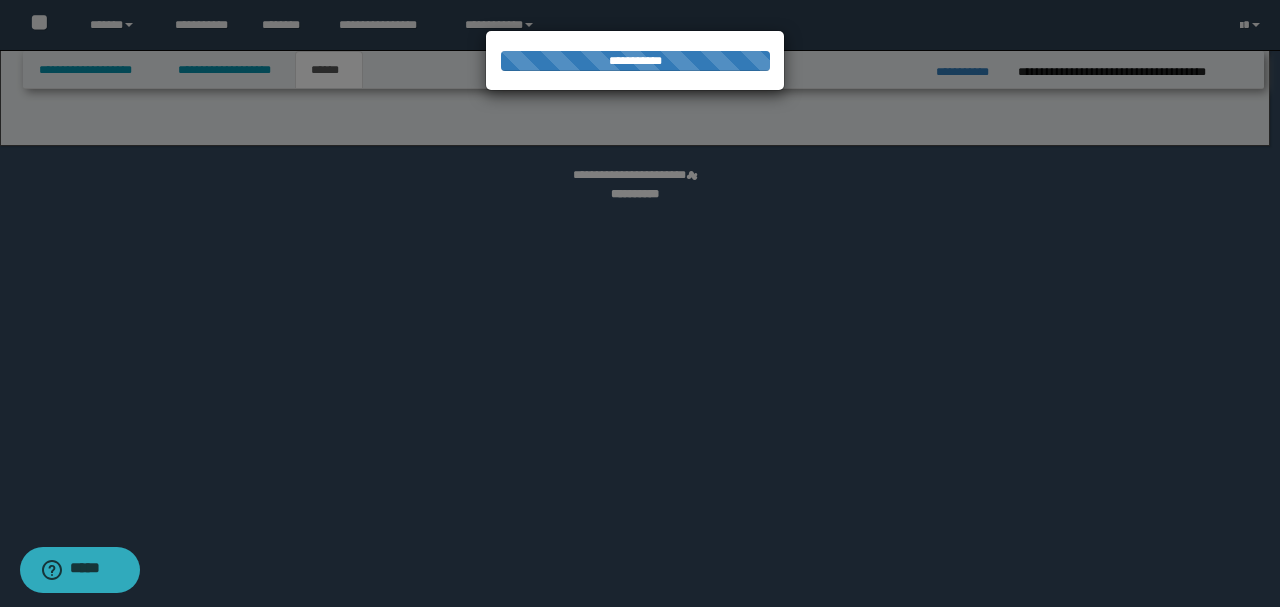 select on "*" 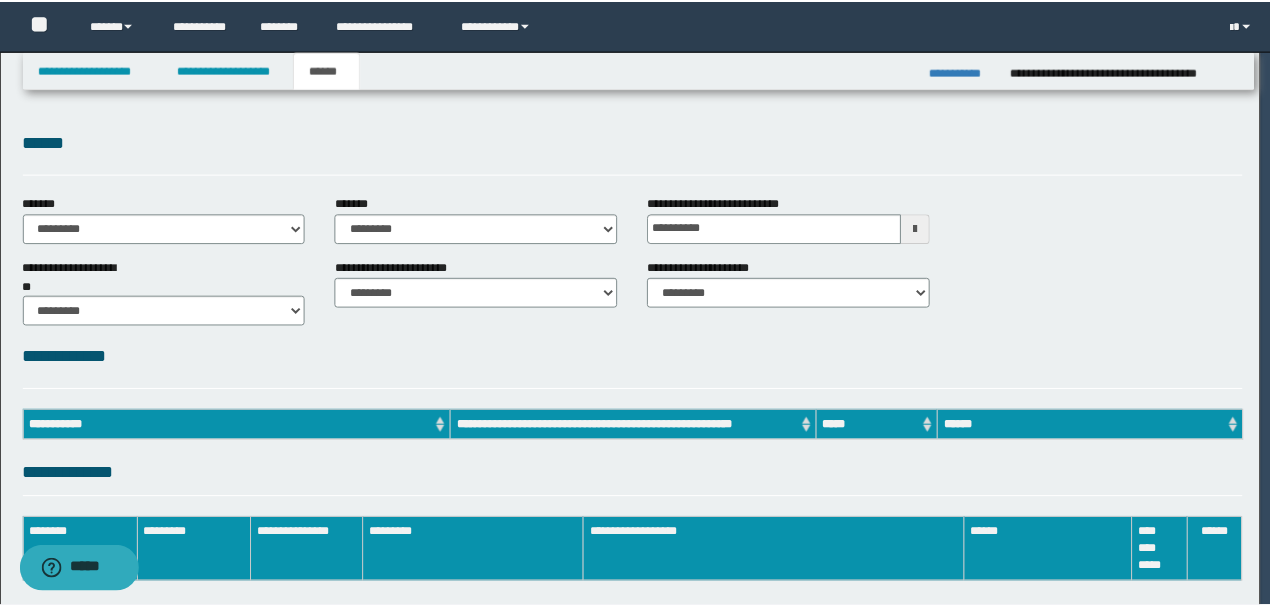 scroll, scrollTop: 0, scrollLeft: 0, axis: both 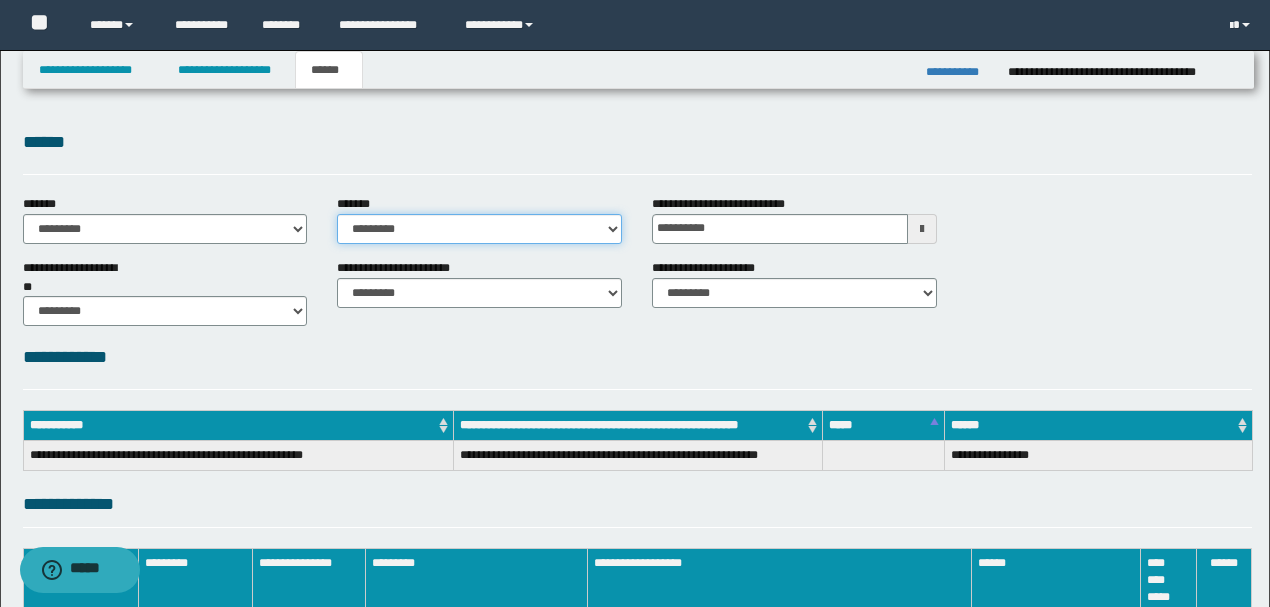 click on "**********" at bounding box center [479, 229] 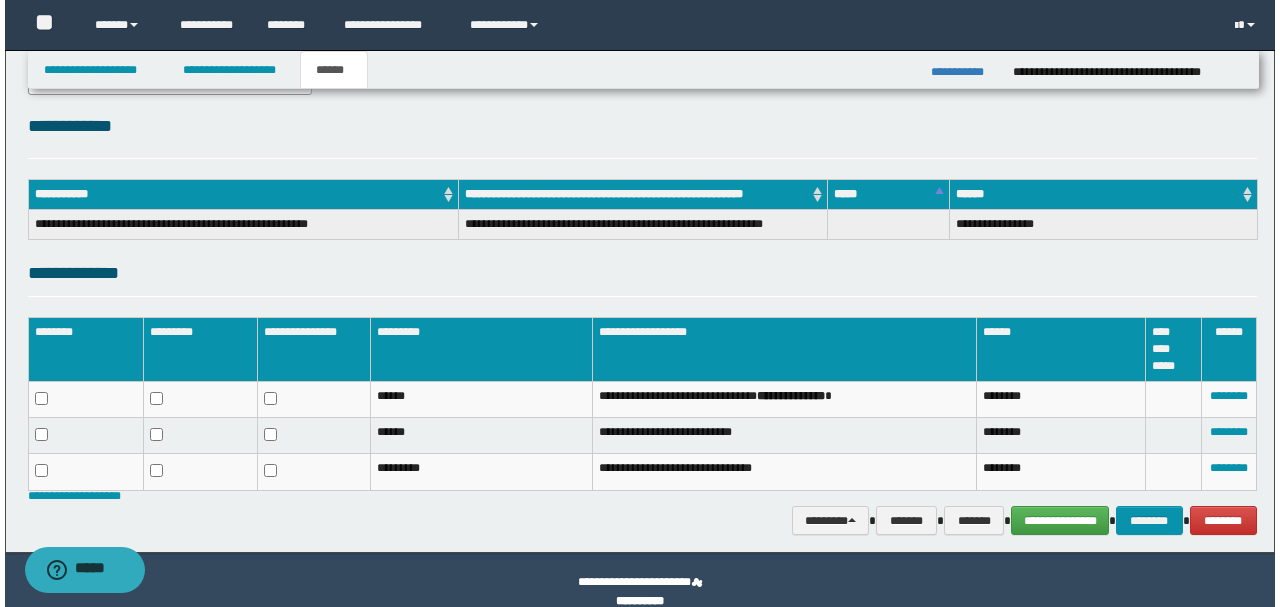 scroll, scrollTop: 254, scrollLeft: 0, axis: vertical 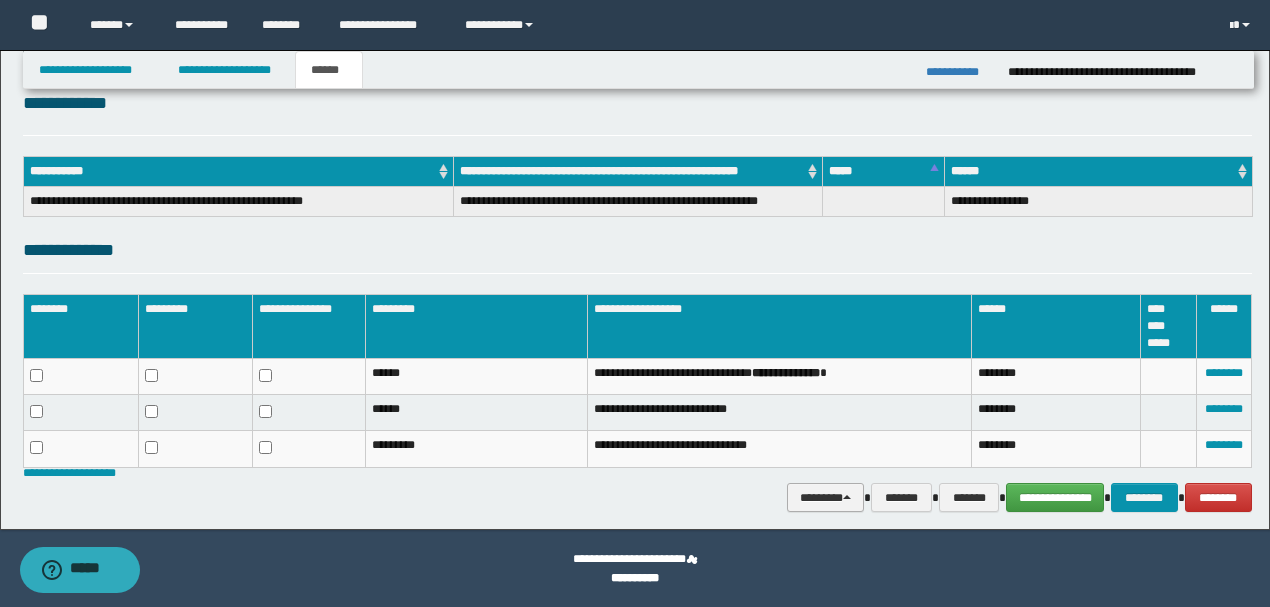 click on "********" at bounding box center (826, 497) 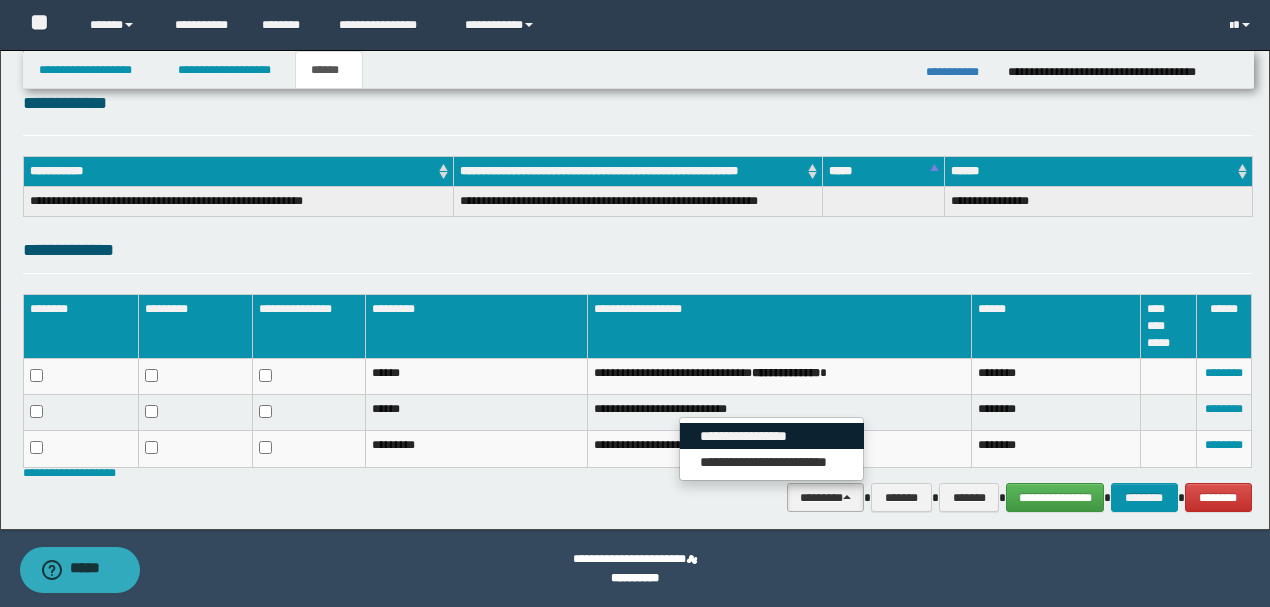 click on "**********" at bounding box center (772, 436) 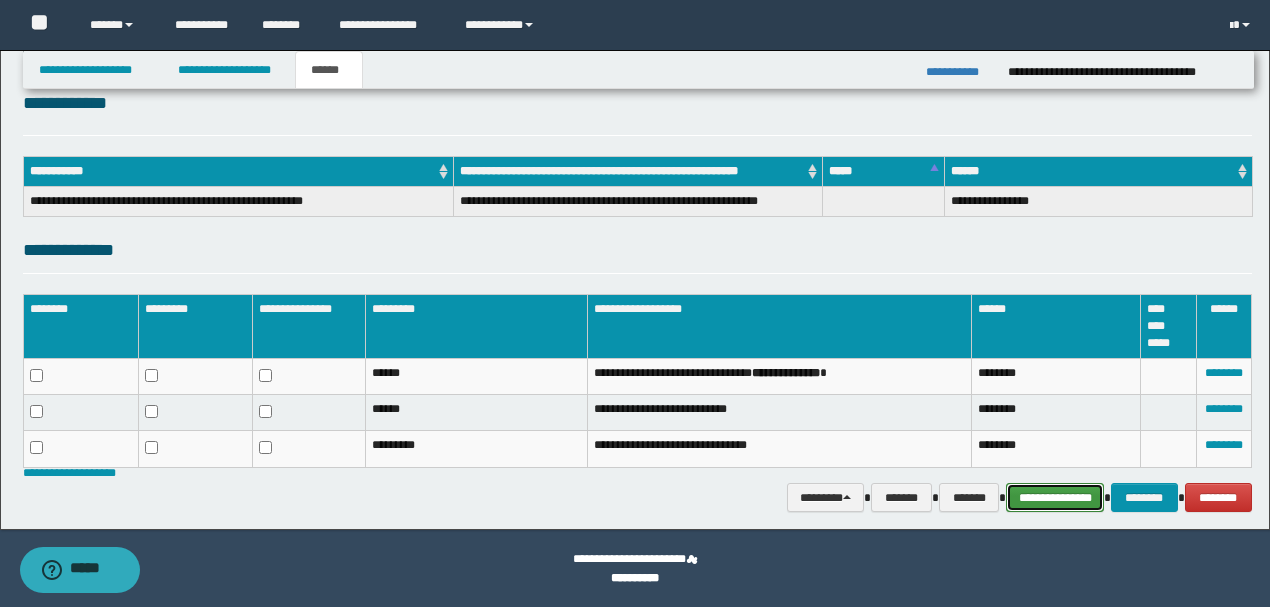 click on "**********" at bounding box center (1055, 497) 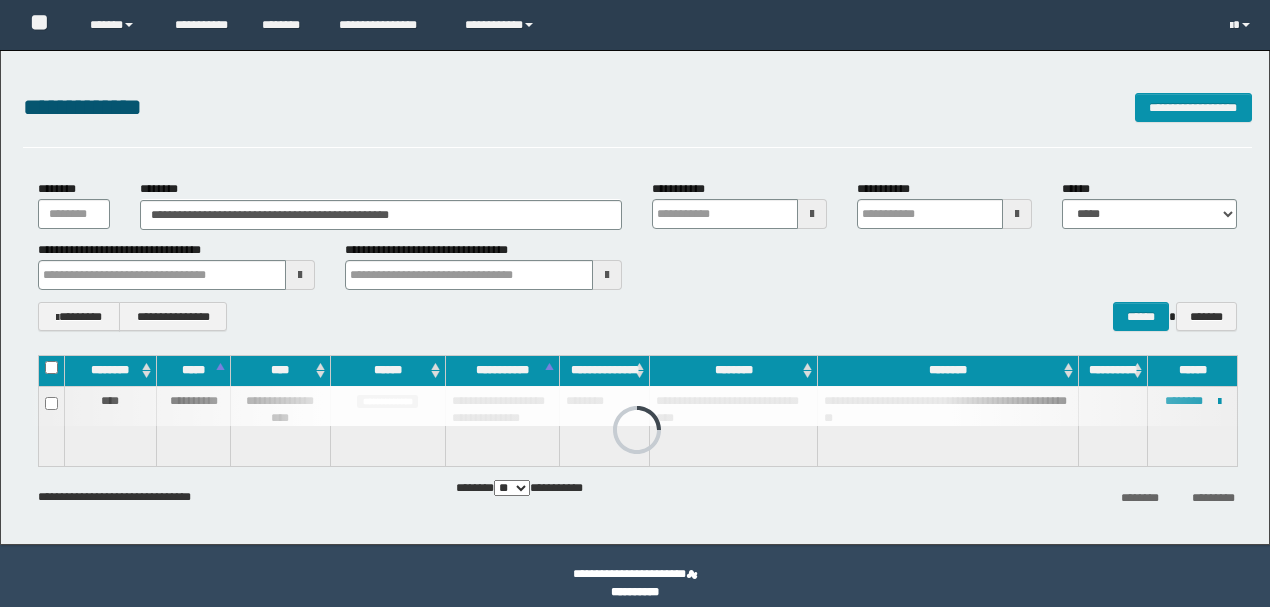 scroll, scrollTop: 0, scrollLeft: 0, axis: both 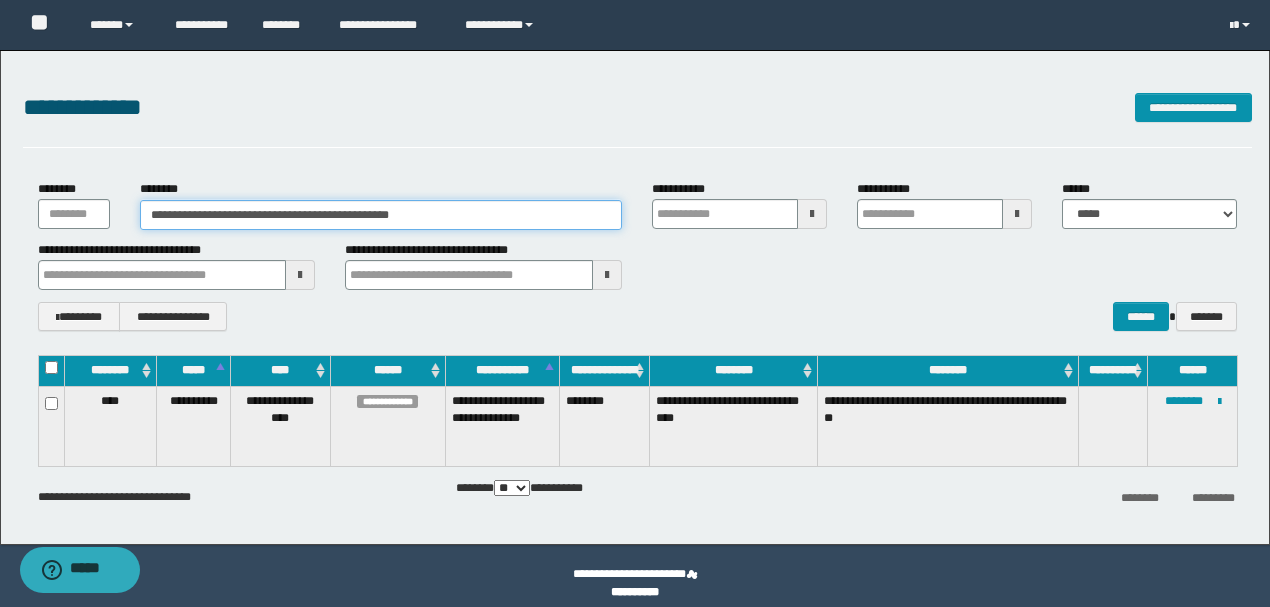 drag, startPoint x: 468, startPoint y: 211, endPoint x: 0, endPoint y: 211, distance: 468 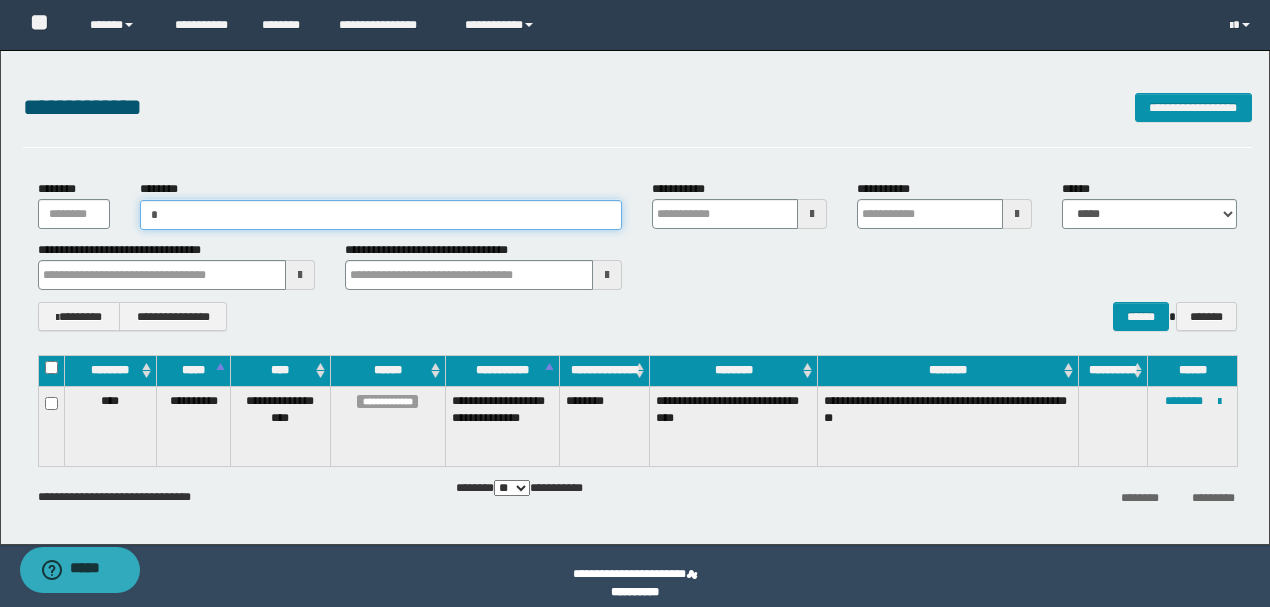 type on "**" 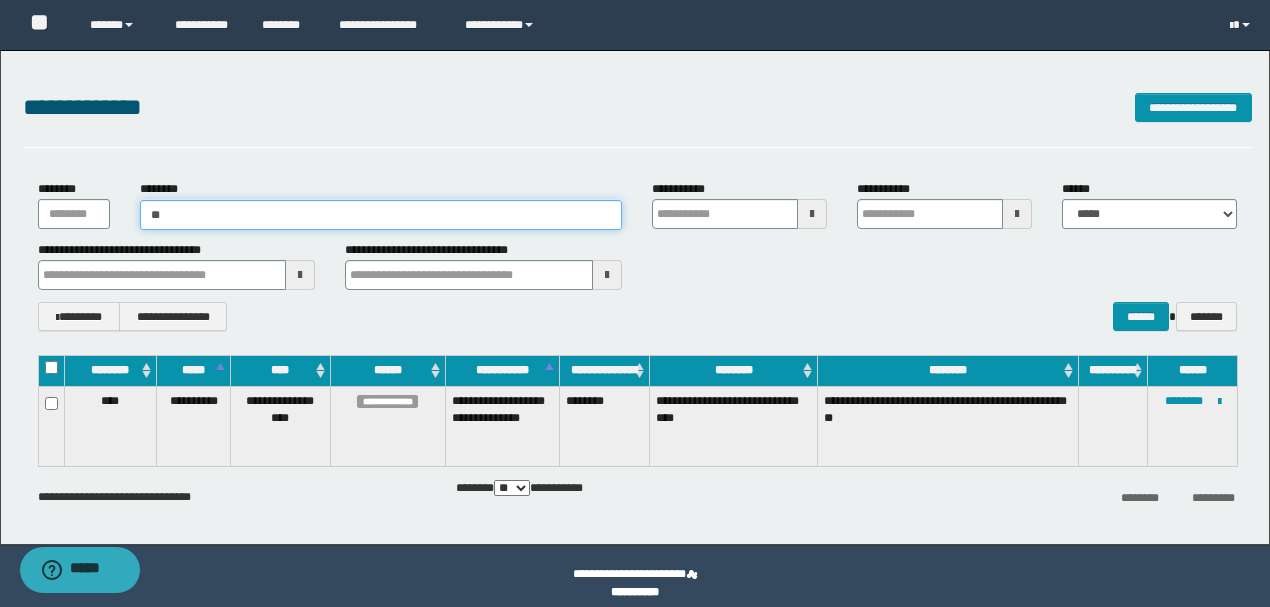 type on "**" 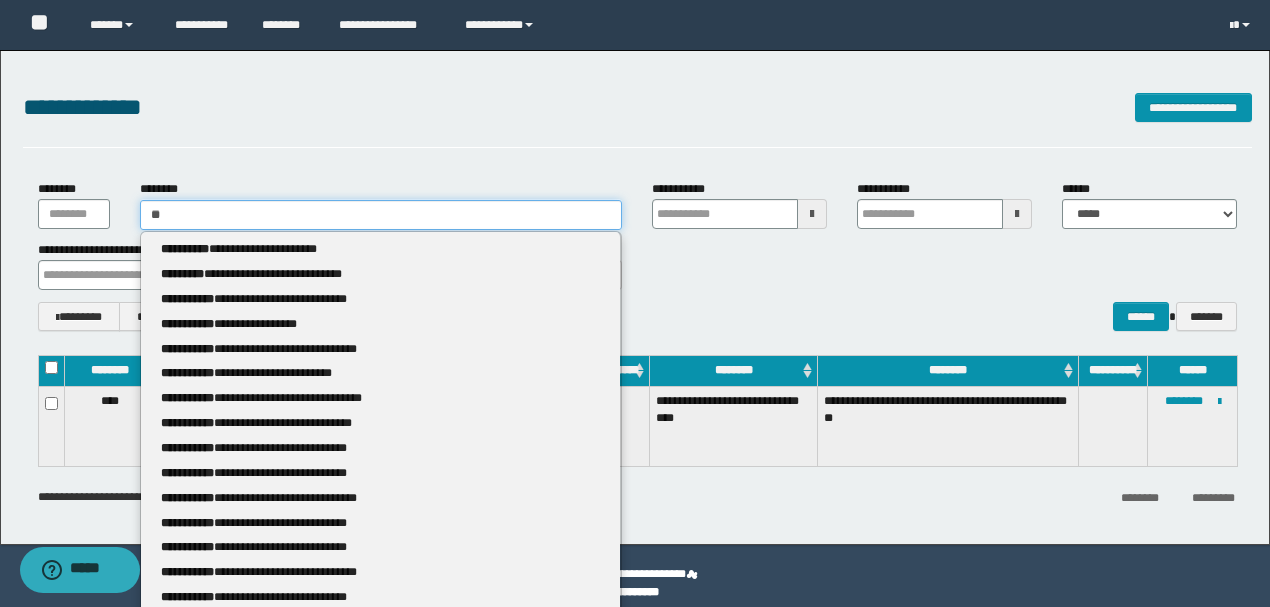 type 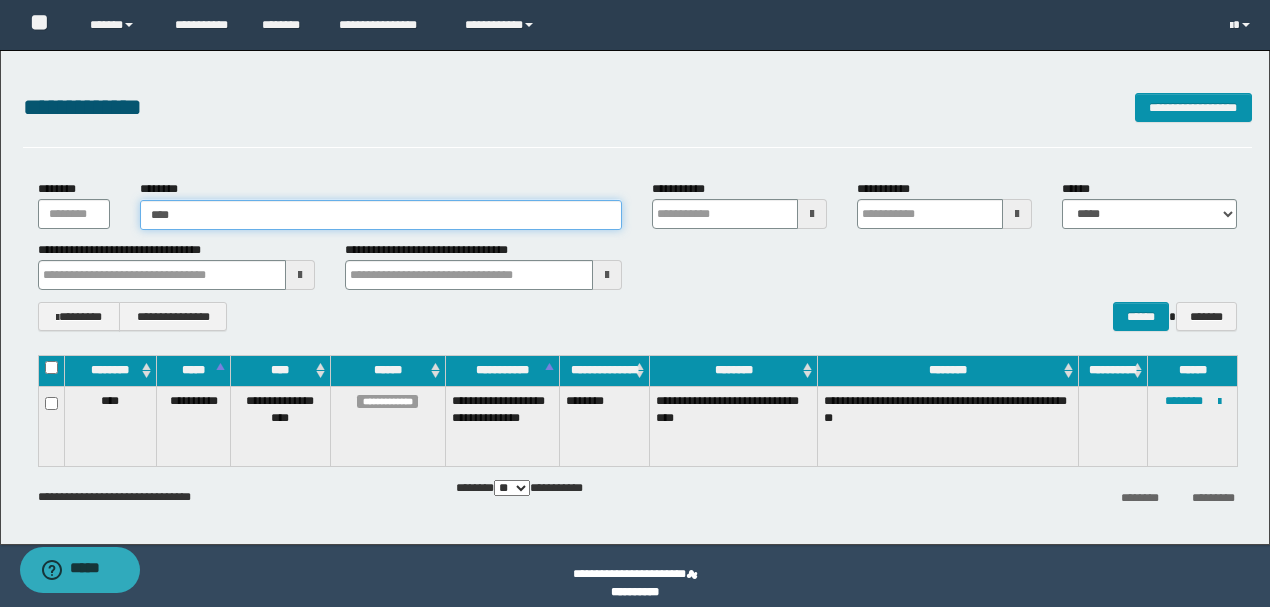 type on "*****" 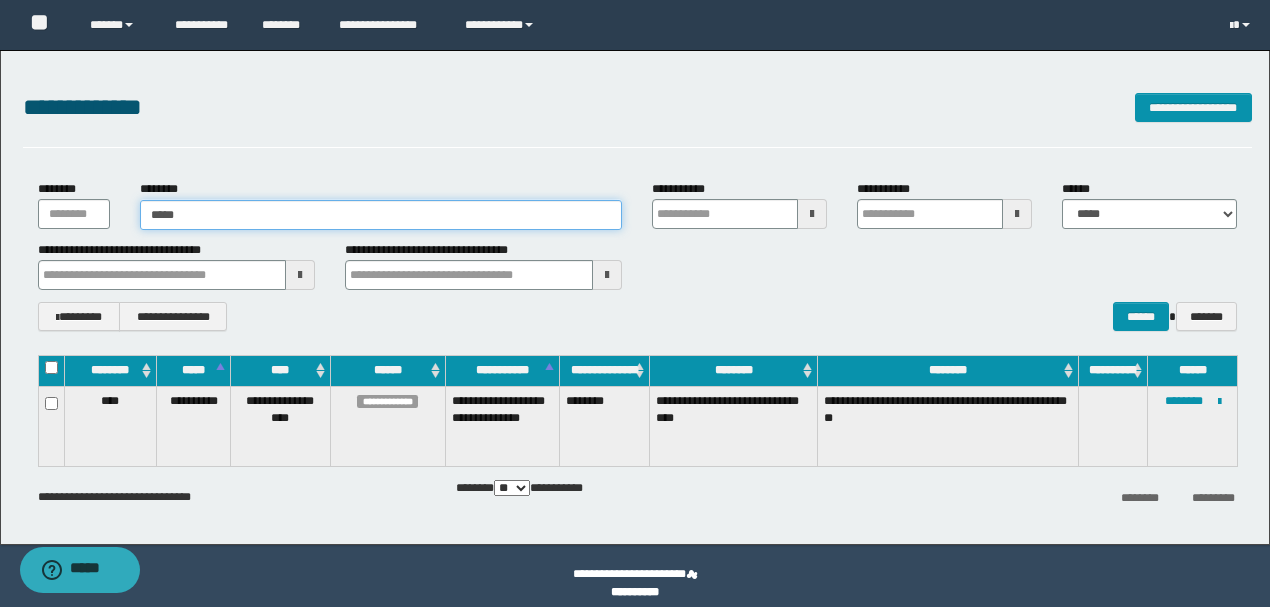 type on "*****" 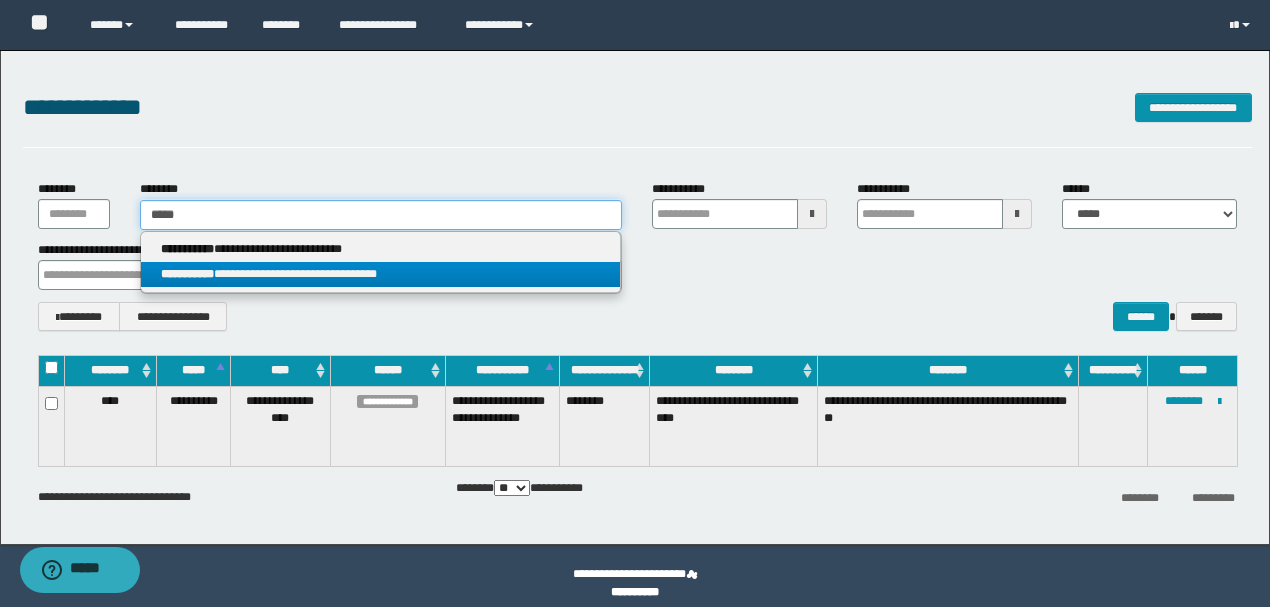 type on "*****" 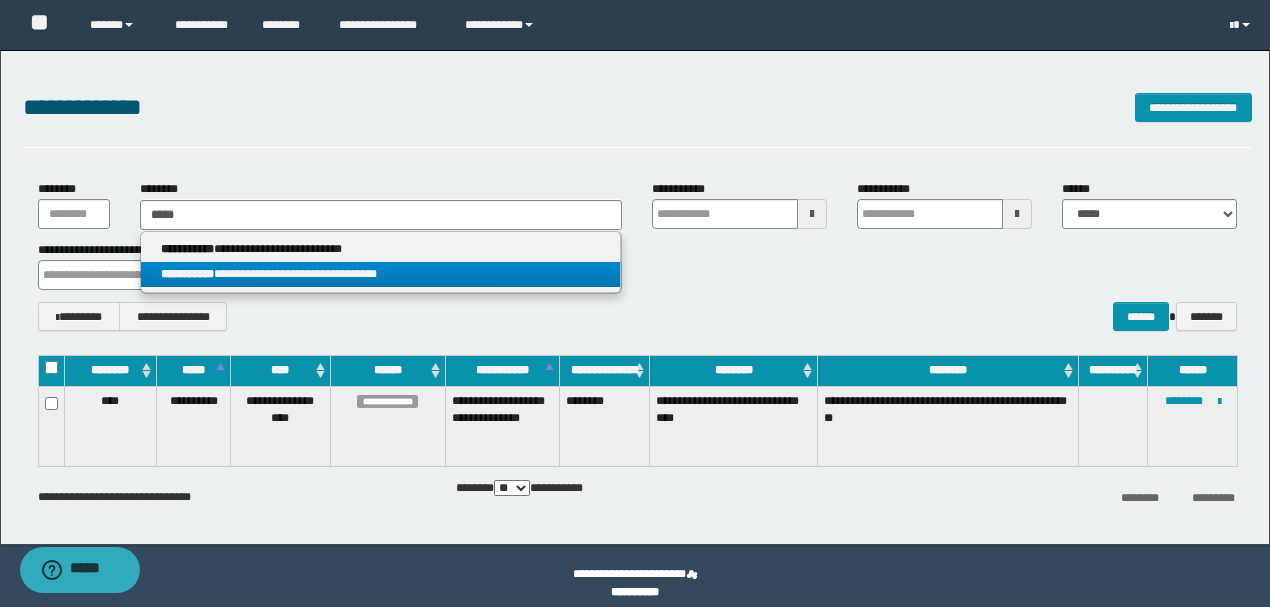 click on "**********" at bounding box center (380, 274) 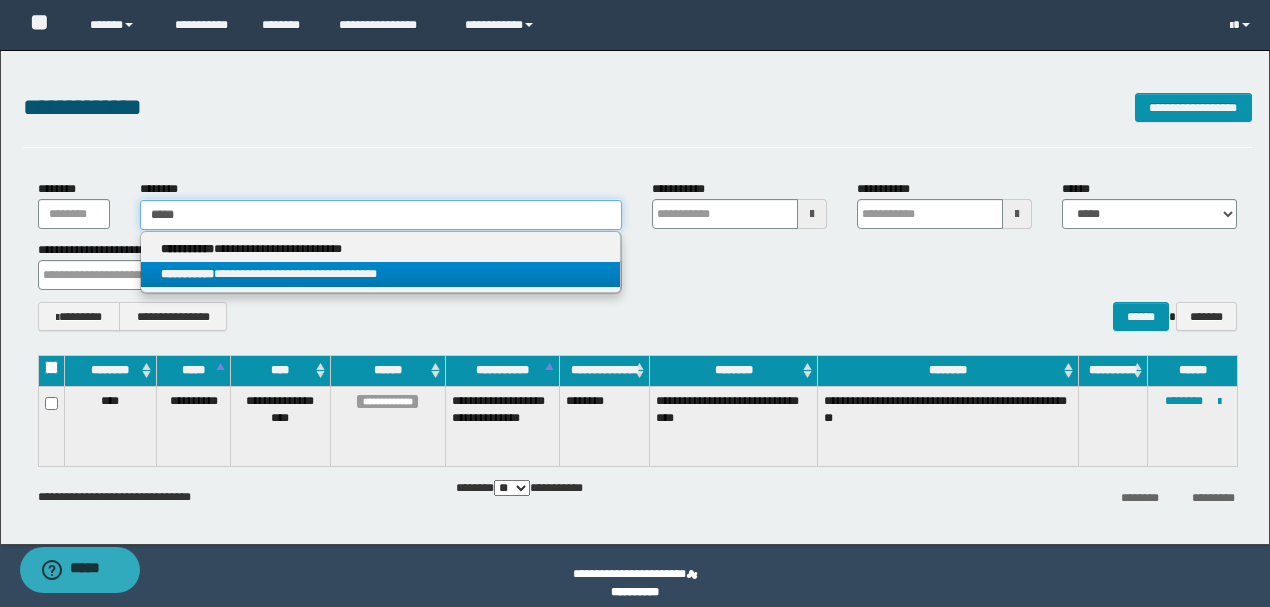 type 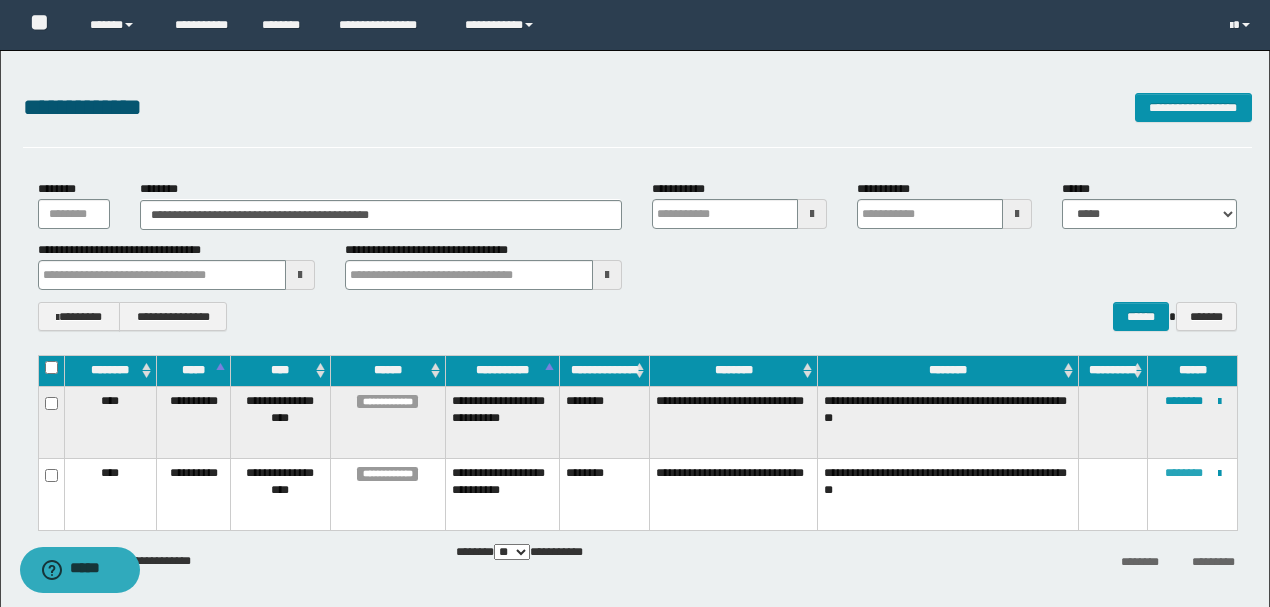 click on "********" at bounding box center (1184, 473) 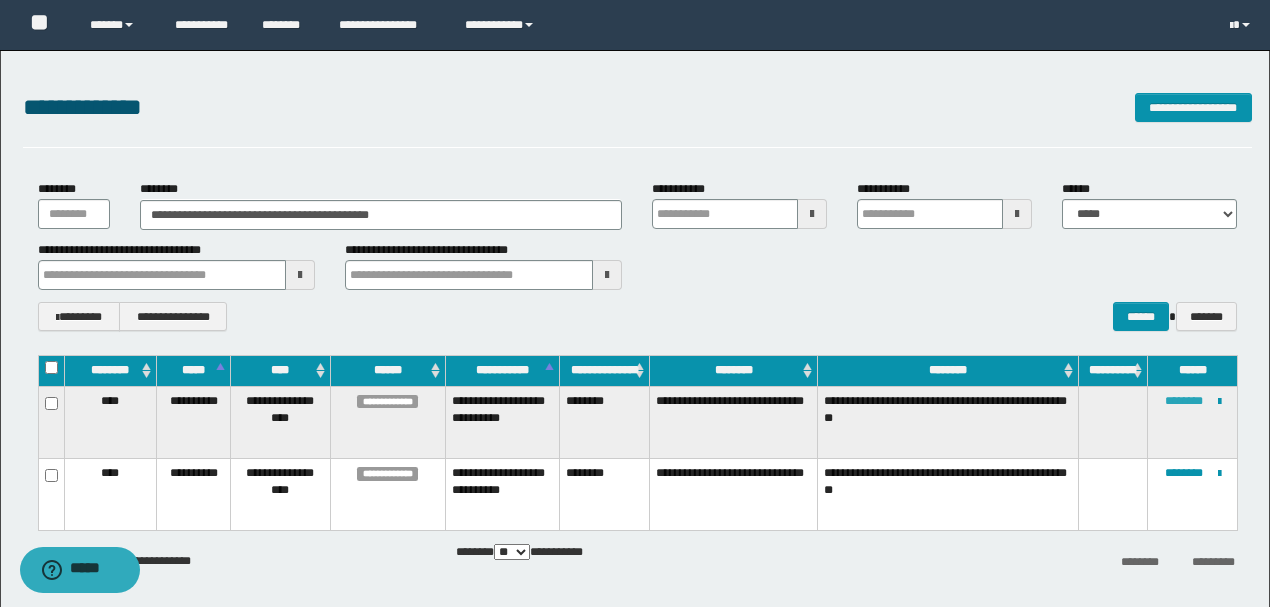 click on "********" at bounding box center (1184, 401) 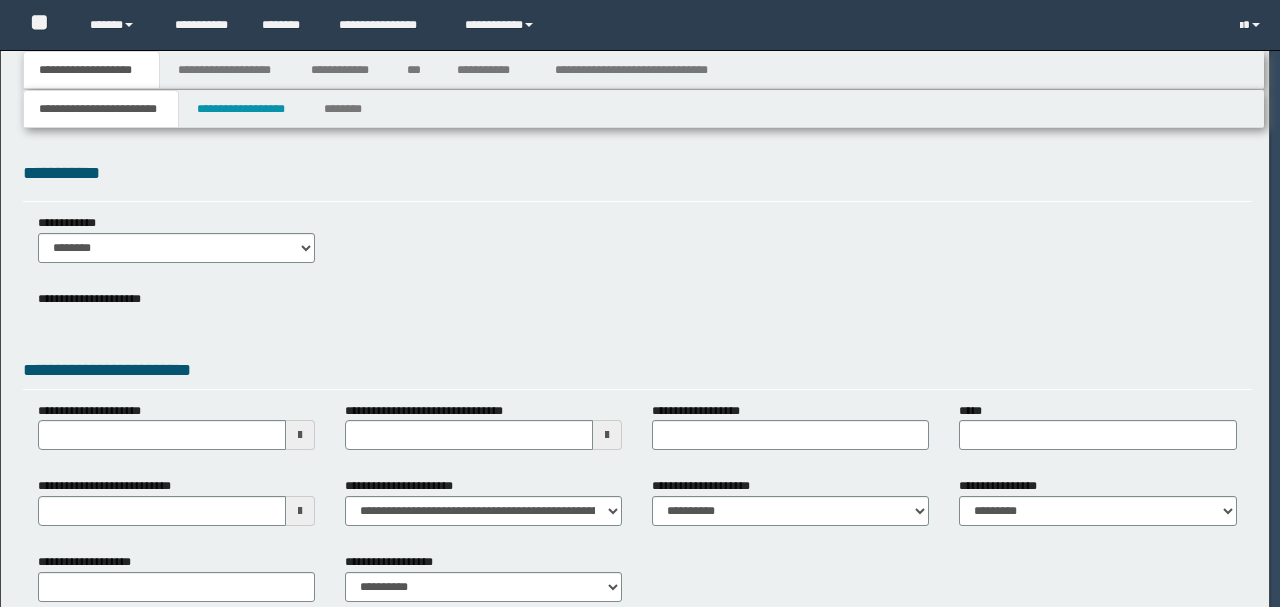 scroll, scrollTop: 0, scrollLeft: 0, axis: both 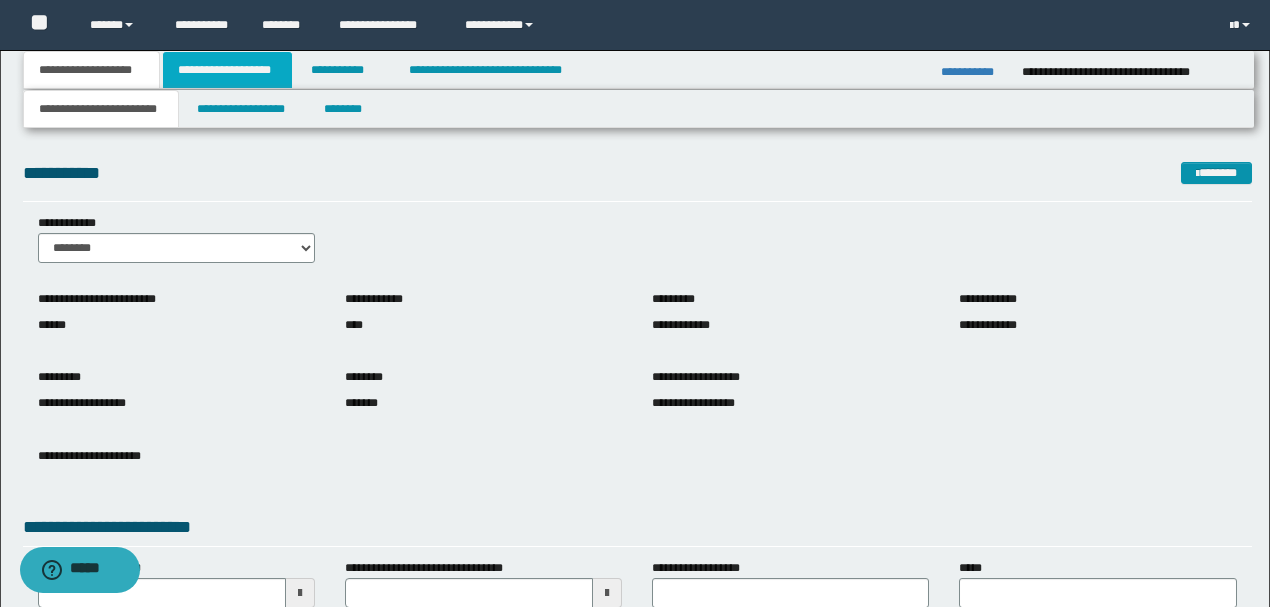 click on "**********" at bounding box center (227, 70) 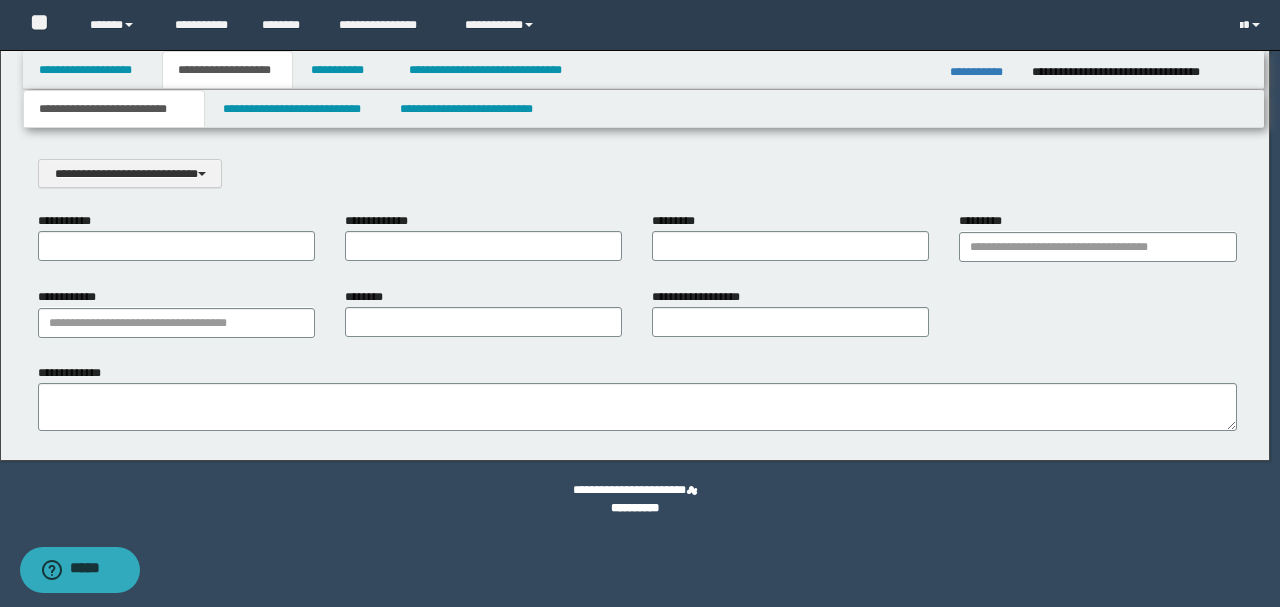 scroll, scrollTop: 0, scrollLeft: 0, axis: both 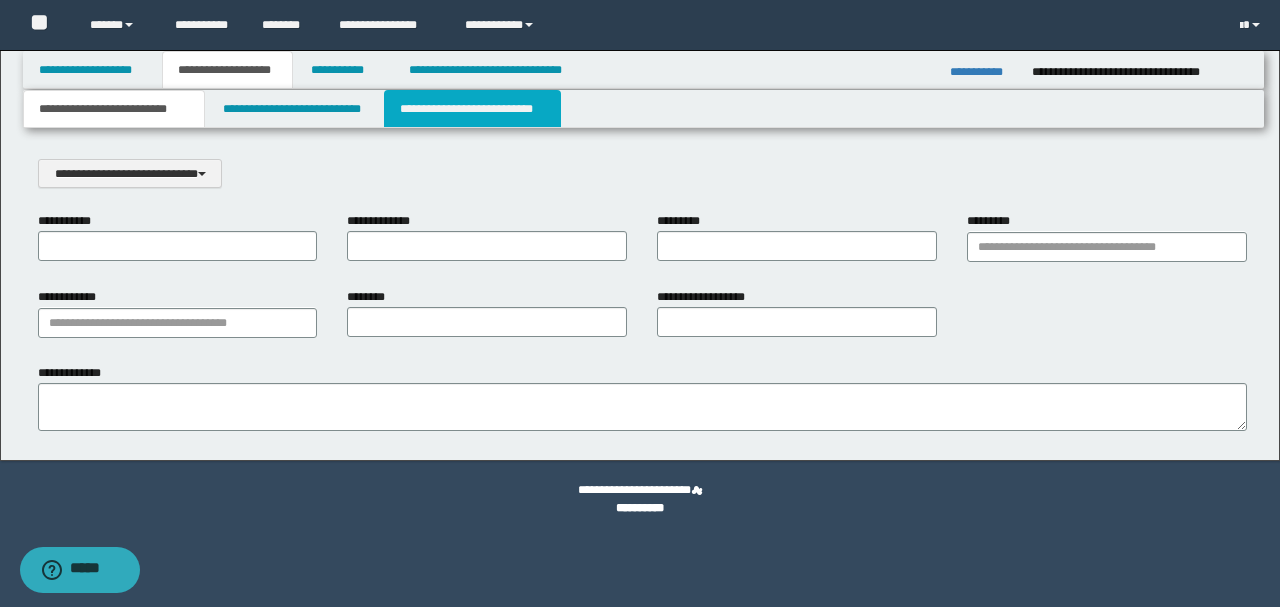 click on "**********" at bounding box center (472, 109) 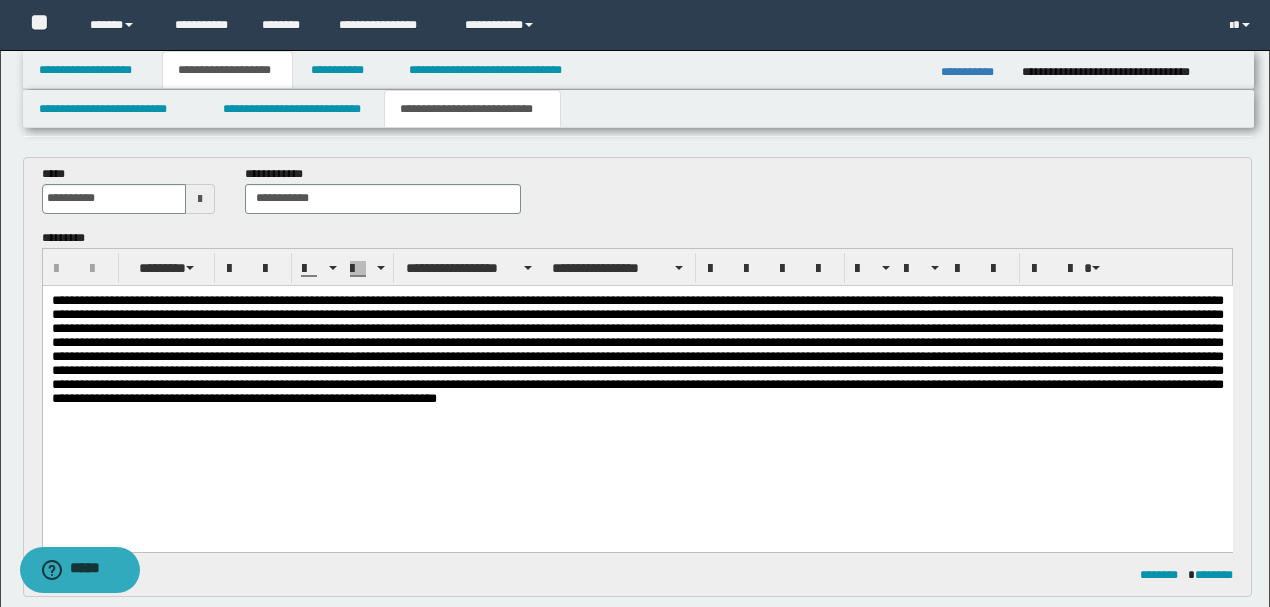 scroll, scrollTop: 0, scrollLeft: 0, axis: both 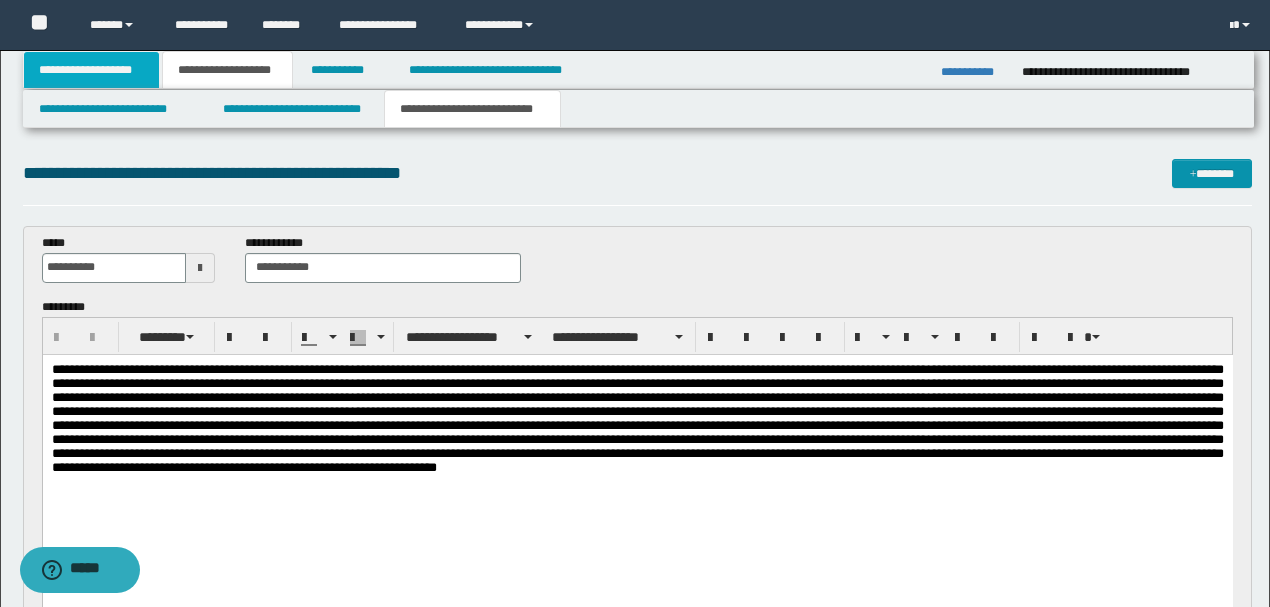 click on "**********" at bounding box center (92, 70) 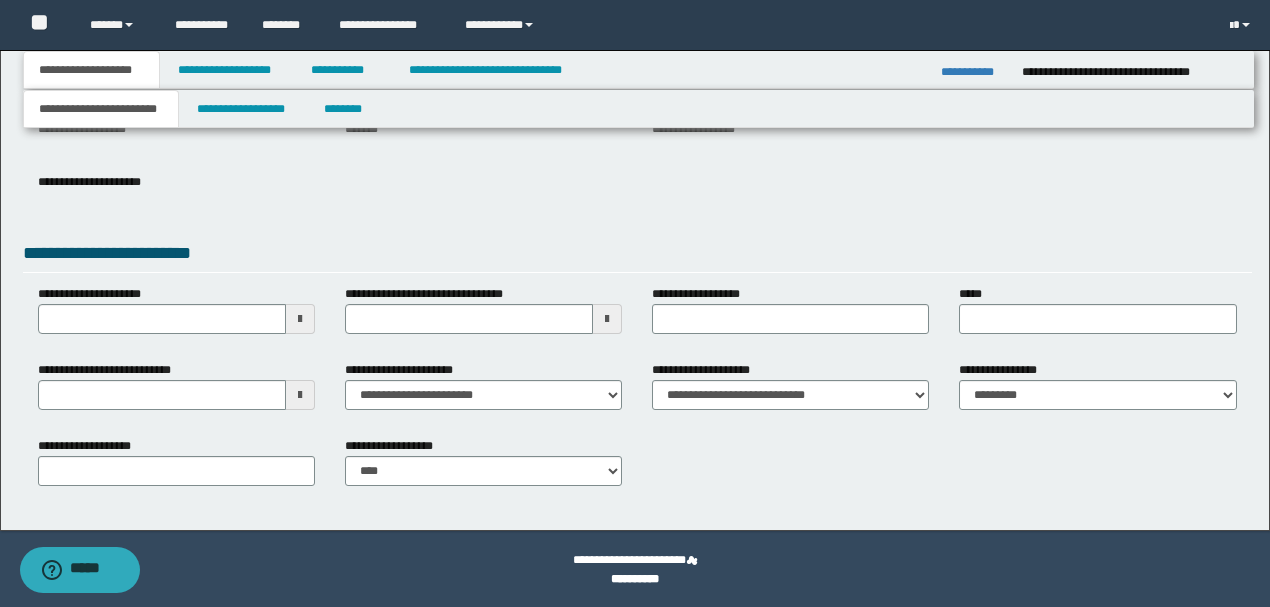 scroll, scrollTop: 275, scrollLeft: 0, axis: vertical 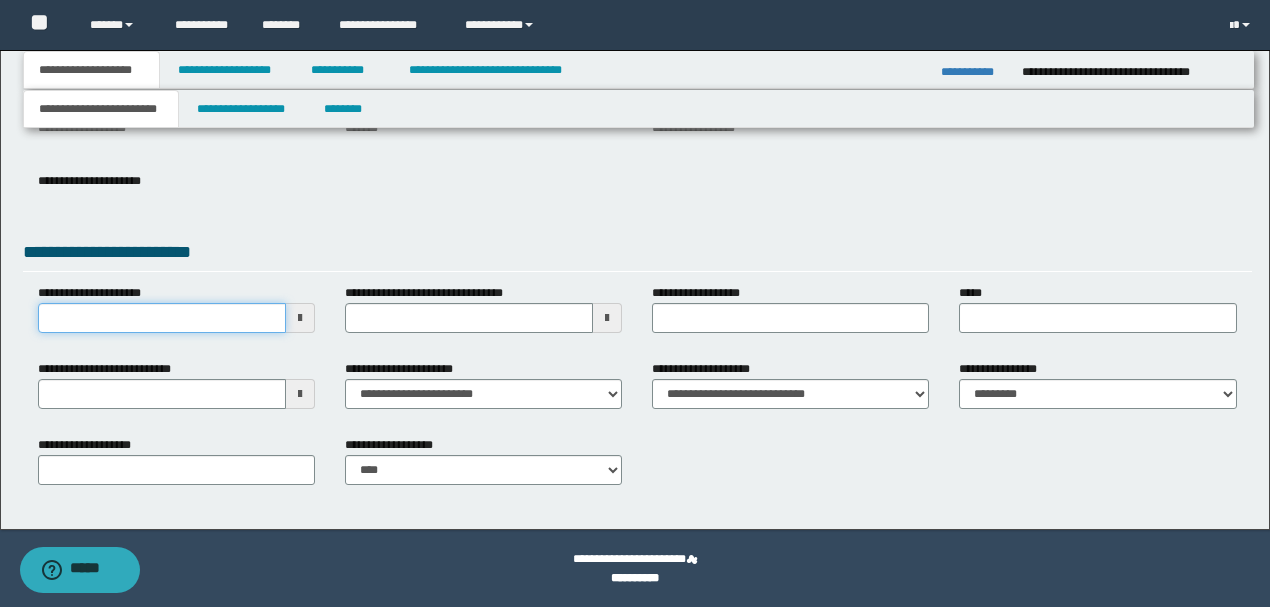 click on "**********" at bounding box center [162, 318] 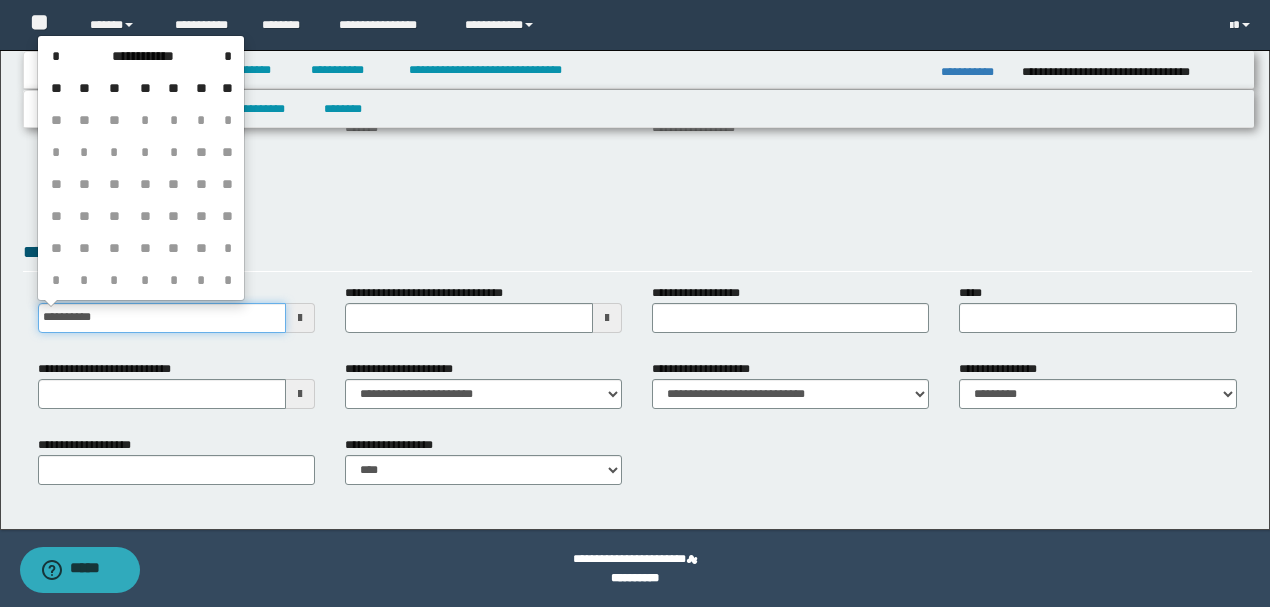 type on "**********" 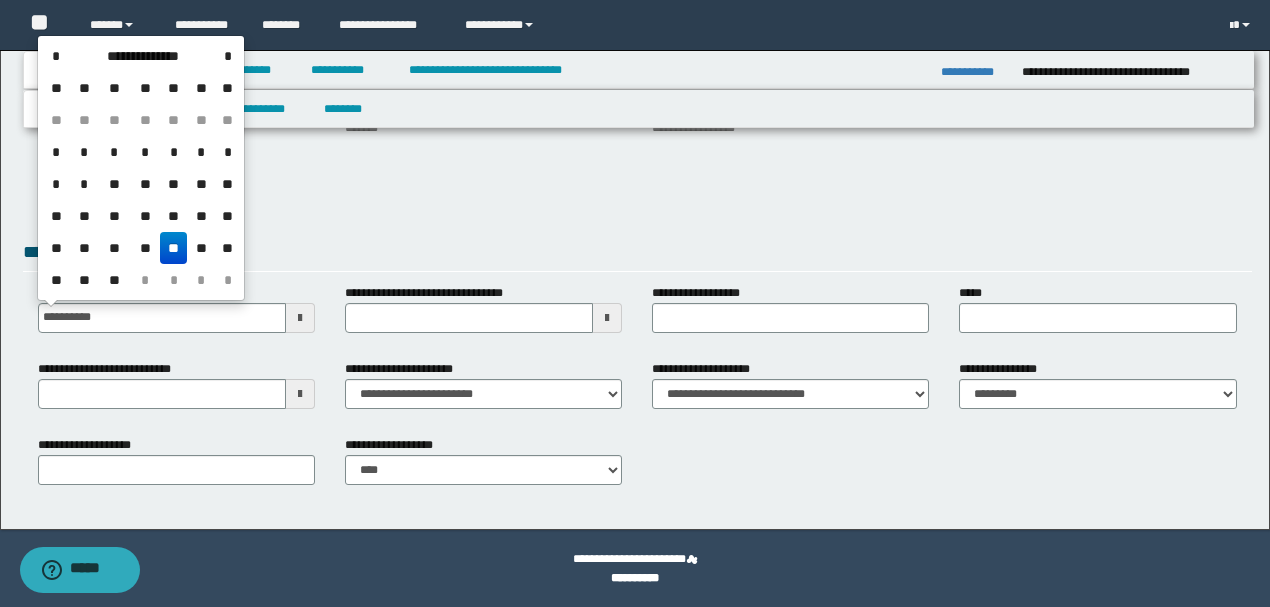 click on "**" at bounding box center [174, 248] 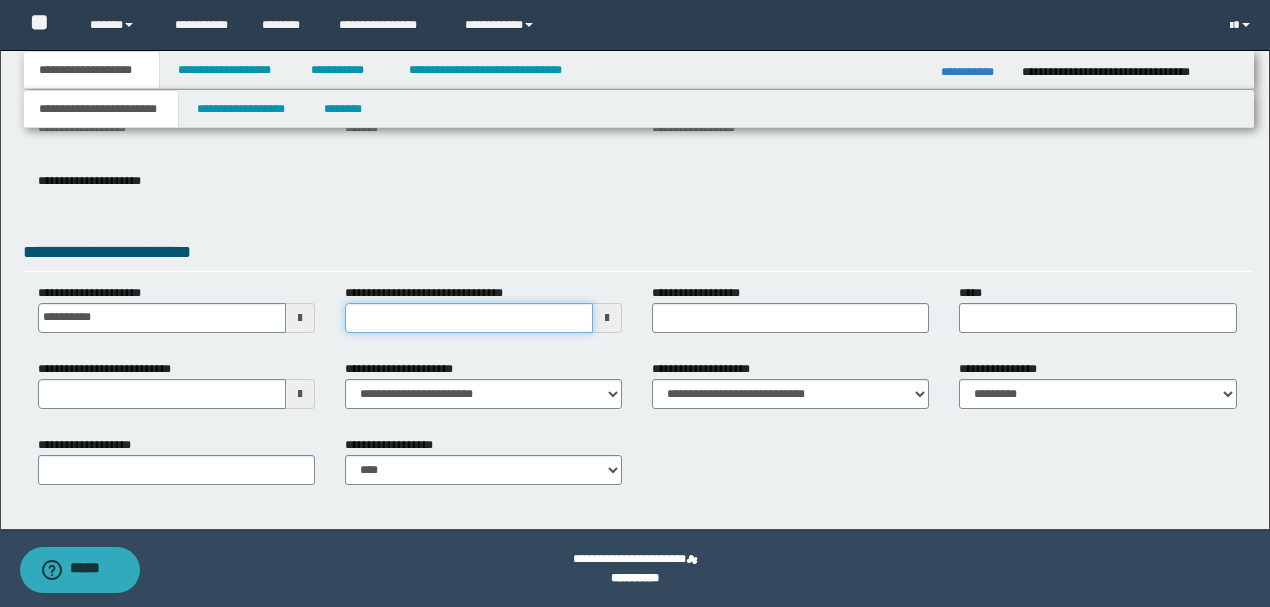 drag, startPoint x: 382, startPoint y: 312, endPoint x: 414, endPoint y: 338, distance: 41.231056 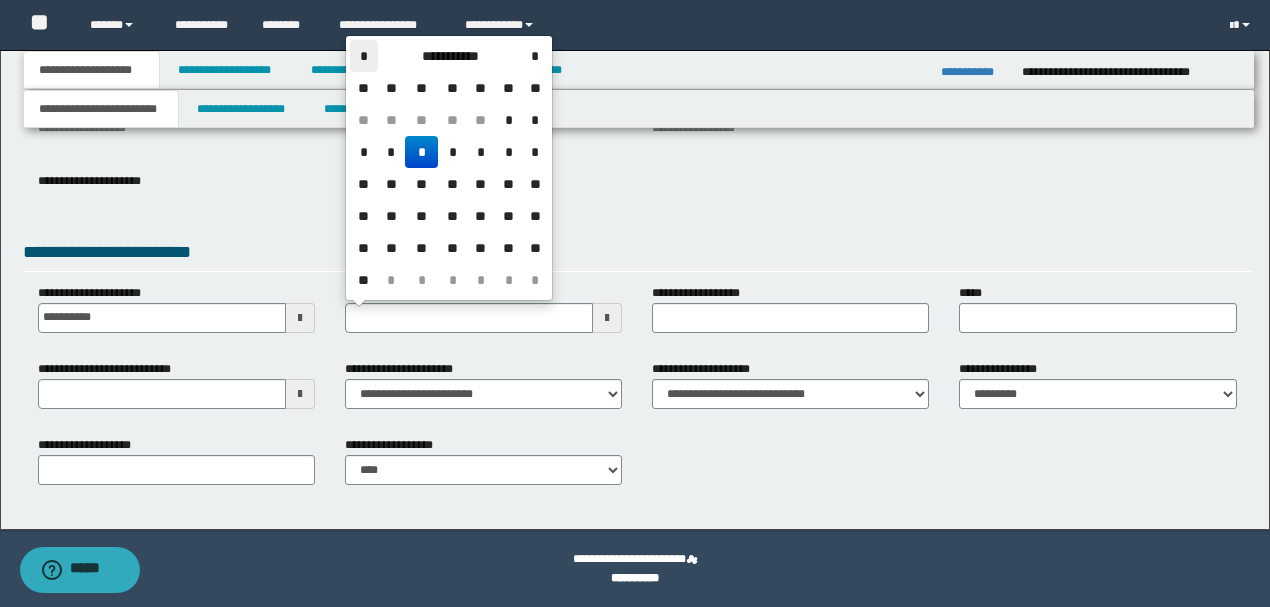 click on "*" at bounding box center (364, 56) 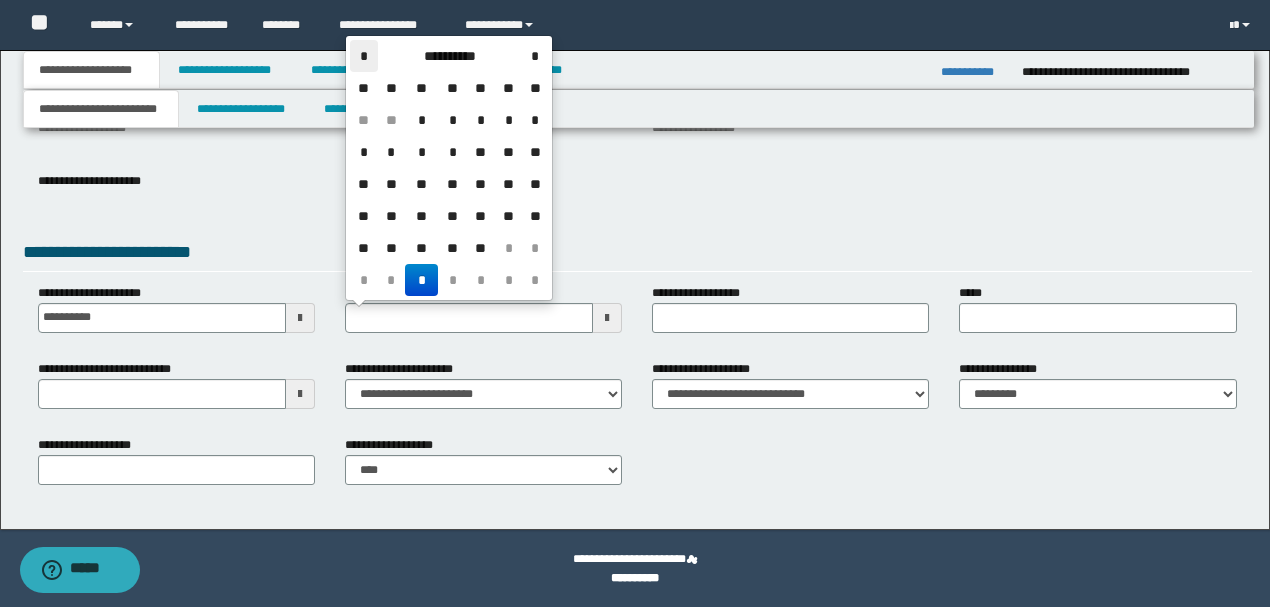 click on "*" at bounding box center (364, 56) 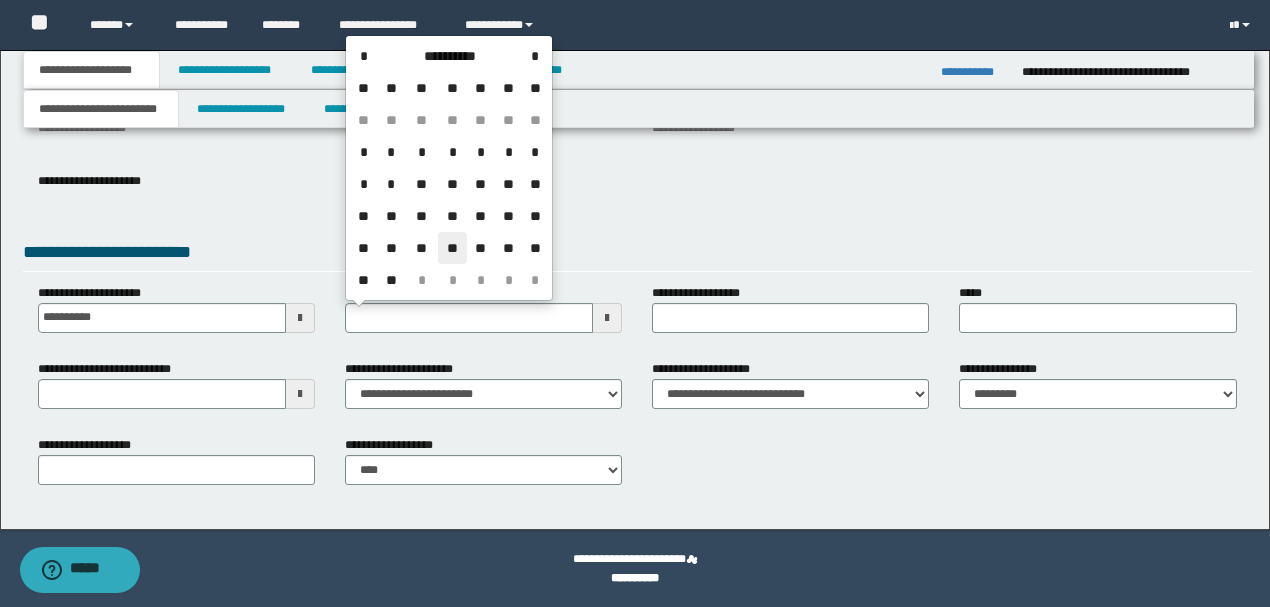 click on "**" at bounding box center [452, 248] 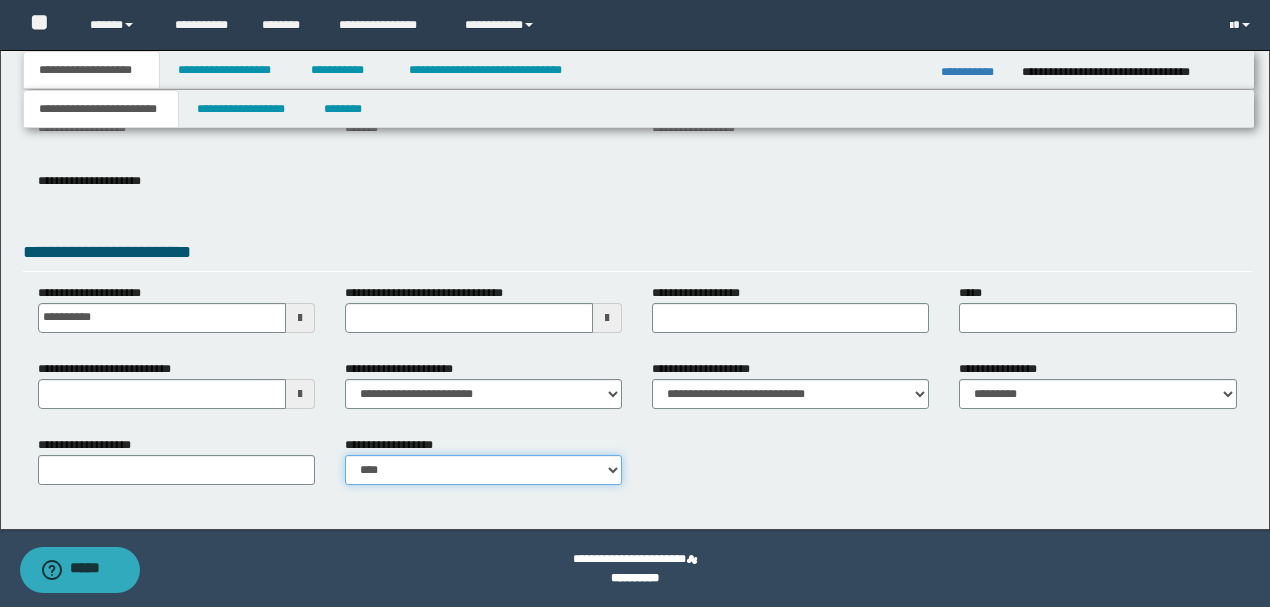 click on "**********" at bounding box center (483, 470) 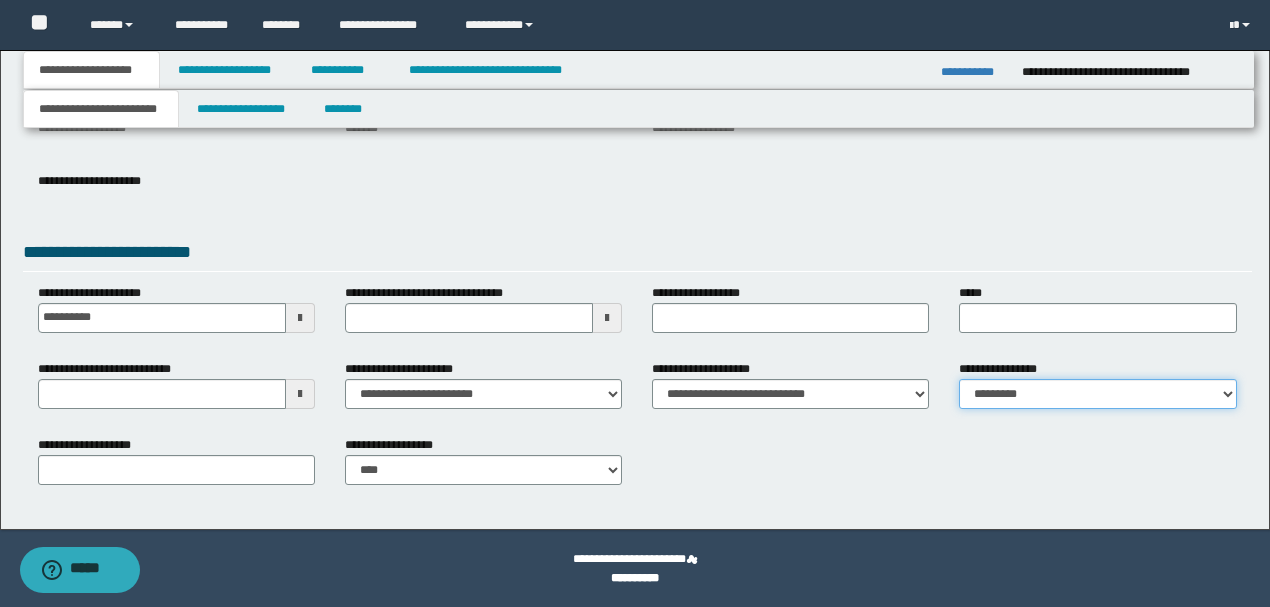 click on "**********" at bounding box center [1097, 394] 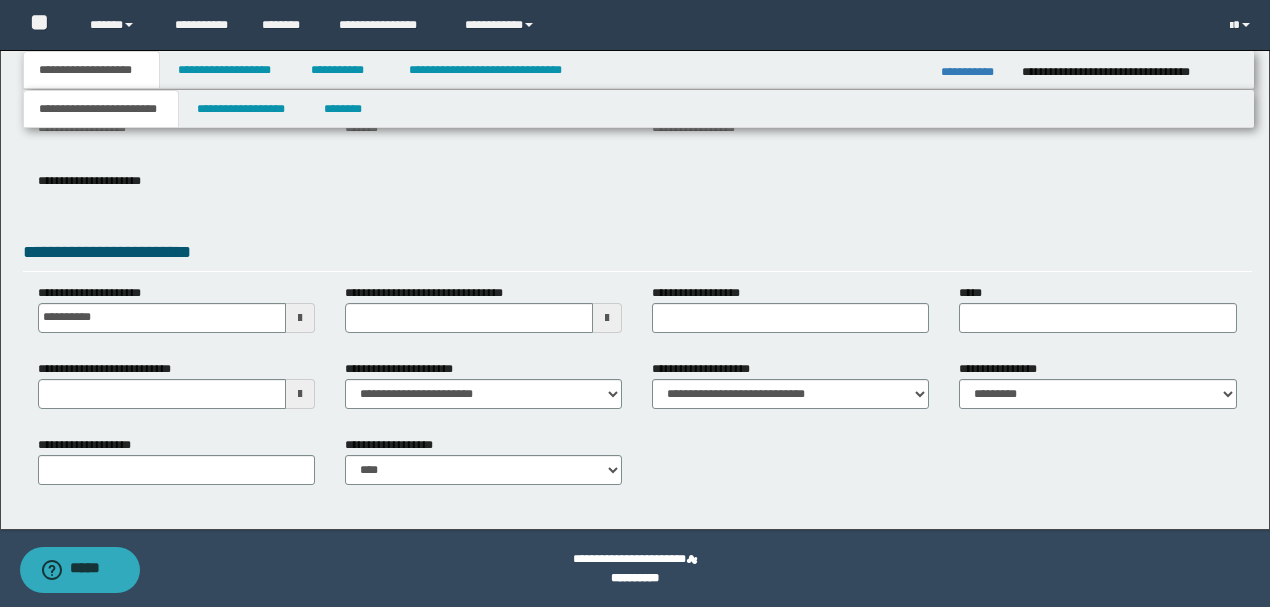 click on "**********" at bounding box center [637, 468] 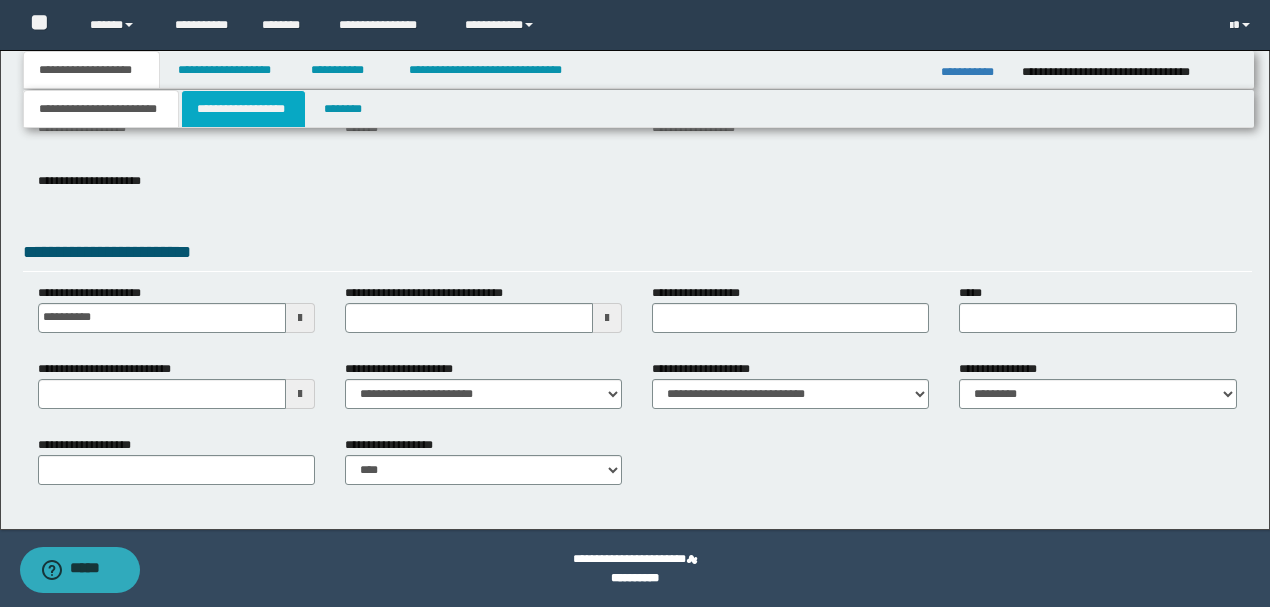 click on "**********" at bounding box center [243, 109] 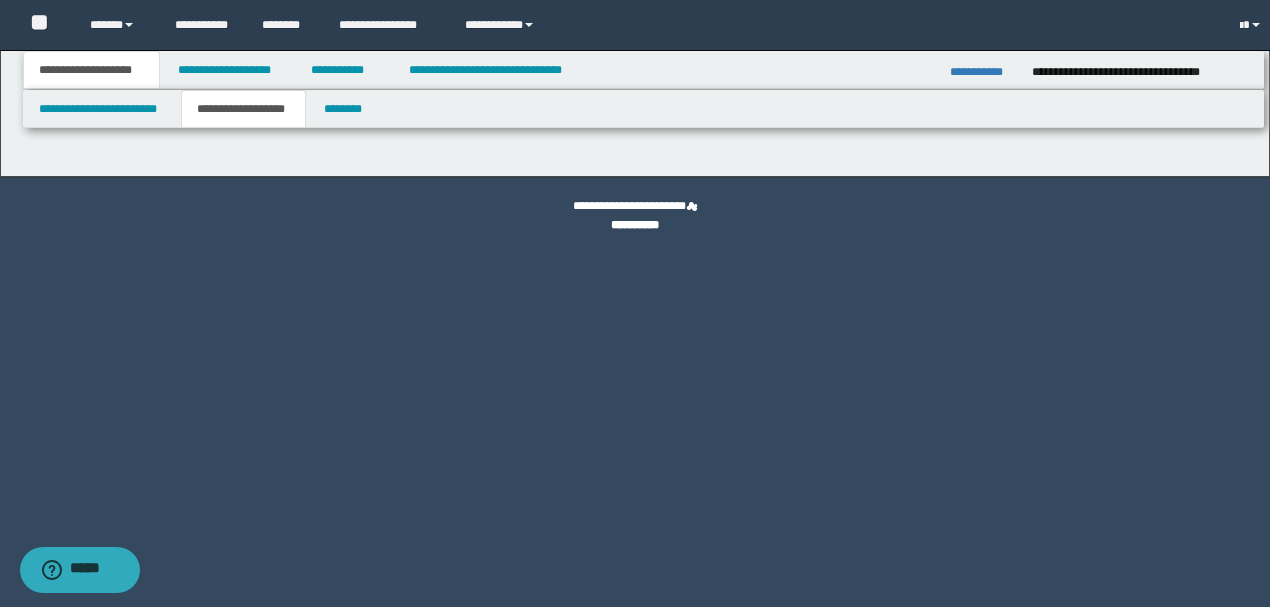 scroll, scrollTop: 0, scrollLeft: 0, axis: both 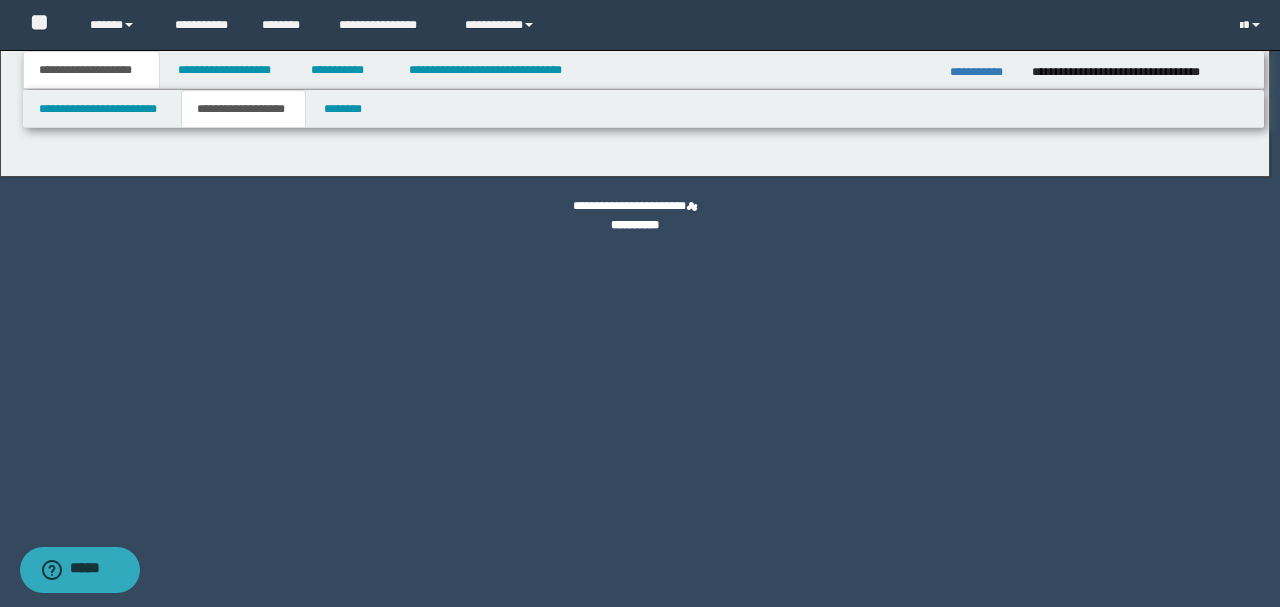 type on "********" 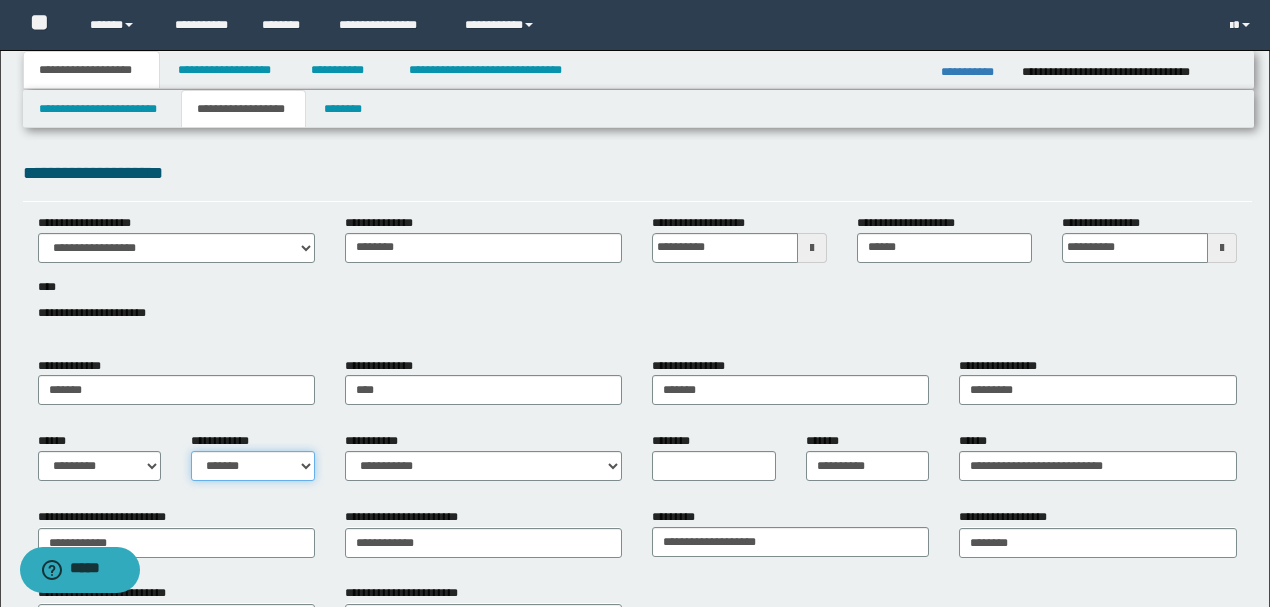 click on "**********" at bounding box center [253, 466] 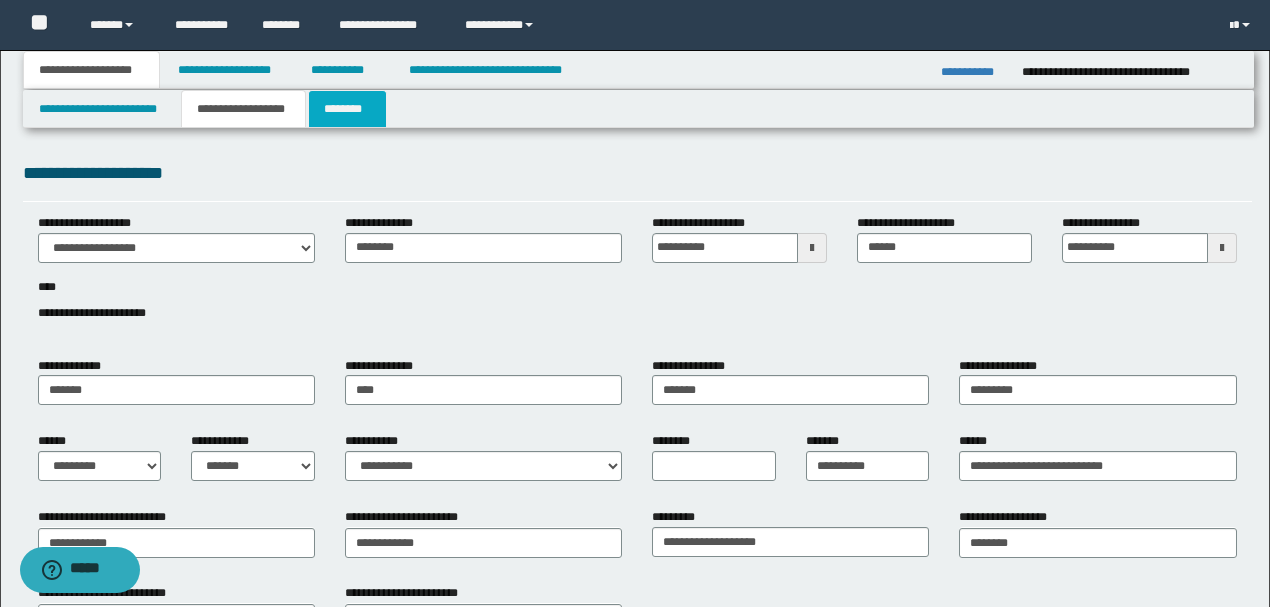 click on "********" at bounding box center [347, 109] 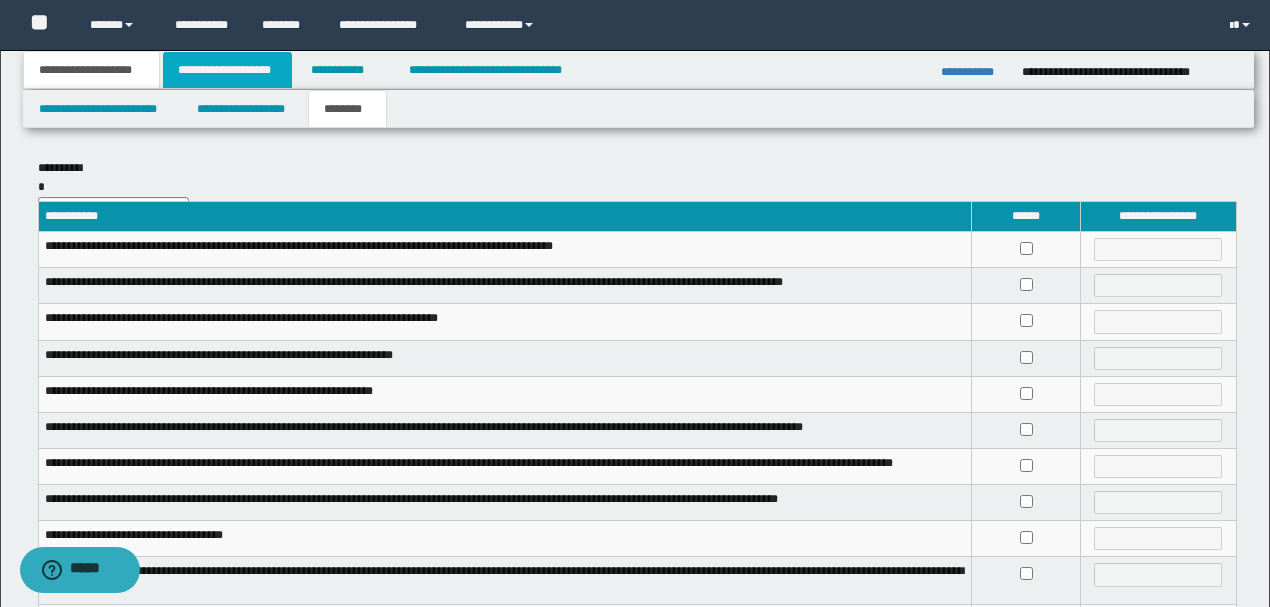 click on "**********" at bounding box center (227, 70) 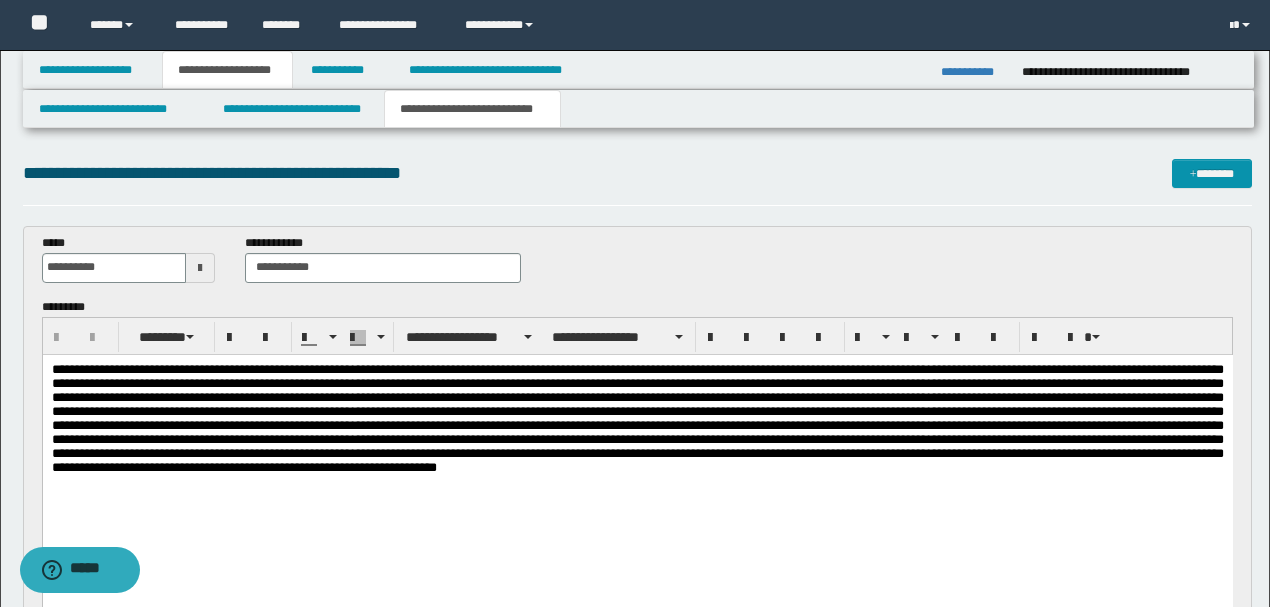click at bounding box center [637, 417] 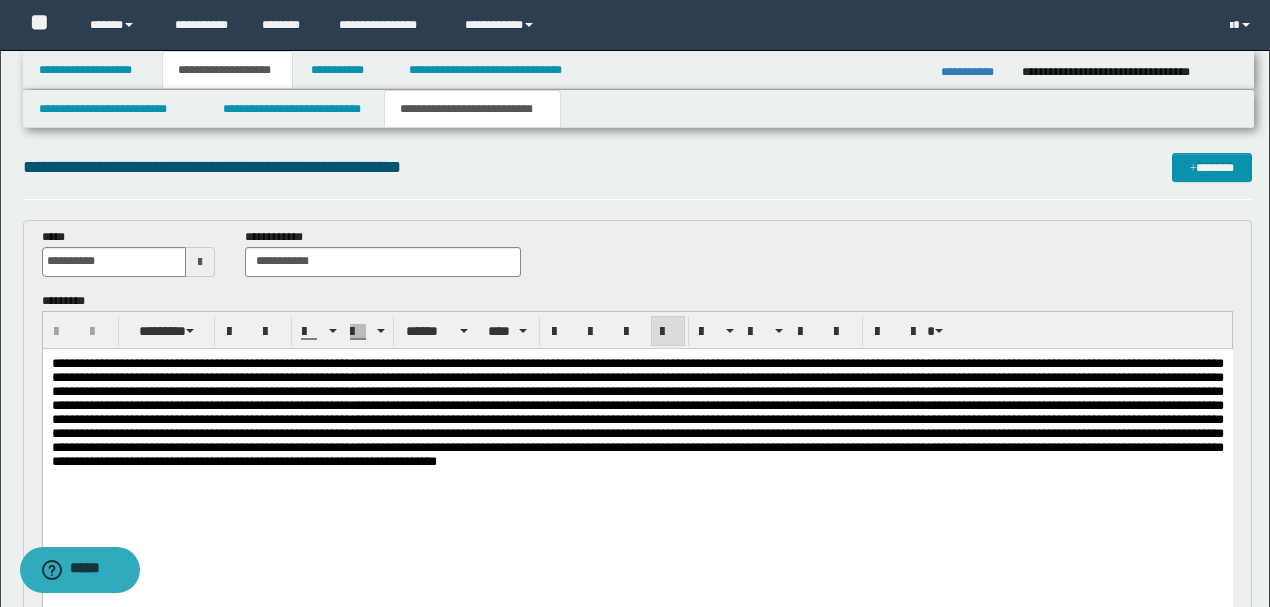 scroll, scrollTop: 0, scrollLeft: 0, axis: both 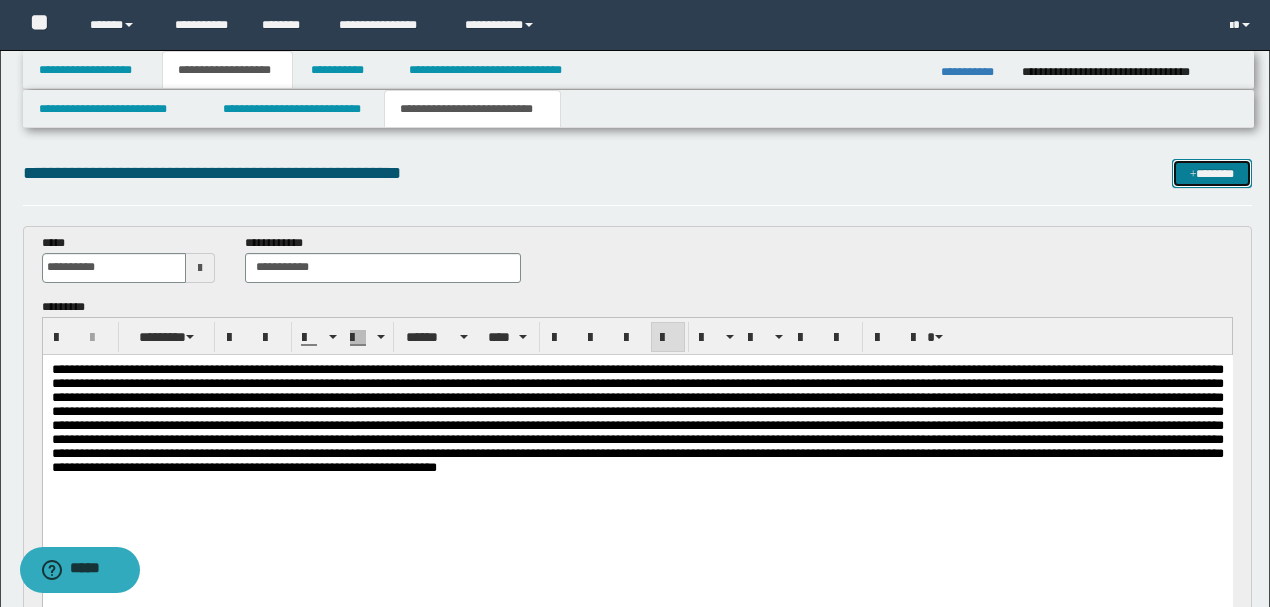 click on "*******" at bounding box center [1211, 173] 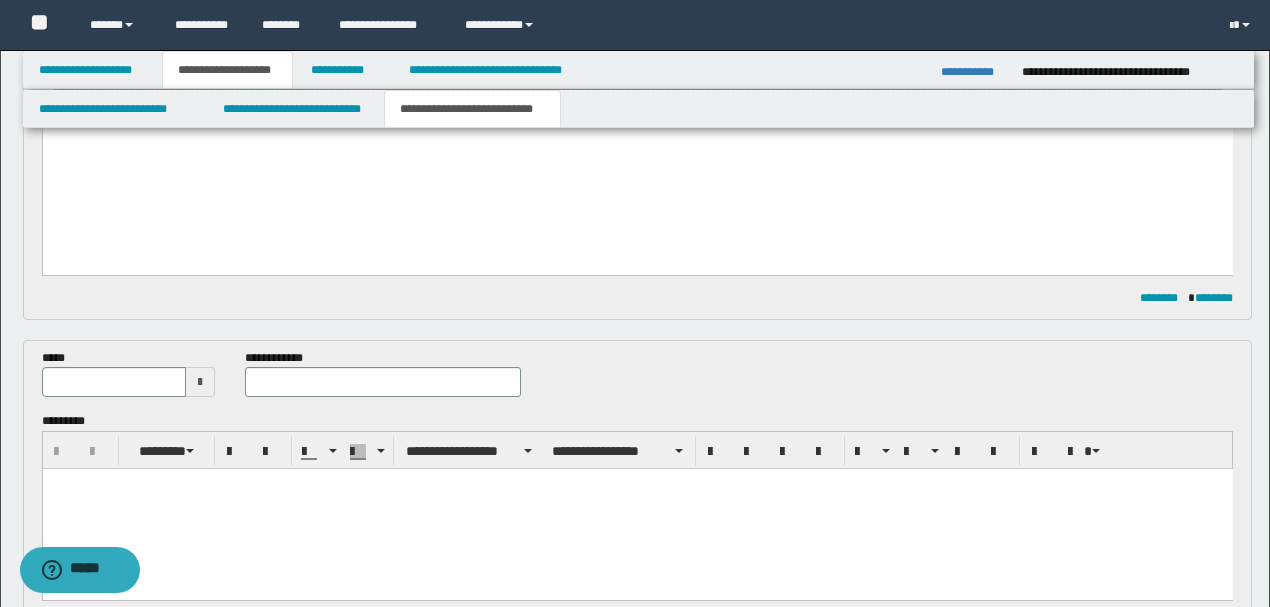 scroll, scrollTop: 346, scrollLeft: 0, axis: vertical 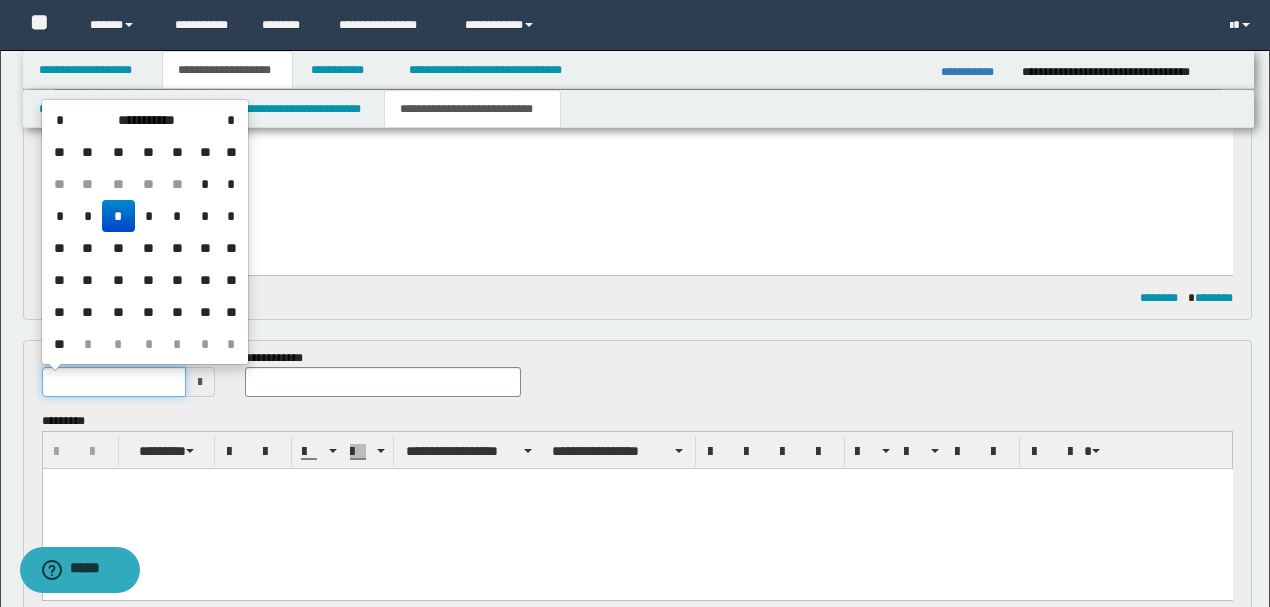 click at bounding box center (114, 382) 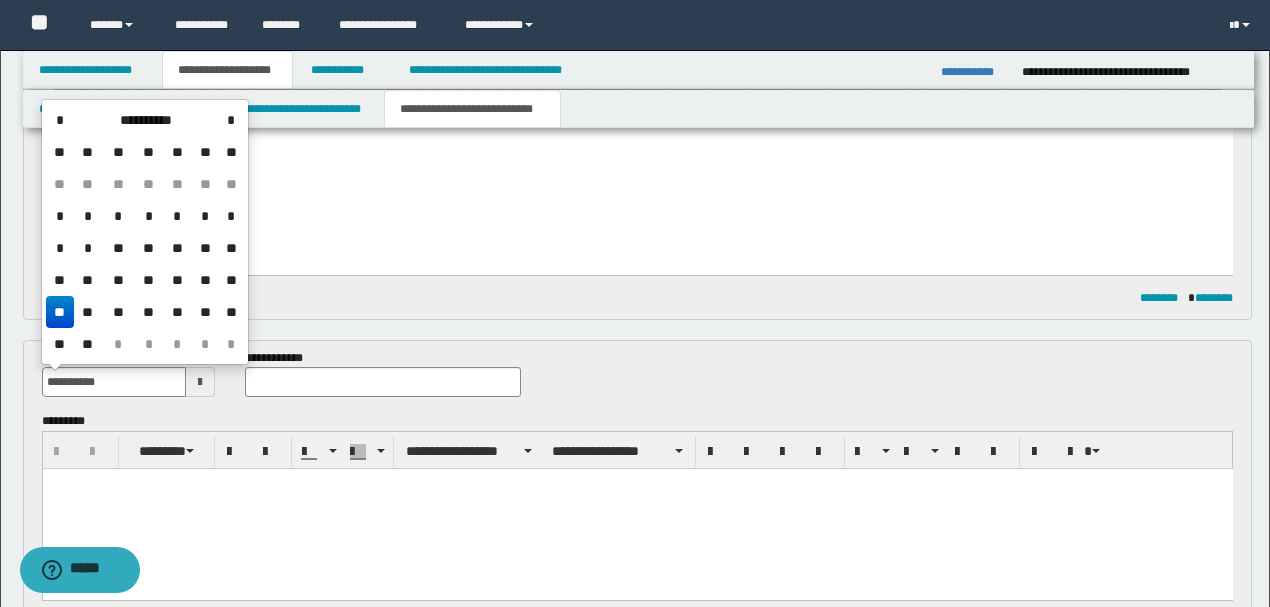 click on "**" at bounding box center (60, 312) 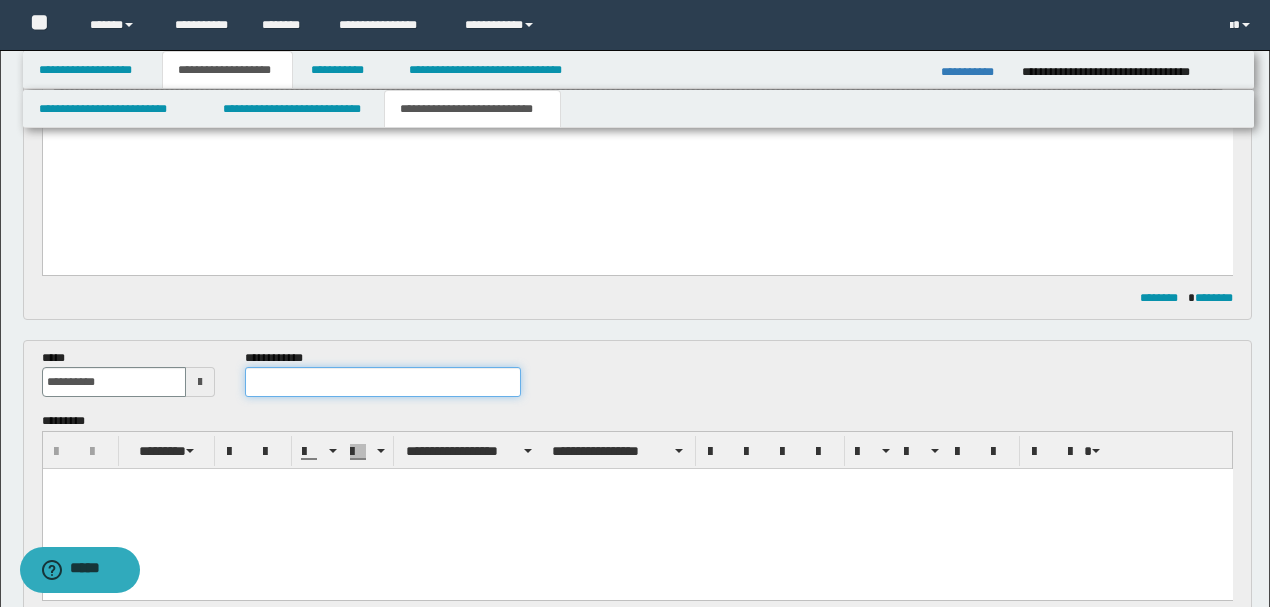 click at bounding box center [382, 382] 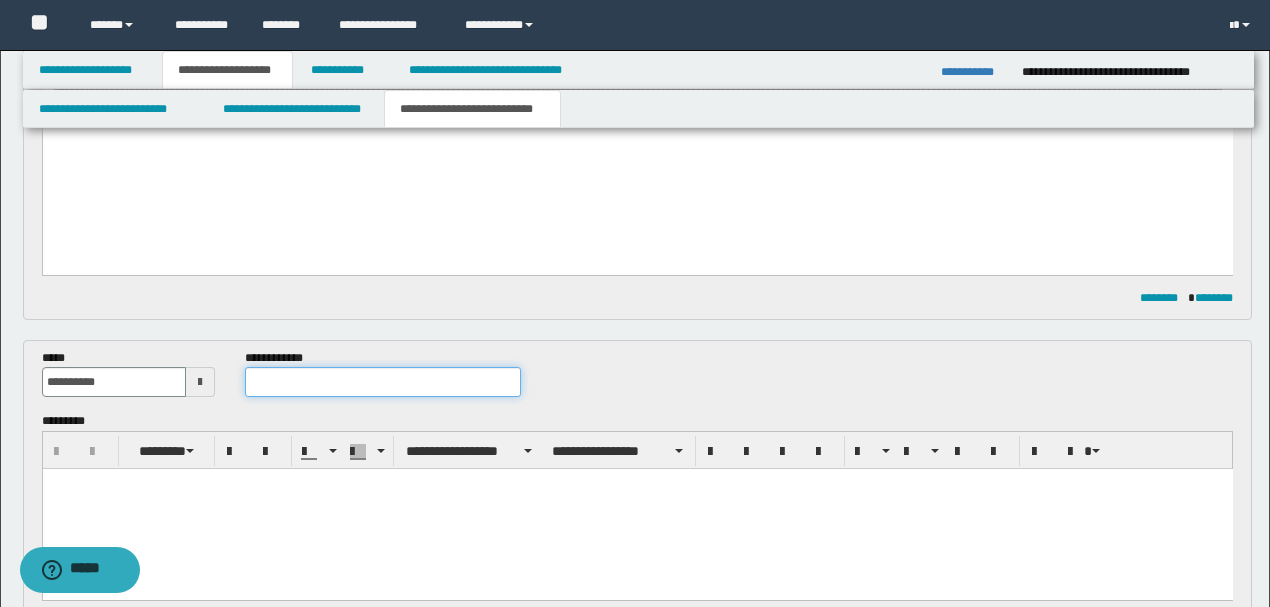paste on "**********" 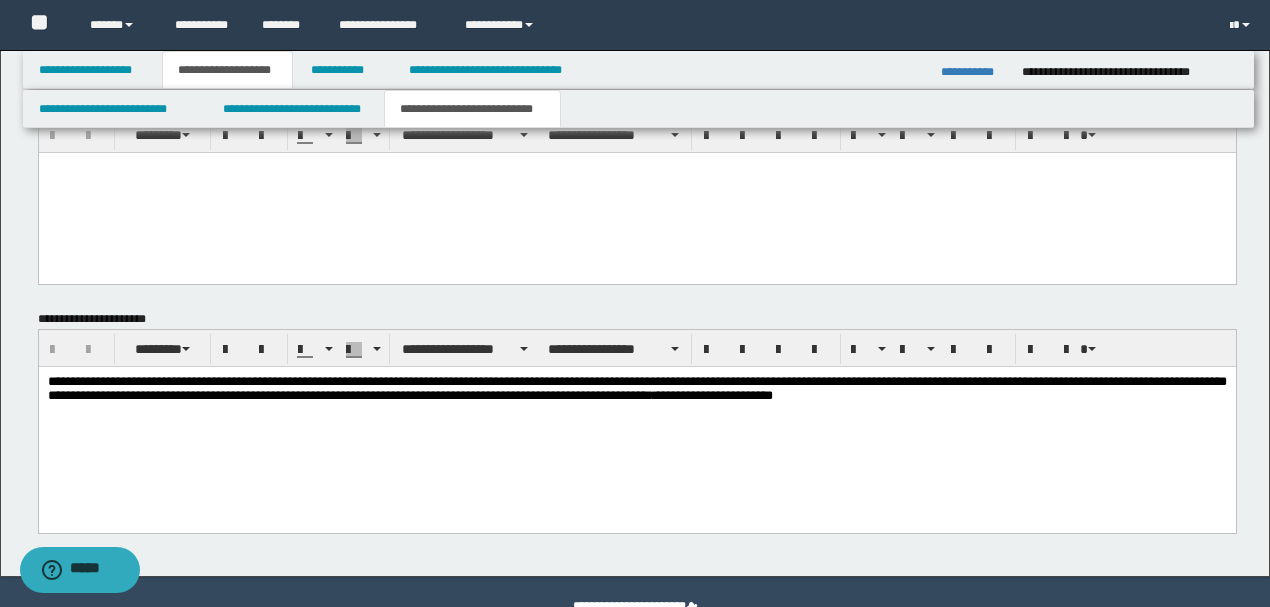 scroll, scrollTop: 1346, scrollLeft: 0, axis: vertical 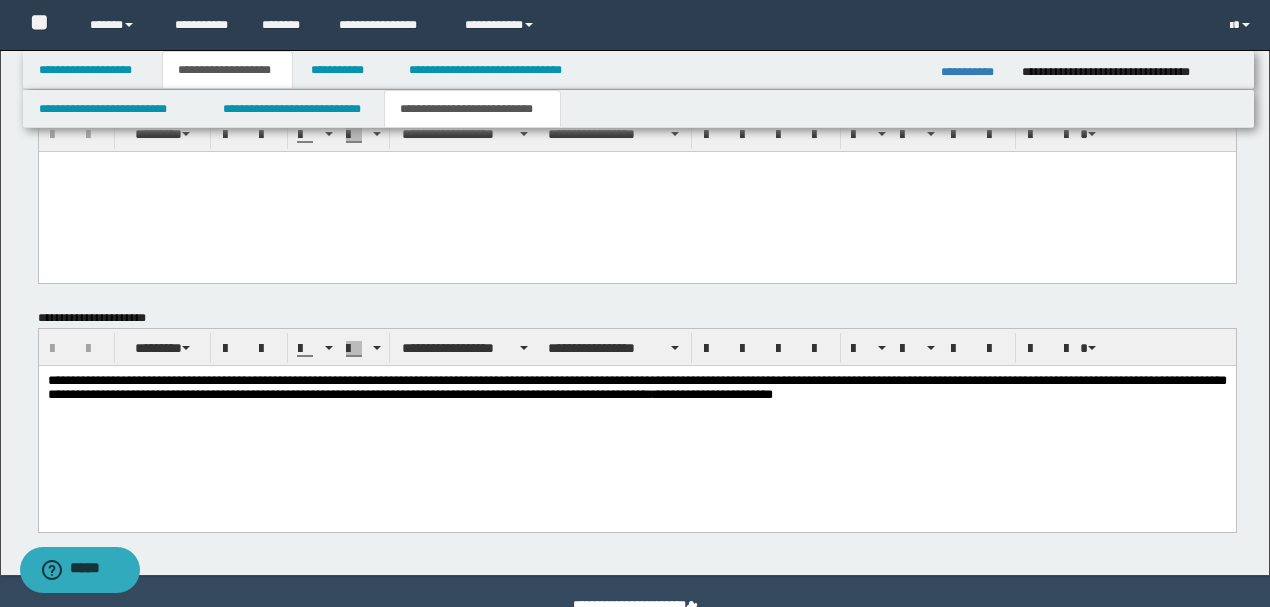 type on "**********" 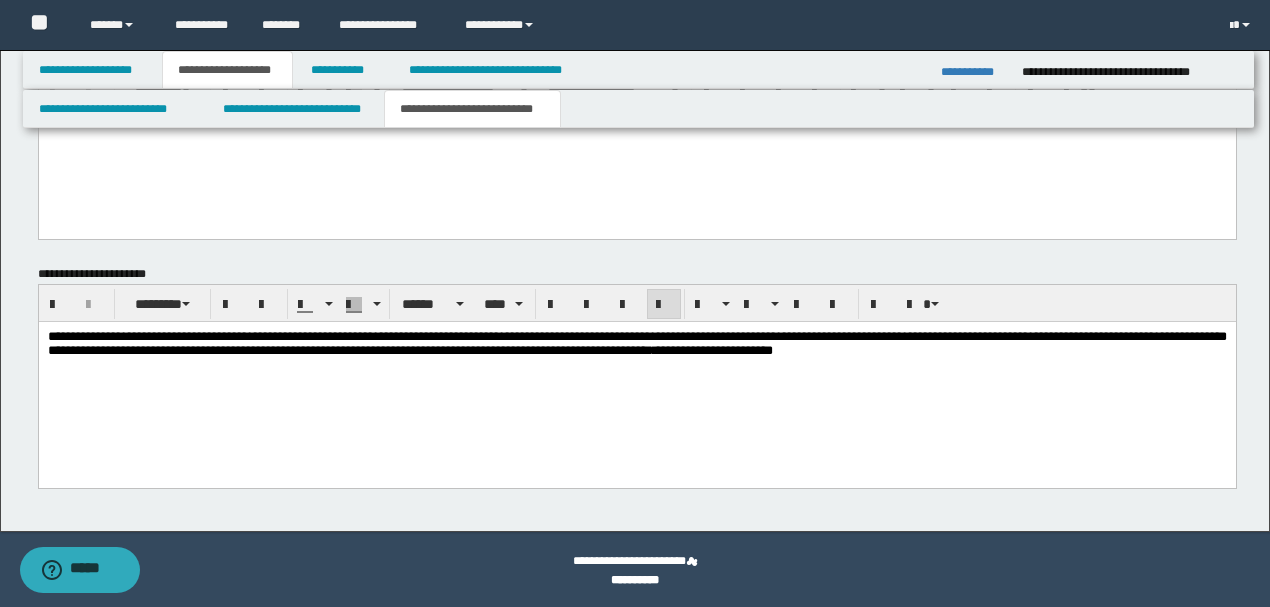 scroll, scrollTop: 1392, scrollLeft: 0, axis: vertical 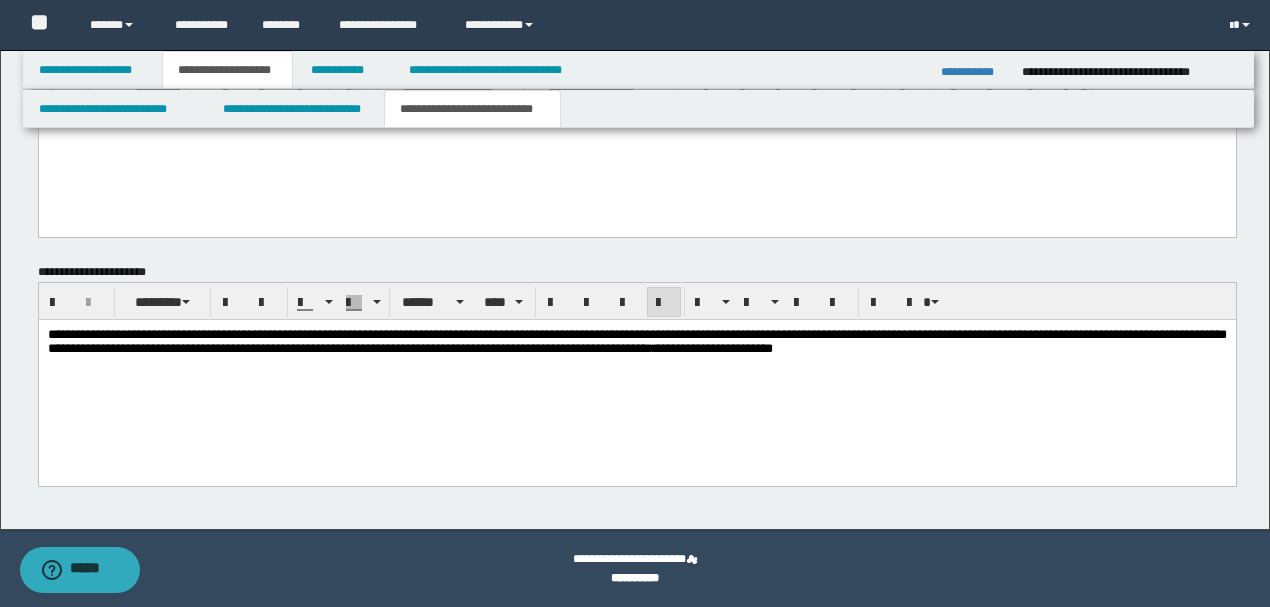 click on "**********" at bounding box center [636, 342] 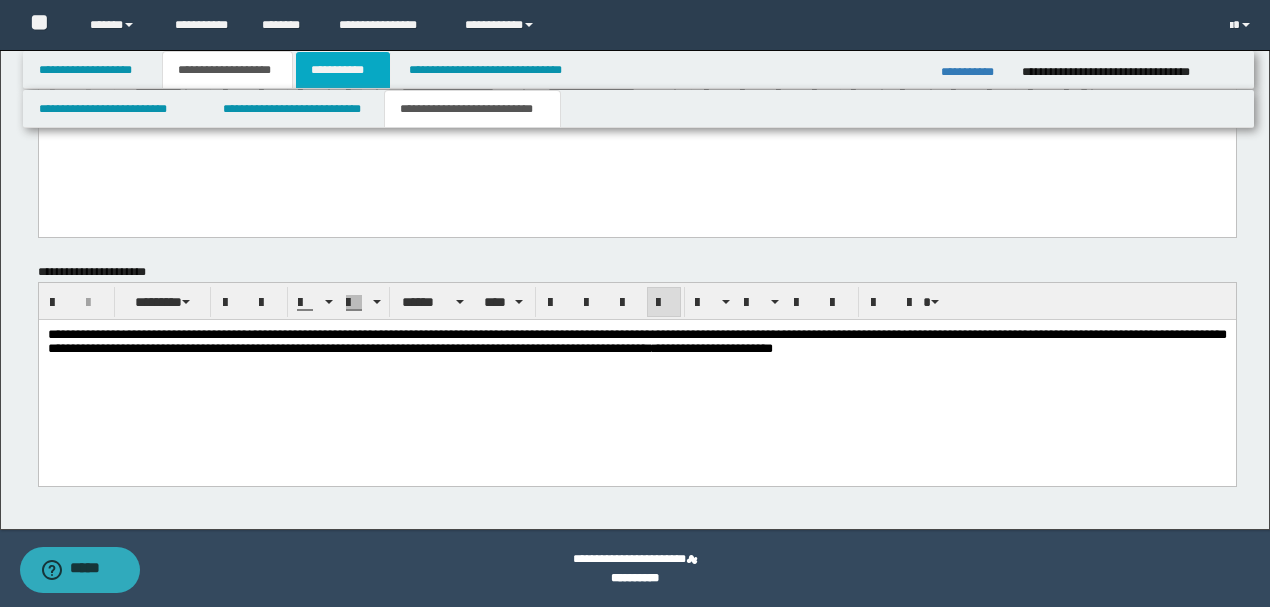 click on "**********" at bounding box center (343, 70) 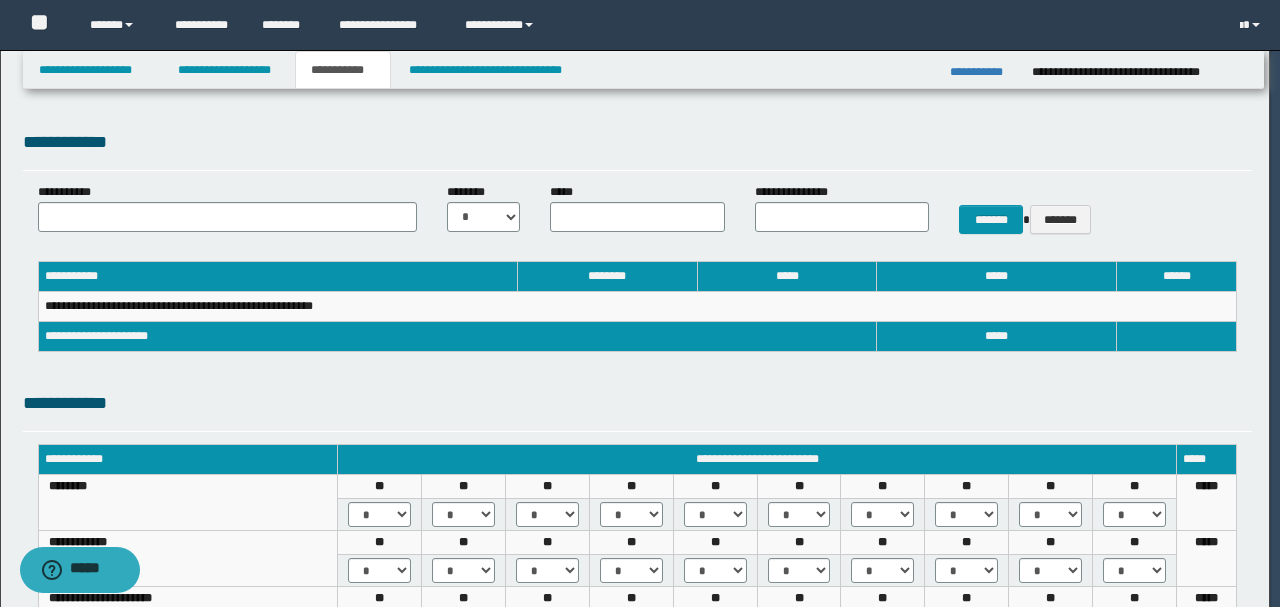 select on "***" 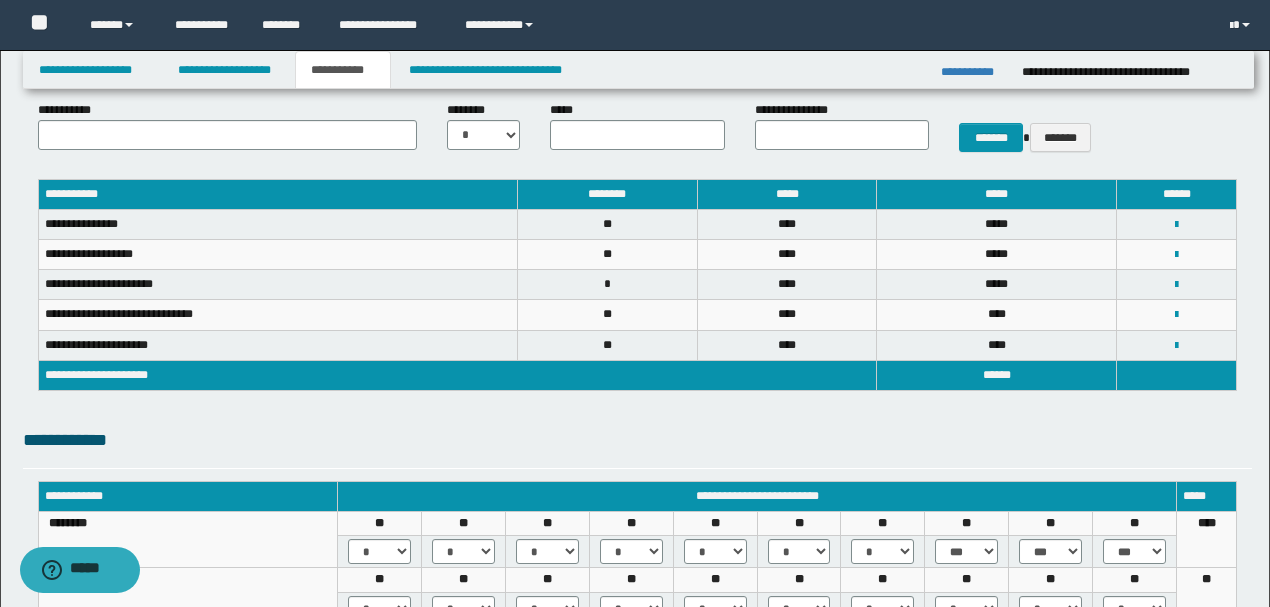 scroll, scrollTop: 66, scrollLeft: 0, axis: vertical 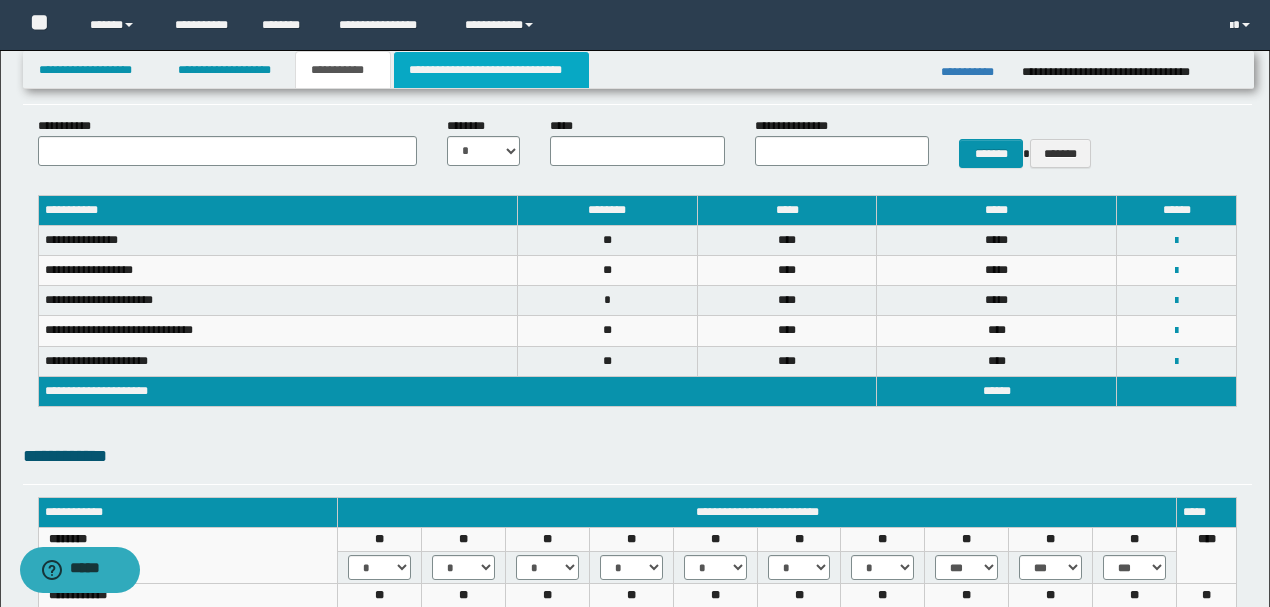 click on "**********" at bounding box center [491, 70] 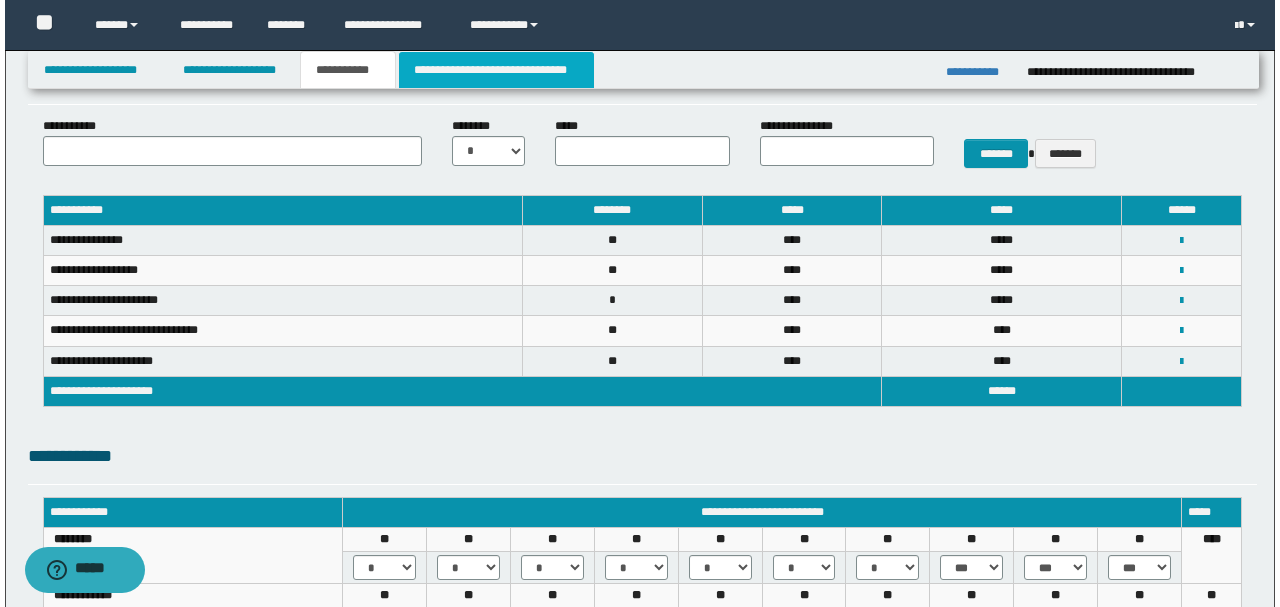 scroll, scrollTop: 0, scrollLeft: 0, axis: both 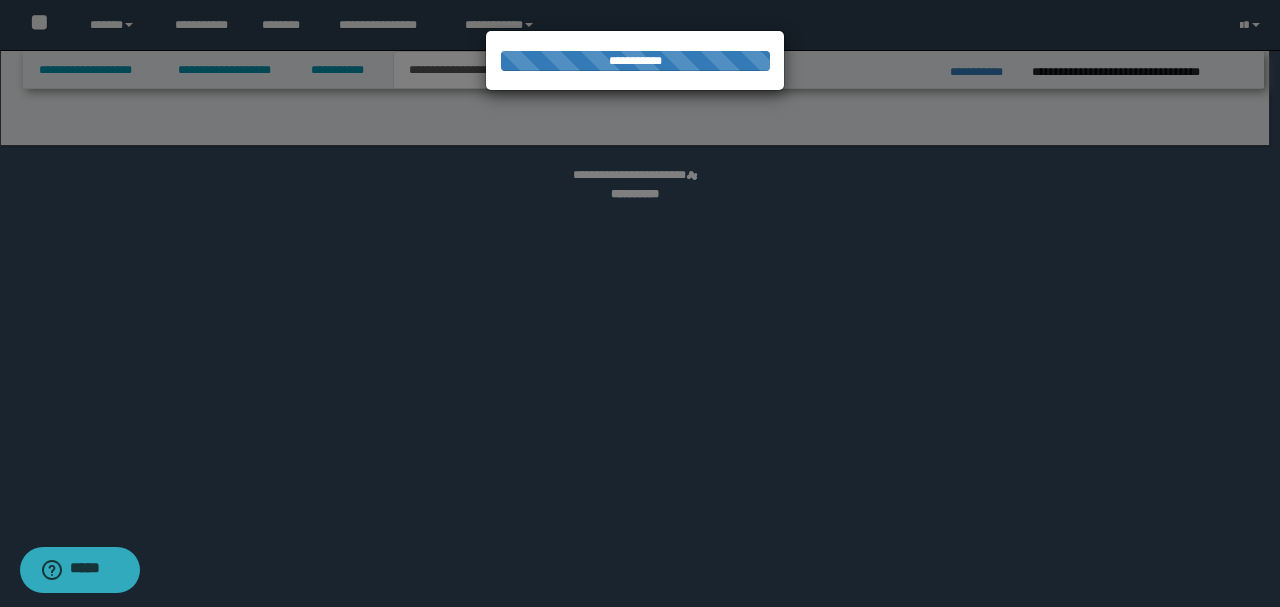 select on "*" 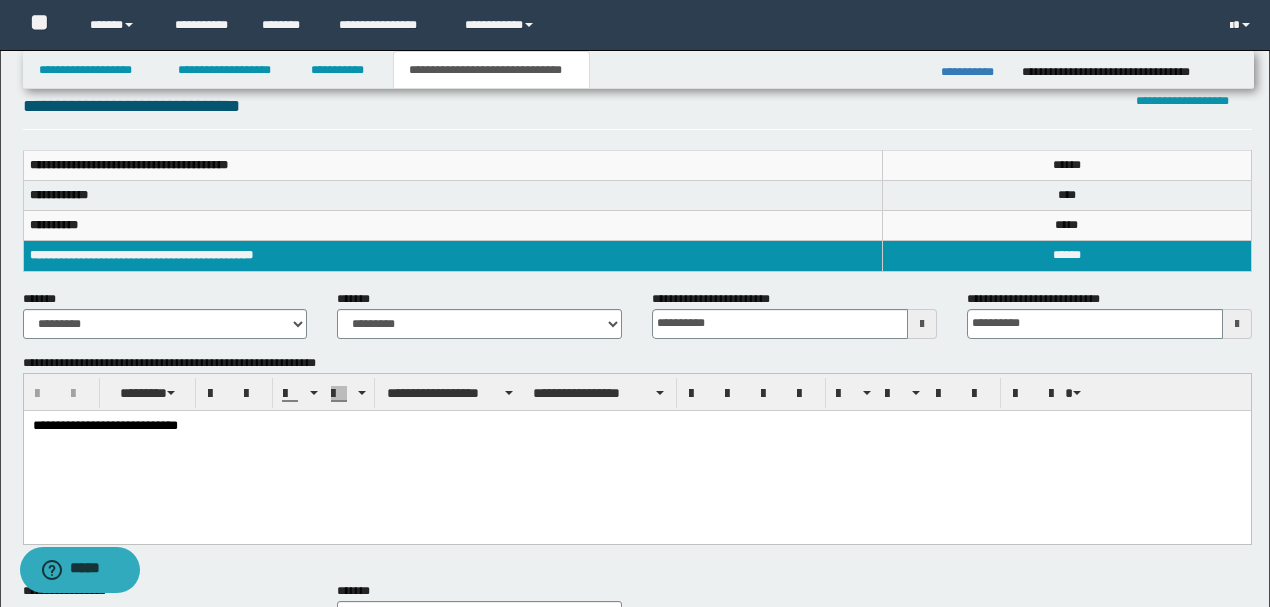 scroll, scrollTop: 66, scrollLeft: 0, axis: vertical 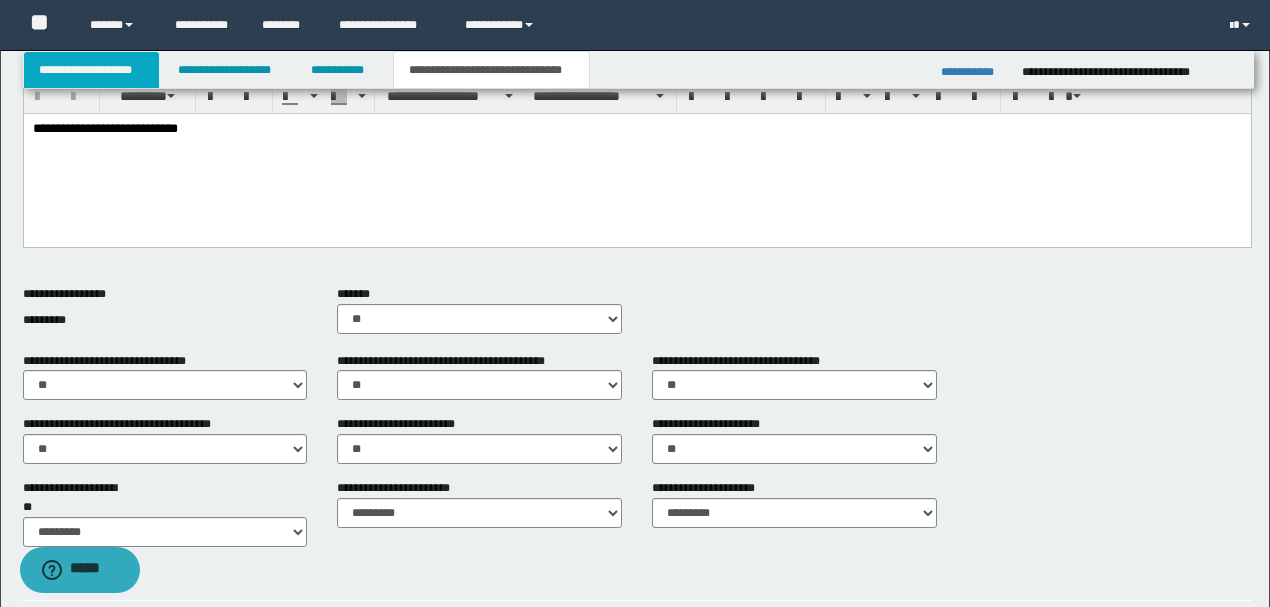 click on "**********" at bounding box center [92, 70] 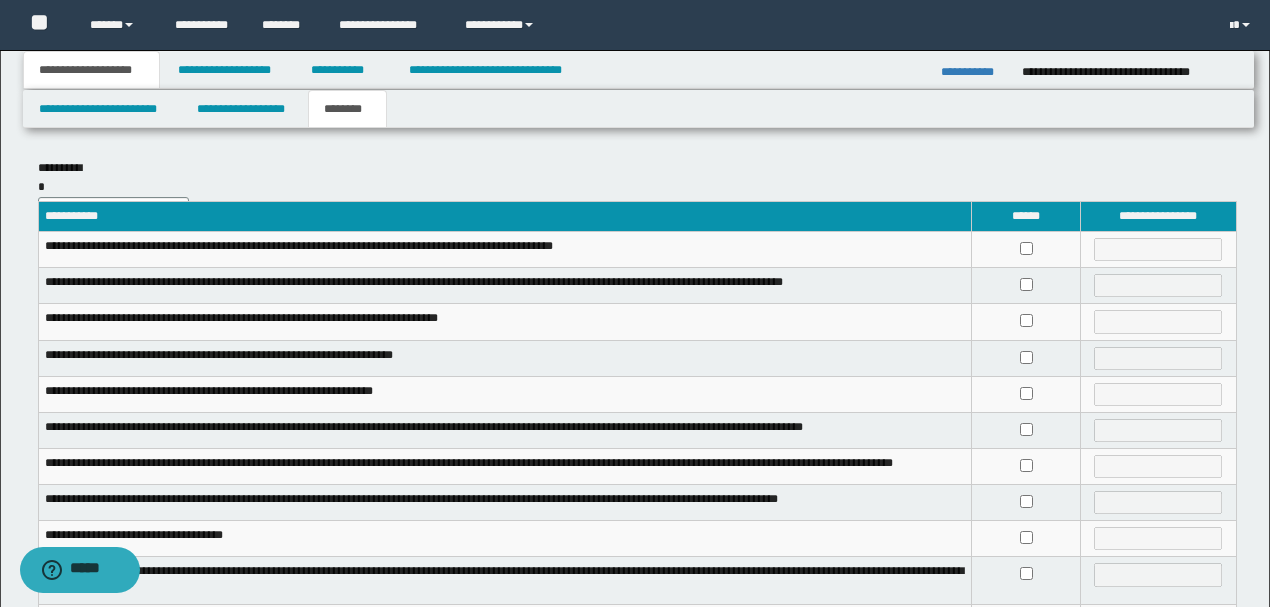 scroll, scrollTop: 0, scrollLeft: 0, axis: both 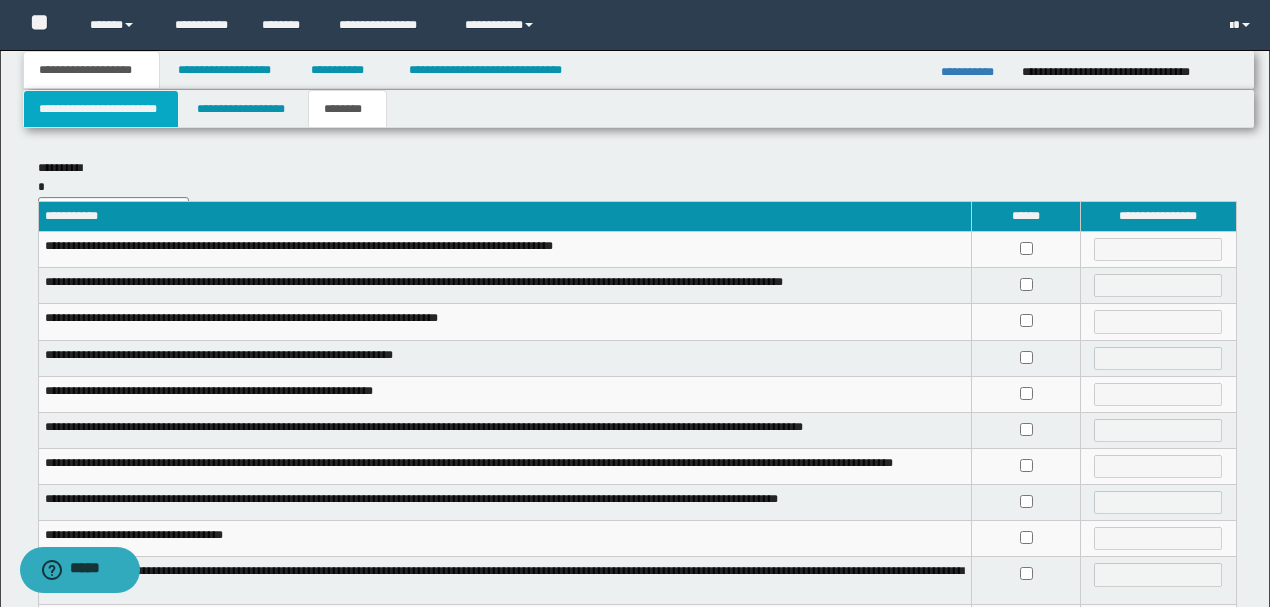 click on "**********" at bounding box center (101, 109) 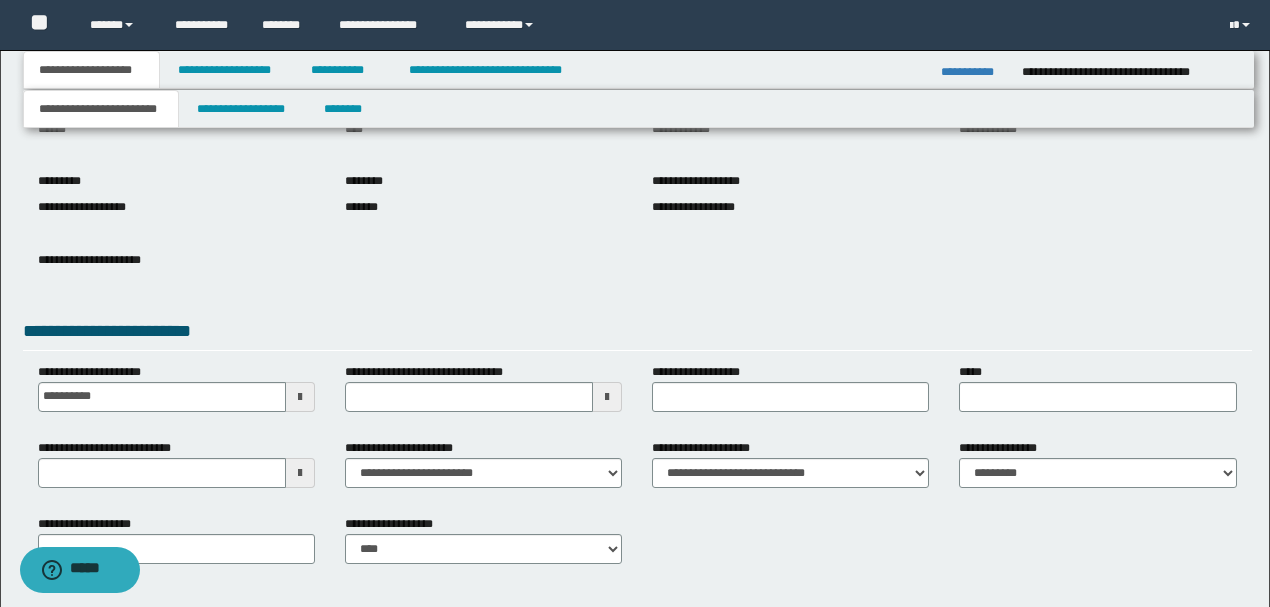 scroll, scrollTop: 200, scrollLeft: 0, axis: vertical 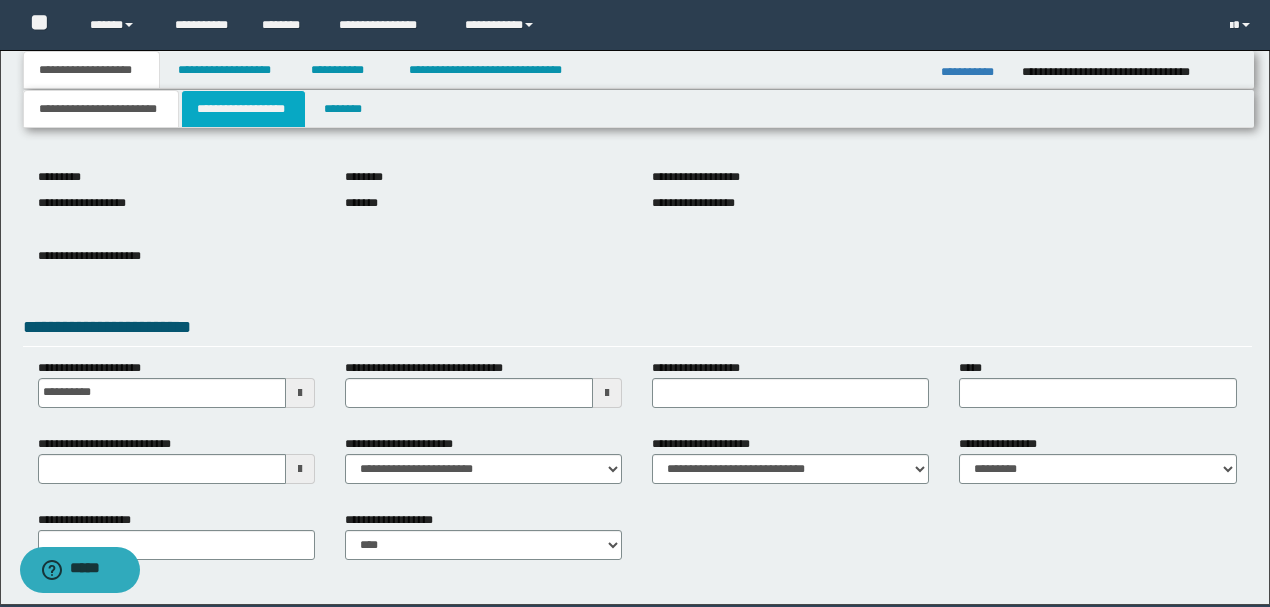 click on "**********" at bounding box center (243, 109) 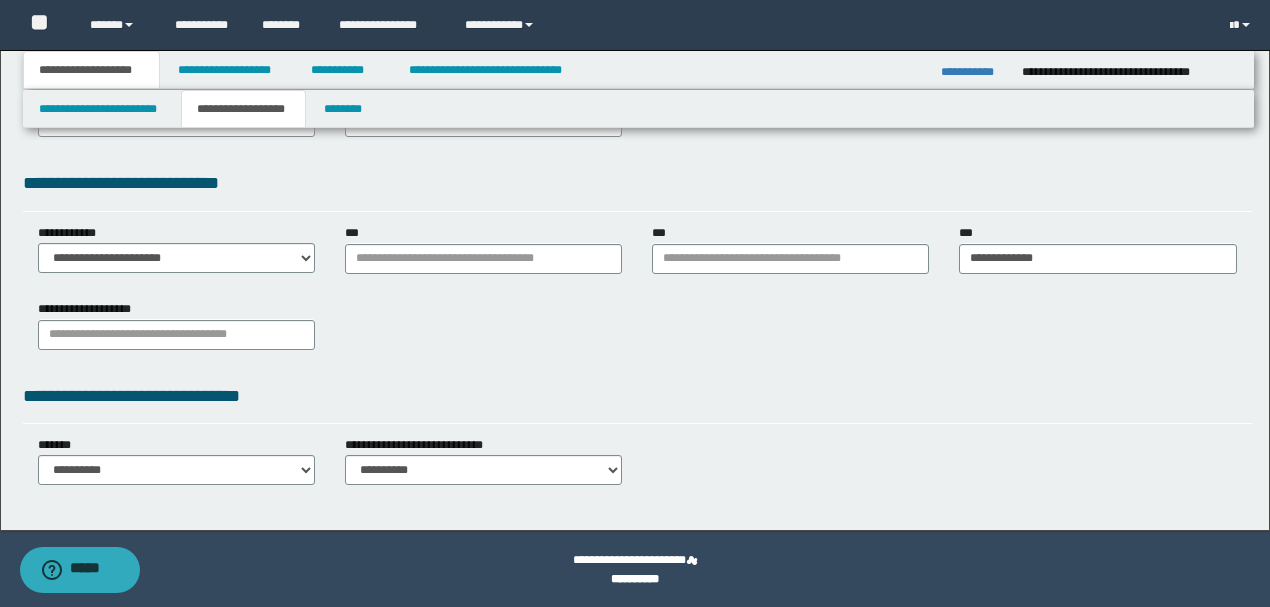 scroll, scrollTop: 498, scrollLeft: 0, axis: vertical 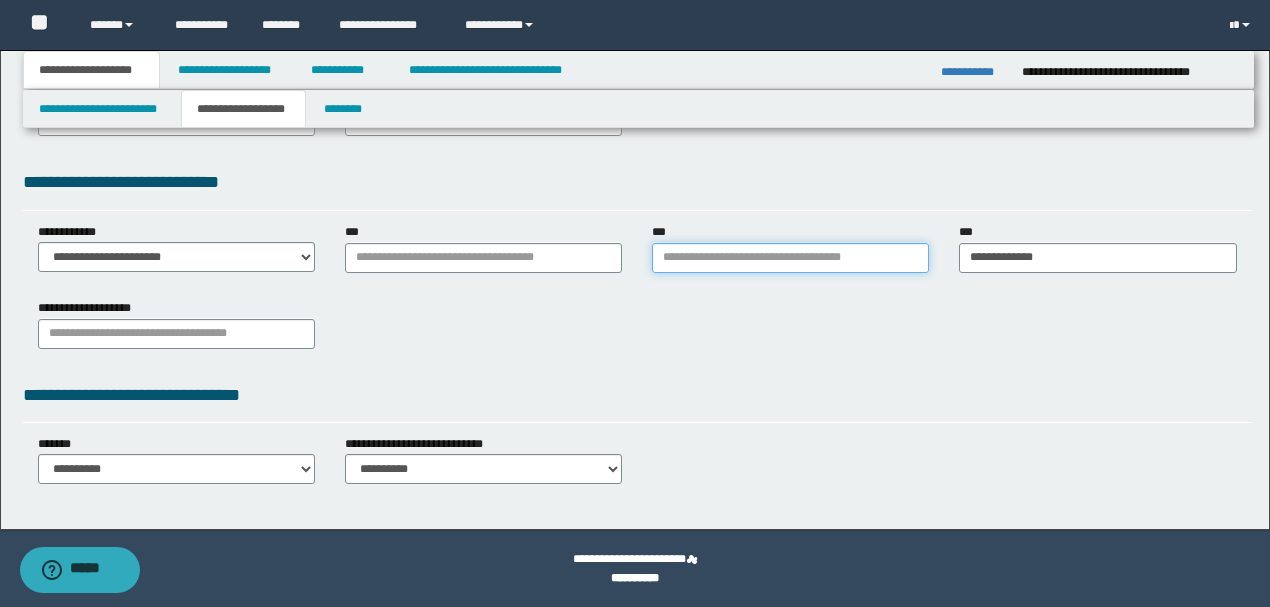 click on "***" at bounding box center [790, 258] 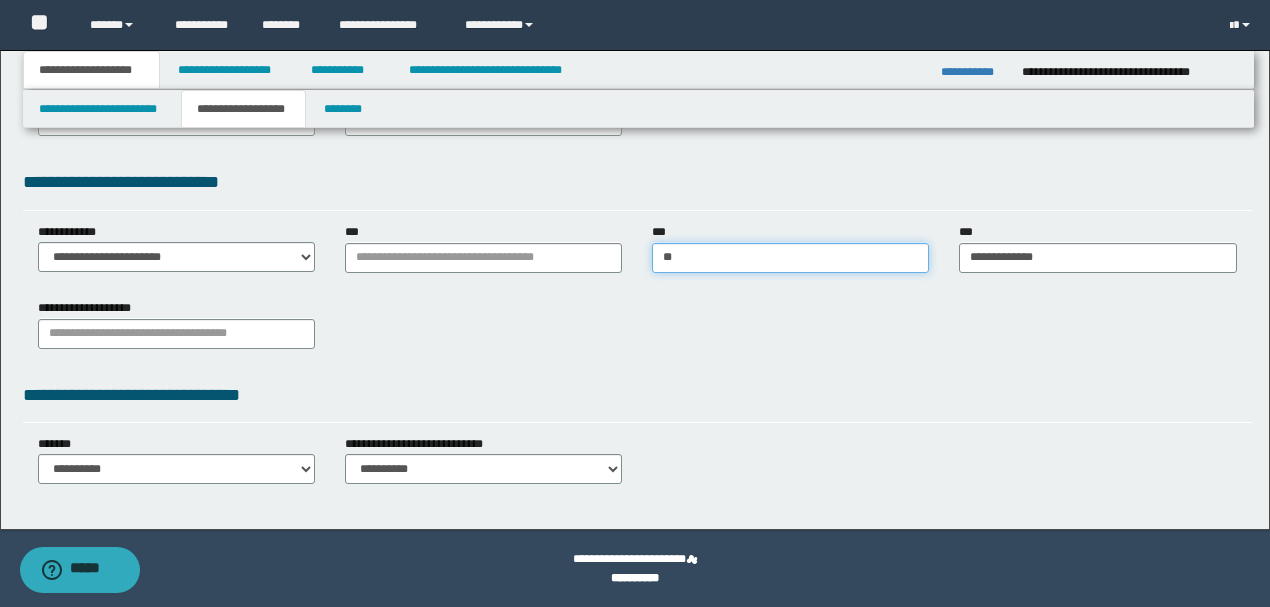 type on "*" 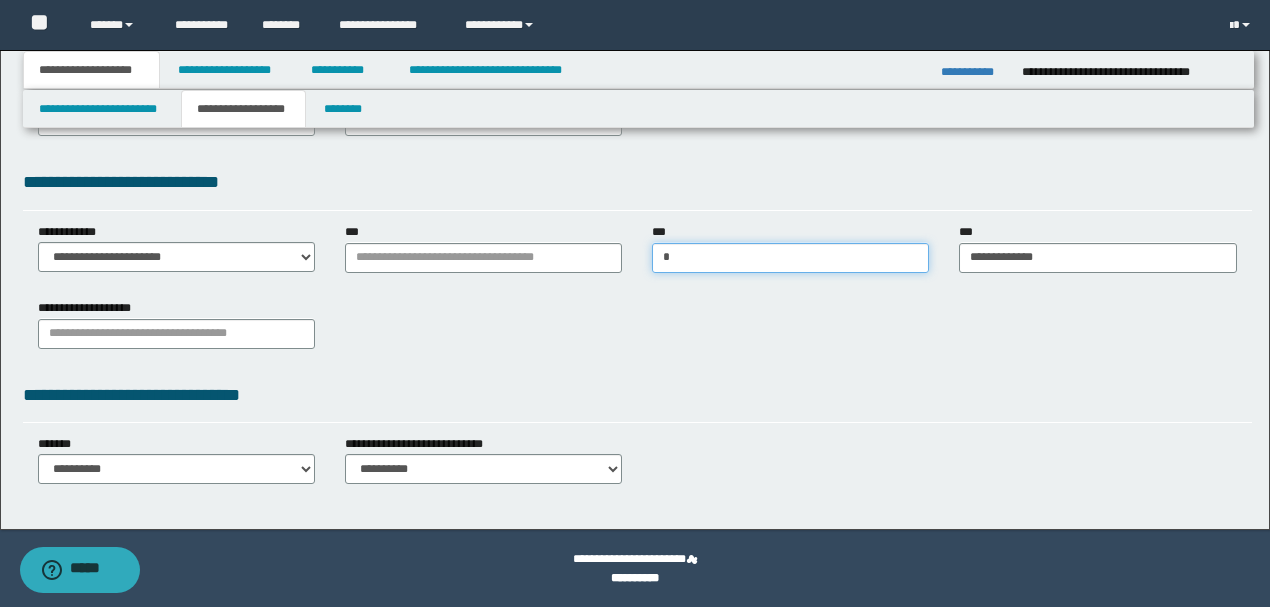 type 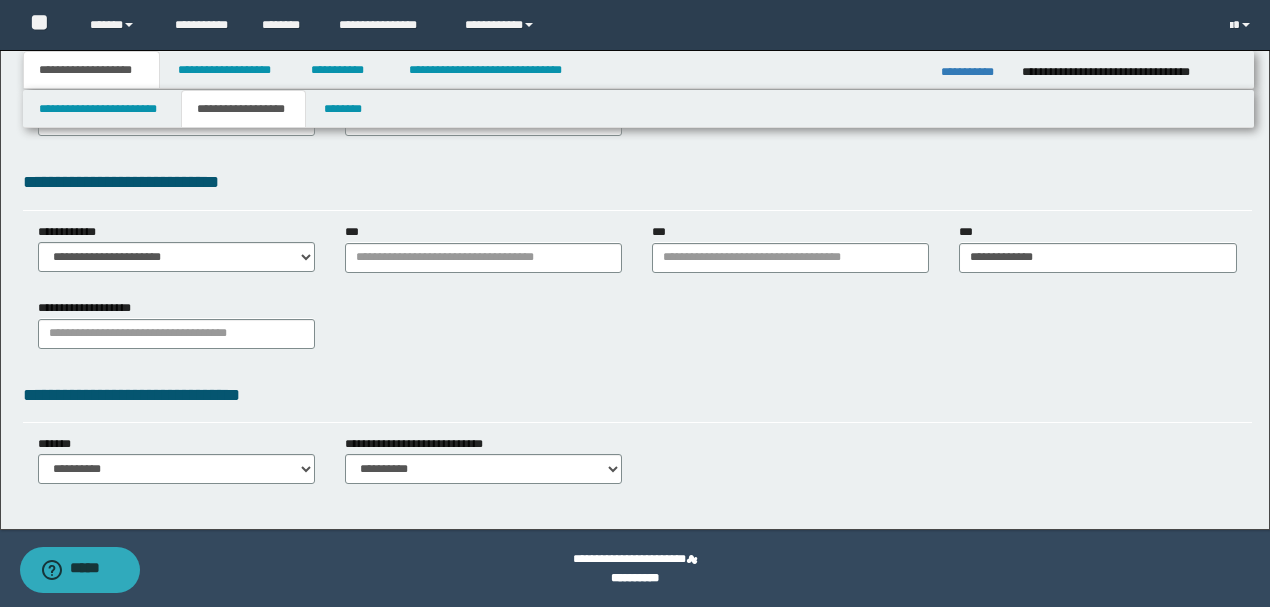click on "**********" at bounding box center (639, 109) 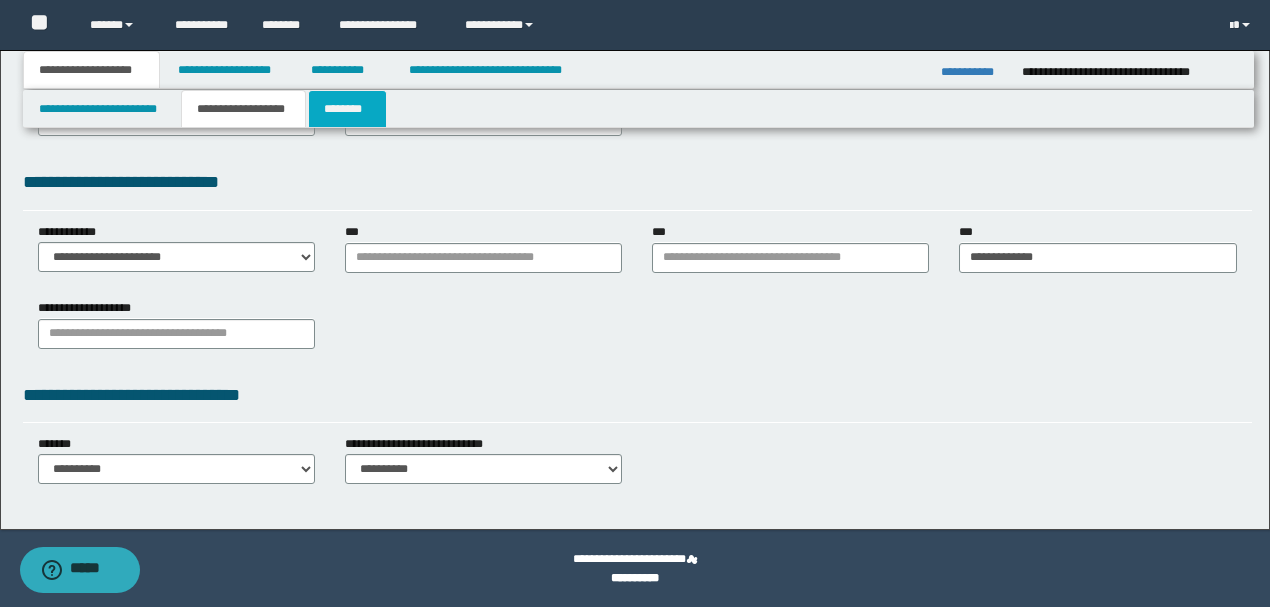 click on "********" at bounding box center (347, 109) 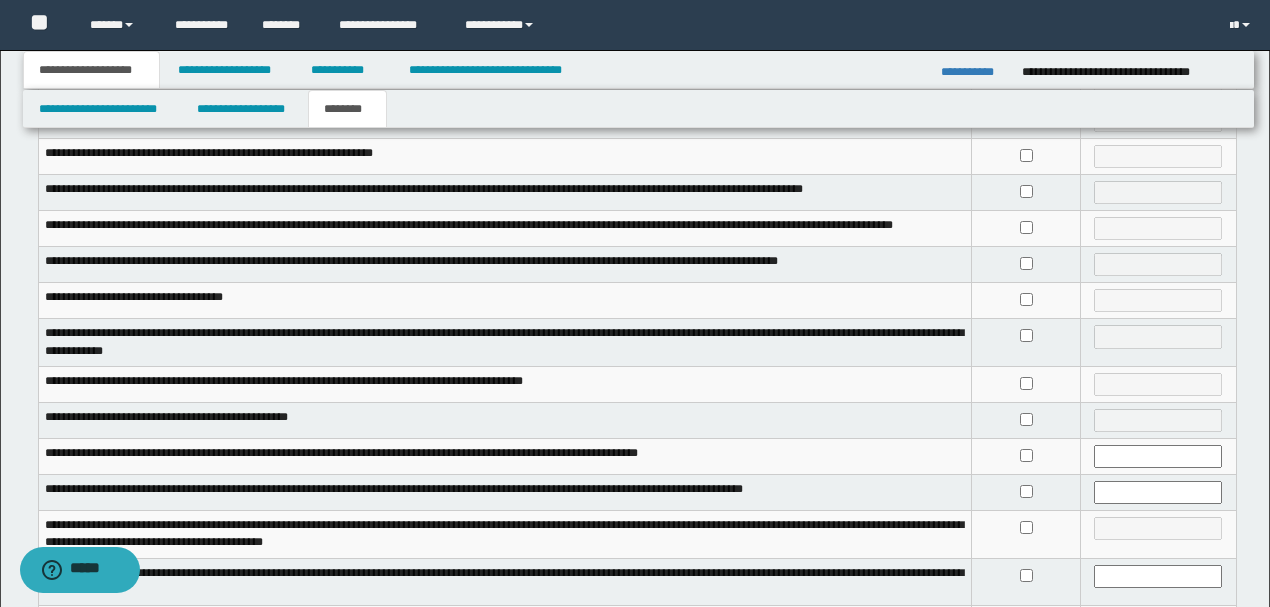 scroll, scrollTop: 231, scrollLeft: 0, axis: vertical 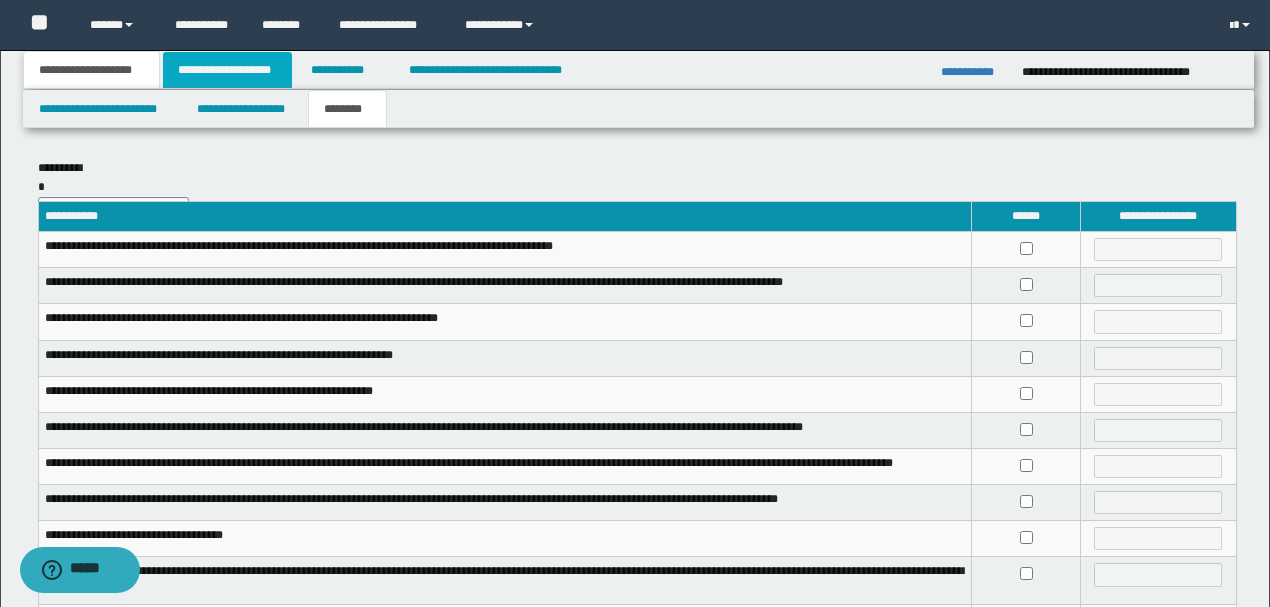 click on "**********" at bounding box center [227, 70] 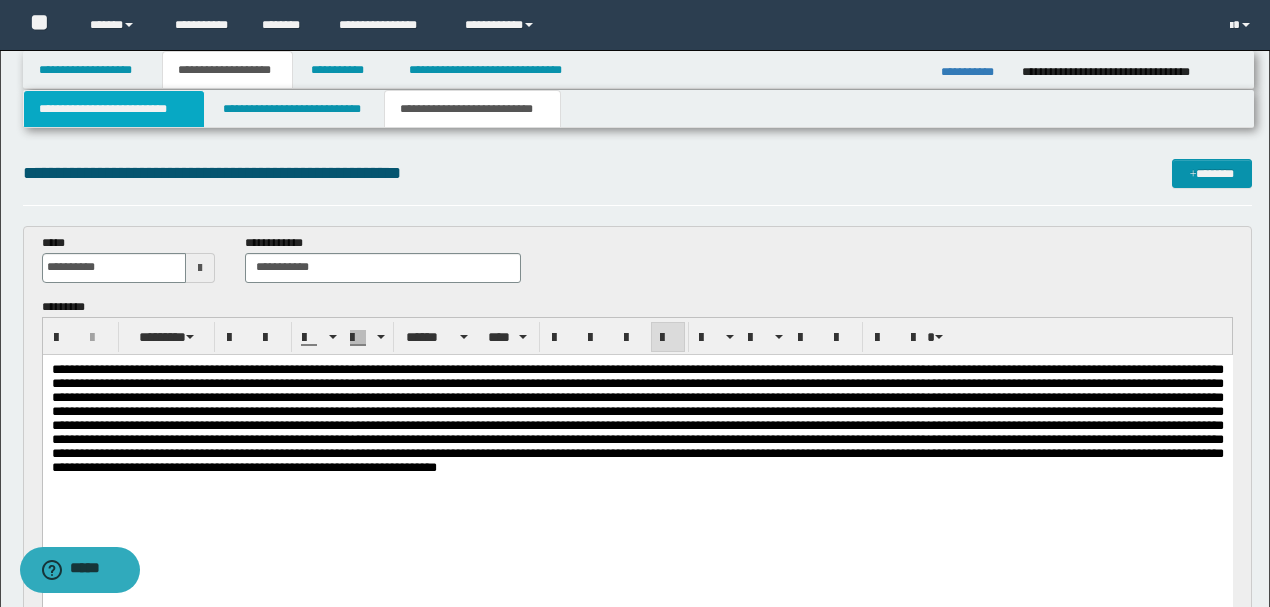 click on "**********" at bounding box center (114, 109) 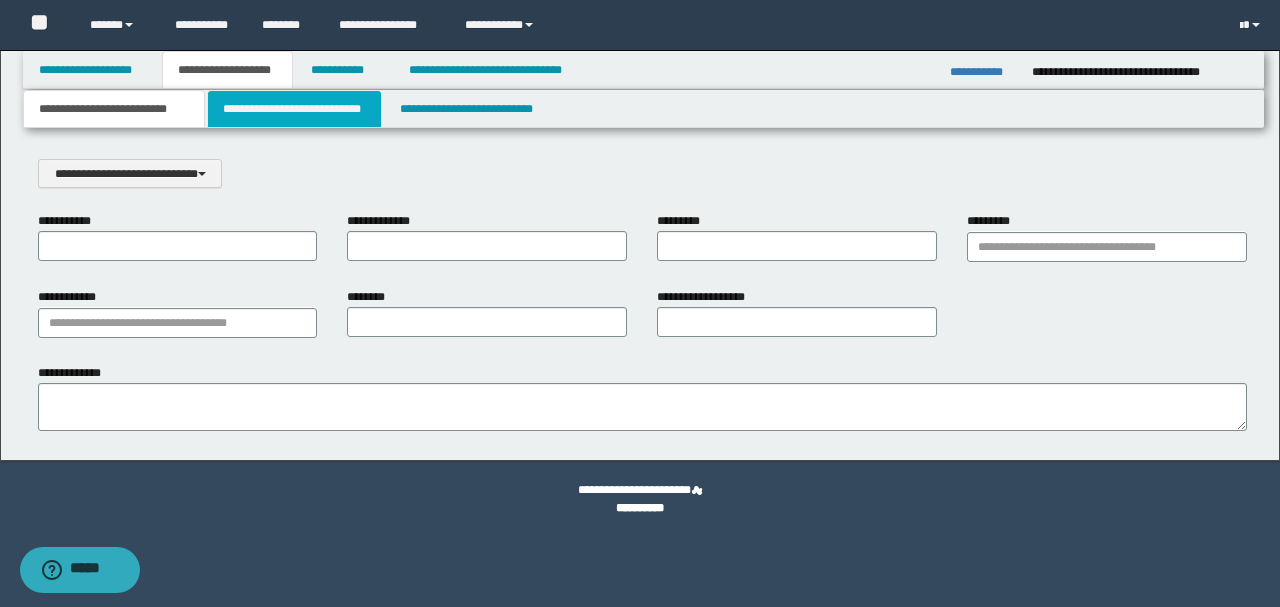 click on "**********" at bounding box center (294, 109) 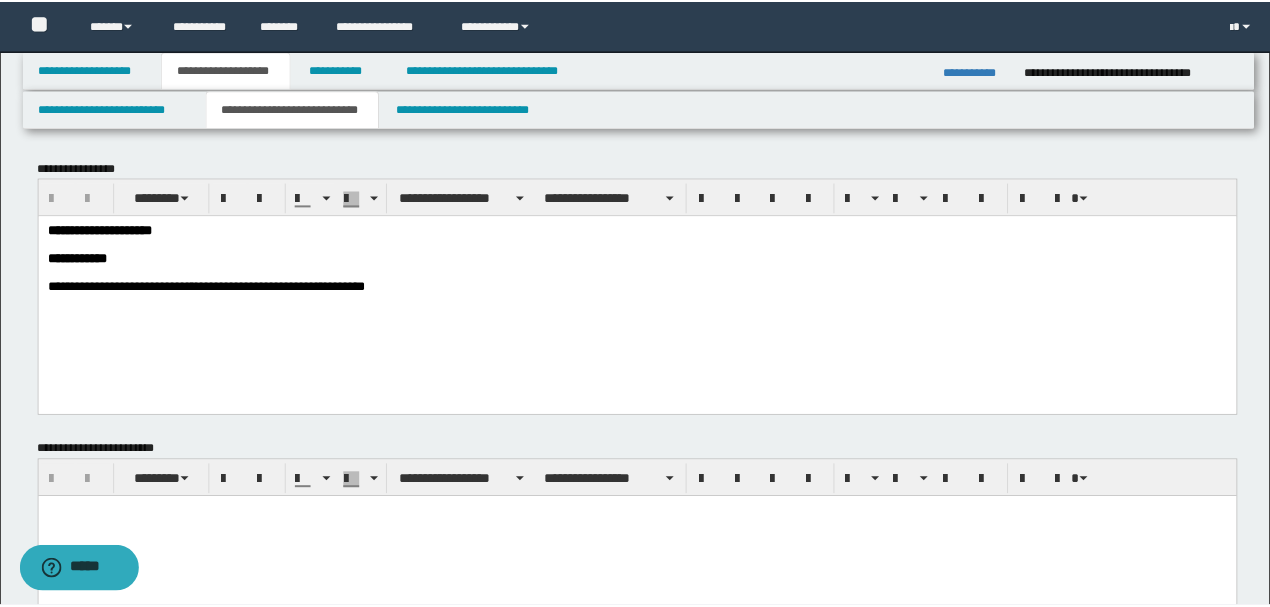 scroll, scrollTop: 0, scrollLeft: 0, axis: both 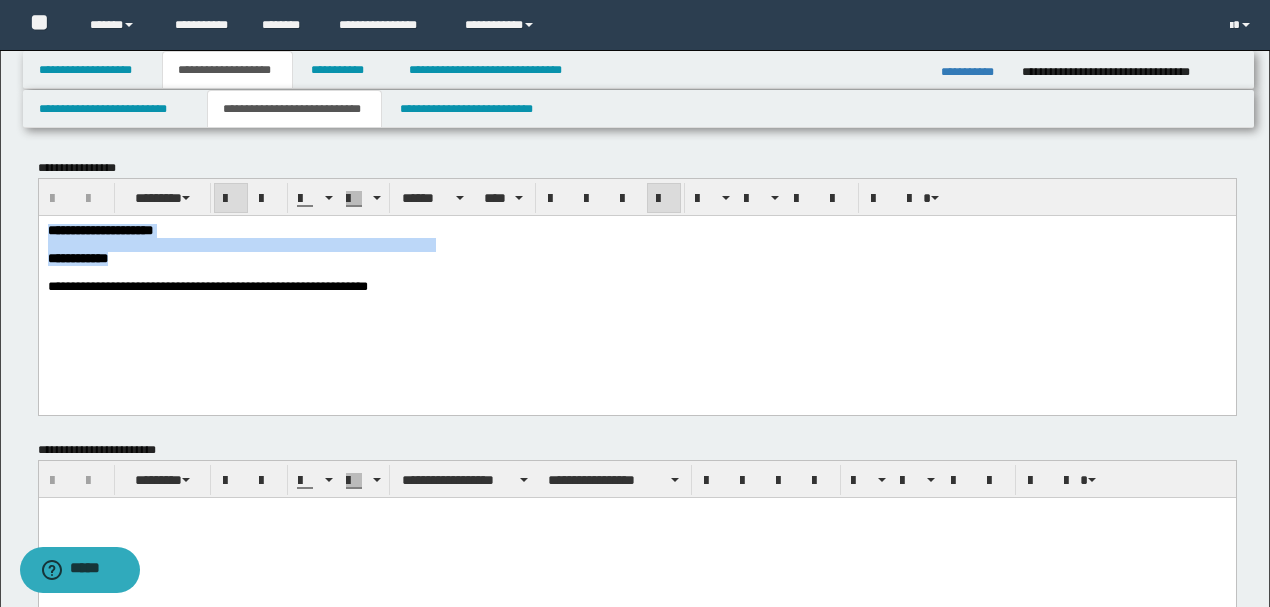 drag, startPoint x: 187, startPoint y: 269, endPoint x: 12, endPoint y: 222, distance: 181.20154 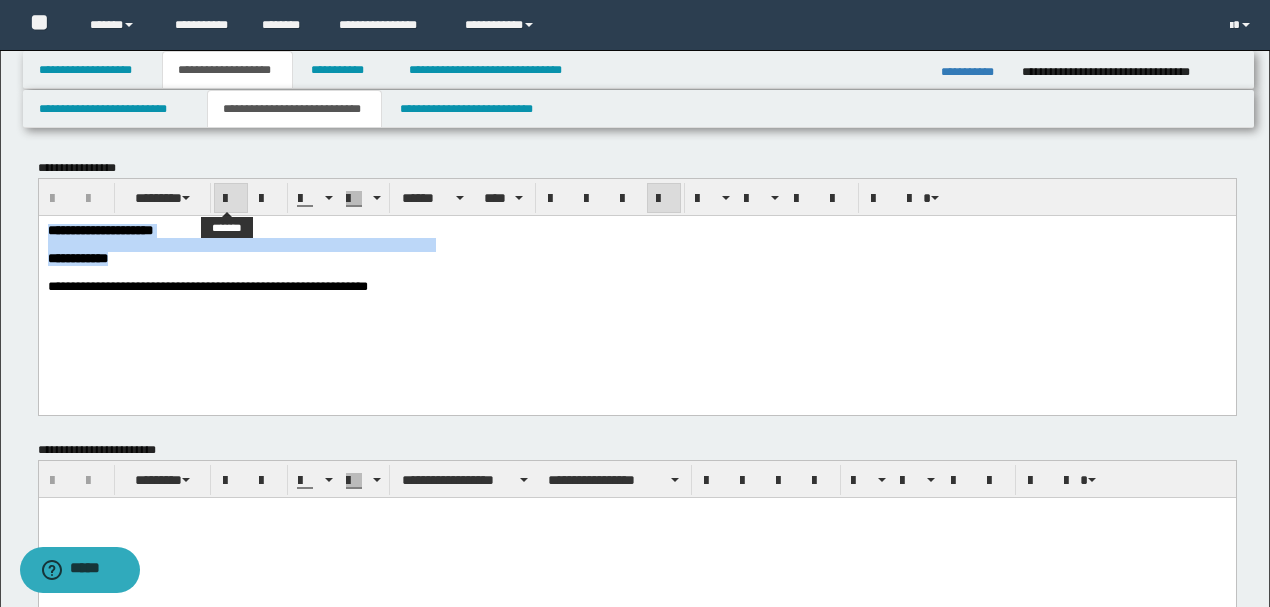 click at bounding box center [231, 199] 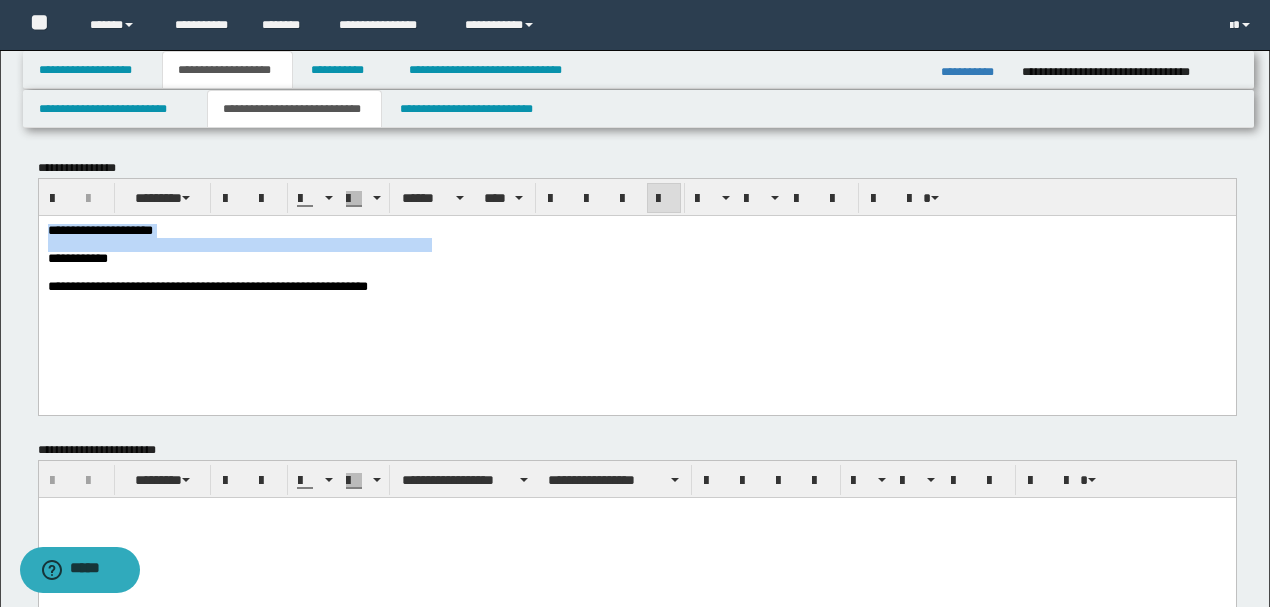 click on "**********" at bounding box center (636, 230) 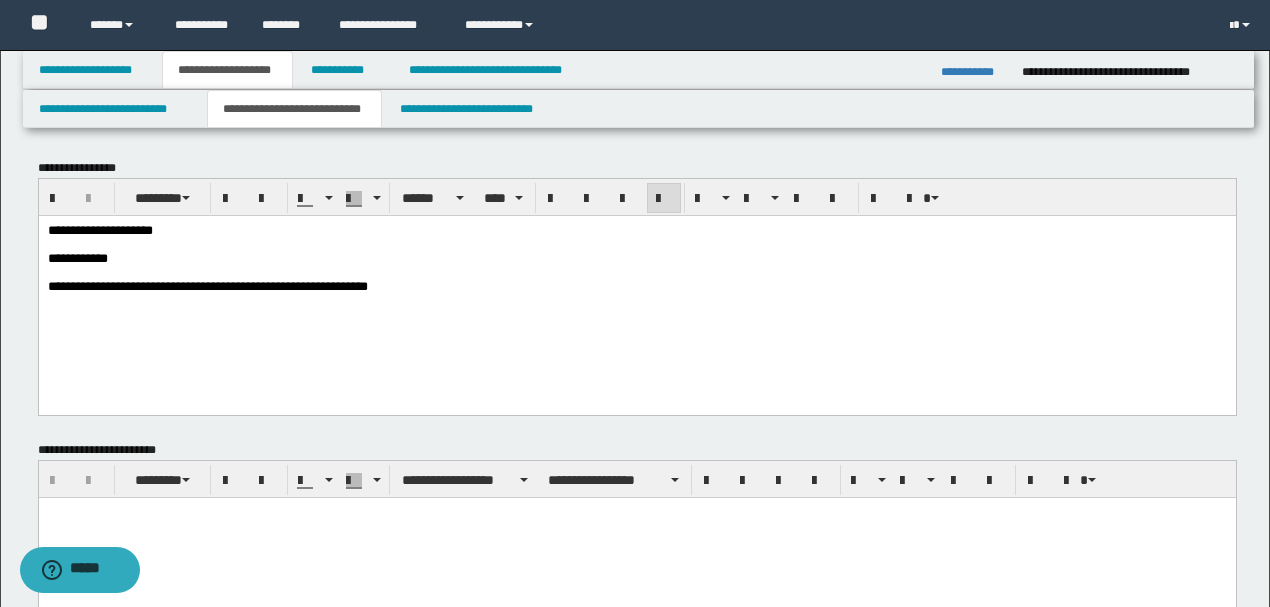 type 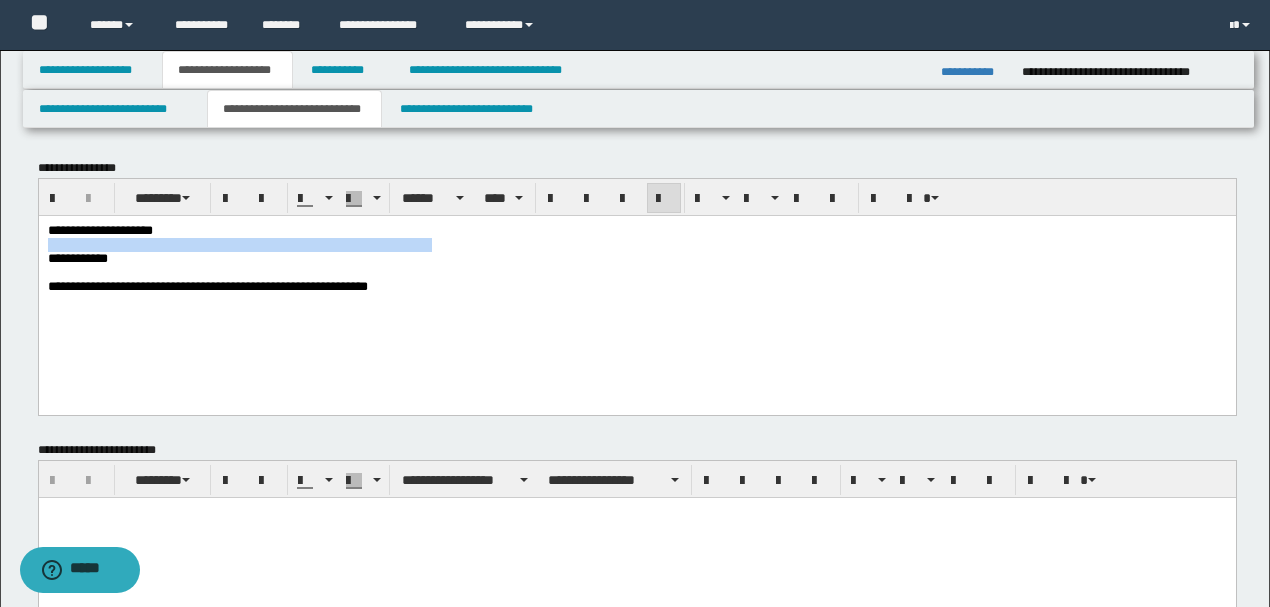drag, startPoint x: 198, startPoint y: 238, endPoint x: 40, endPoint y: 486, distance: 294.0544 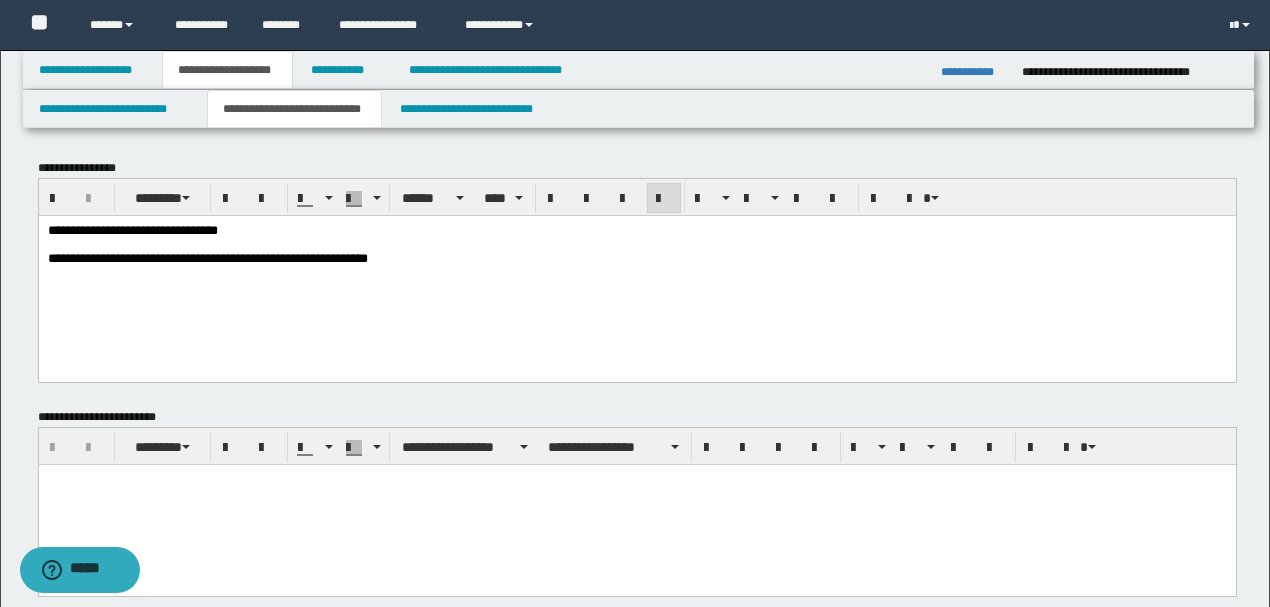 click on "**********" at bounding box center (636, 230) 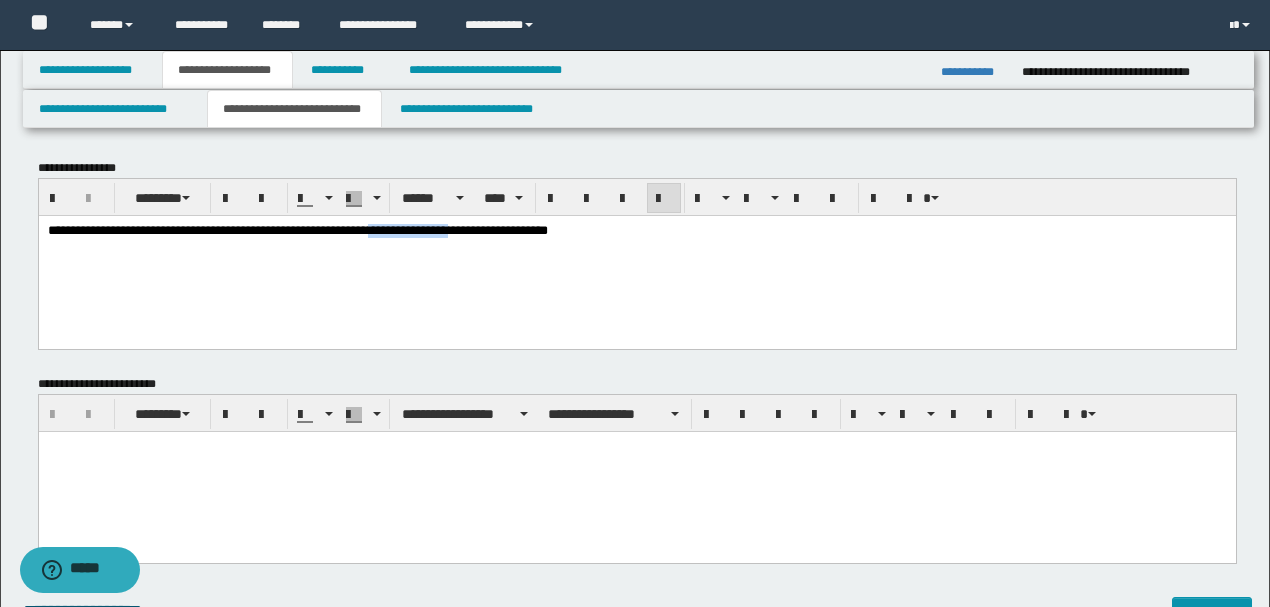 drag, startPoint x: 486, startPoint y: 228, endPoint x: 576, endPoint y: 228, distance: 90 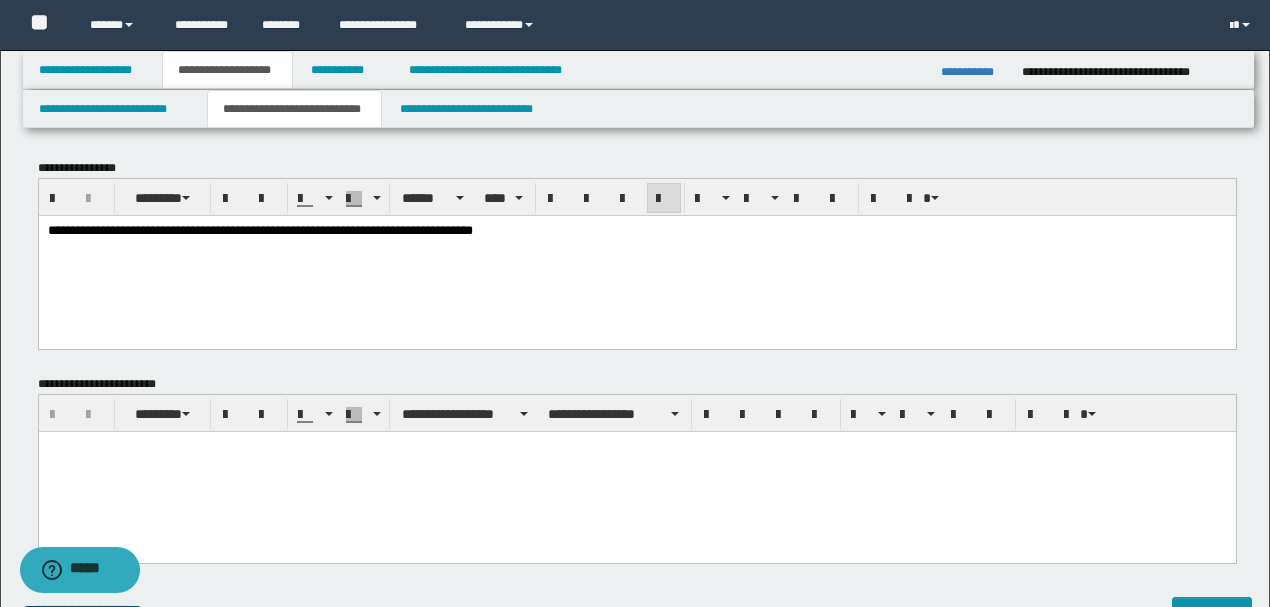 click on "**********" at bounding box center (636, 230) 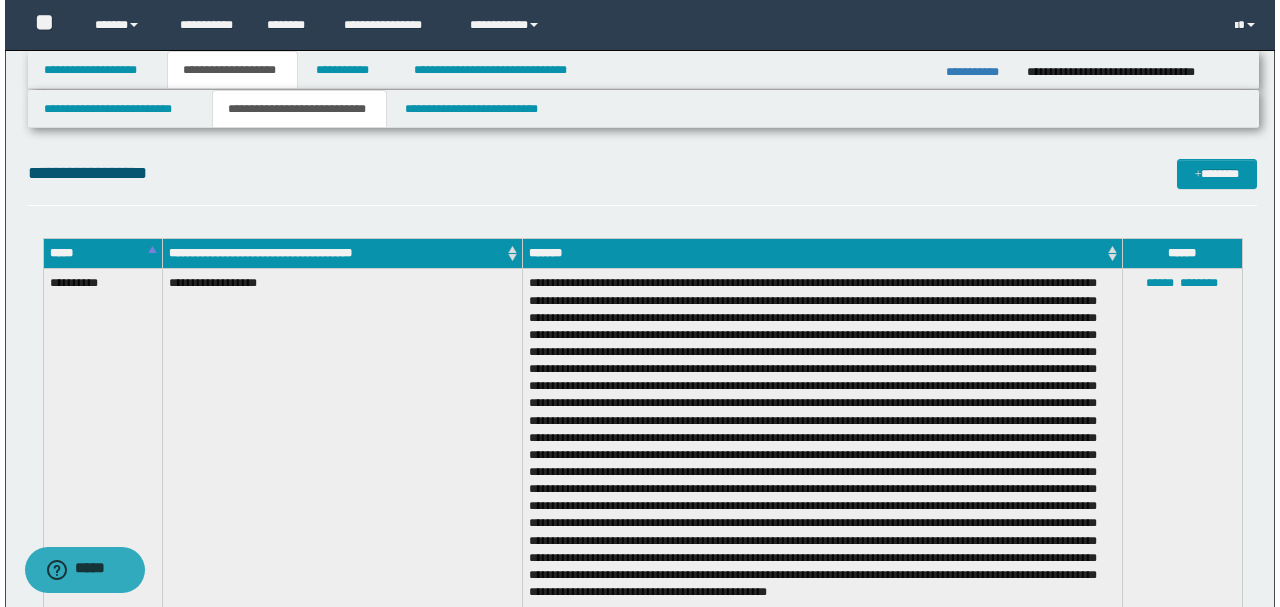 scroll, scrollTop: 400, scrollLeft: 0, axis: vertical 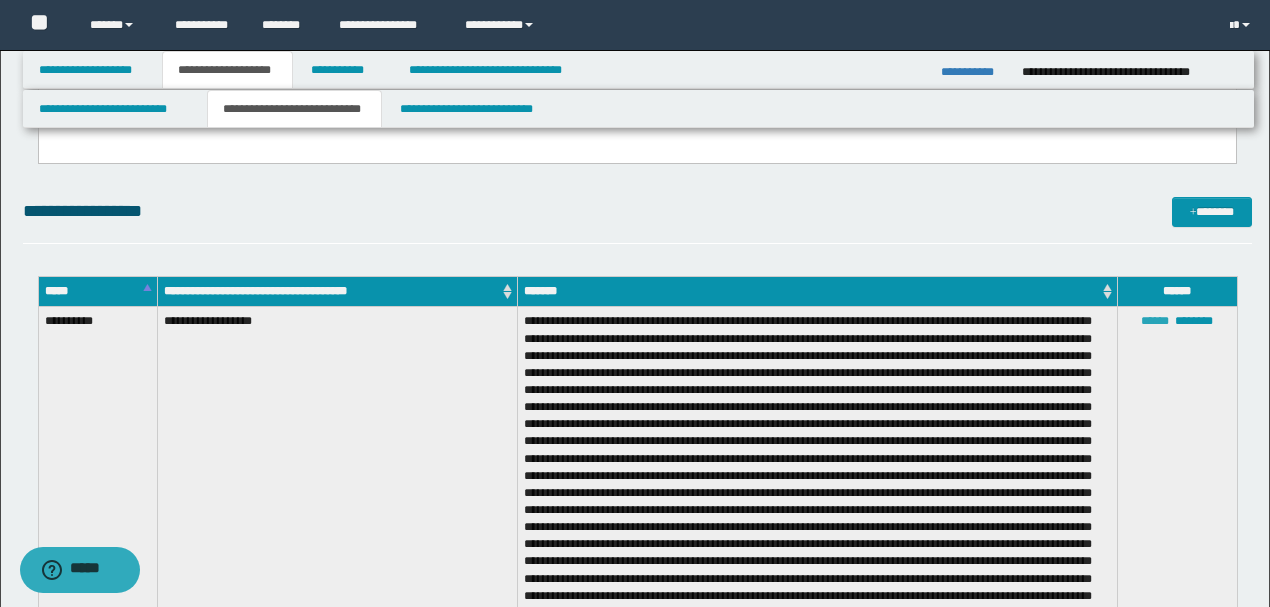 click on "******" at bounding box center (1155, 321) 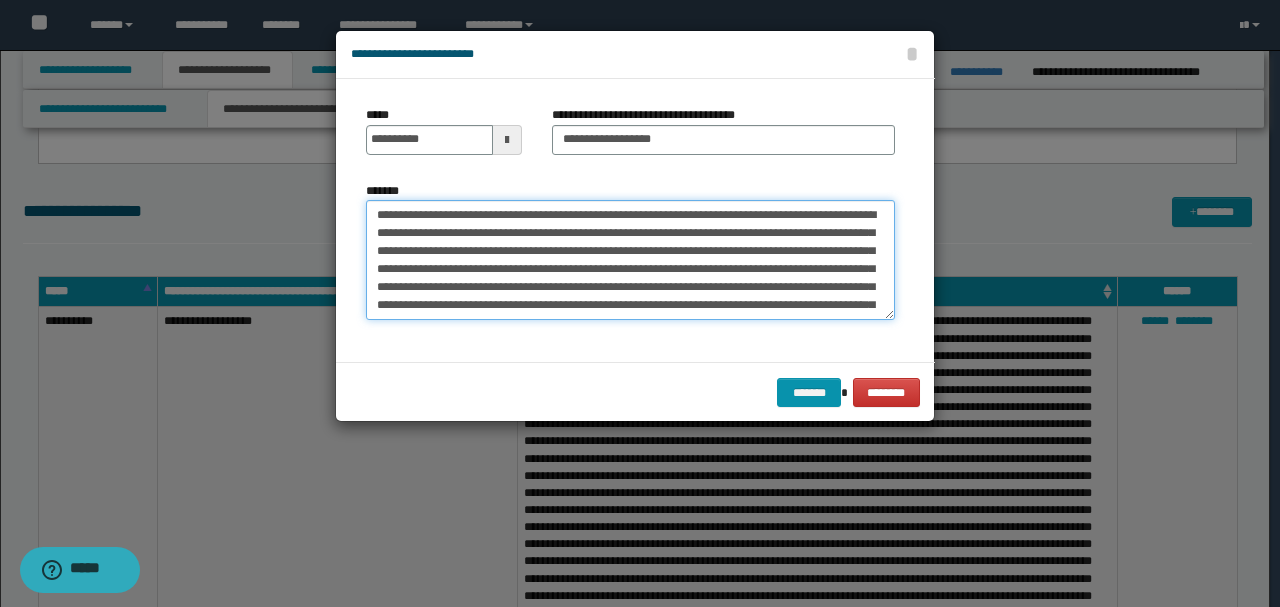 click on "*******" at bounding box center [630, 260] 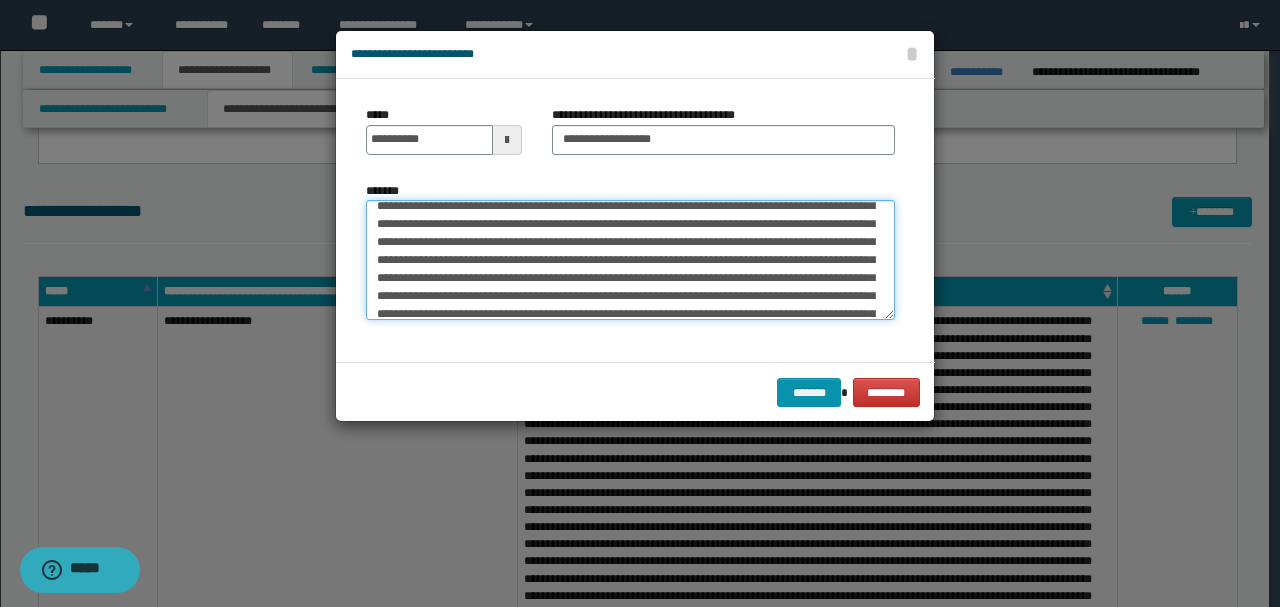 scroll, scrollTop: 266, scrollLeft: 0, axis: vertical 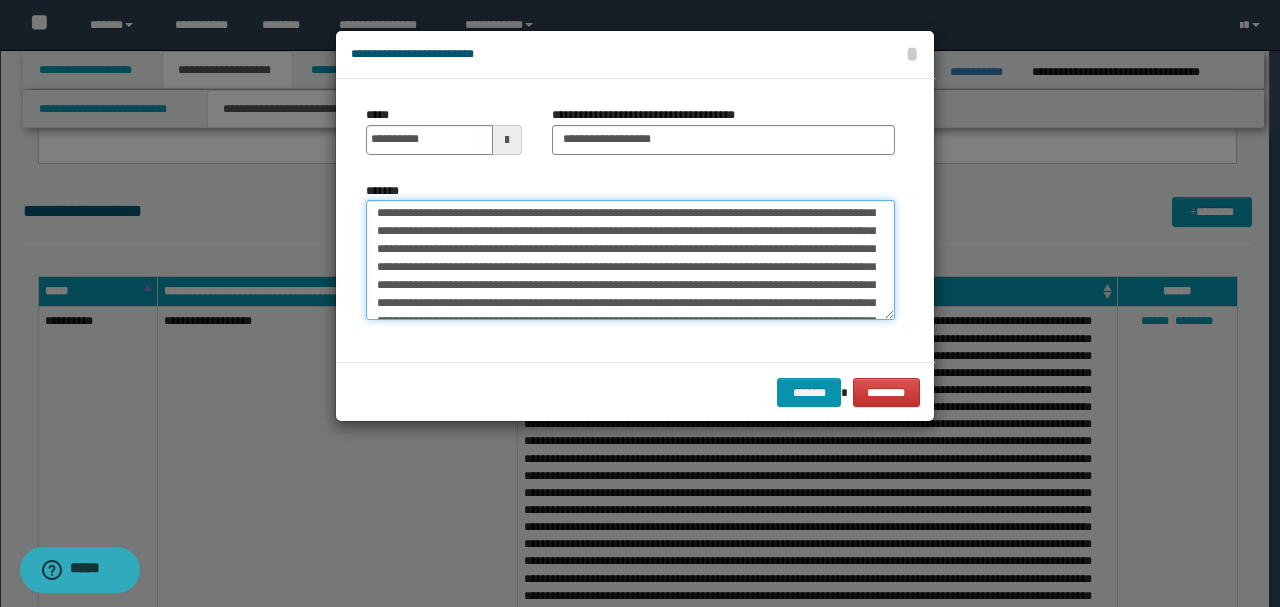 drag, startPoint x: 690, startPoint y: 291, endPoint x: 518, endPoint y: 271, distance: 173.15889 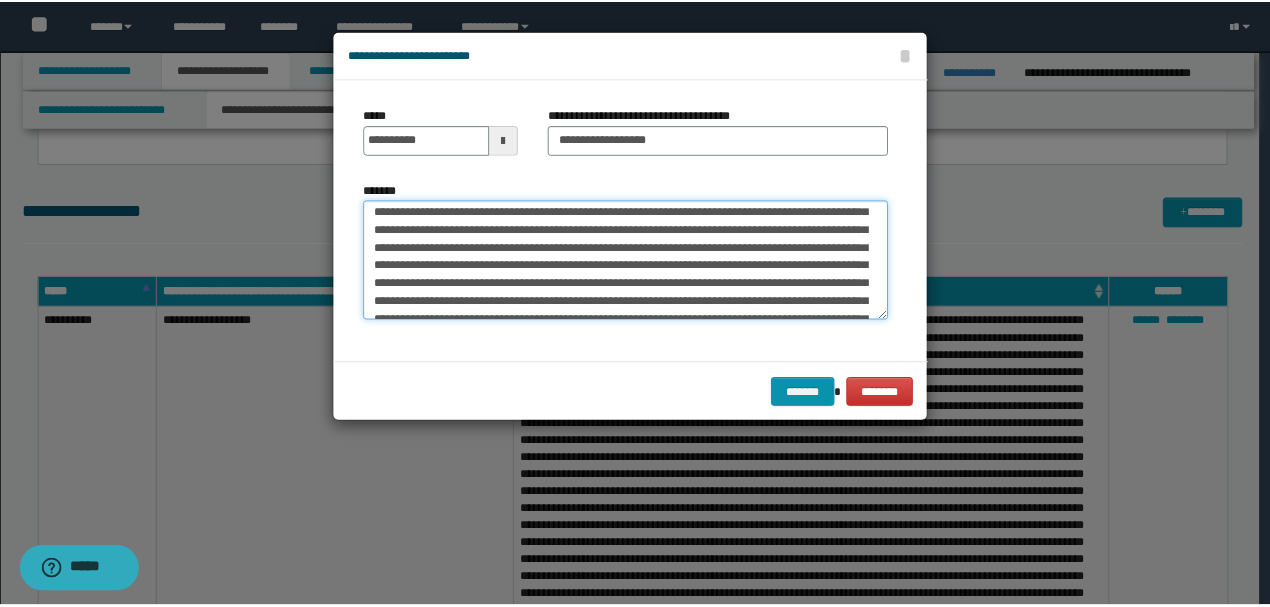 scroll, scrollTop: 324, scrollLeft: 0, axis: vertical 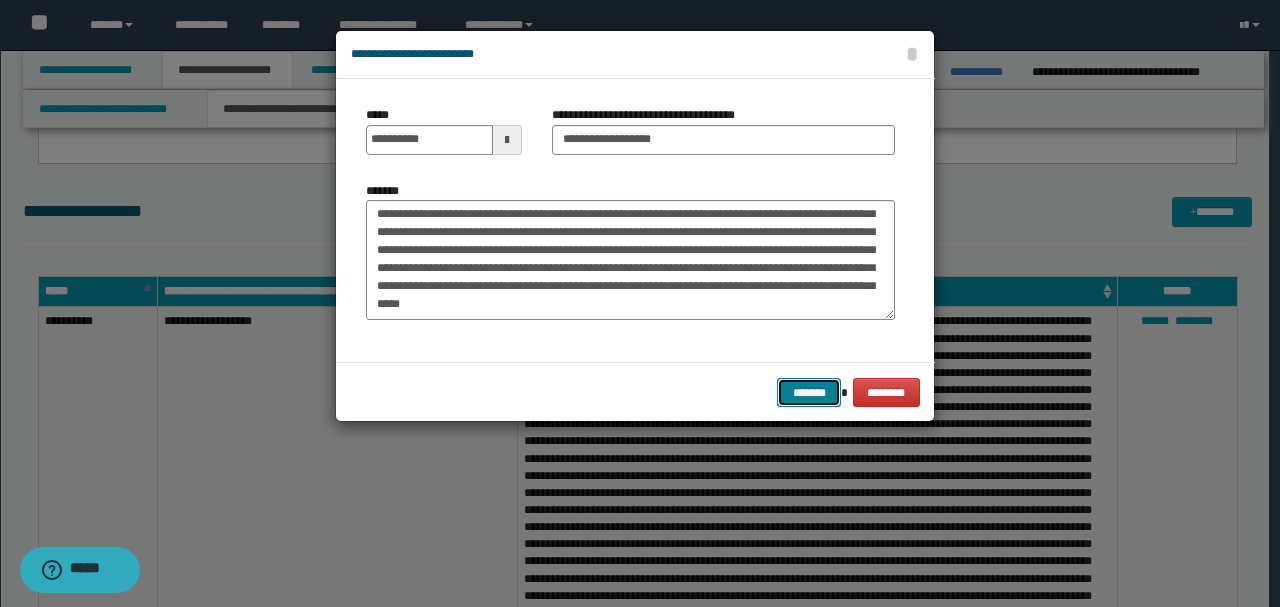 click on "*******" at bounding box center (809, 392) 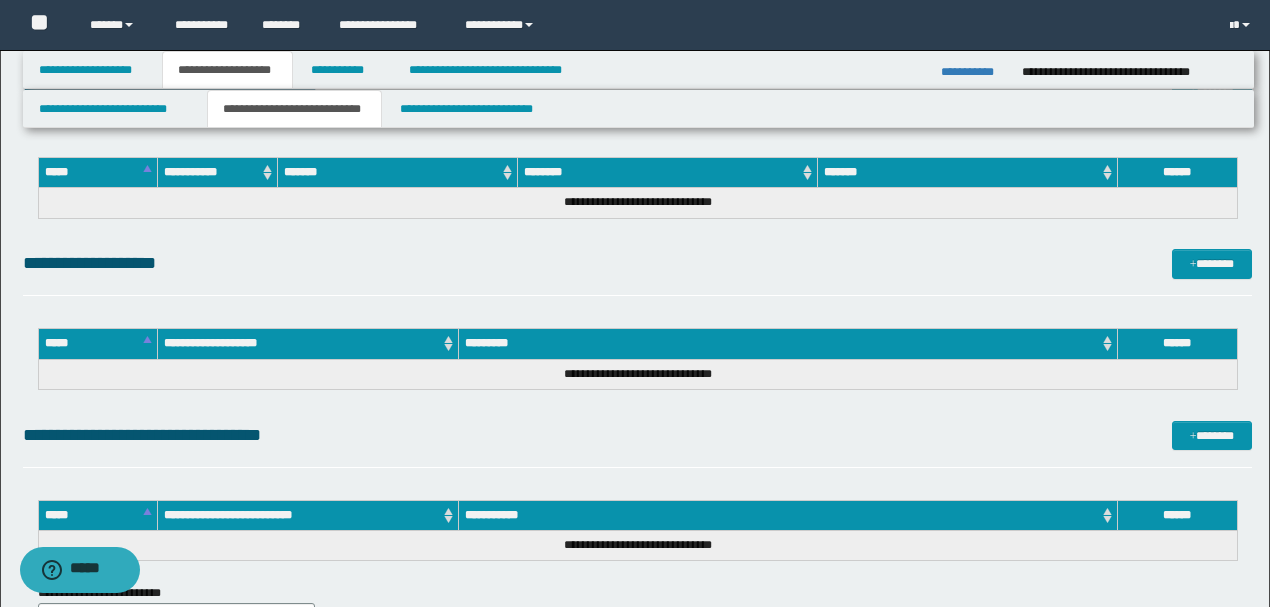 scroll, scrollTop: 1933, scrollLeft: 0, axis: vertical 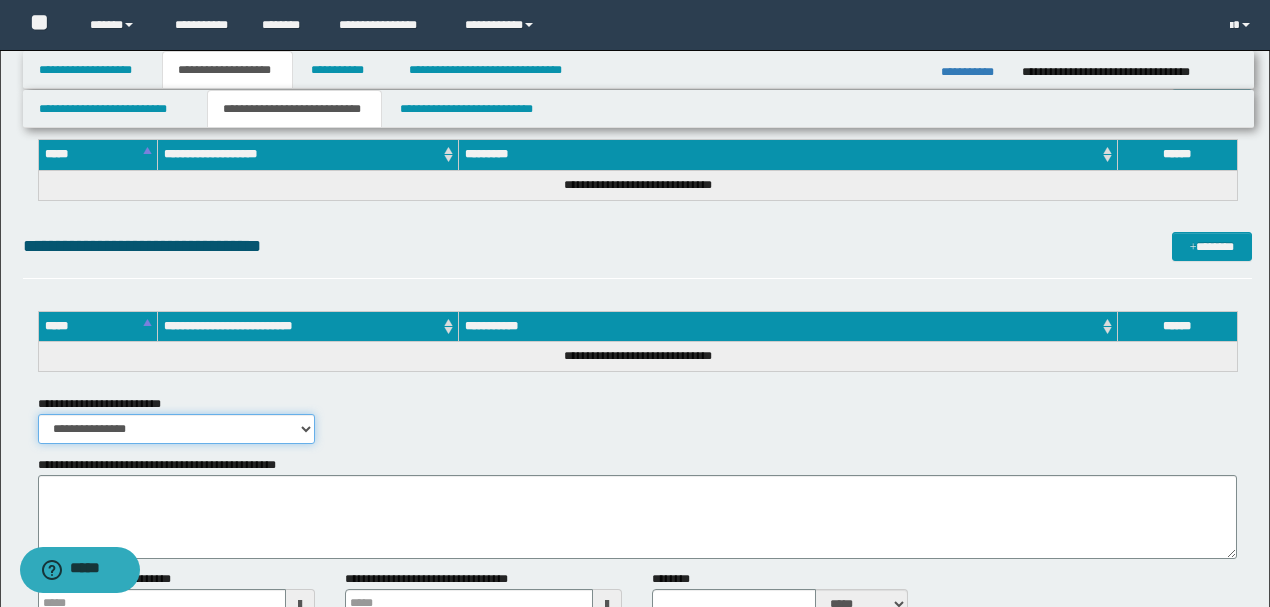 click on "**********" at bounding box center (176, 429) 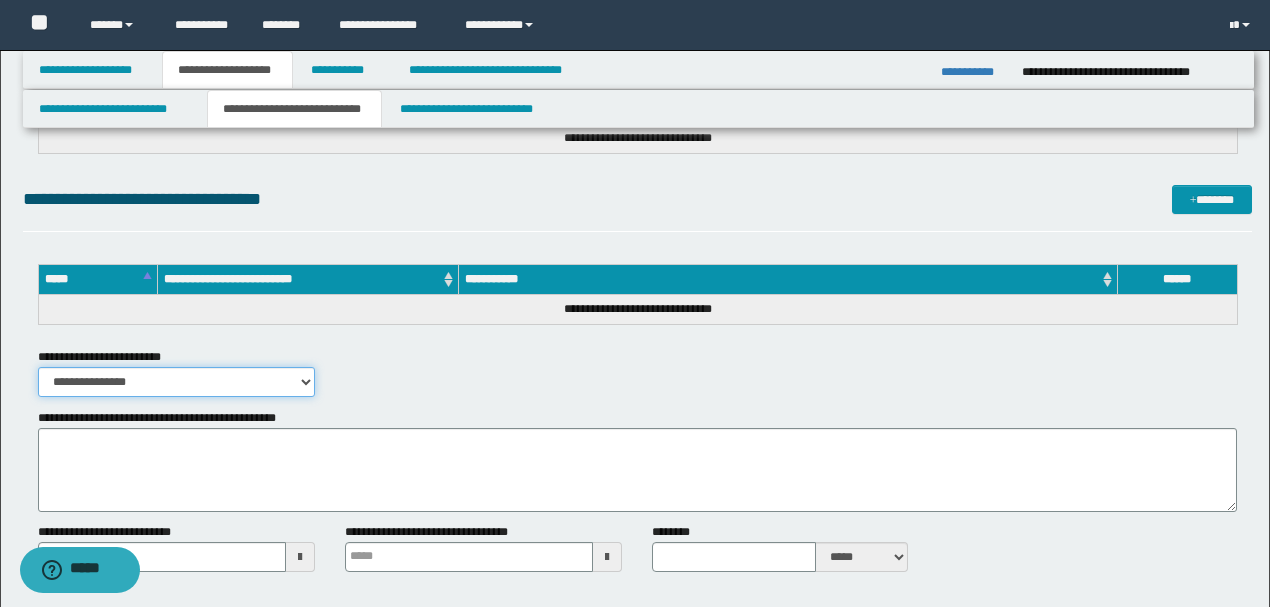 type 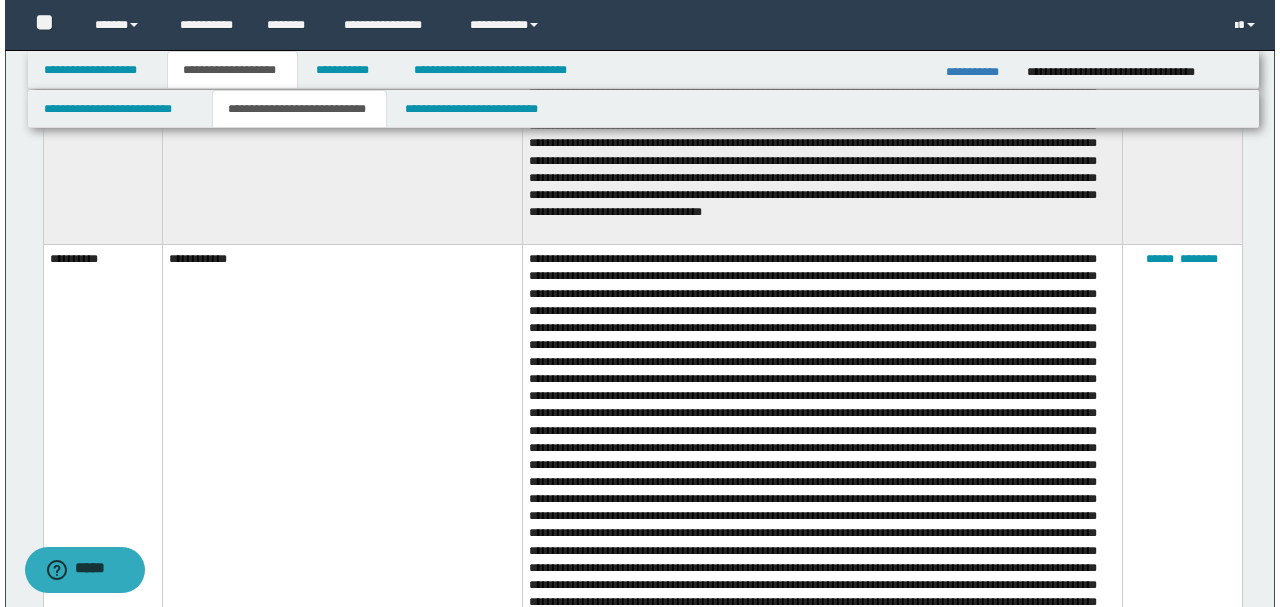 scroll, scrollTop: 800, scrollLeft: 0, axis: vertical 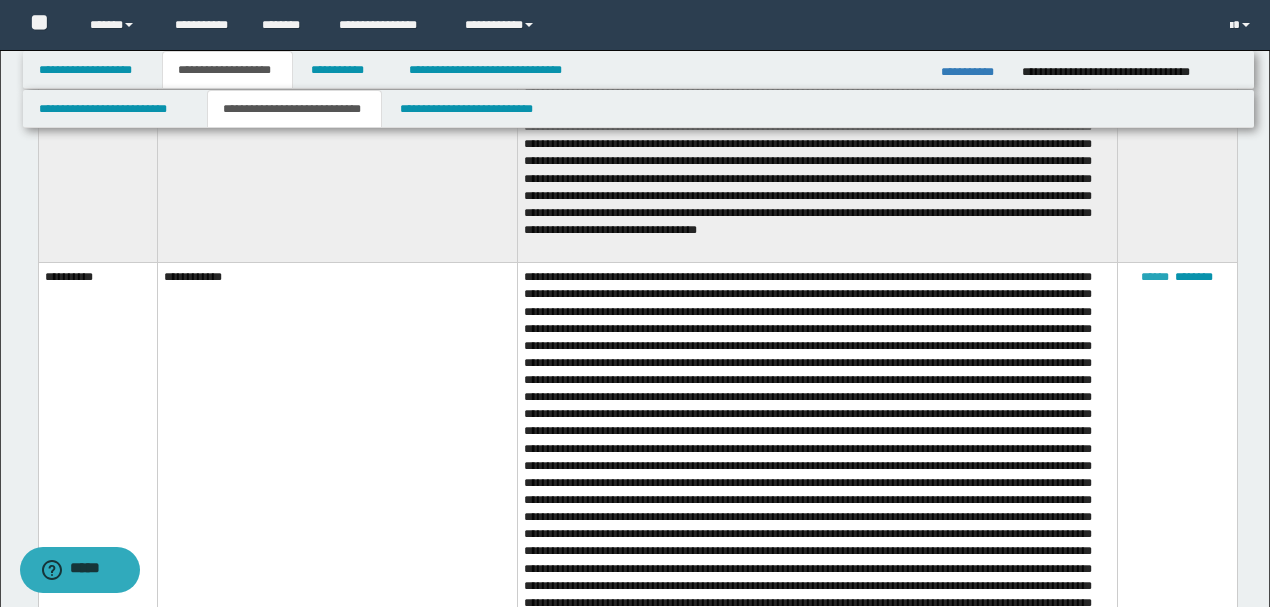 click on "******" at bounding box center (1155, 277) 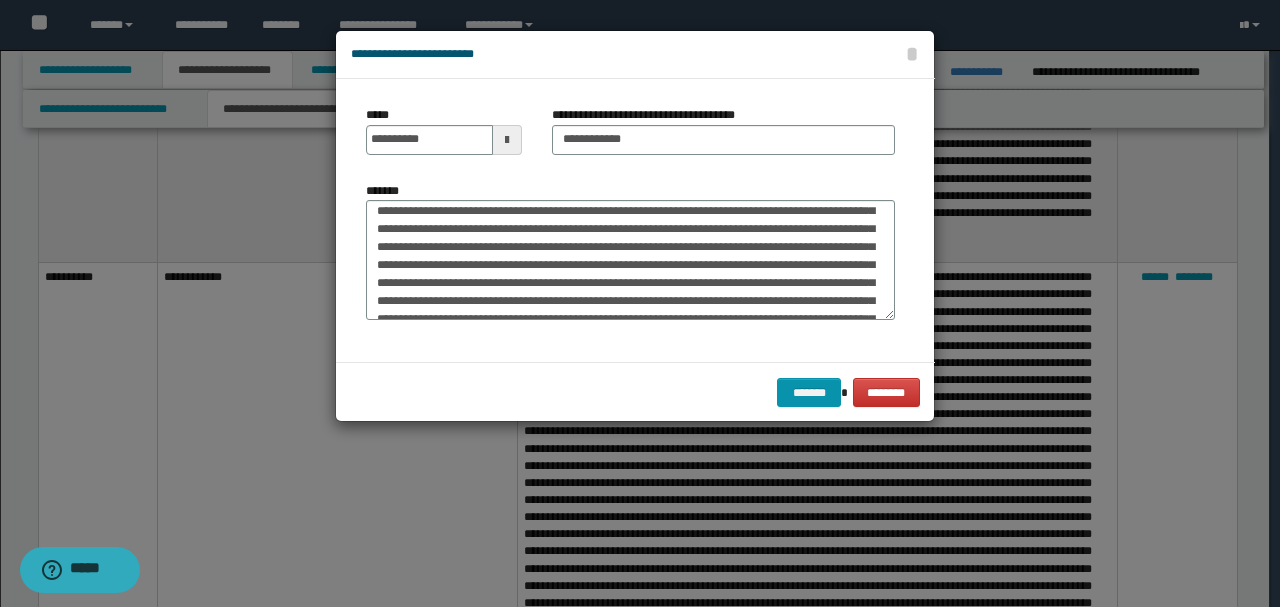 scroll, scrollTop: 0, scrollLeft: 0, axis: both 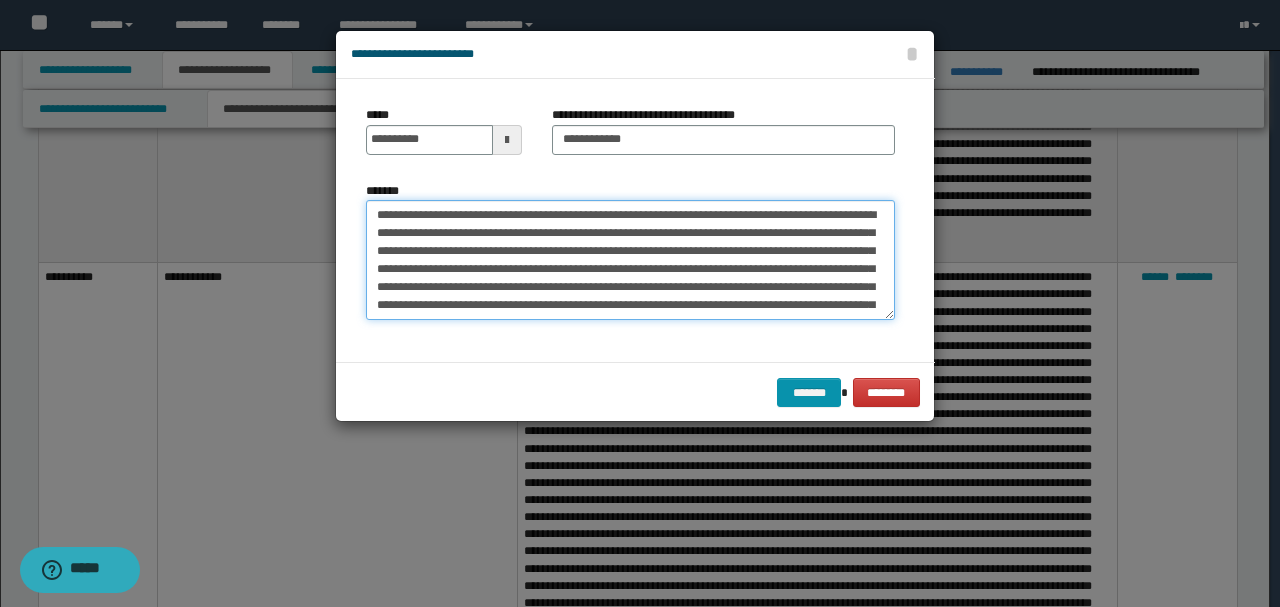 click on "*******" at bounding box center (630, 259) 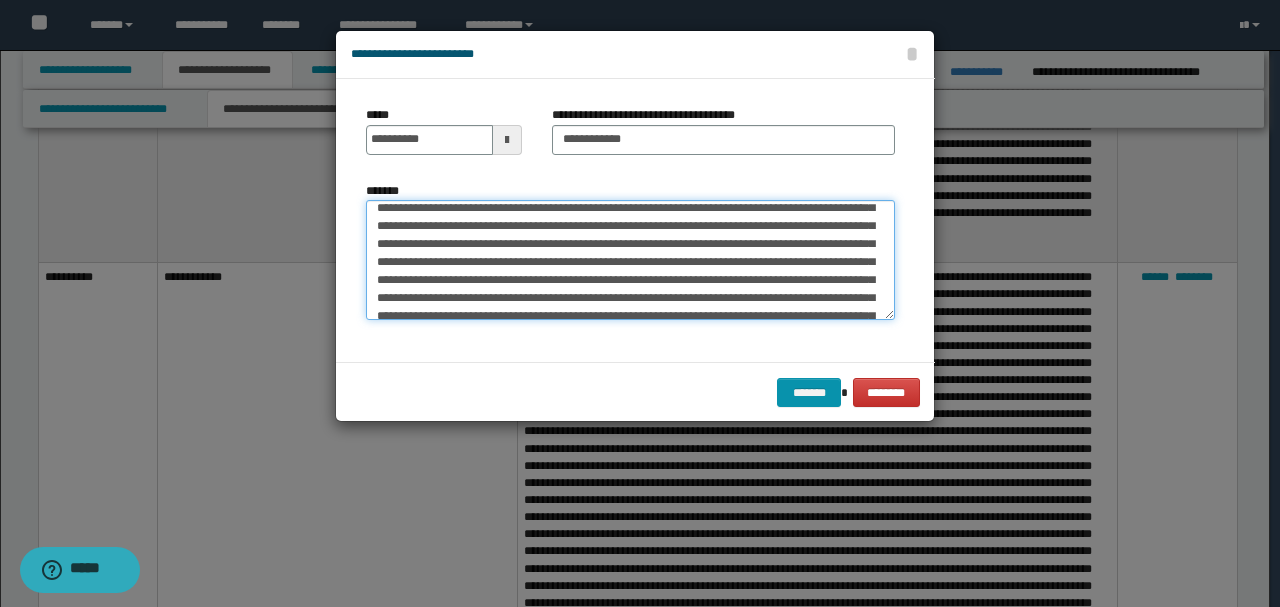 scroll, scrollTop: 400, scrollLeft: 0, axis: vertical 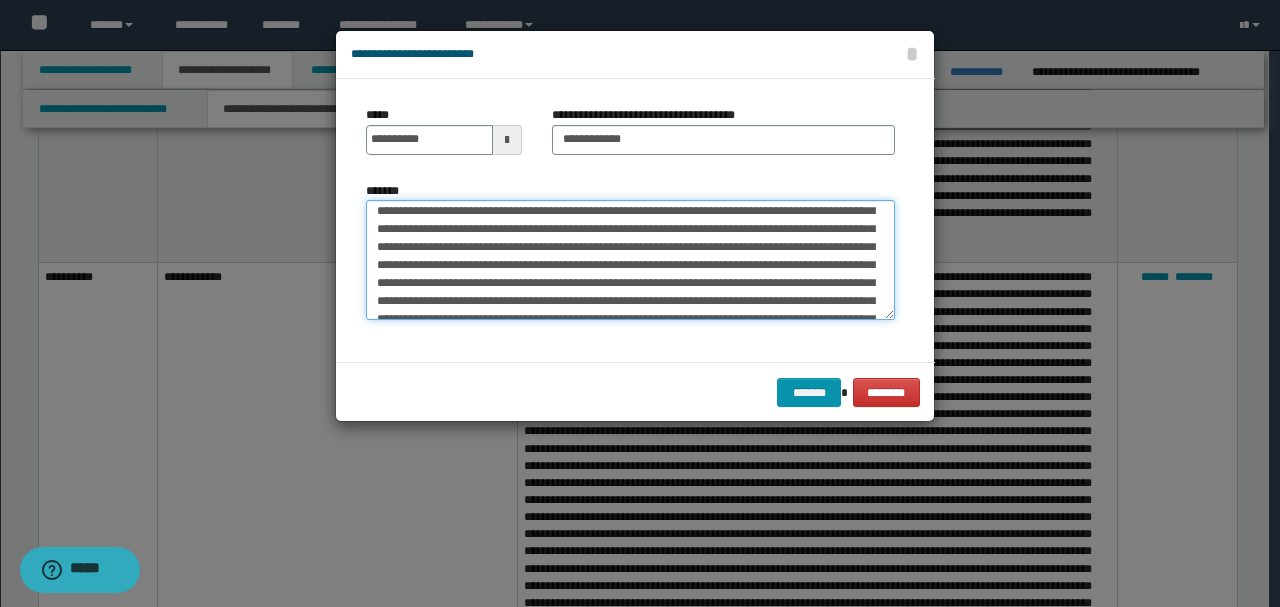 click on "*******" at bounding box center (630, 259) 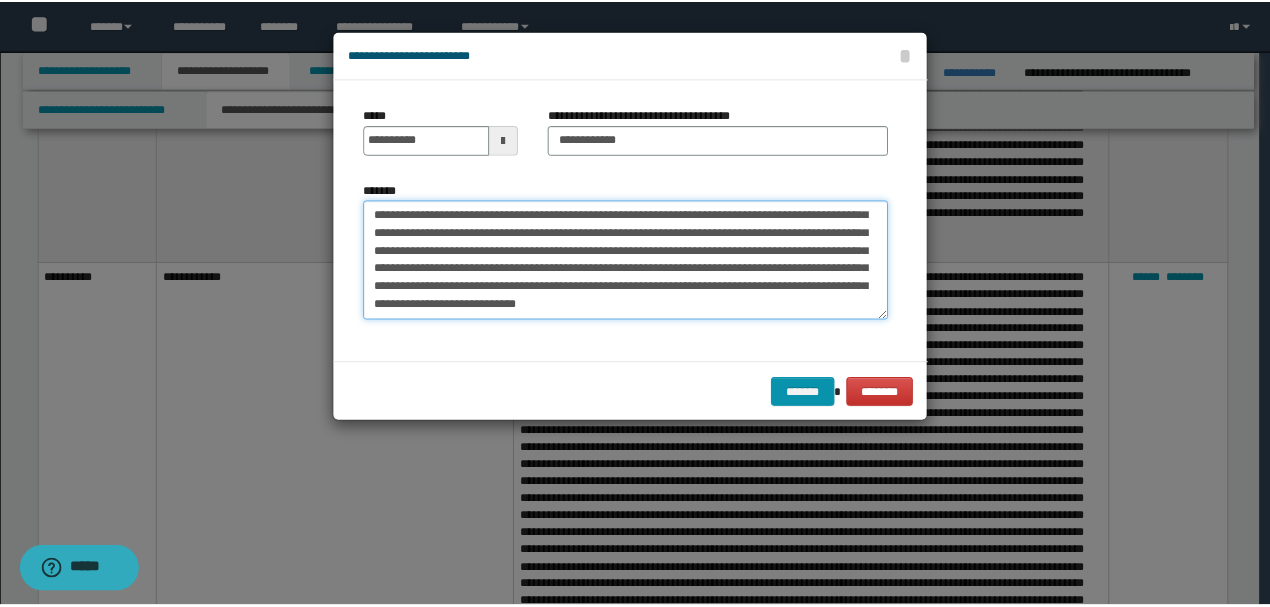 scroll, scrollTop: 720, scrollLeft: 0, axis: vertical 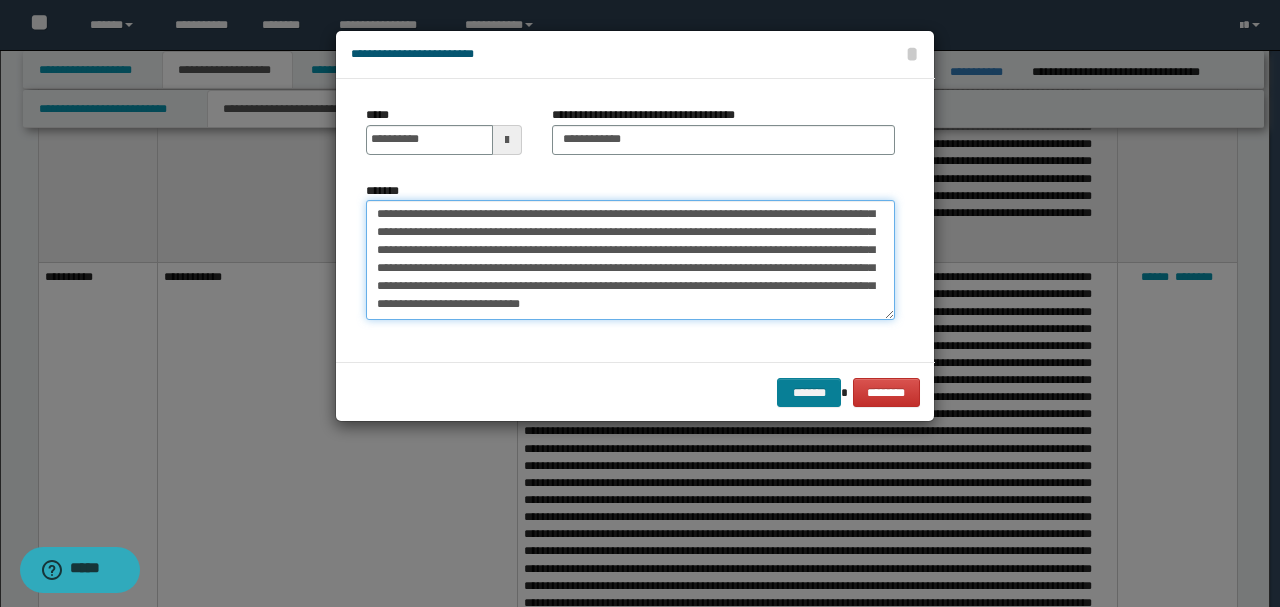 type on "**********" 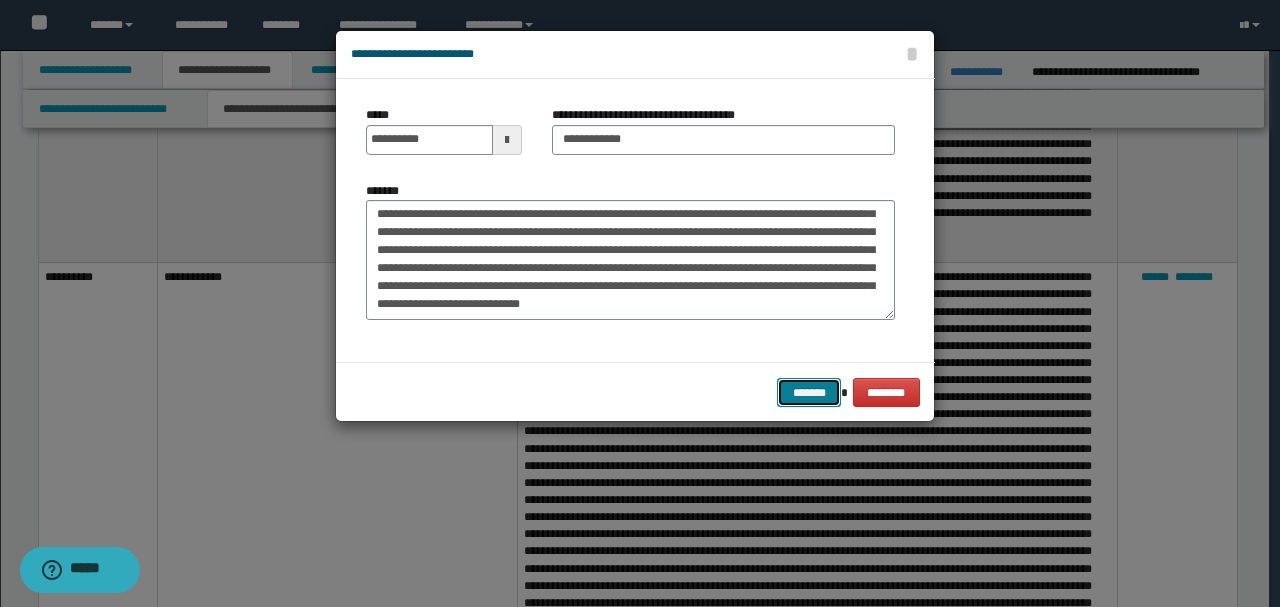 click on "*******" at bounding box center (809, 392) 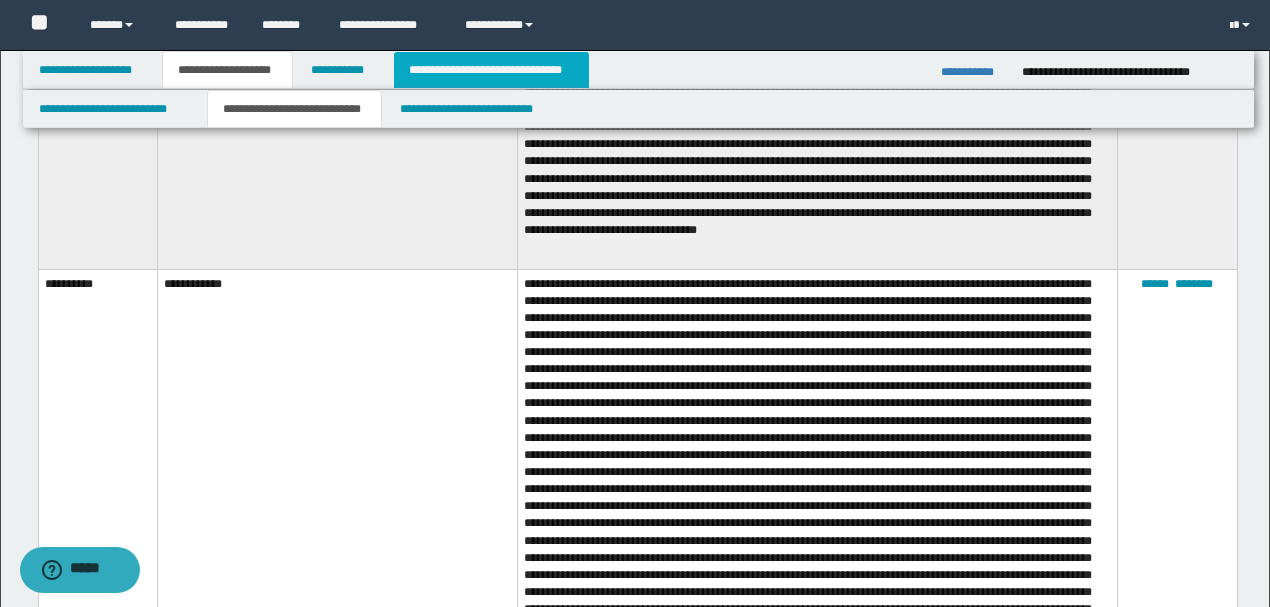click on "**********" at bounding box center [491, 70] 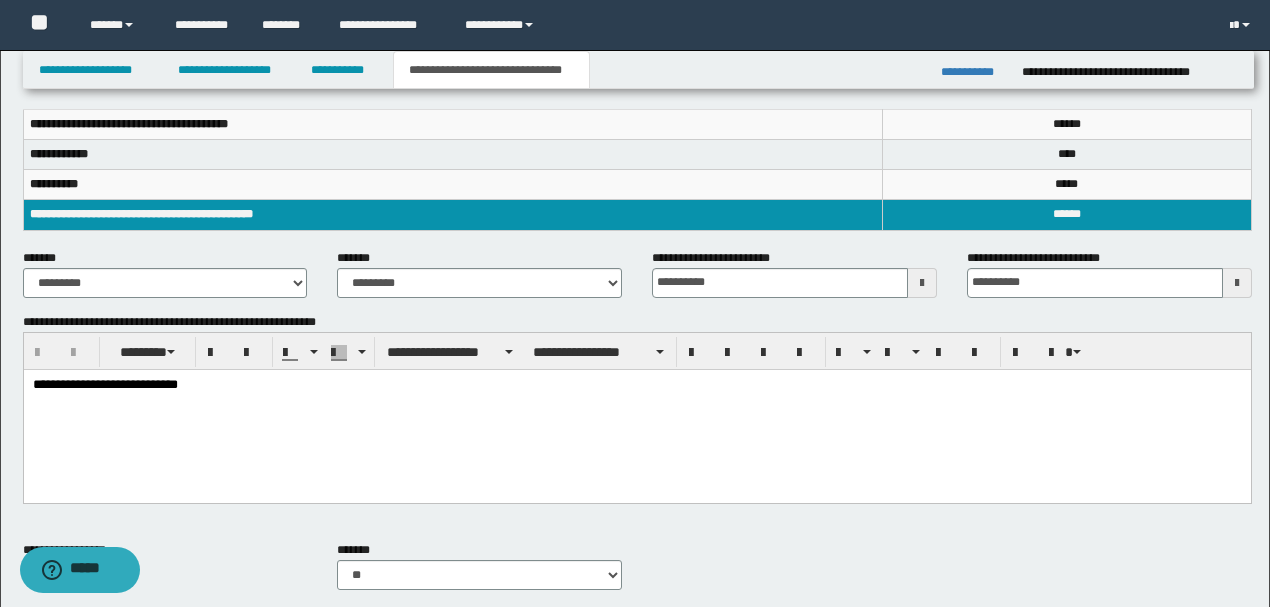 scroll, scrollTop: 60, scrollLeft: 0, axis: vertical 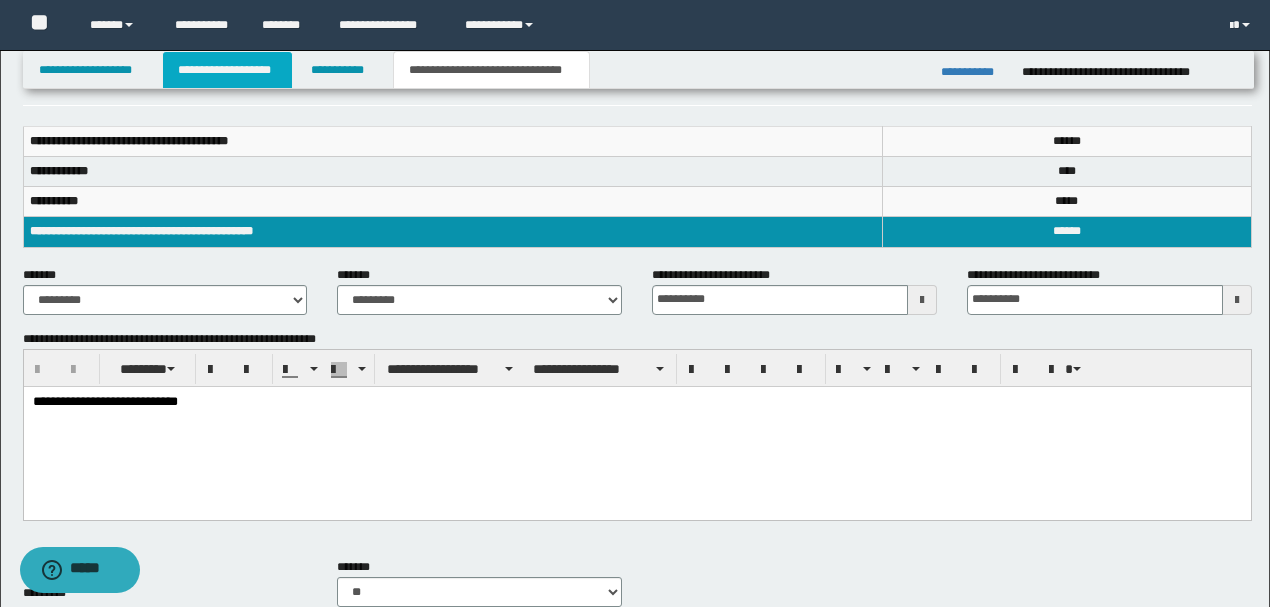 click on "**********" at bounding box center [227, 70] 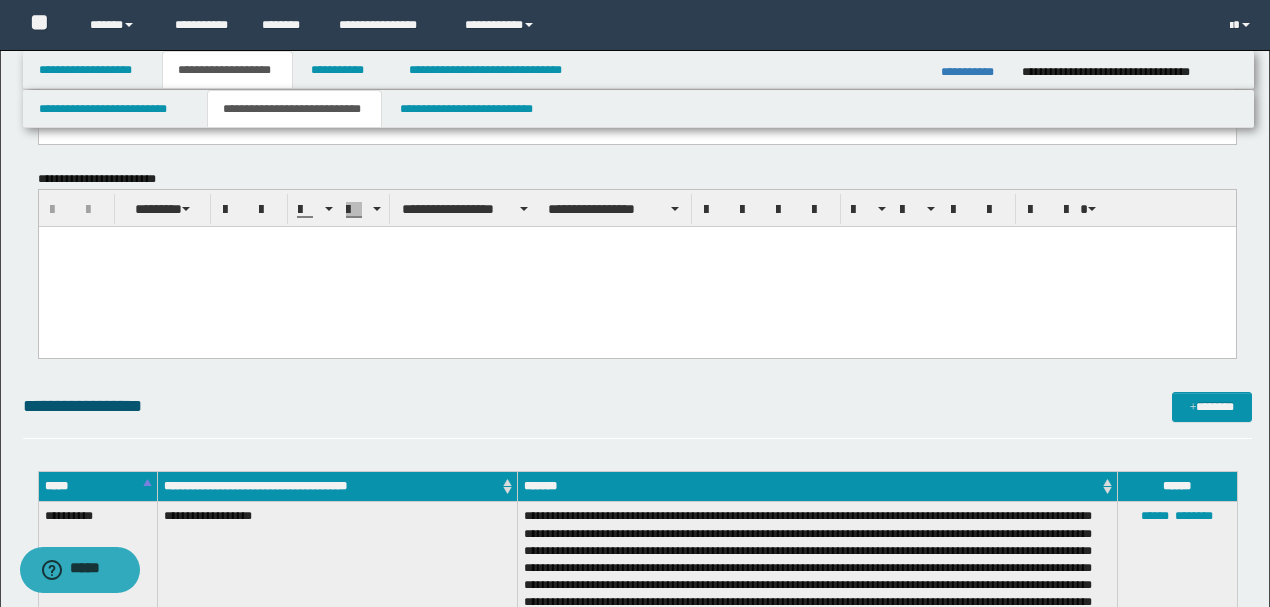 scroll, scrollTop: 200, scrollLeft: 0, axis: vertical 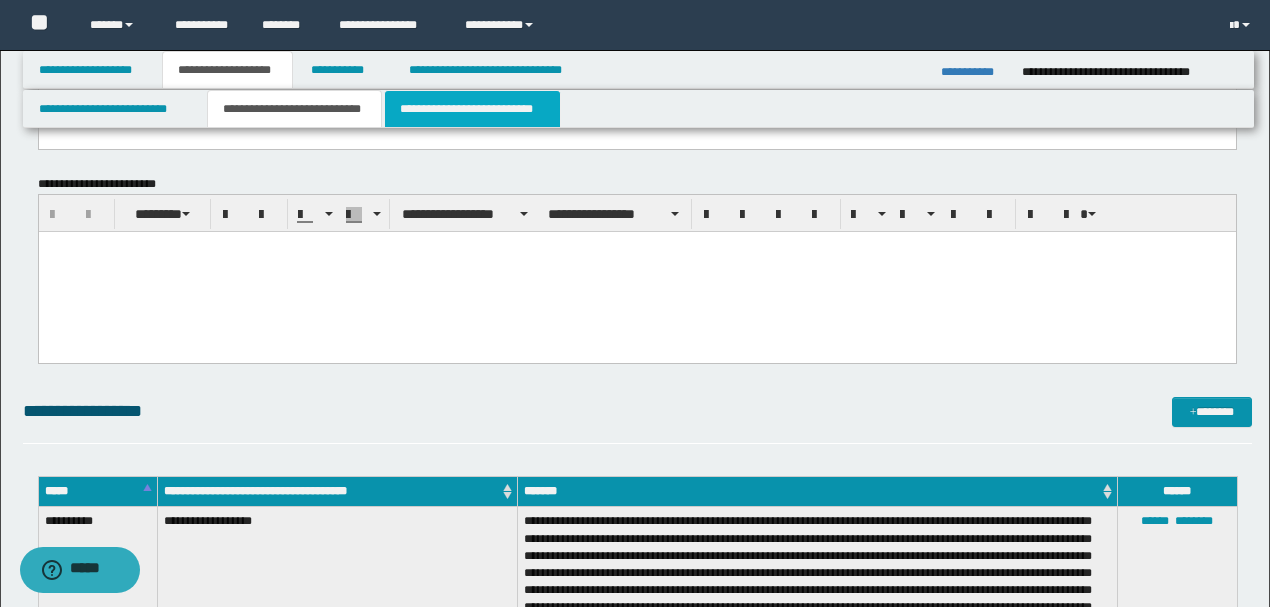 click on "**********" at bounding box center (472, 109) 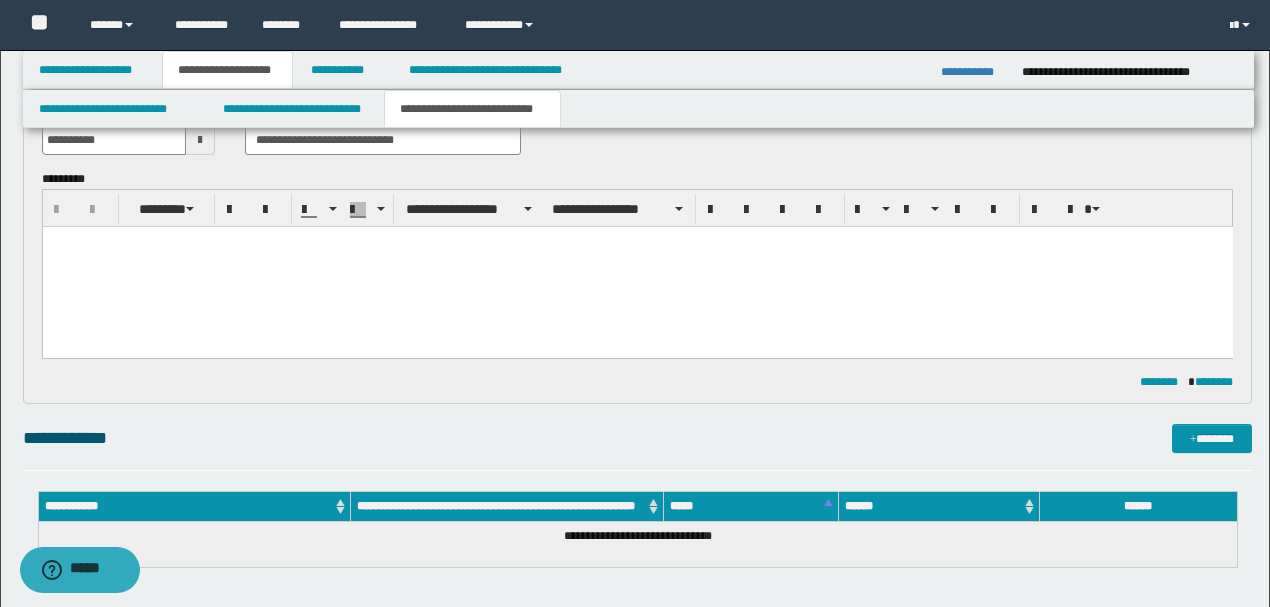 scroll, scrollTop: 666, scrollLeft: 0, axis: vertical 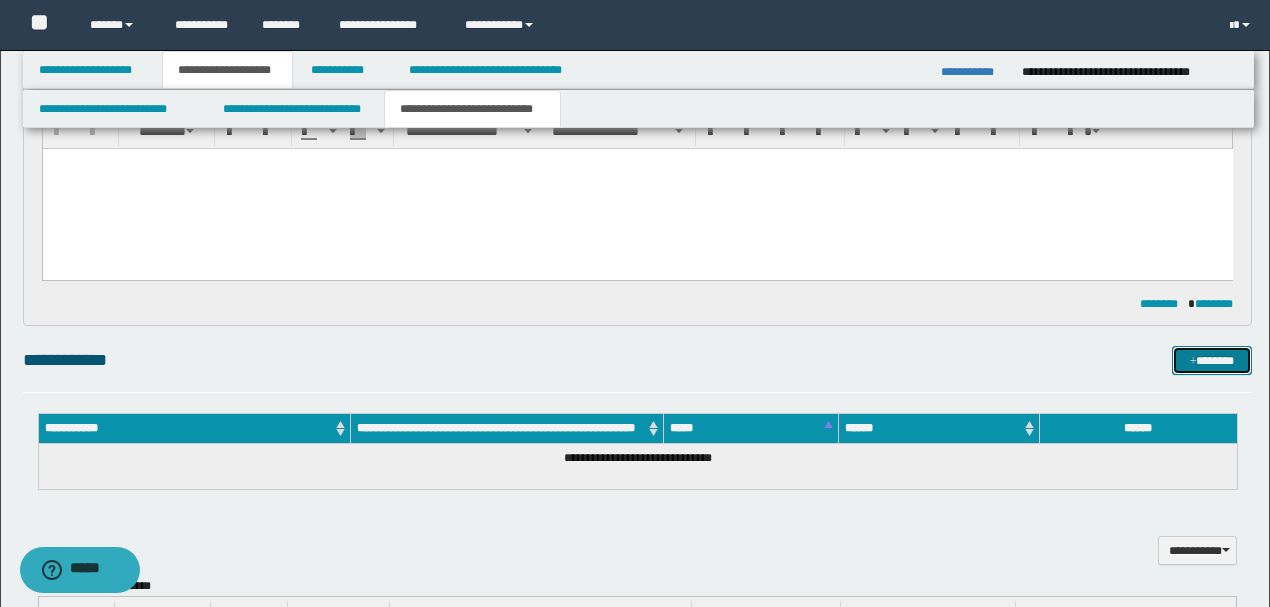 click on "*******" at bounding box center [1211, 360] 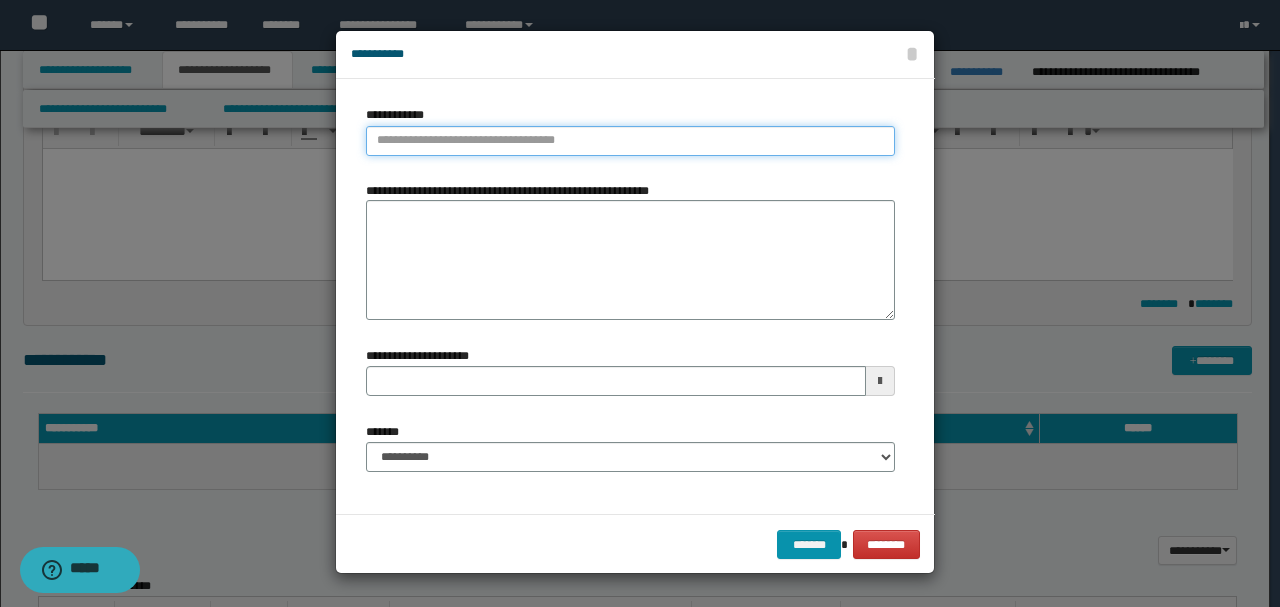 click on "**********" at bounding box center (630, 141) 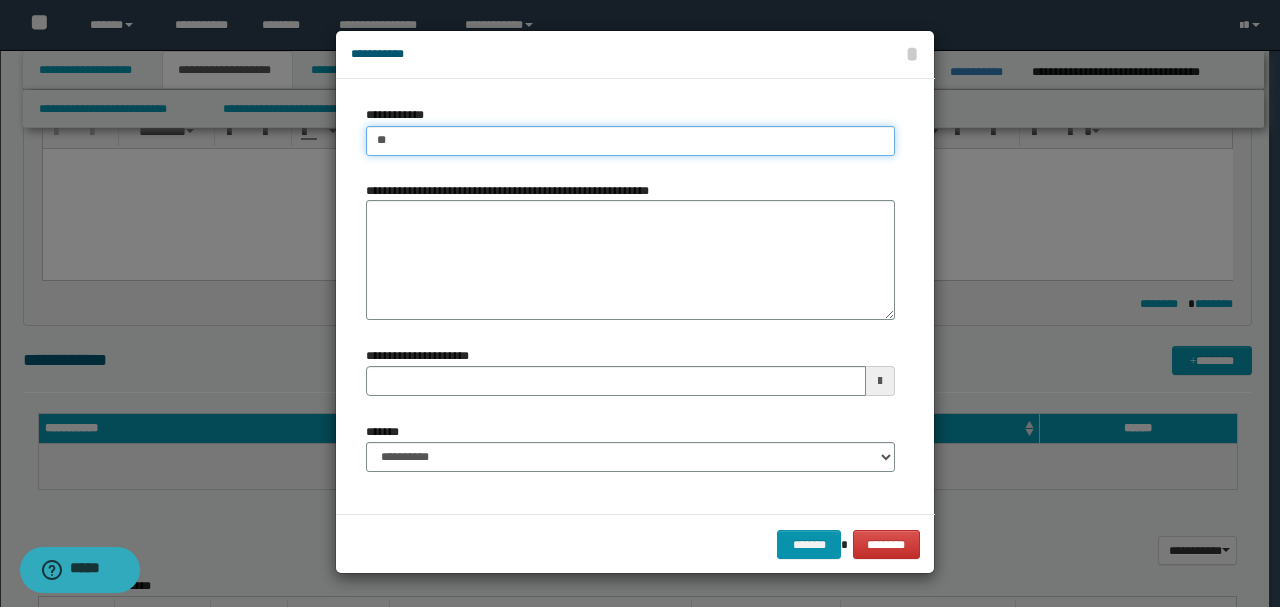 type on "***" 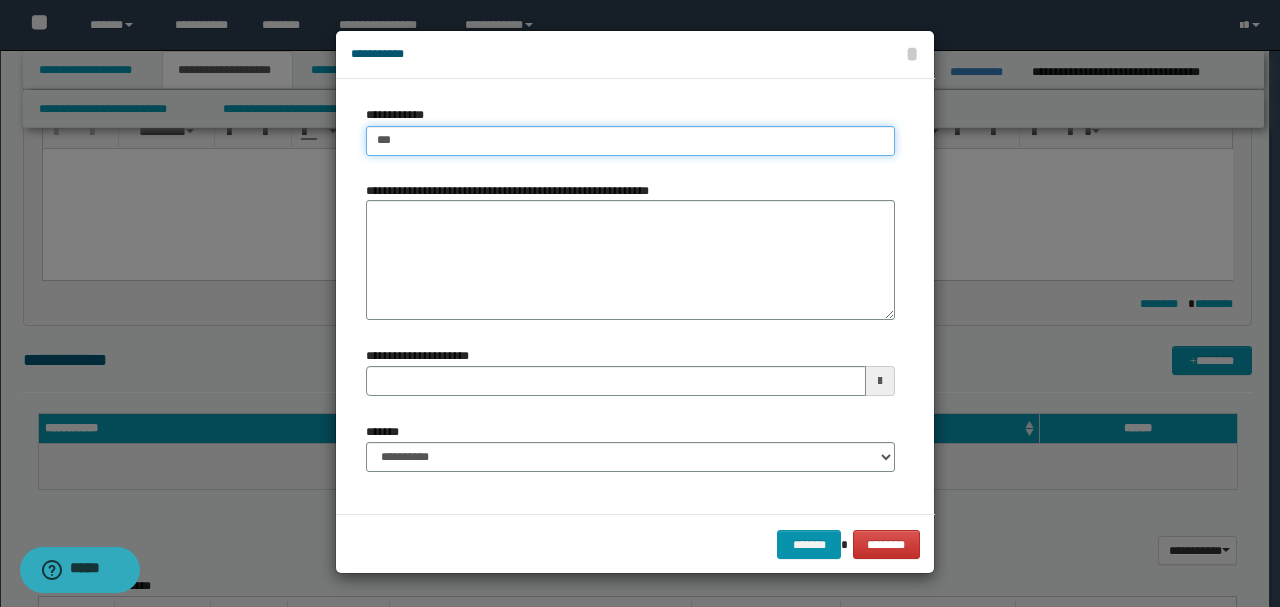 type on "***" 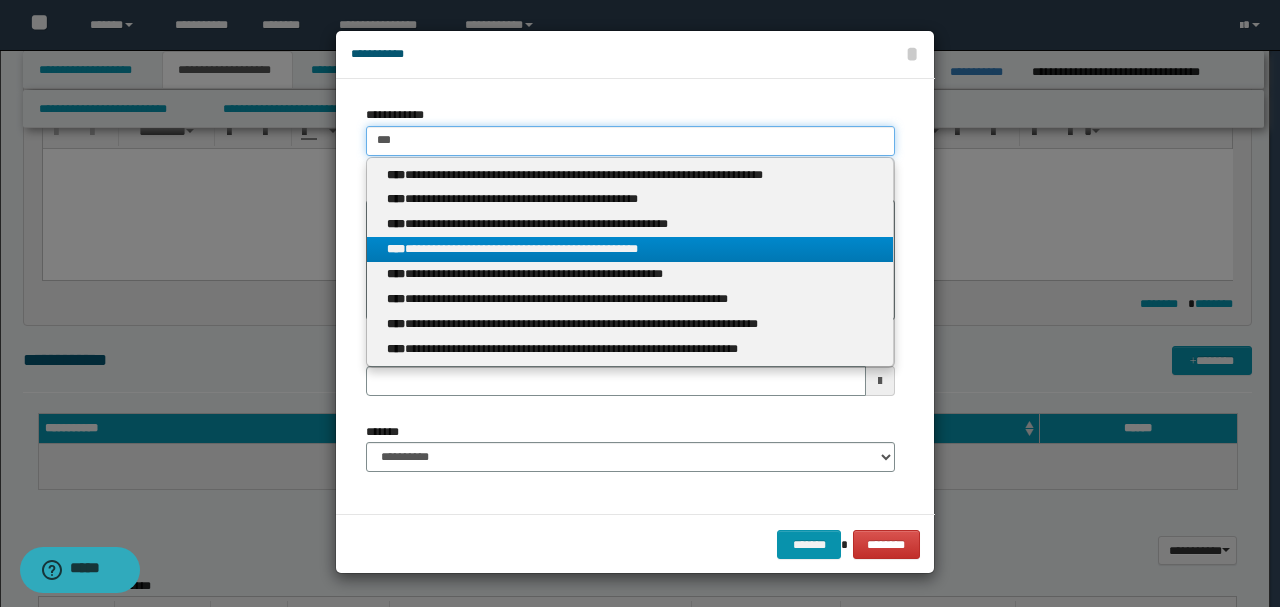 type on "***" 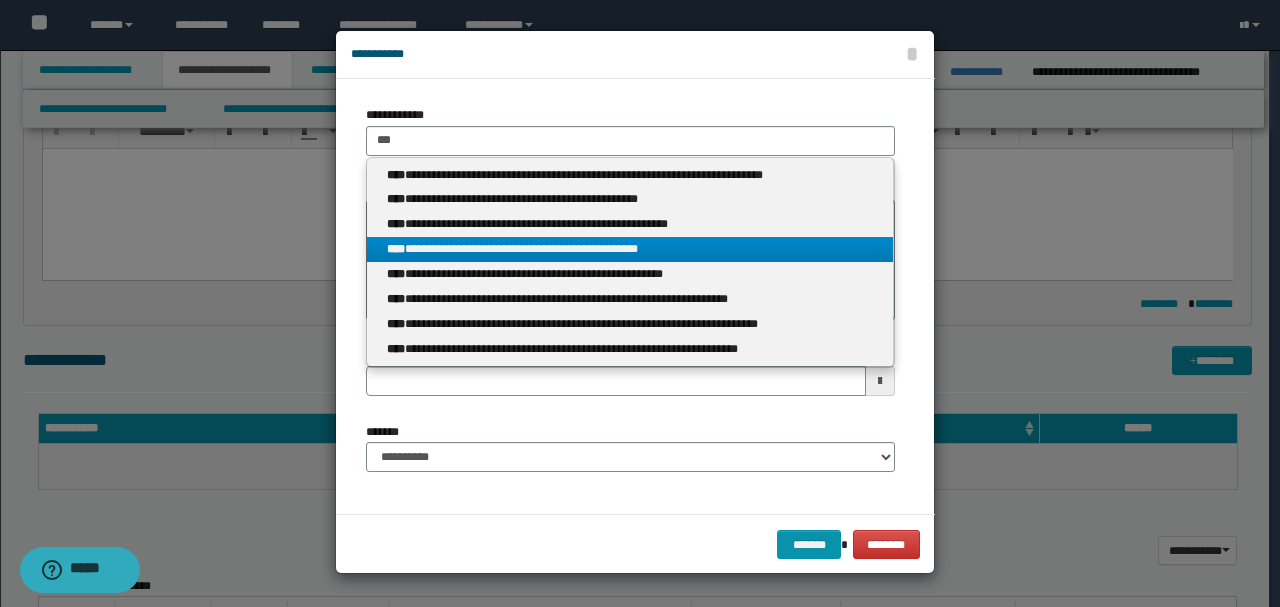 click on "**********" at bounding box center [630, 249] 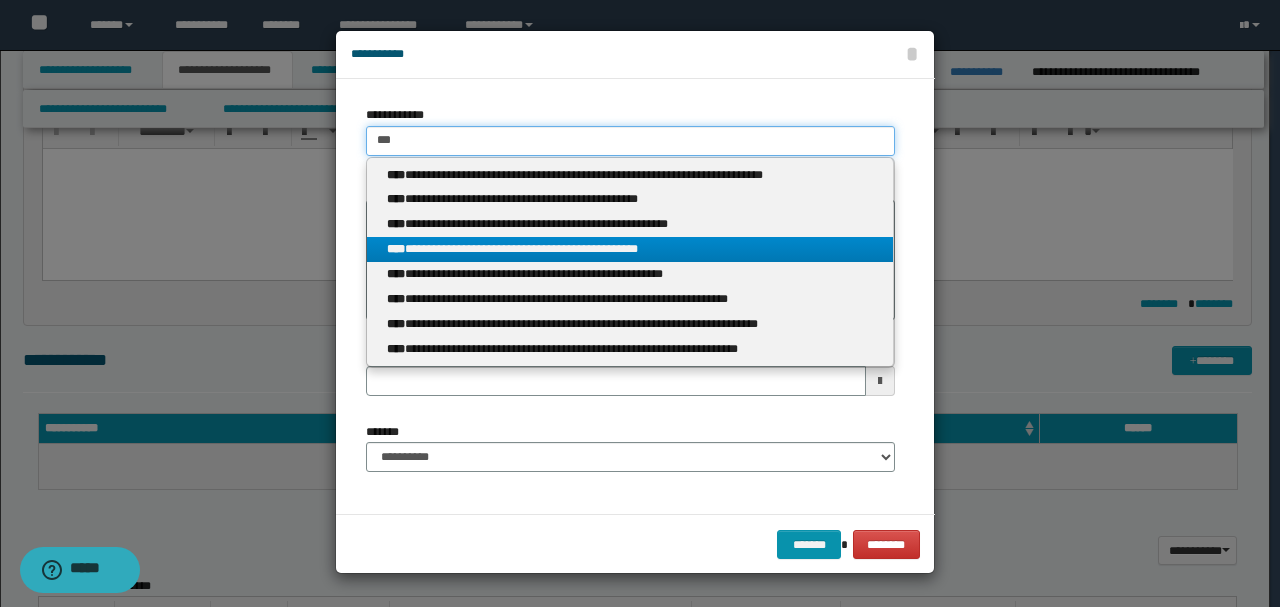 type 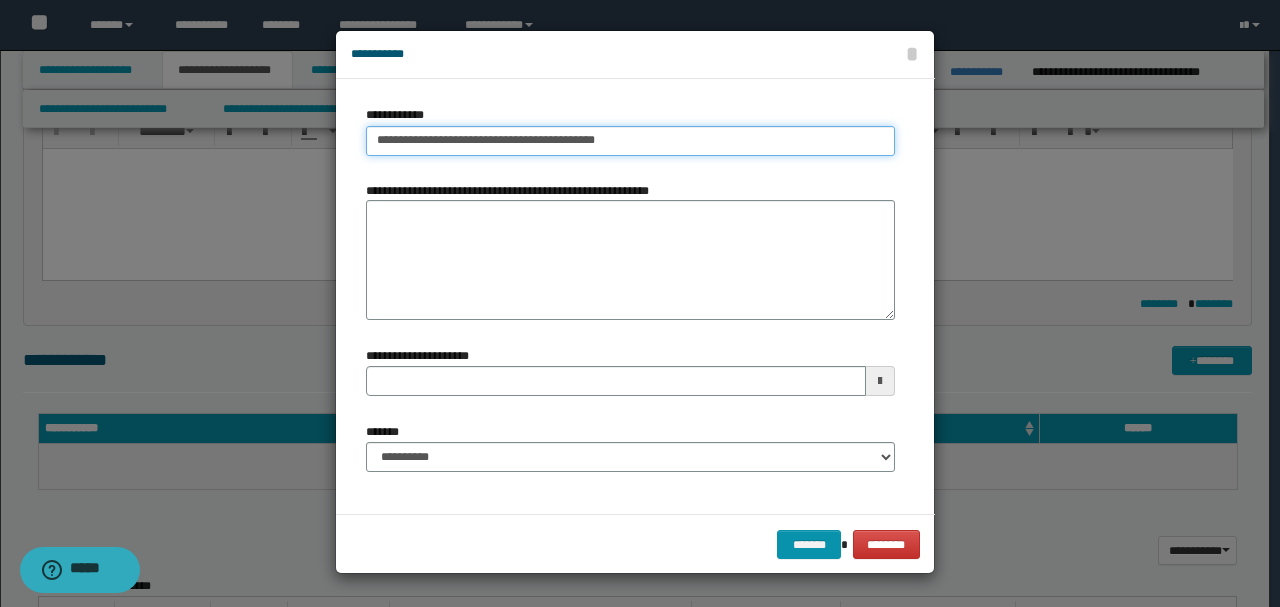 type 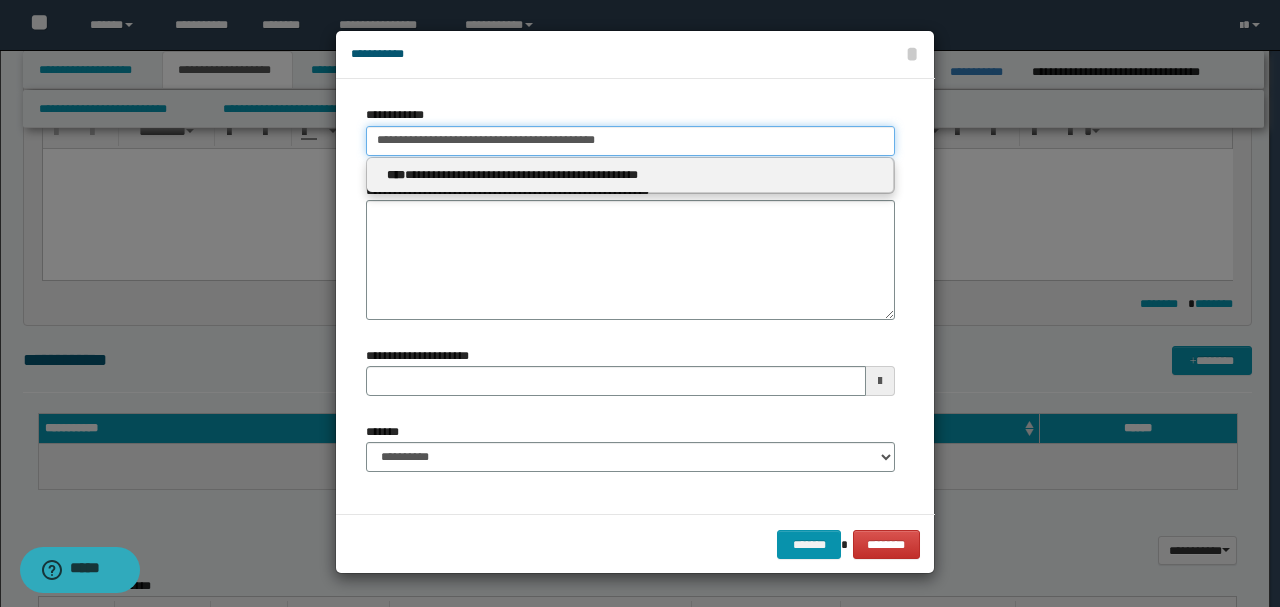 type on "**********" 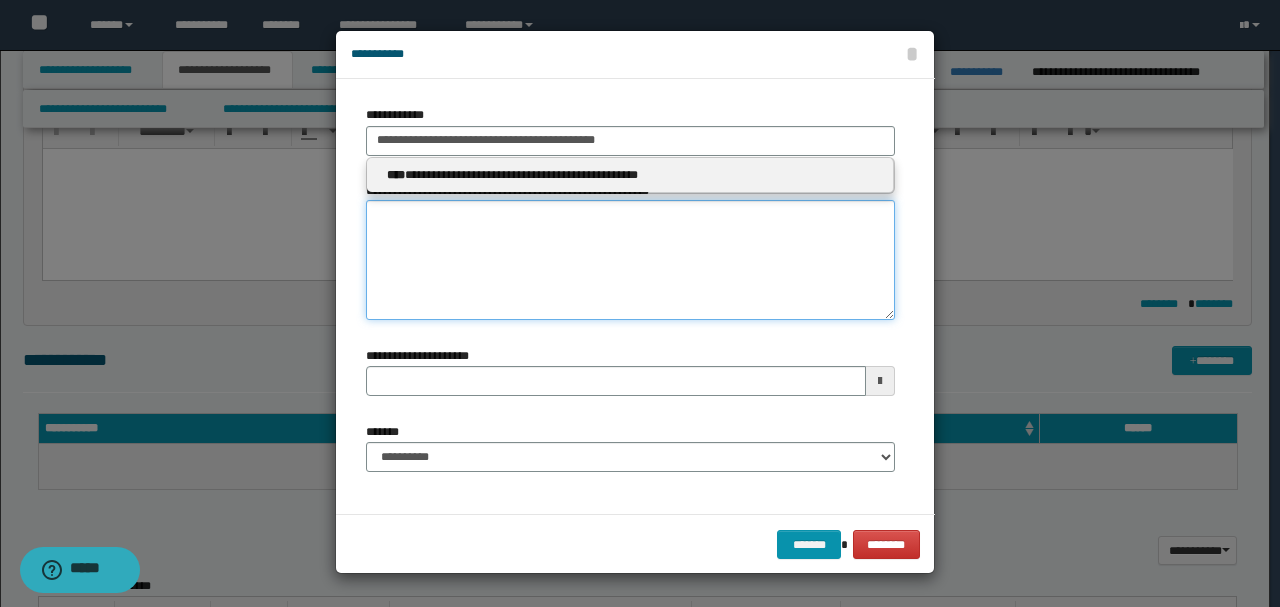 type 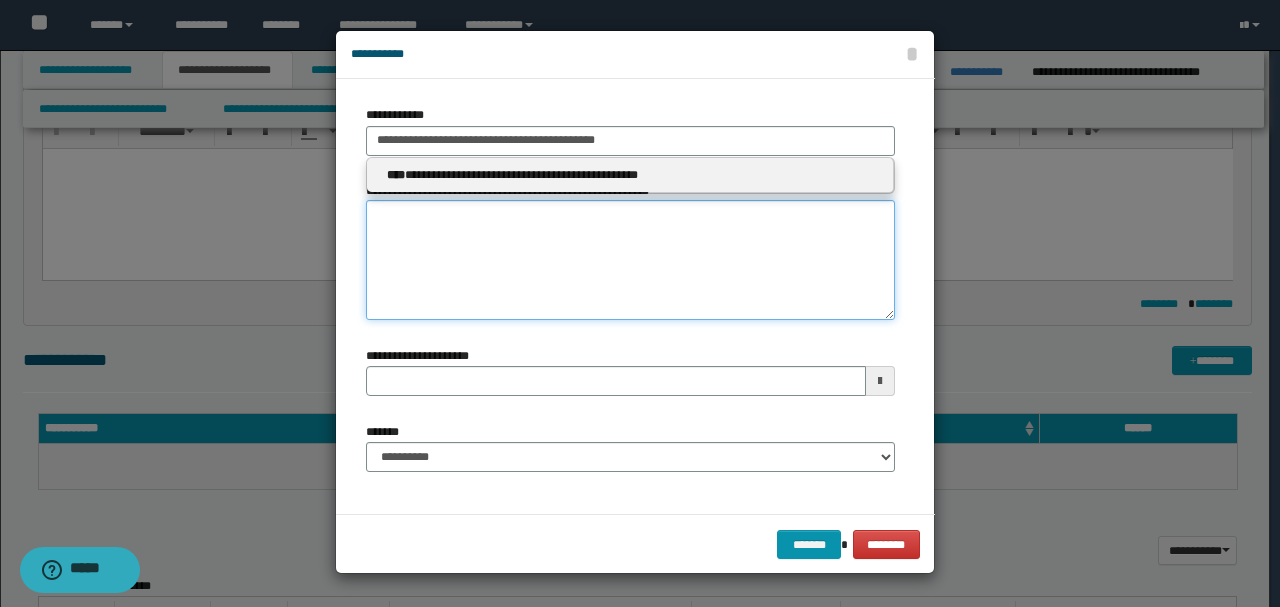 click on "**********" at bounding box center [630, 260] 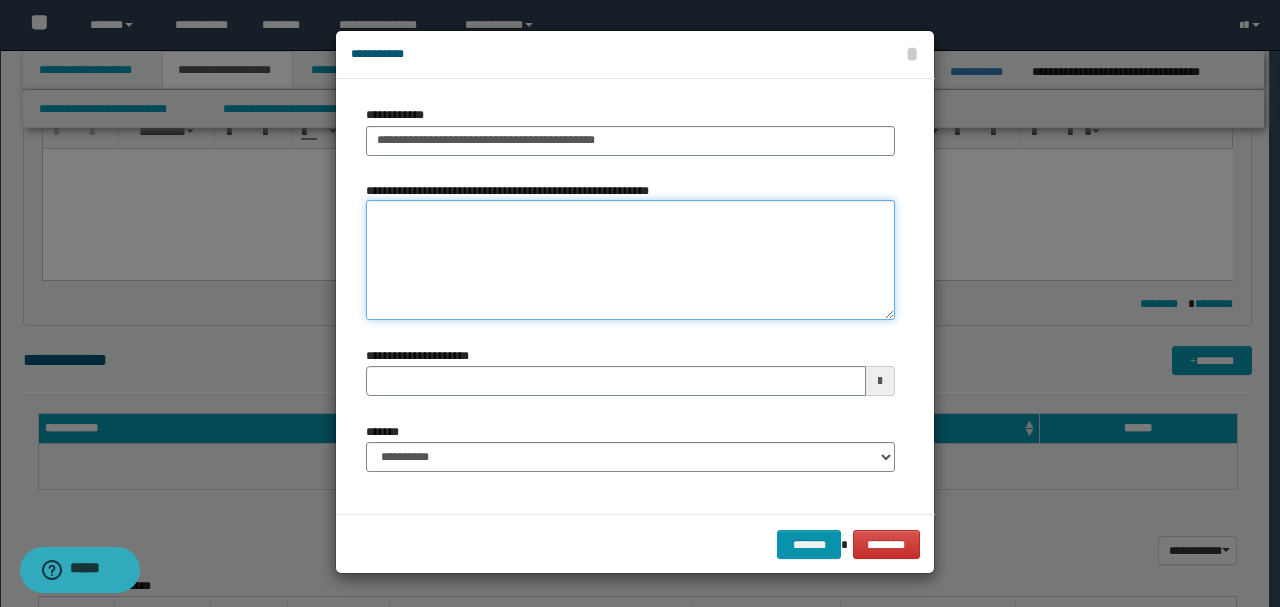 paste on "**********" 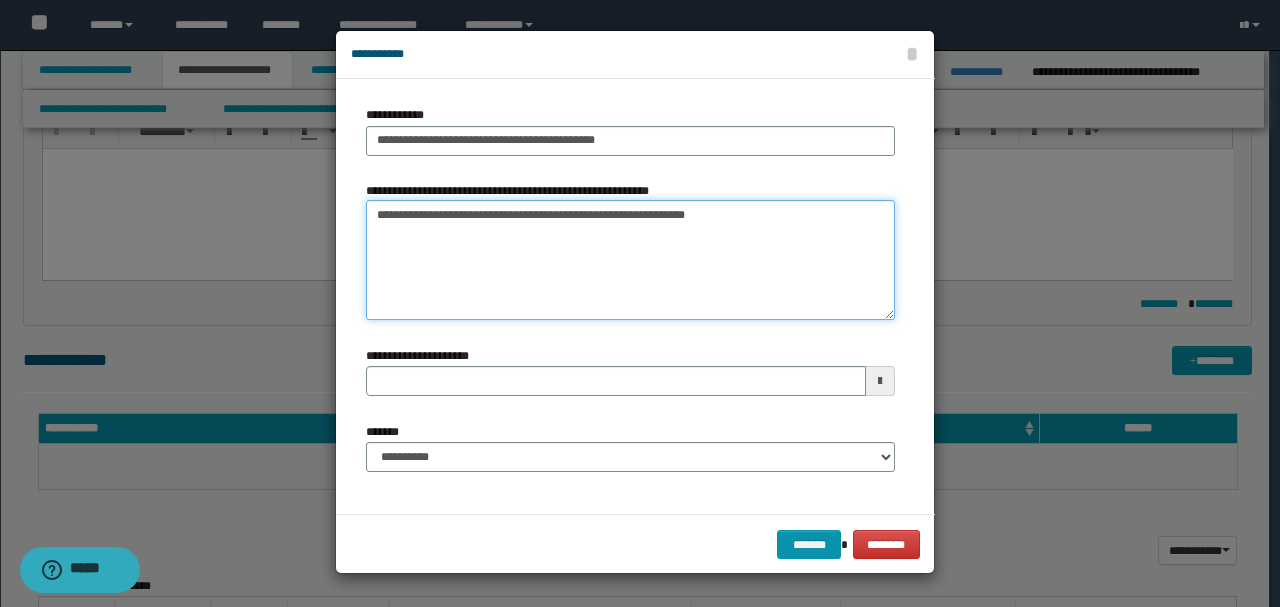 type 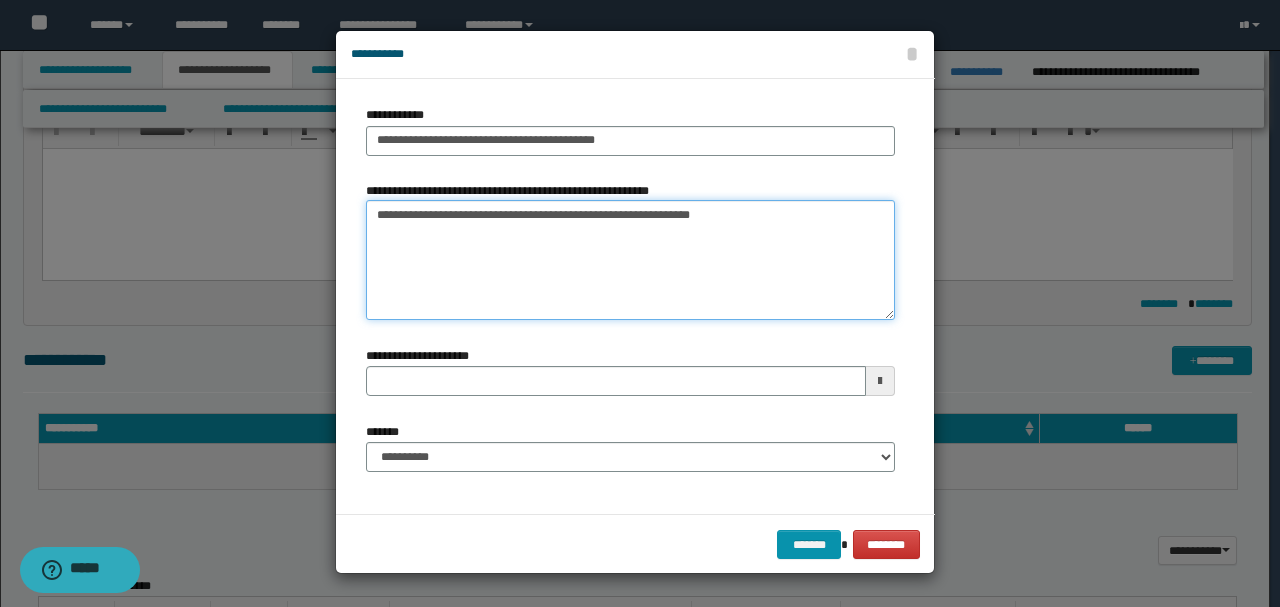 type on "**********" 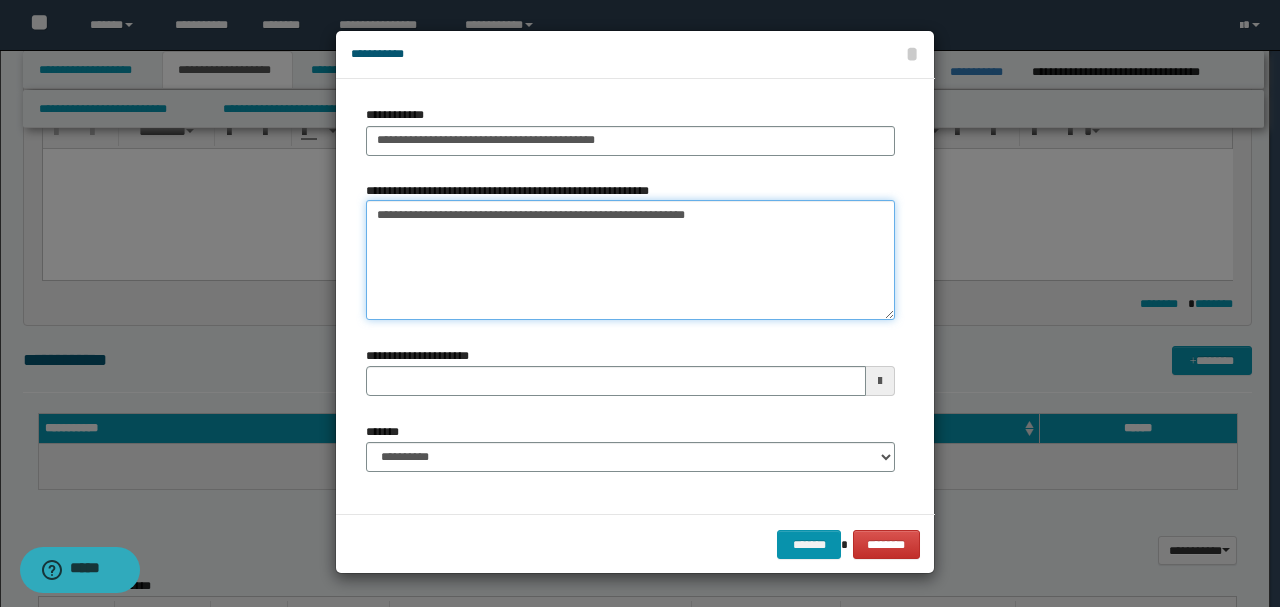 type 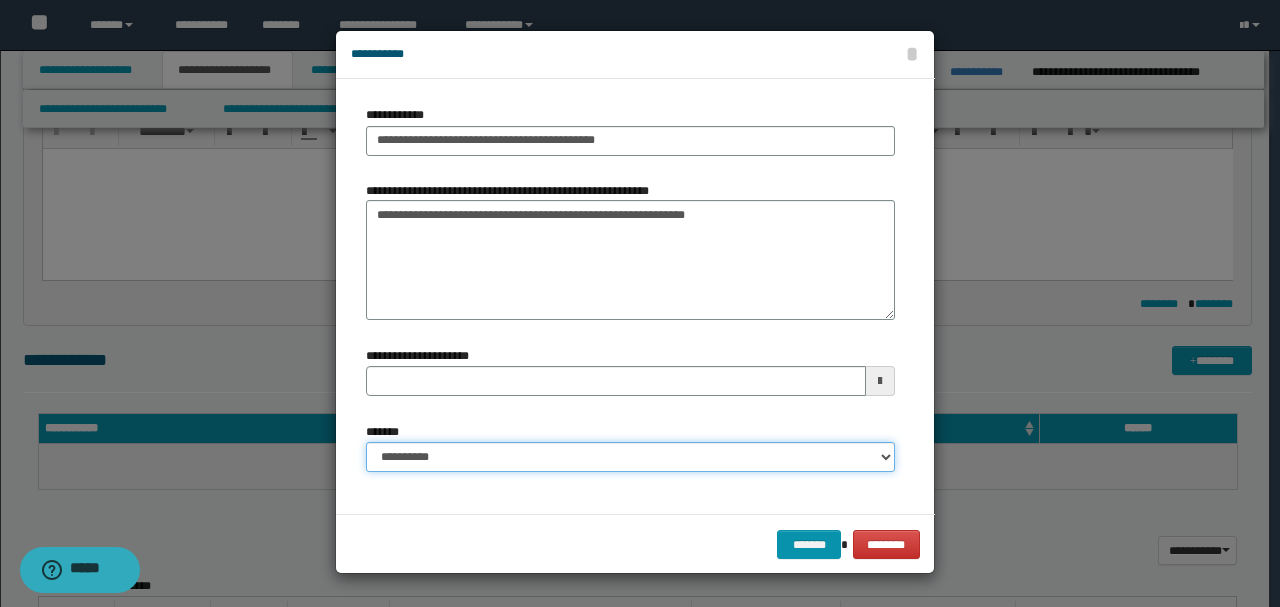 click on "**********" at bounding box center (630, 457) 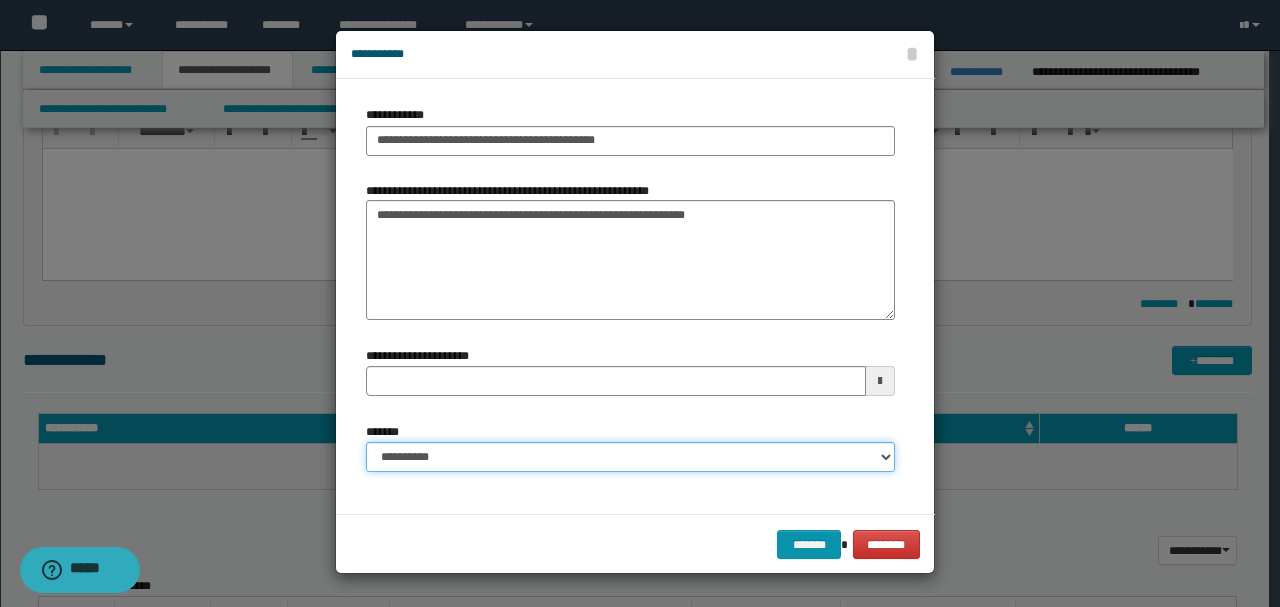 select on "*" 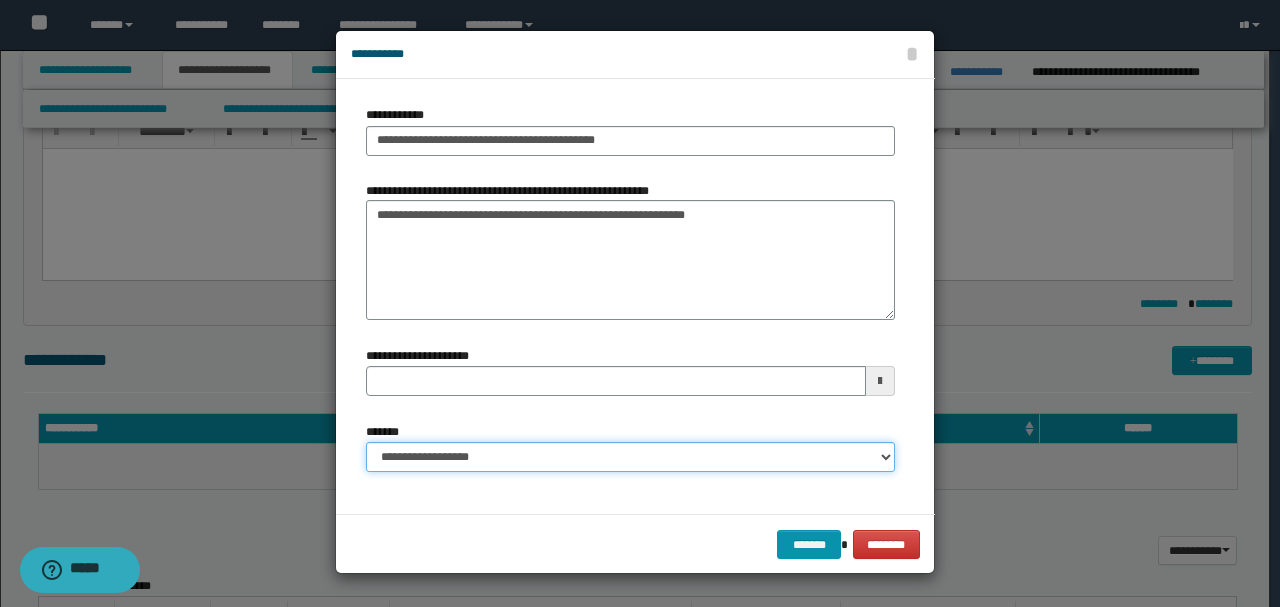 click on "**********" at bounding box center (630, 457) 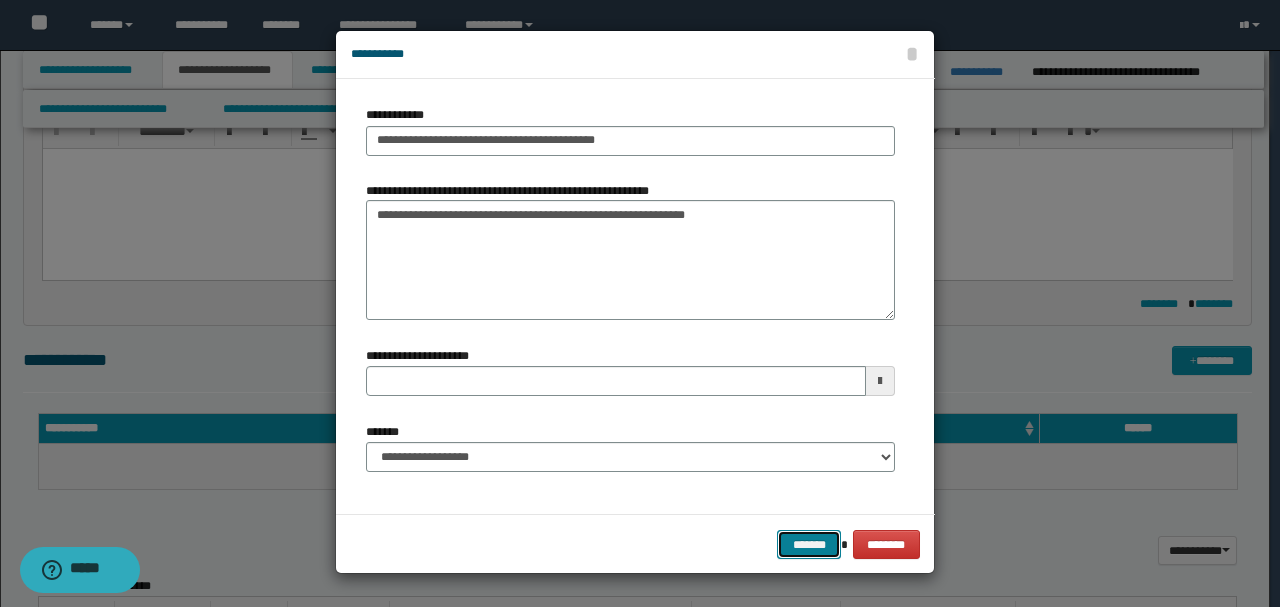 click on "*******" at bounding box center [809, 544] 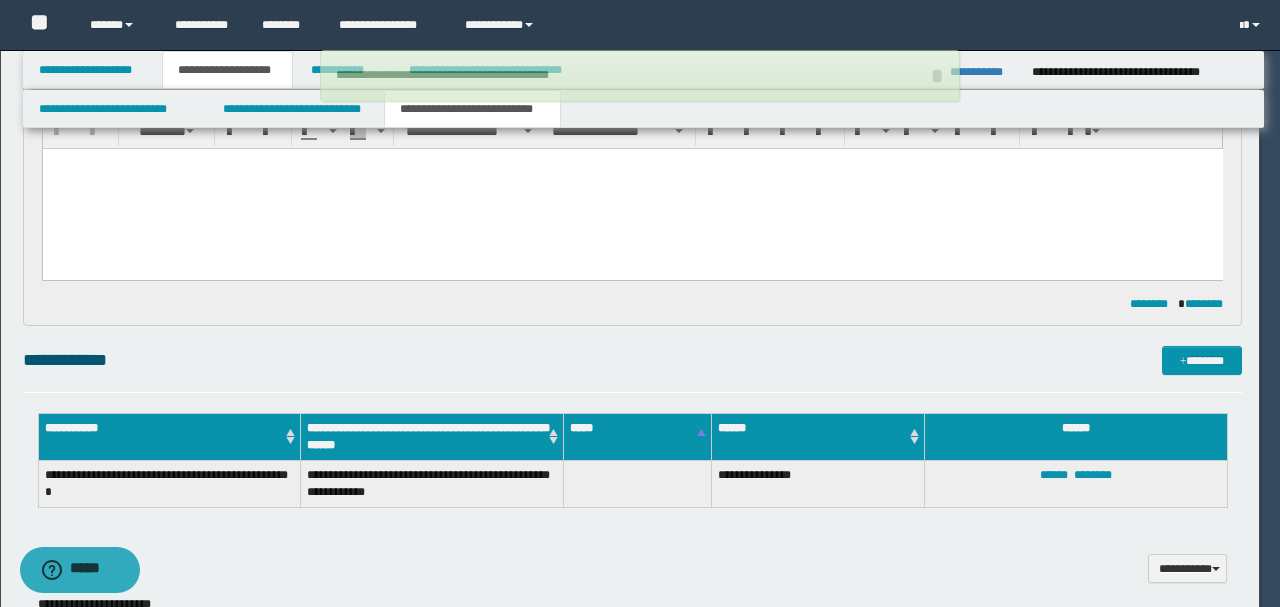 type 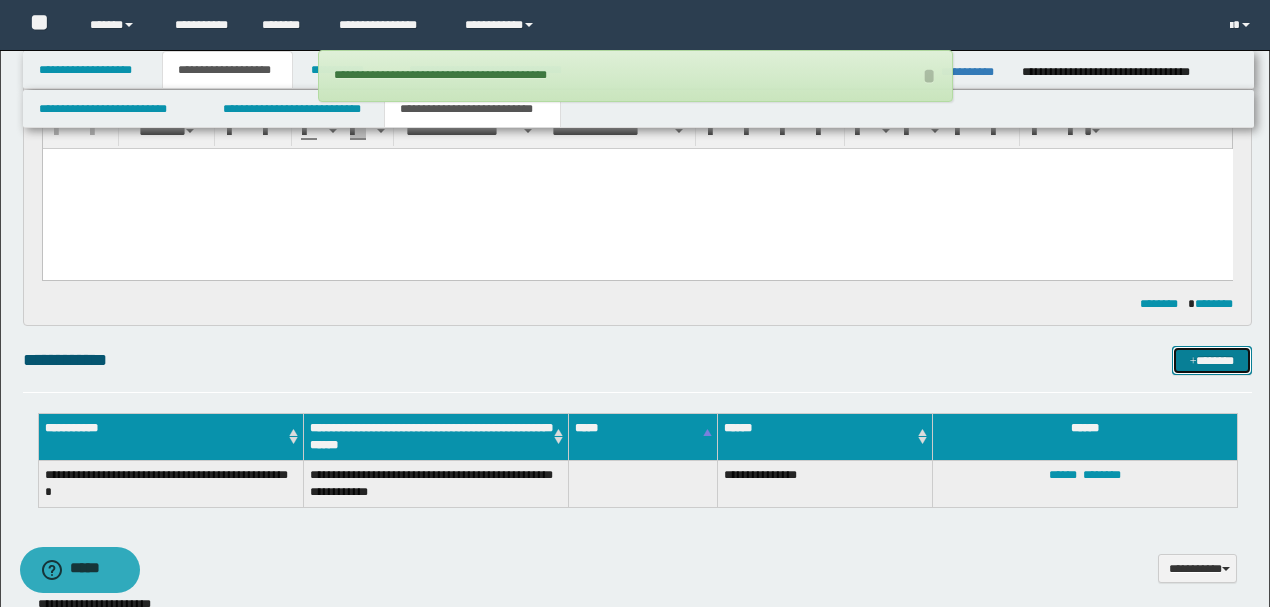 click on "*******" at bounding box center [1211, 360] 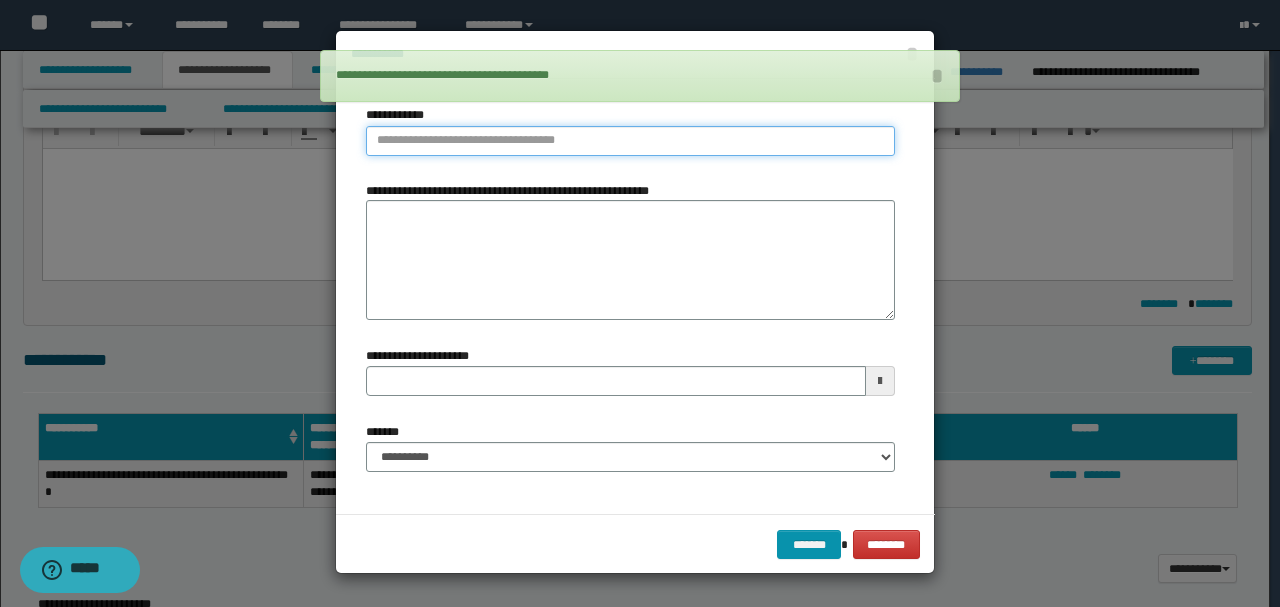 type on "**********" 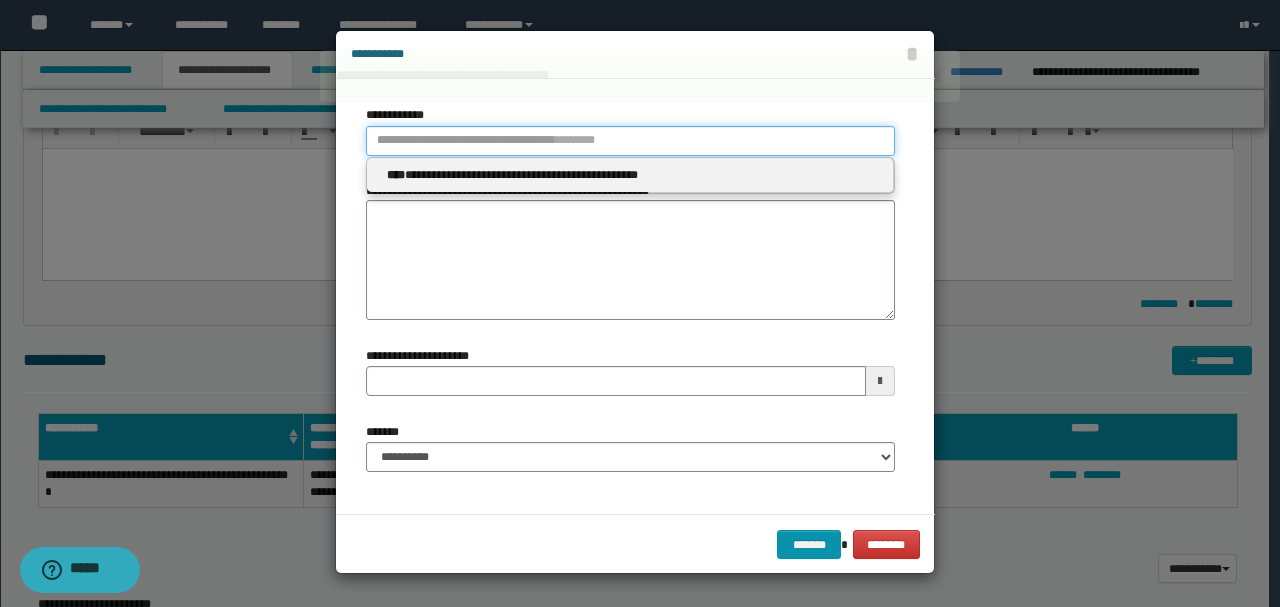 click on "**********" at bounding box center [630, 141] 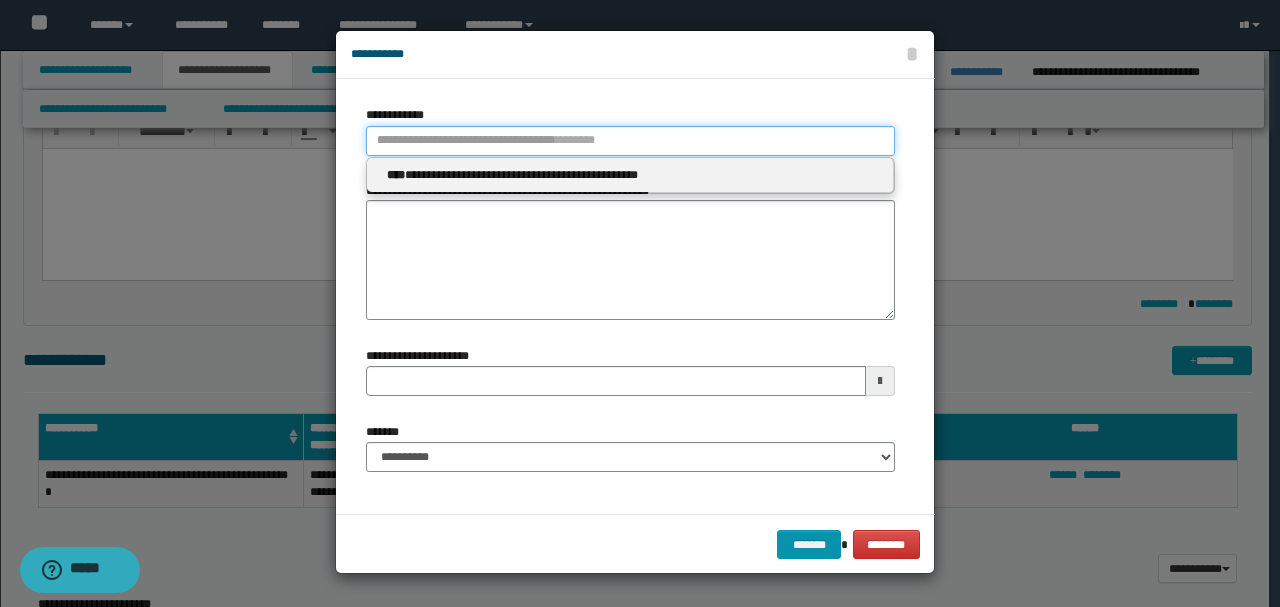 type 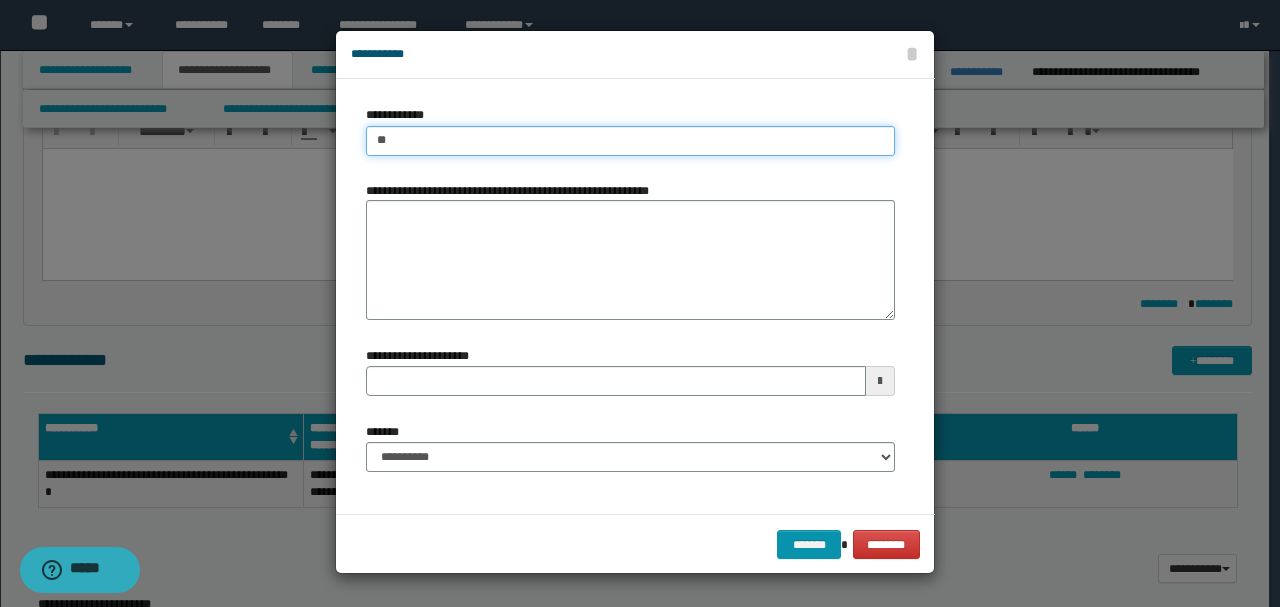 type on "***" 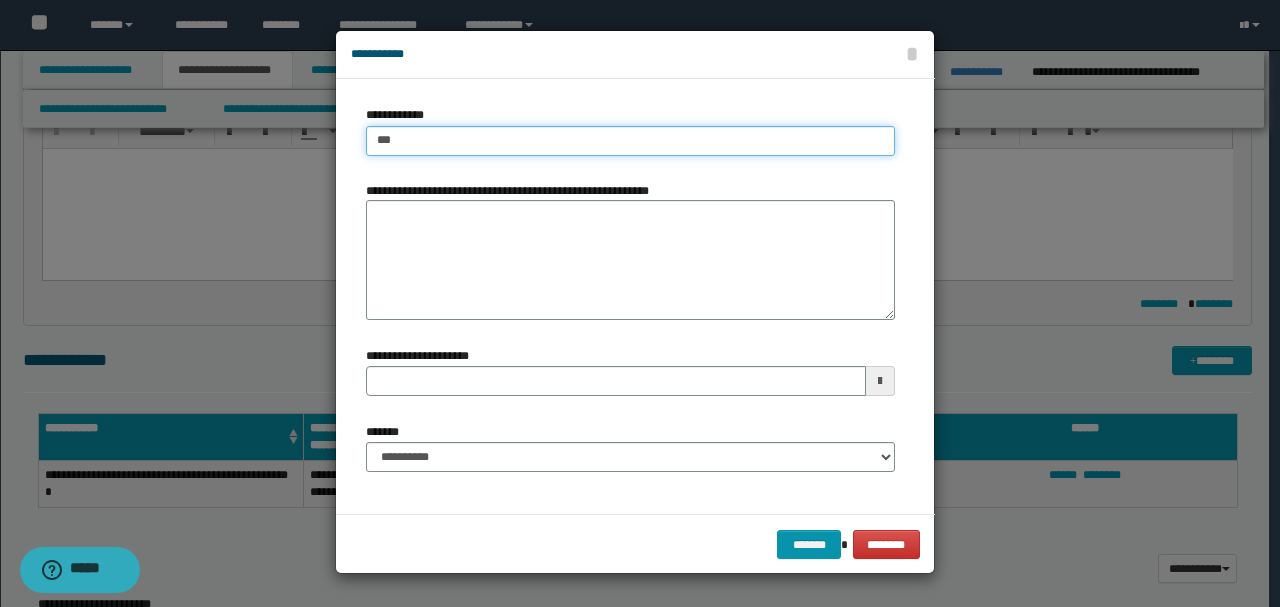 type on "***" 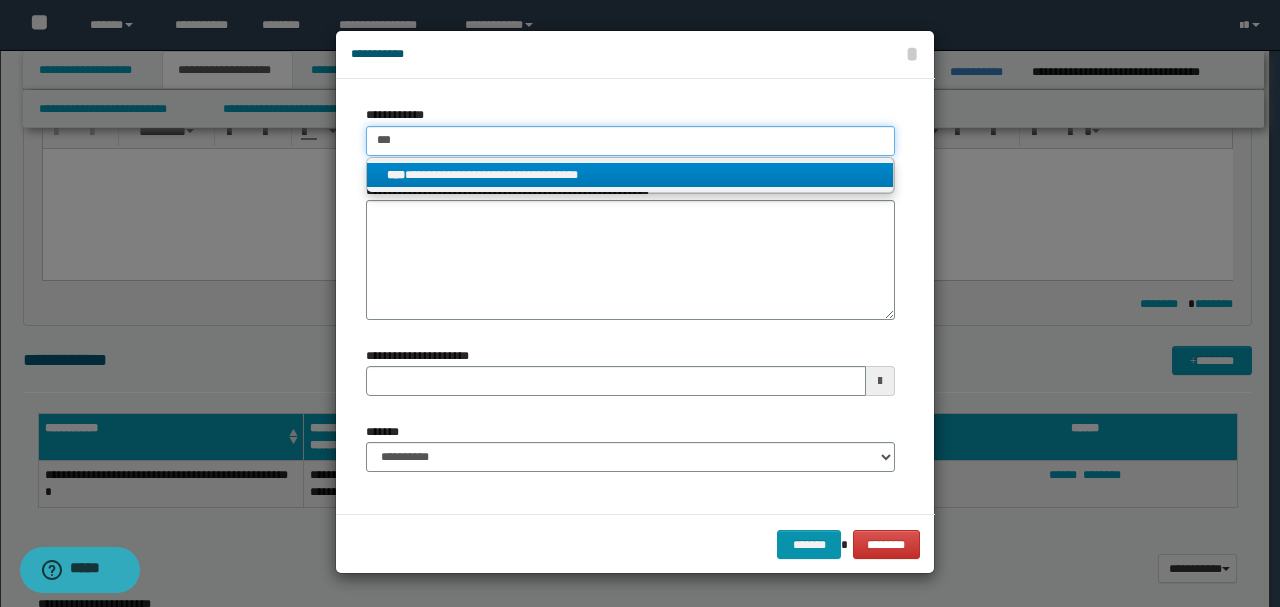 type on "***" 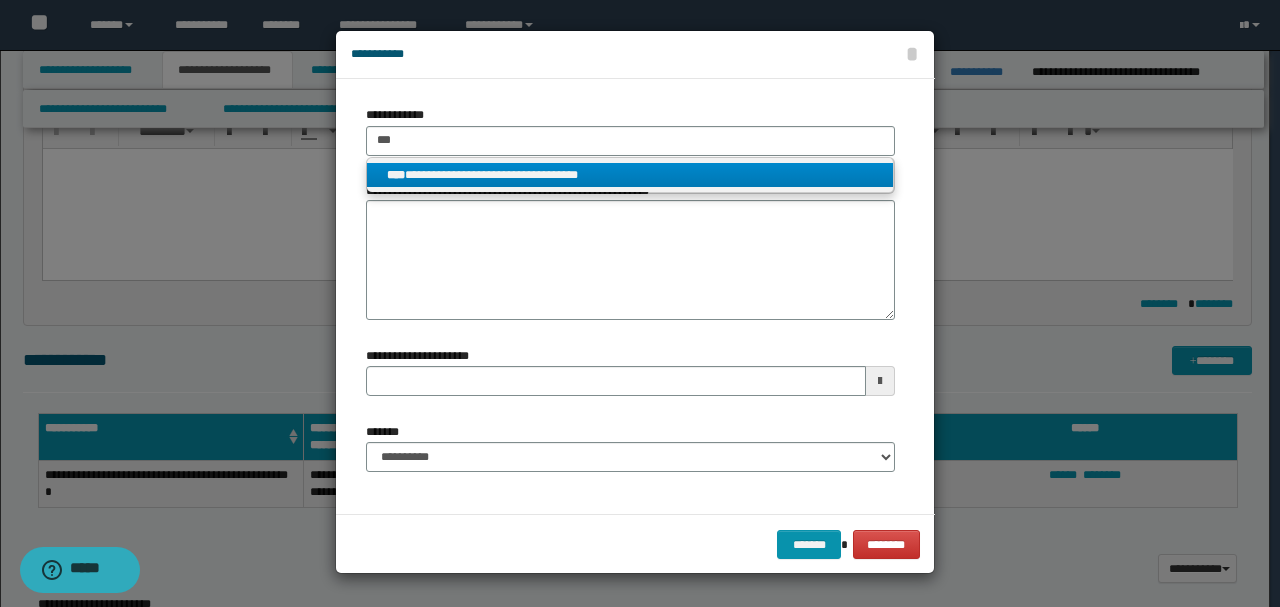 drag, startPoint x: 432, startPoint y: 167, endPoint x: 404, endPoint y: 284, distance: 120.30378 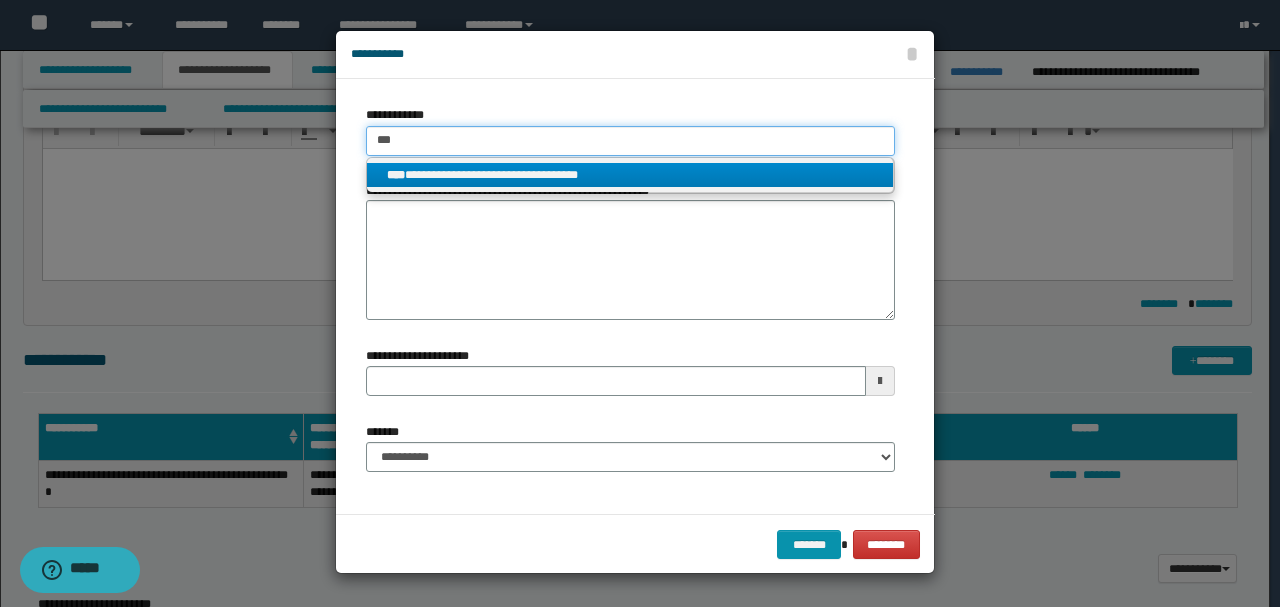 type 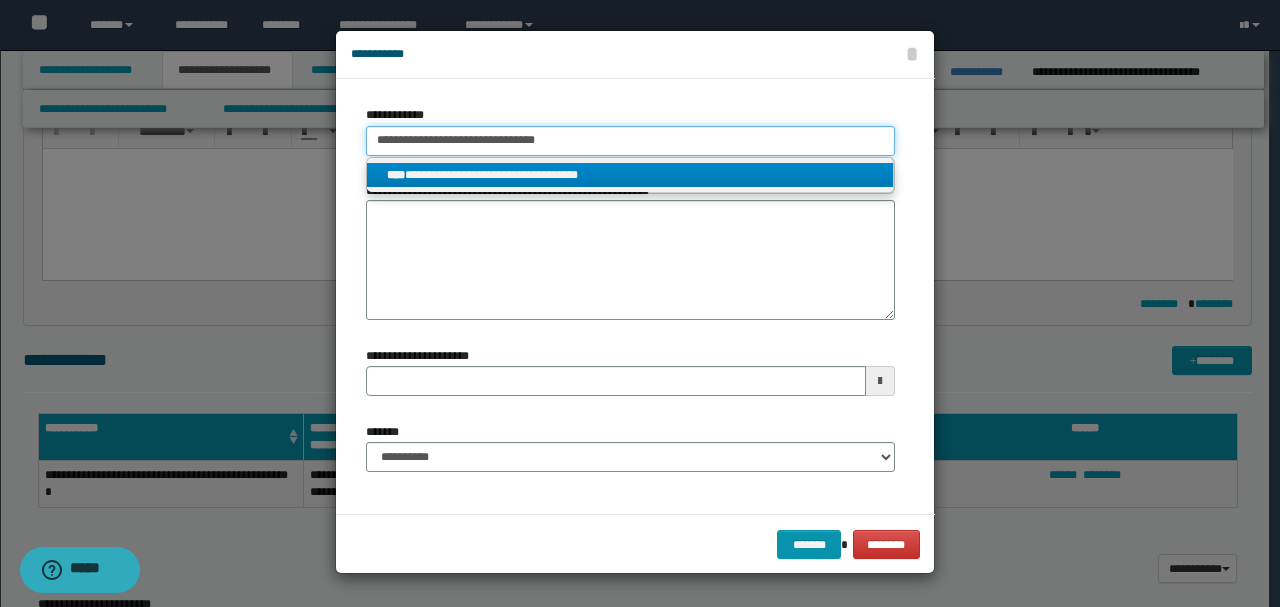 type 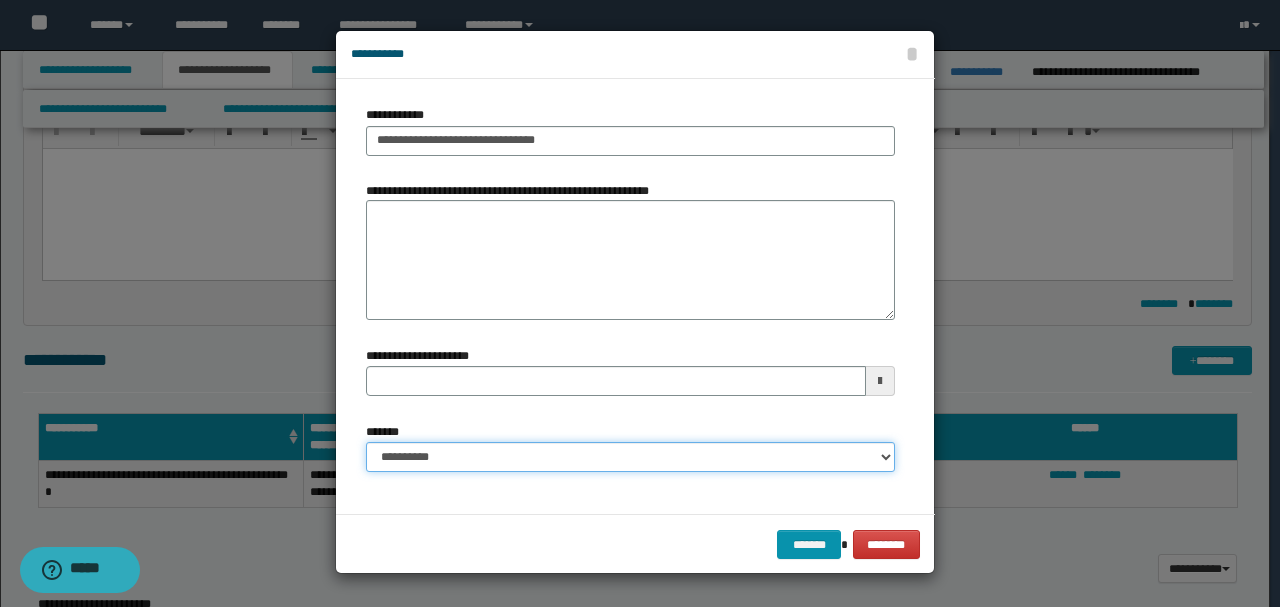 click on "**********" at bounding box center [630, 457] 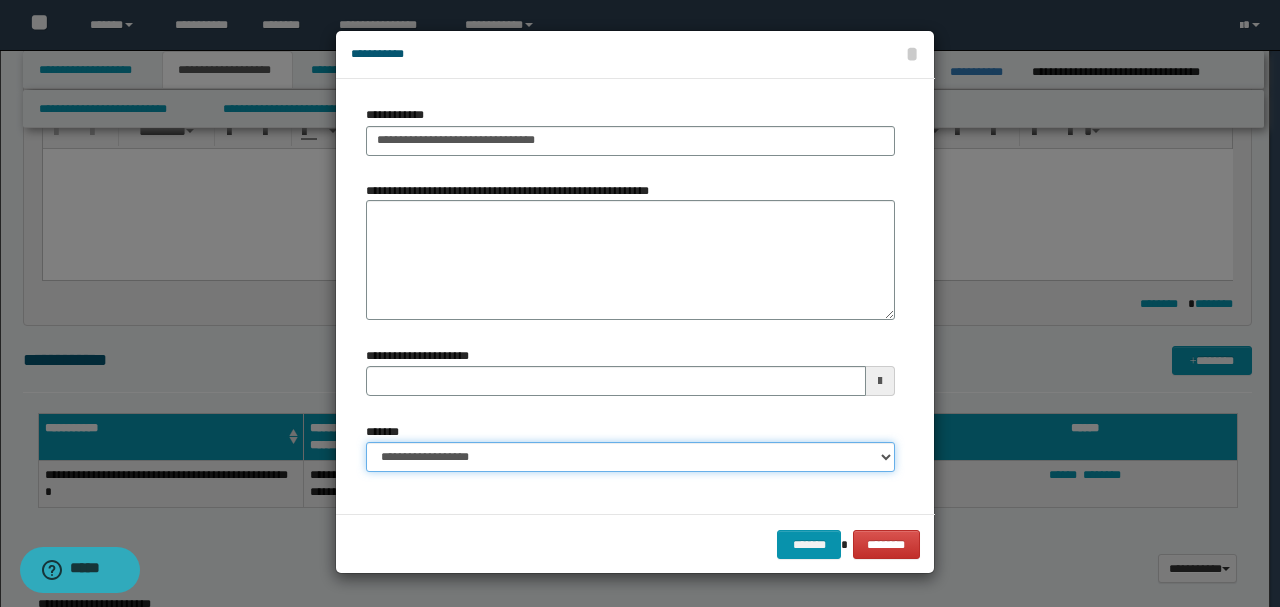 type 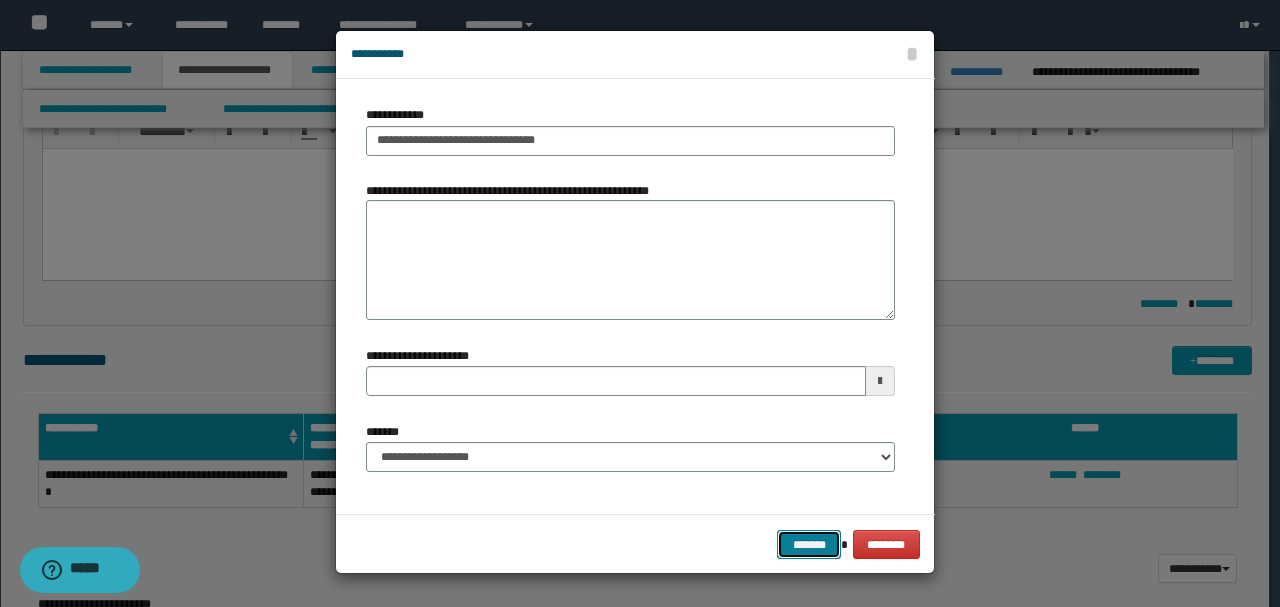click on "*******" at bounding box center [809, 544] 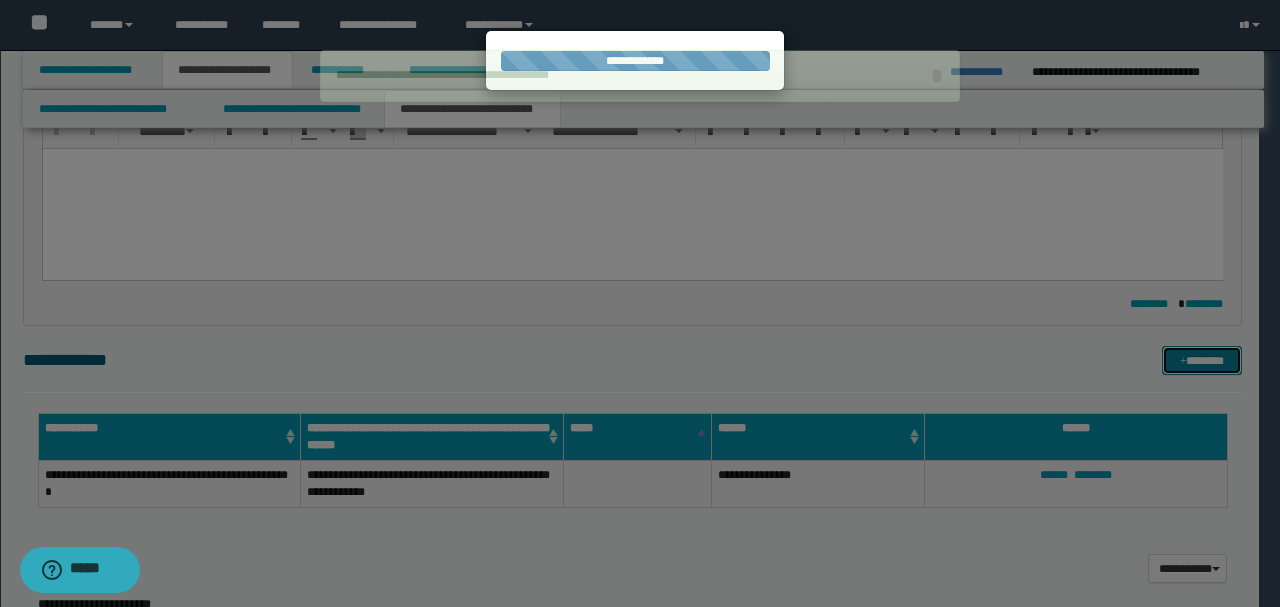 type 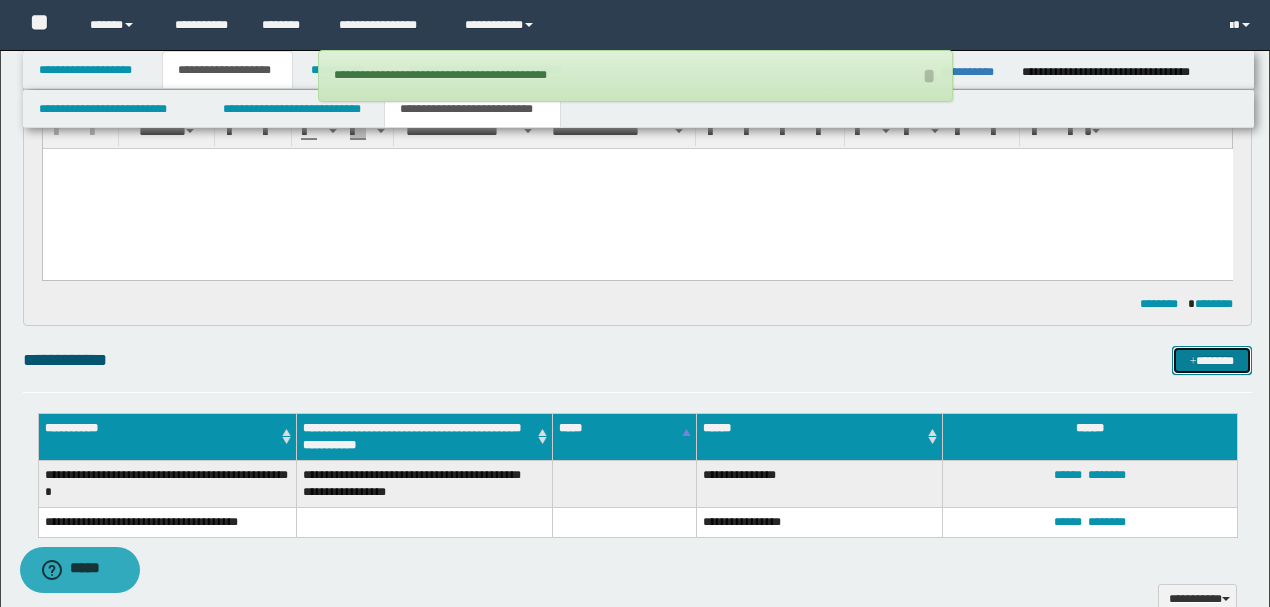 click on "*******" at bounding box center [1211, 360] 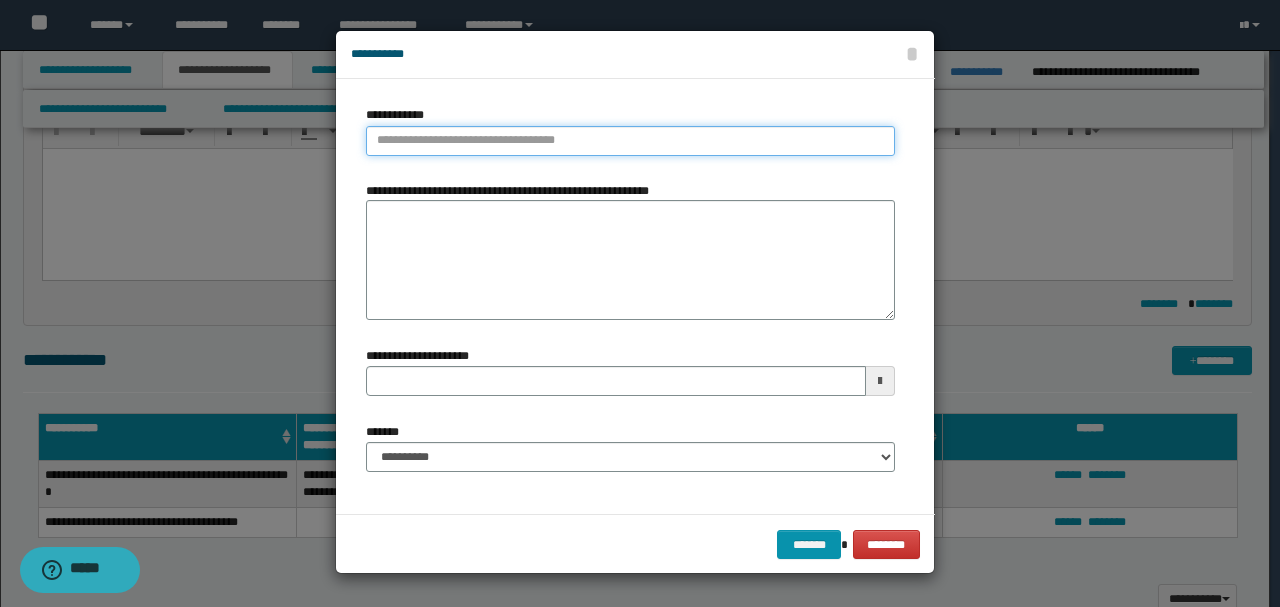 type on "**********" 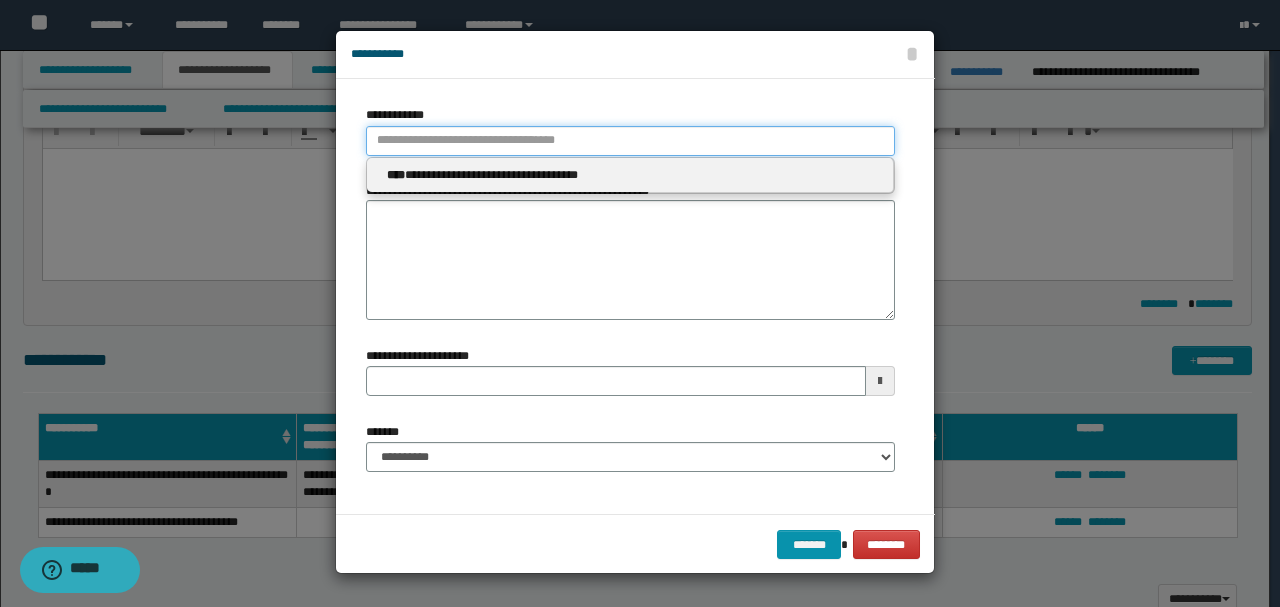 click on "**********" at bounding box center (630, 141) 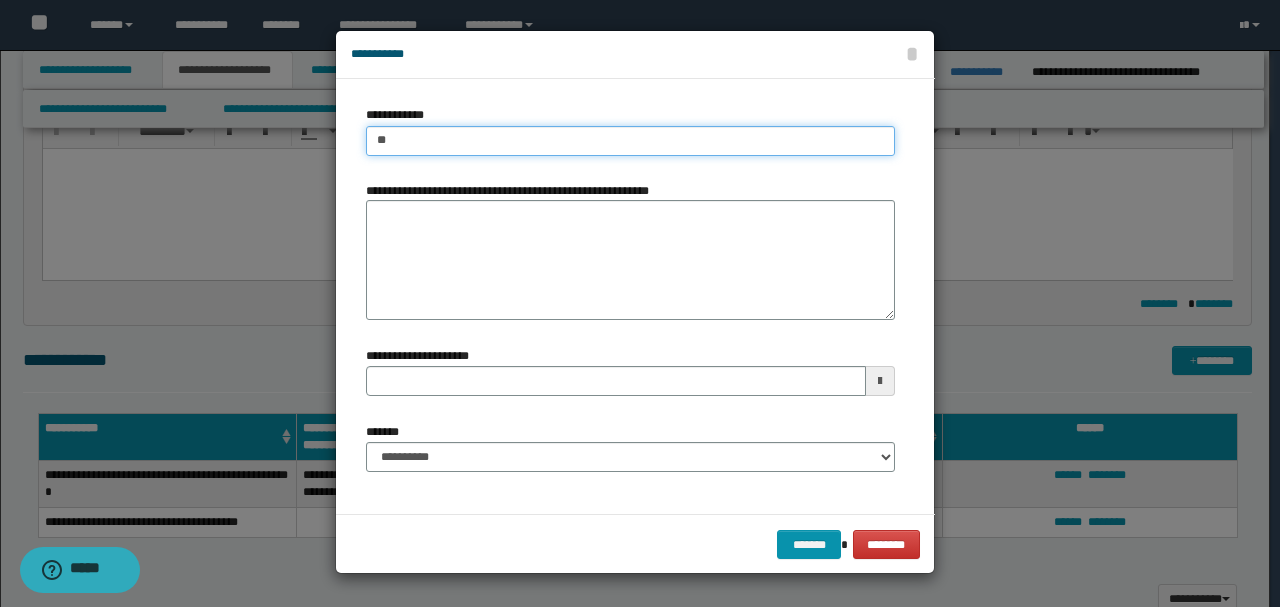 type on "***" 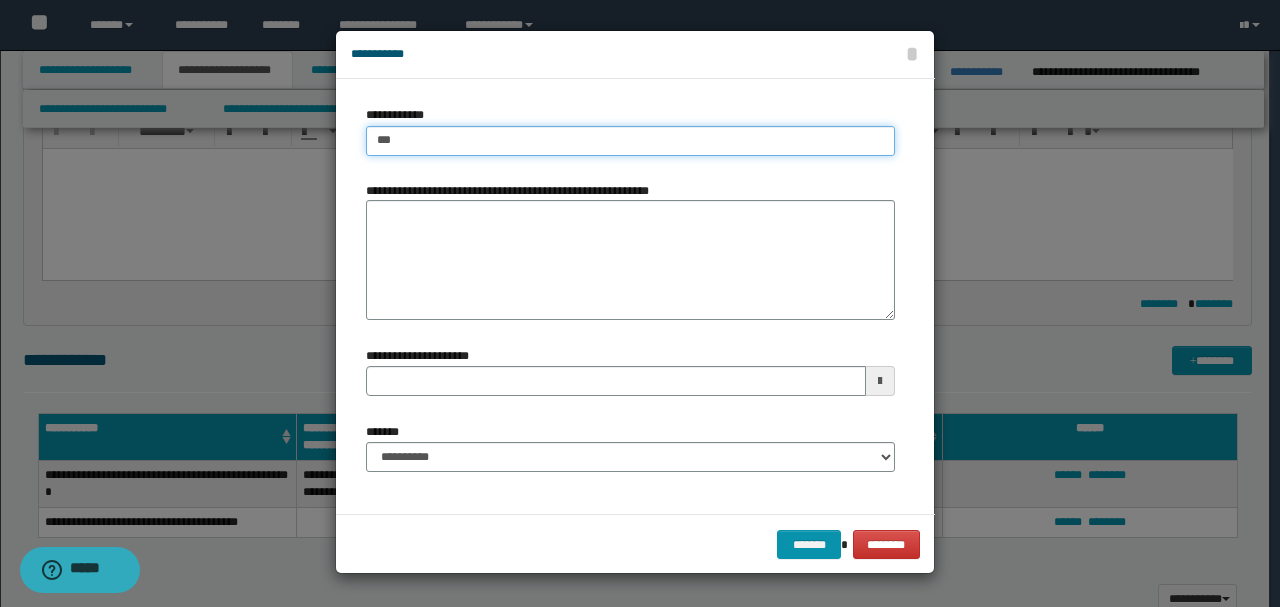 type on "***" 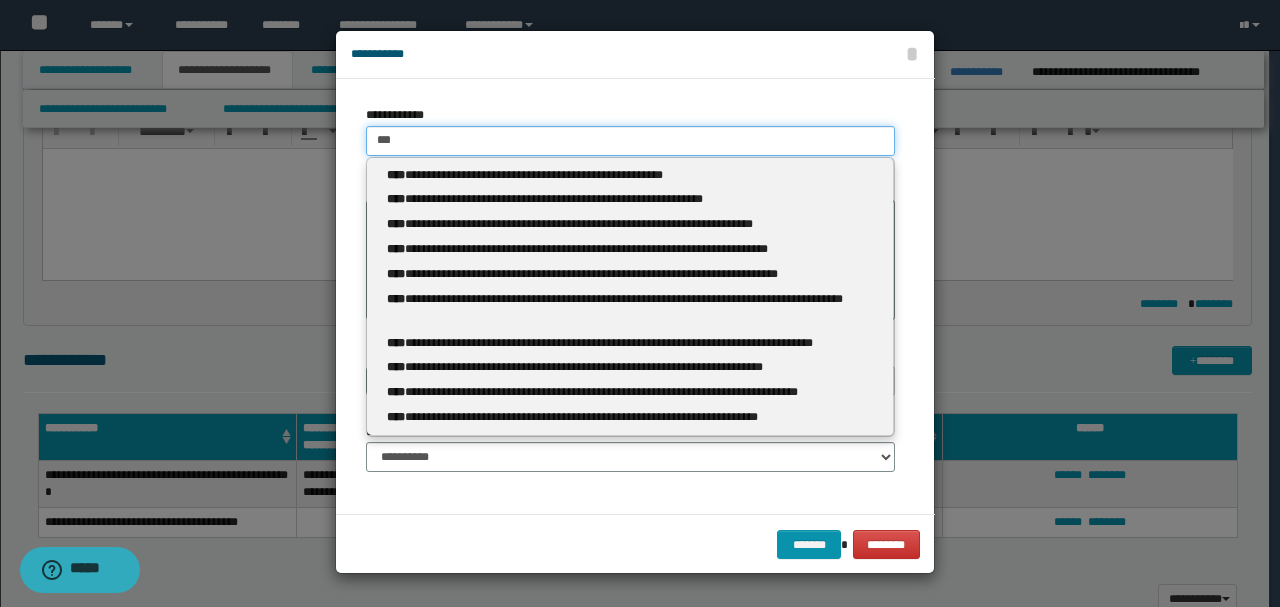 type 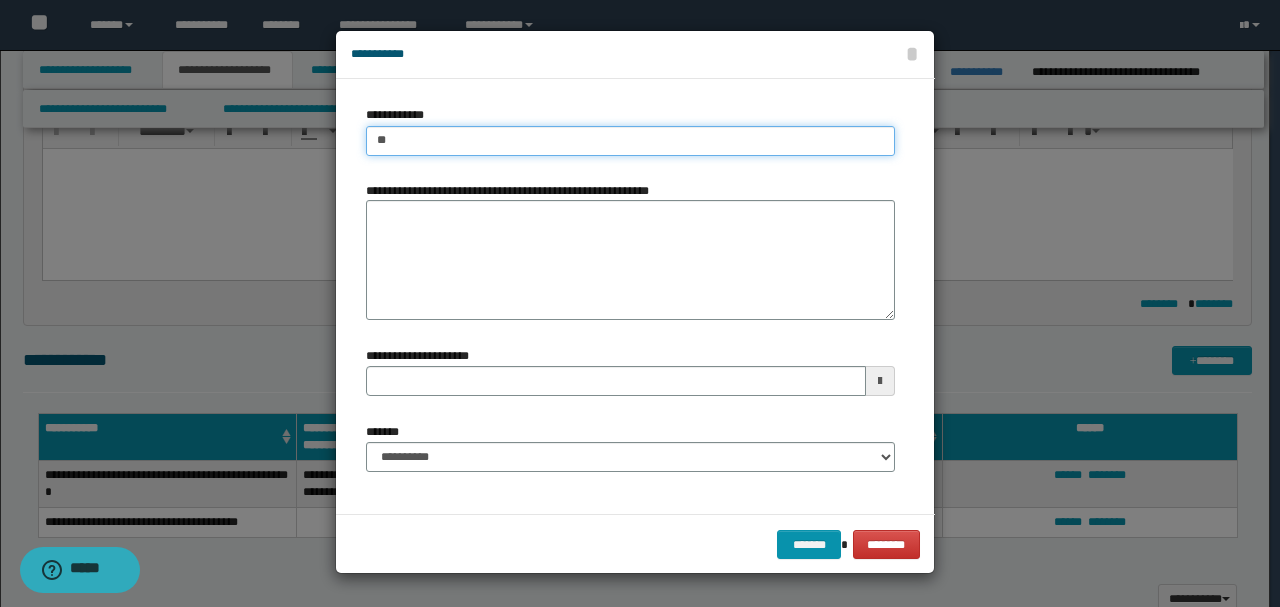type on "***" 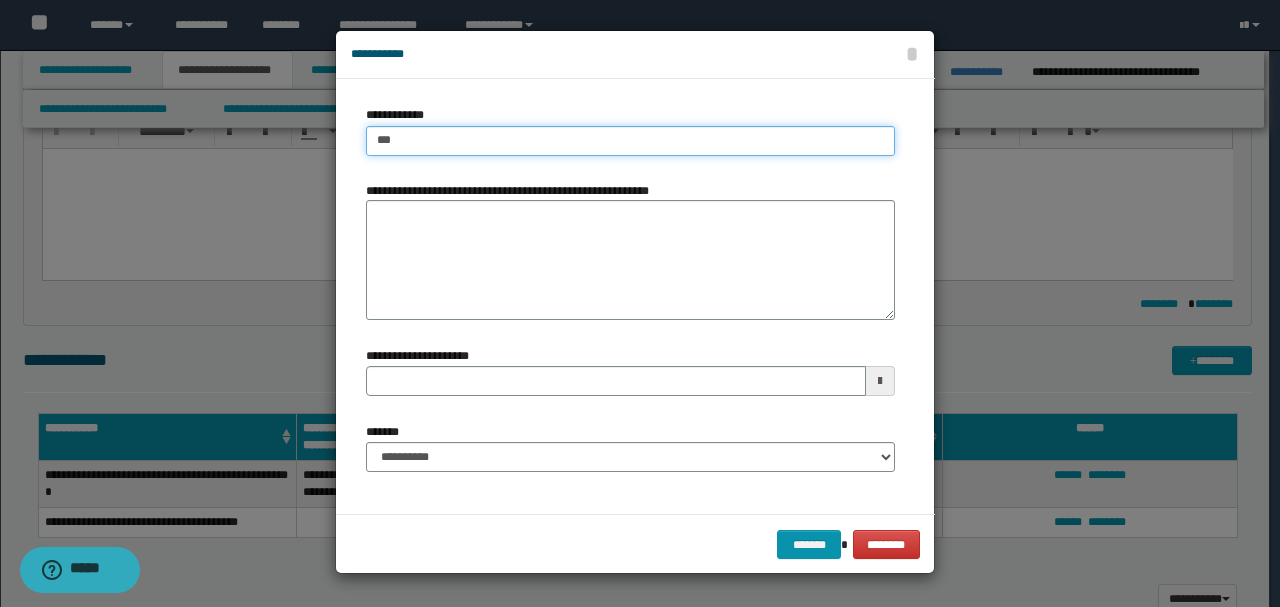 type on "***" 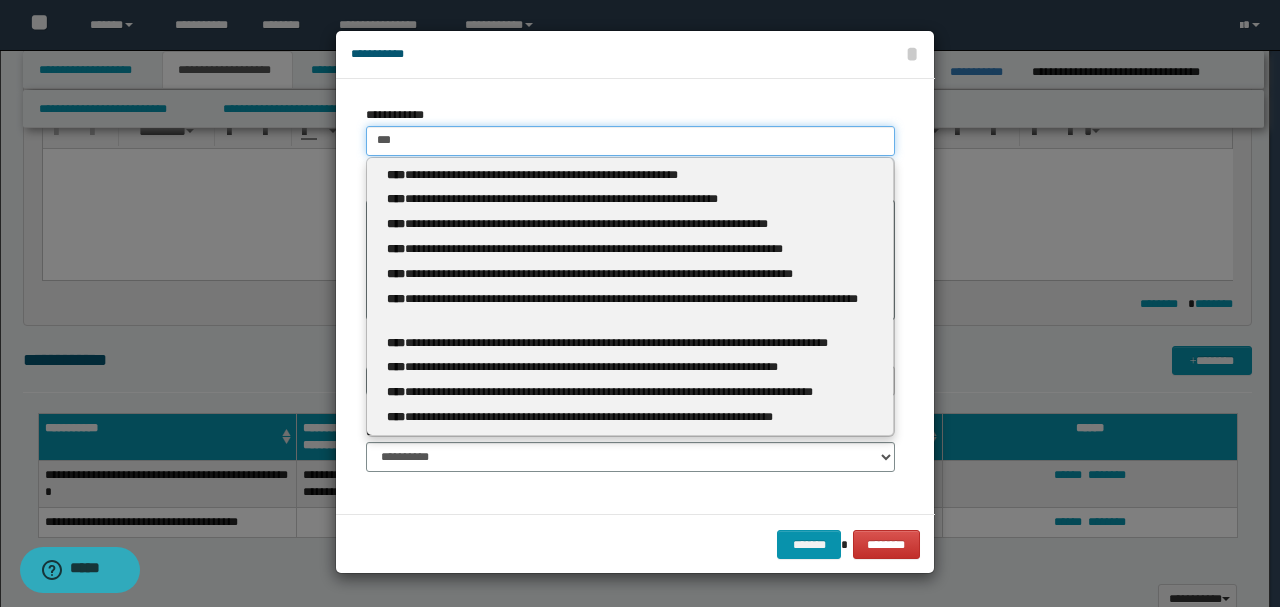type 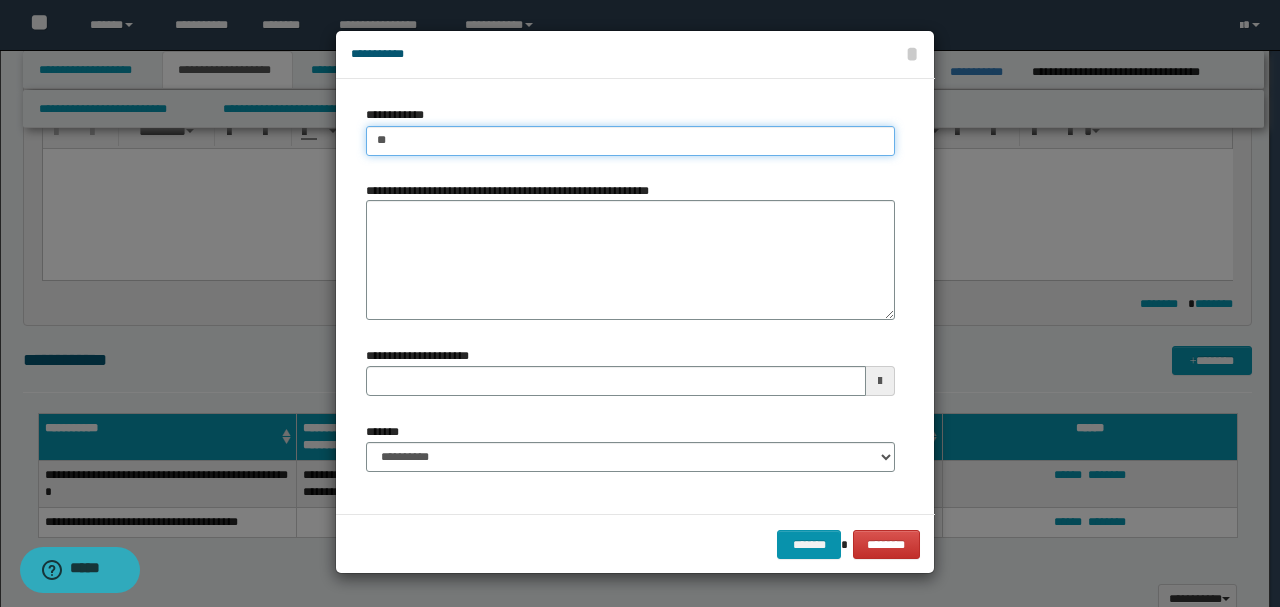 type on "***" 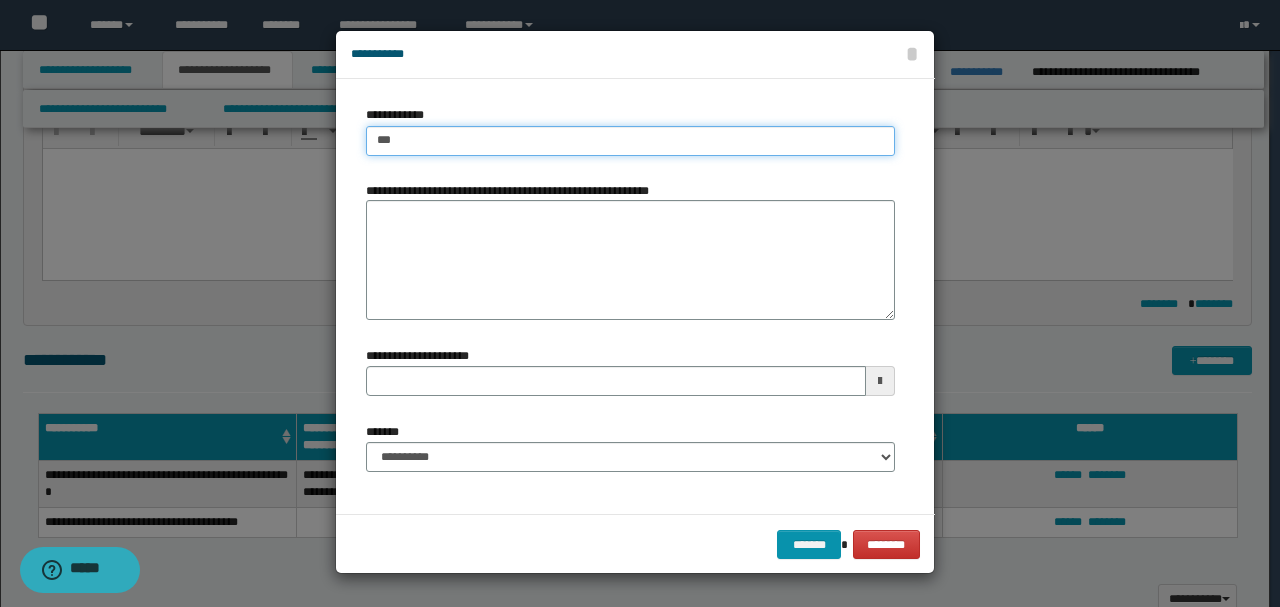 type on "***" 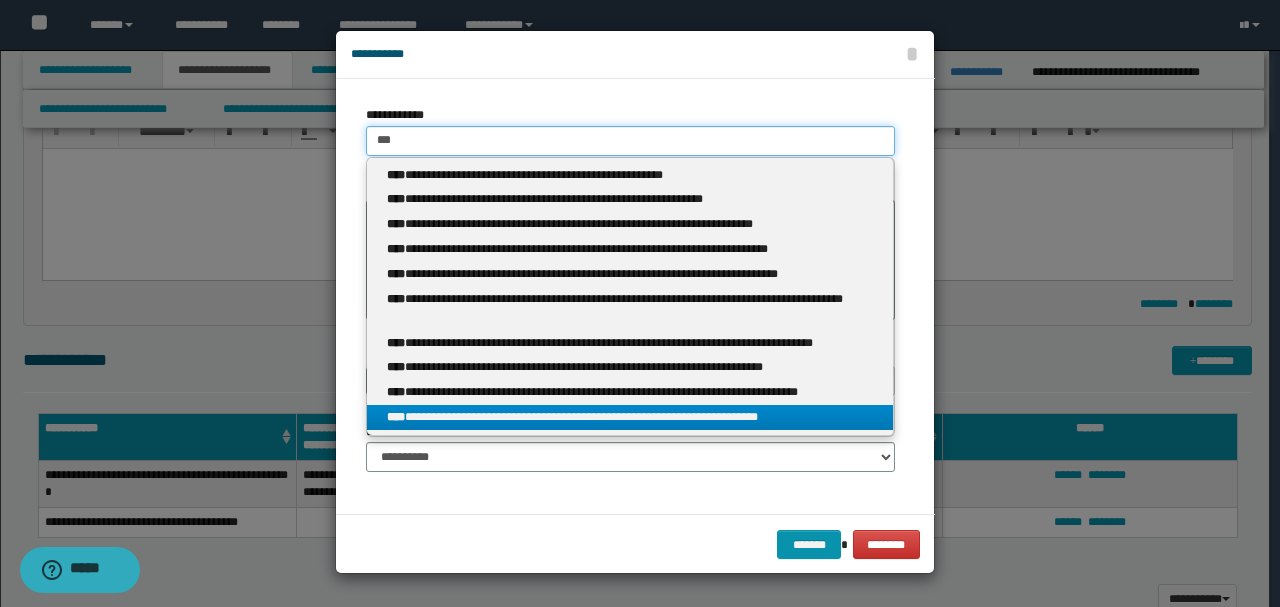 type on "***" 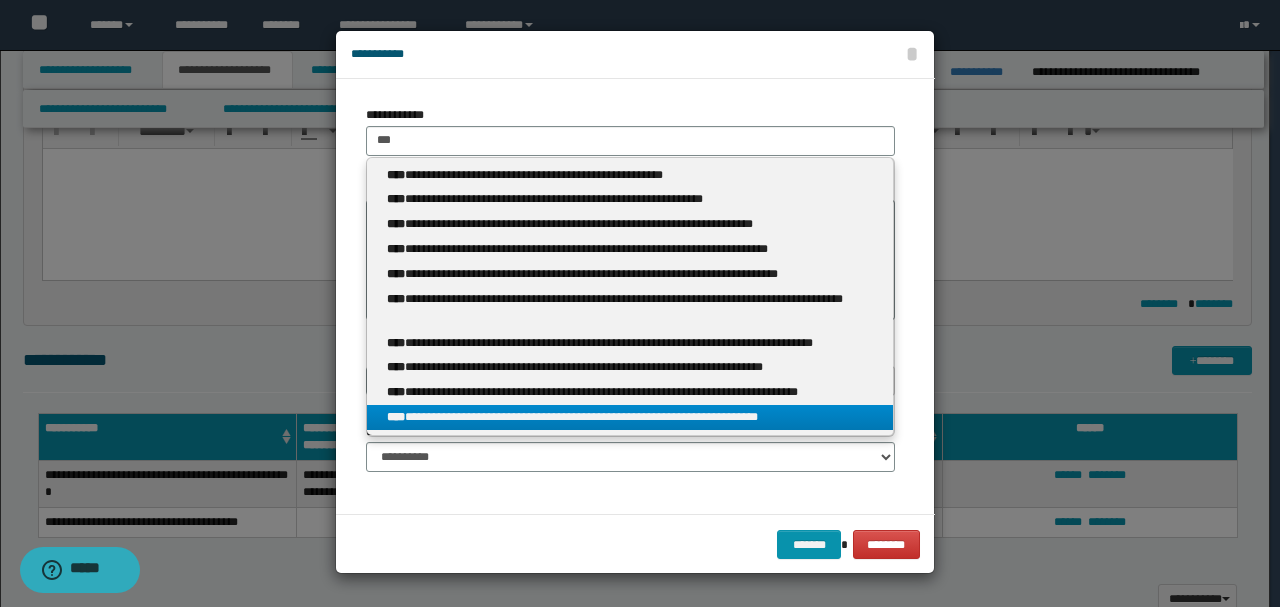 click on "**********" at bounding box center (630, 417) 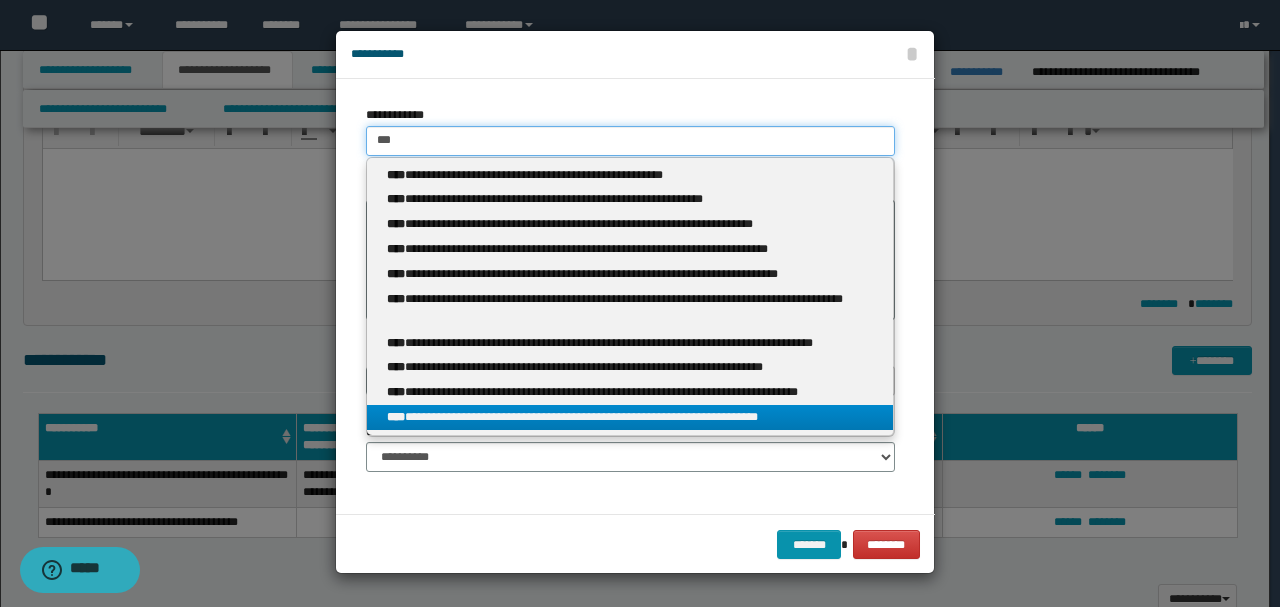 type 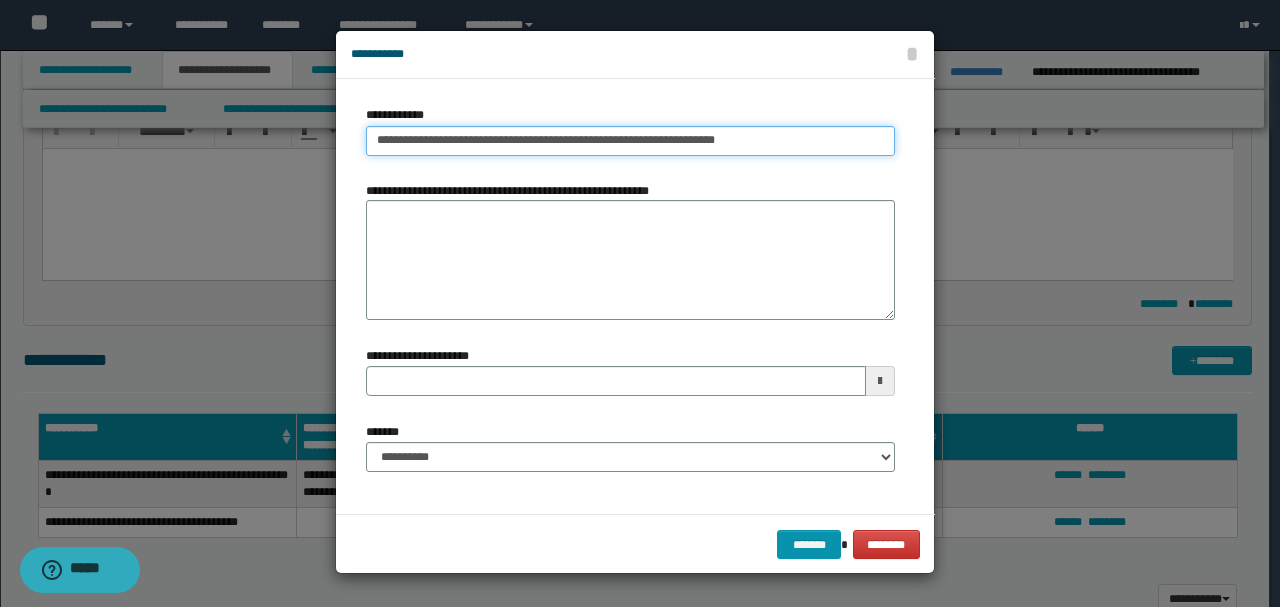 type 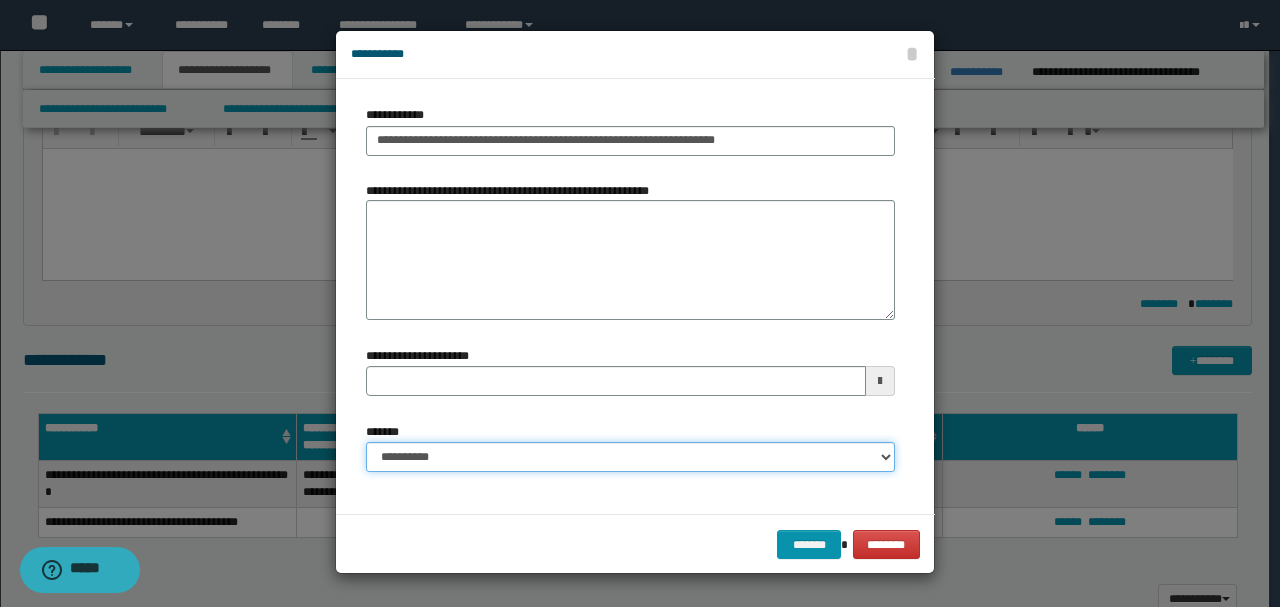 click on "**********" at bounding box center [630, 457] 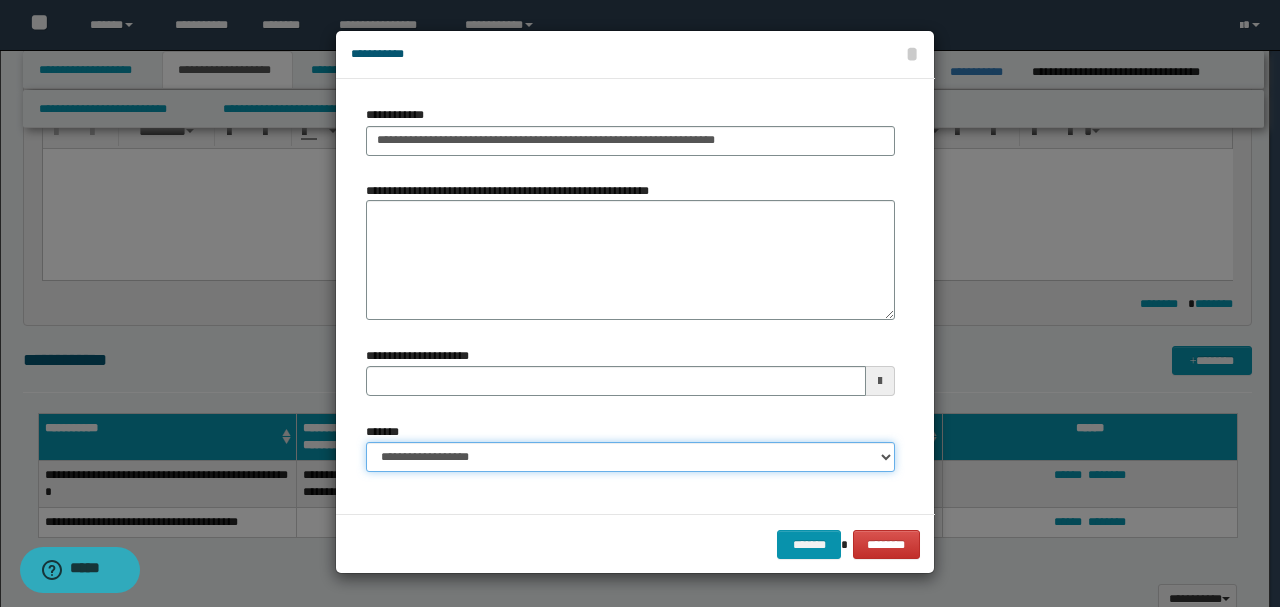 type 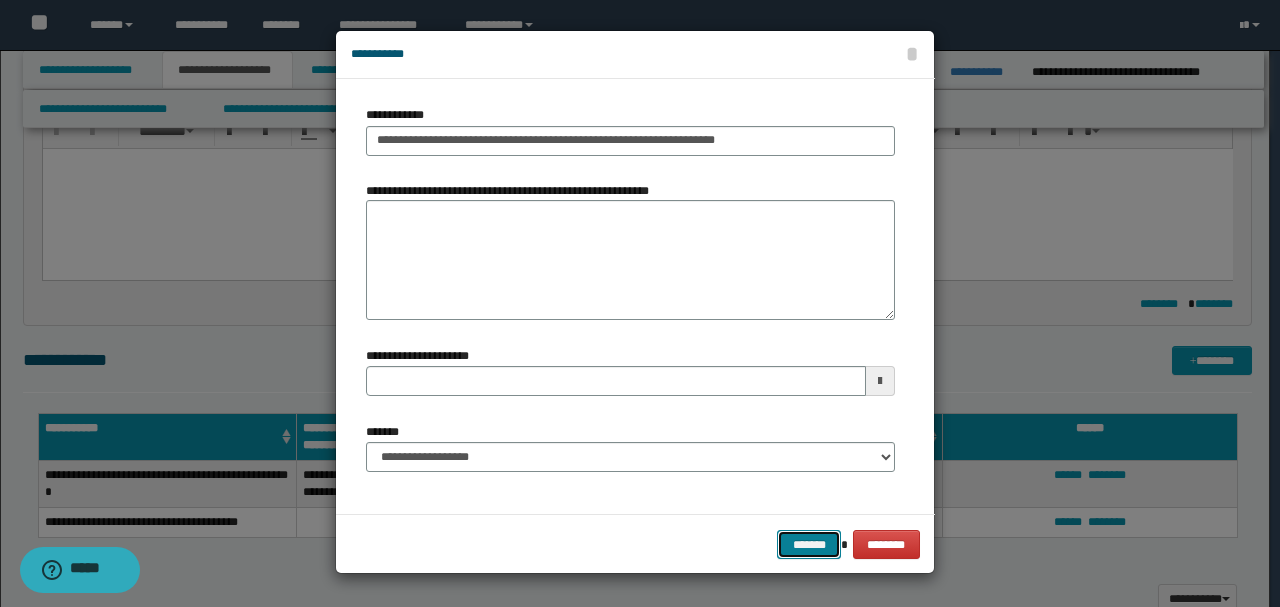 click on "*******" at bounding box center [809, 544] 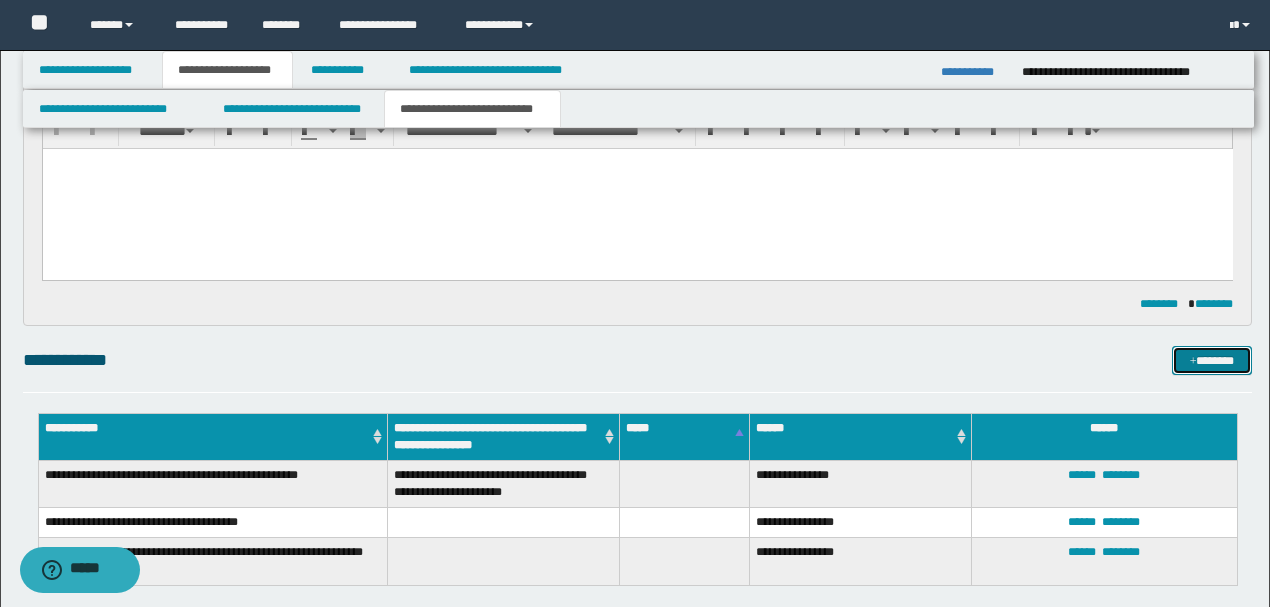 scroll, scrollTop: 1198, scrollLeft: 0, axis: vertical 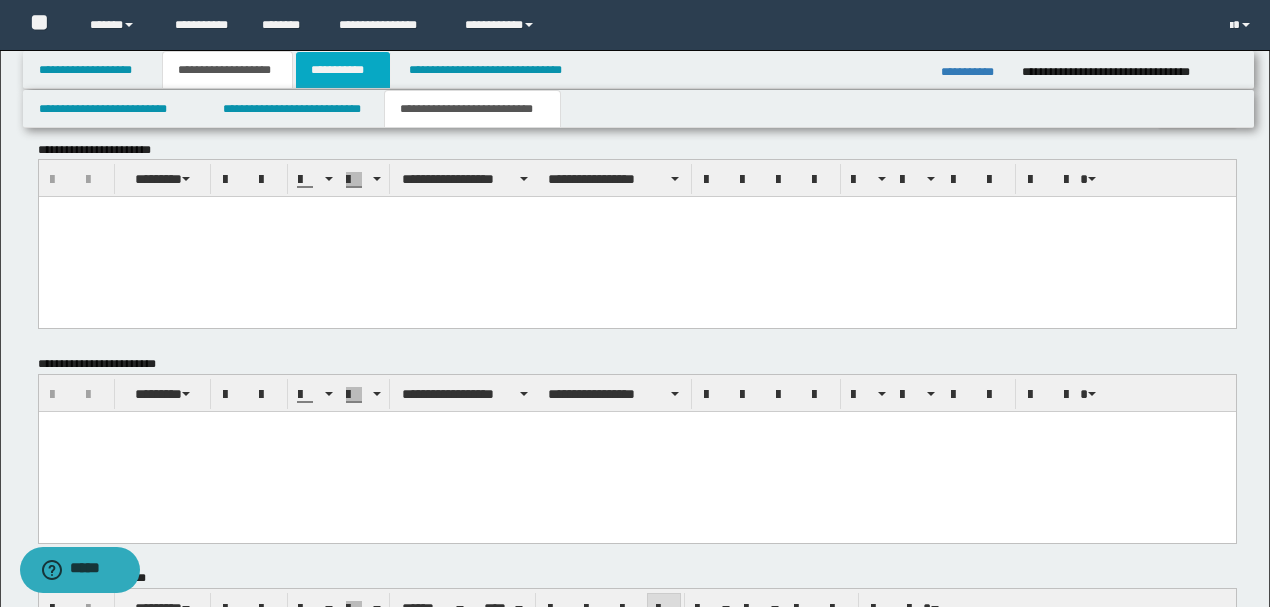 click on "**********" at bounding box center [343, 70] 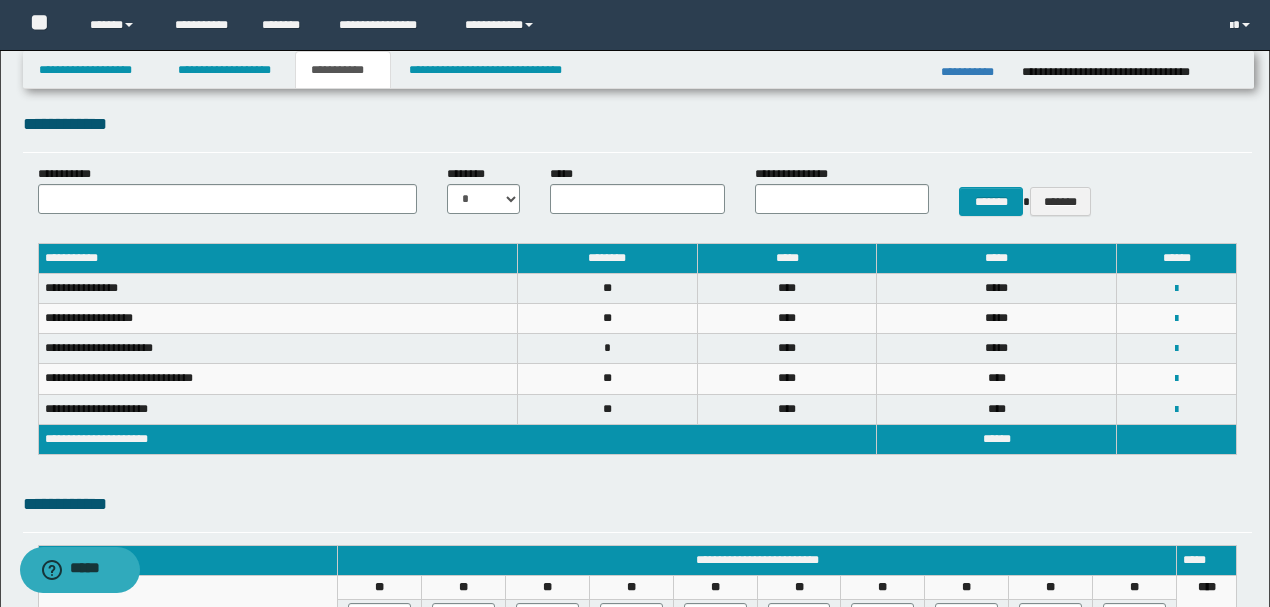 scroll, scrollTop: 0, scrollLeft: 0, axis: both 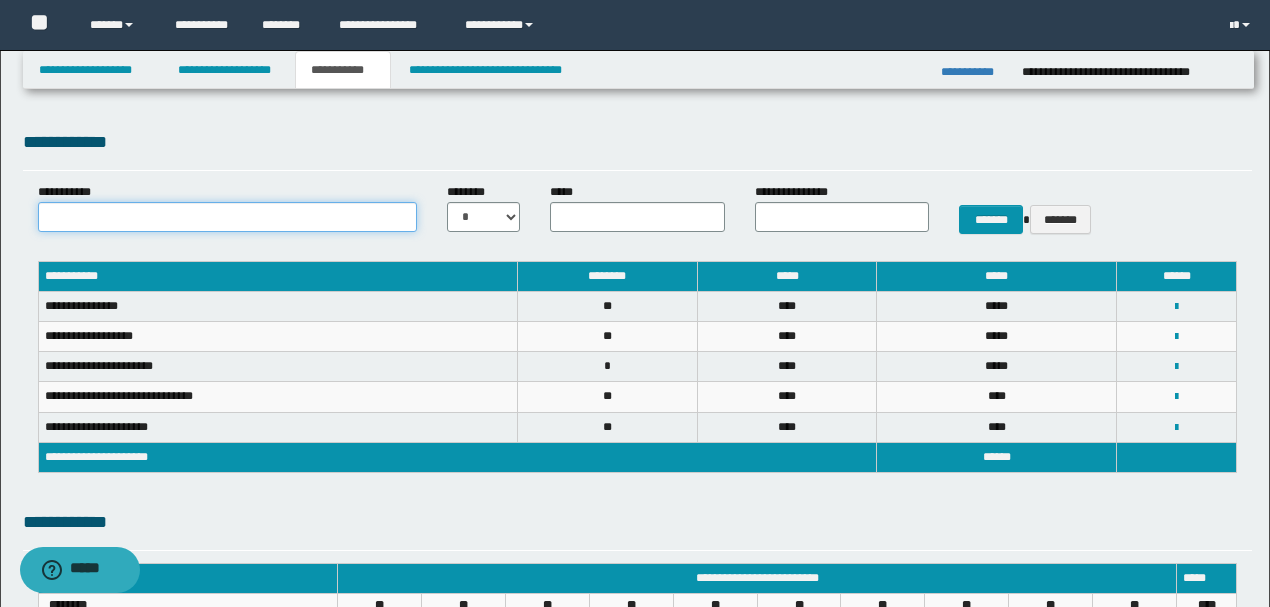 click on "**********" at bounding box center [228, 217] 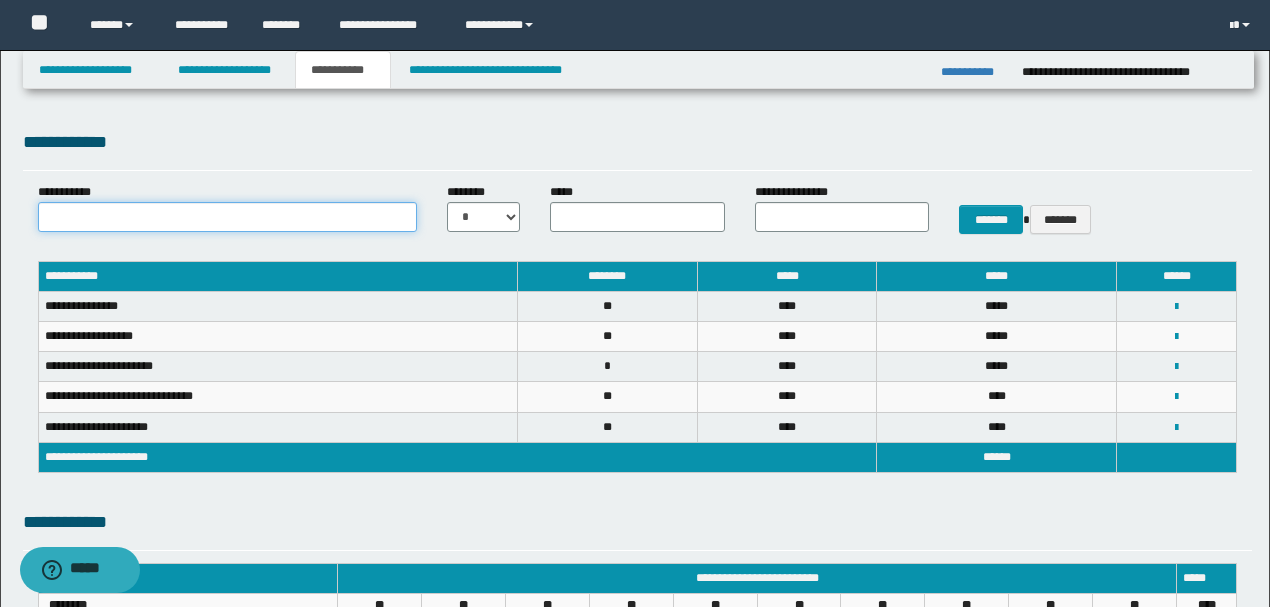 type on "**********" 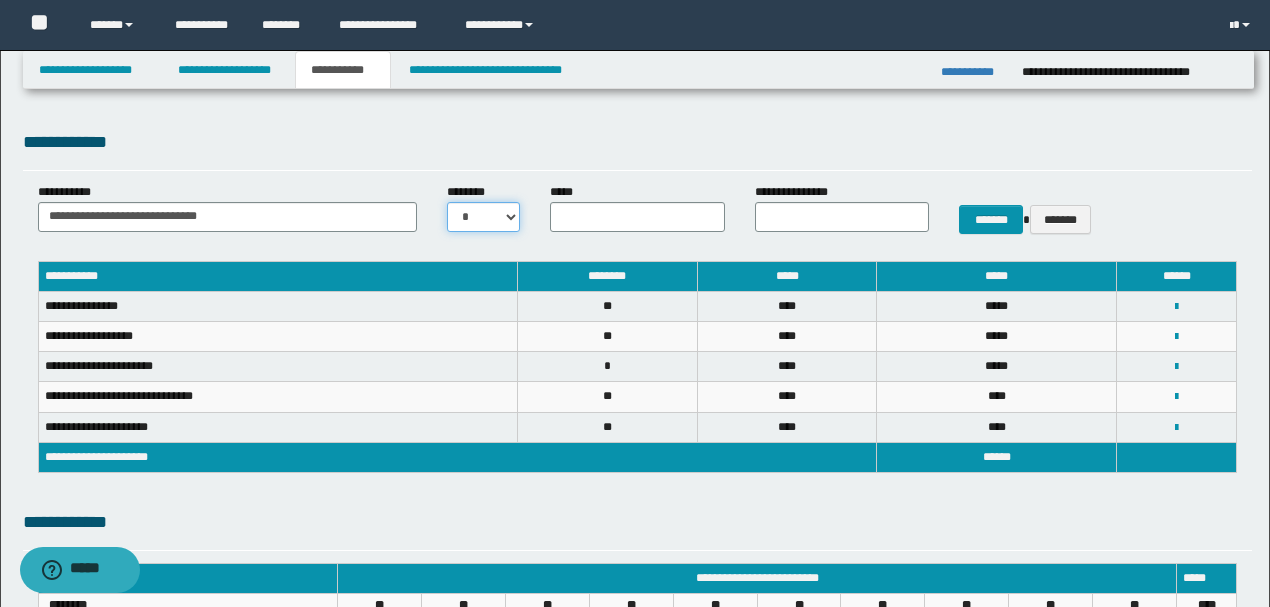 click on "*
*
*
*
*
*
*
*
*
**
**
**
**
**" at bounding box center (483, 217) 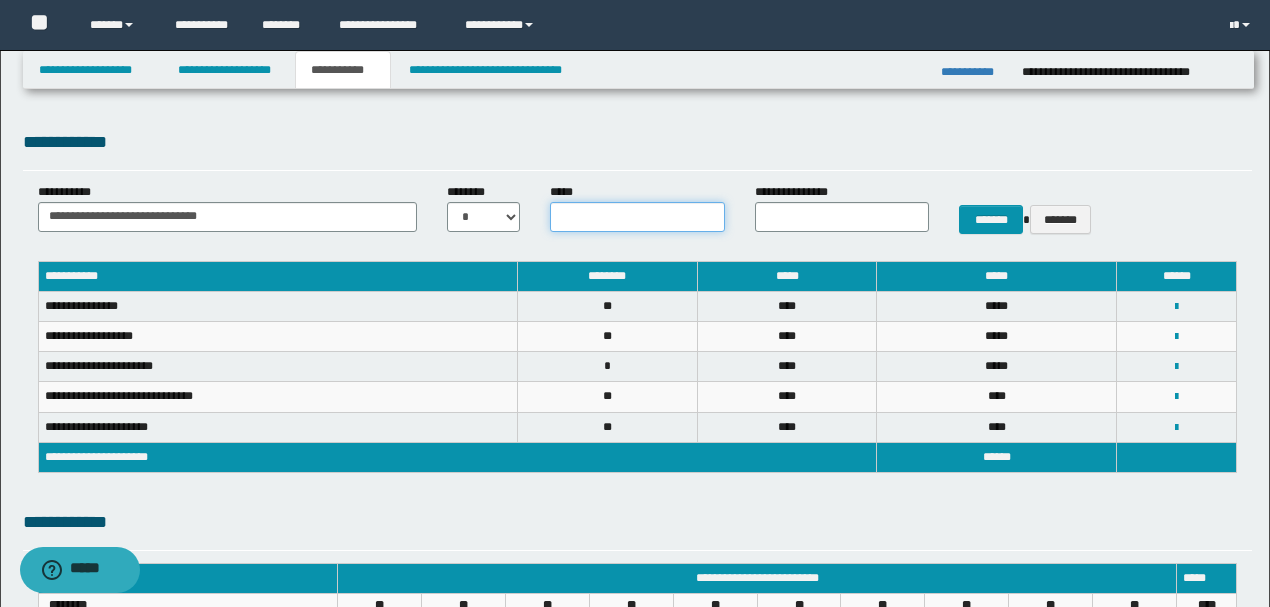 click on "*****" at bounding box center [637, 217] 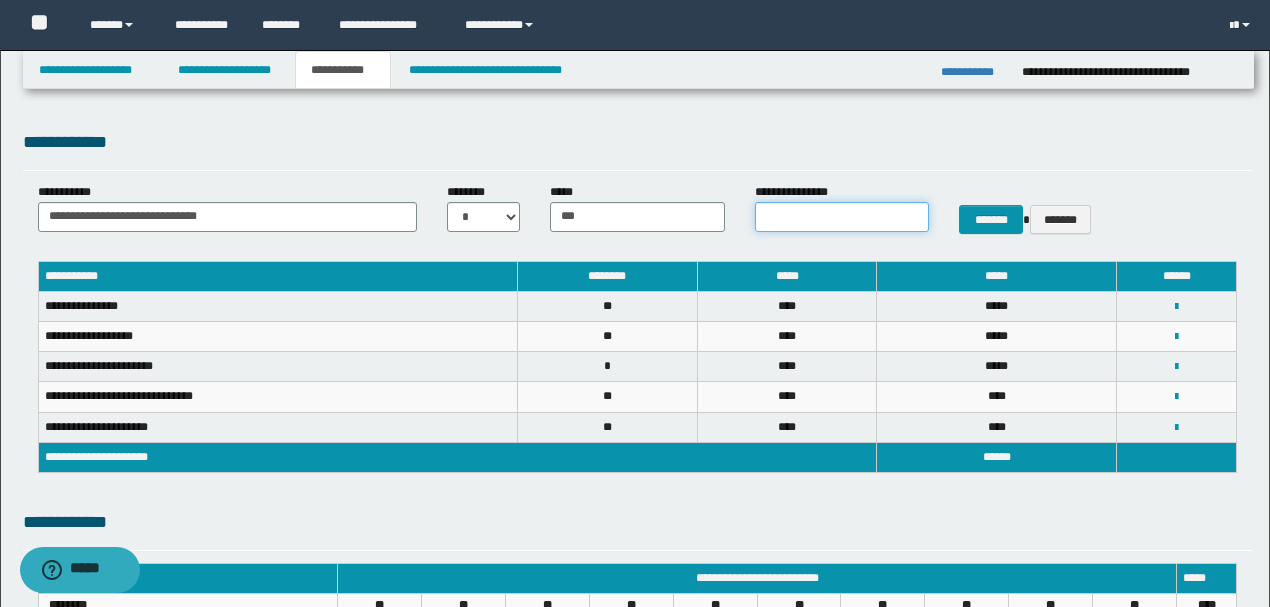 click on "**********" at bounding box center [842, 217] 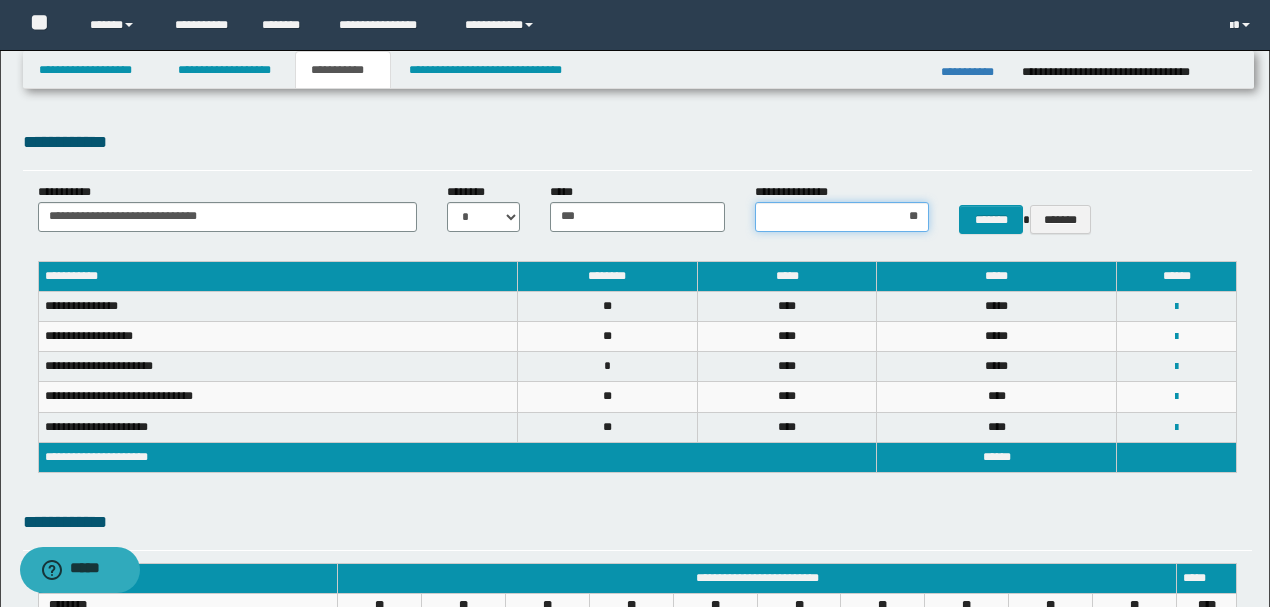 type on "***" 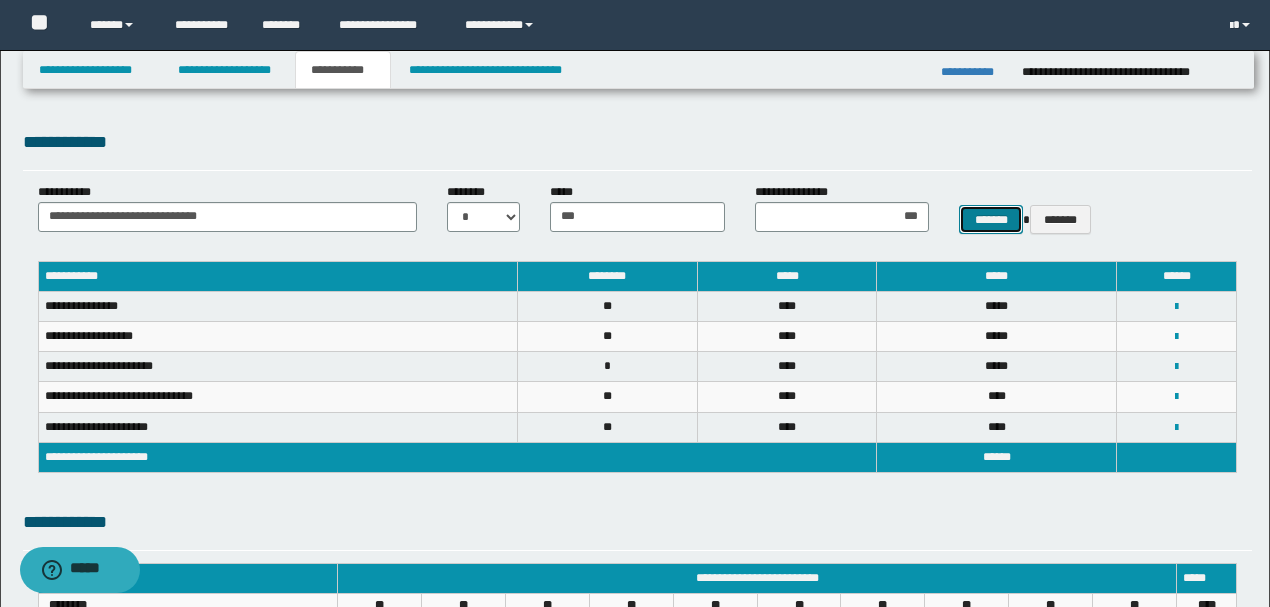 click on "*******" at bounding box center [991, 219] 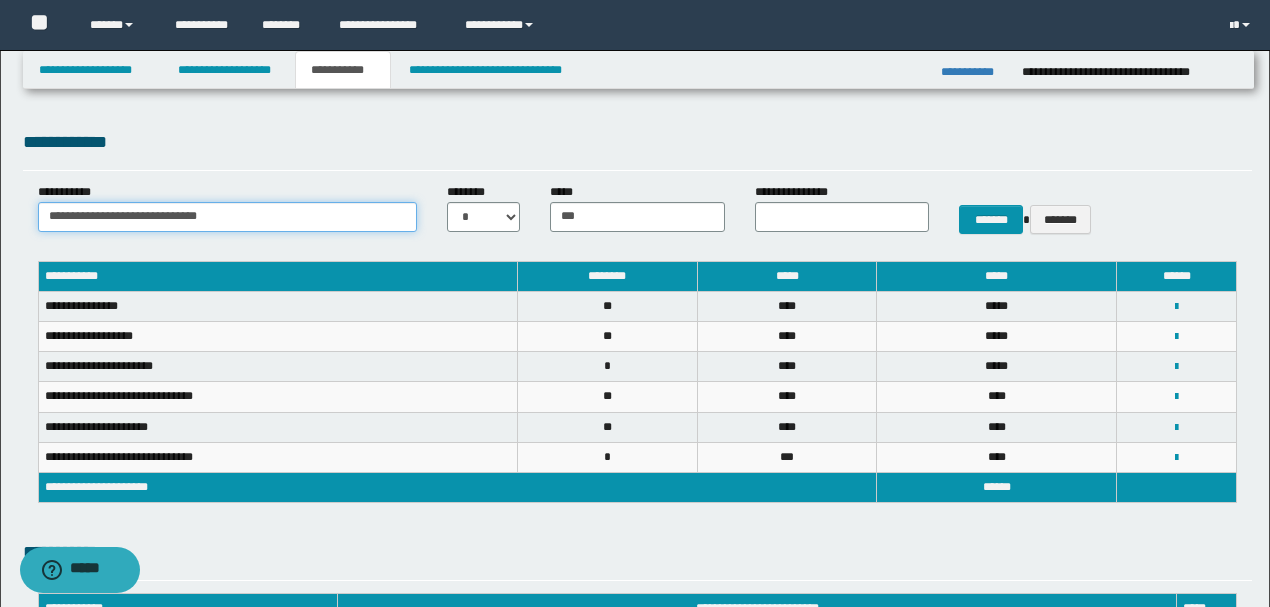 click on "**********" at bounding box center (228, 217) 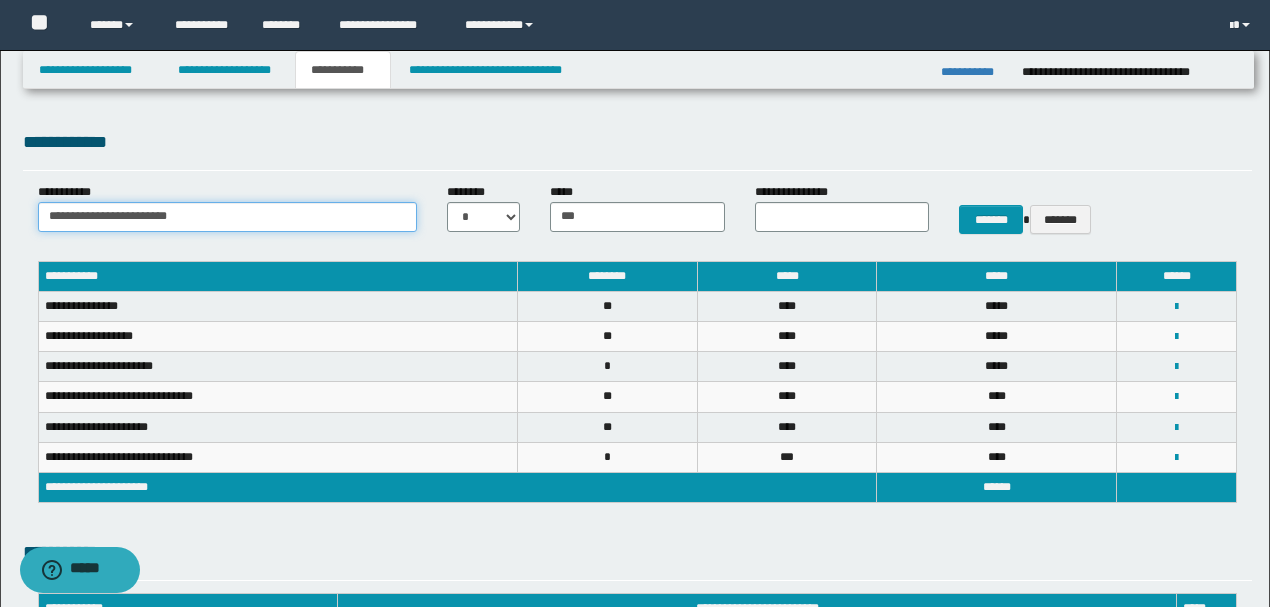 type on "**********" 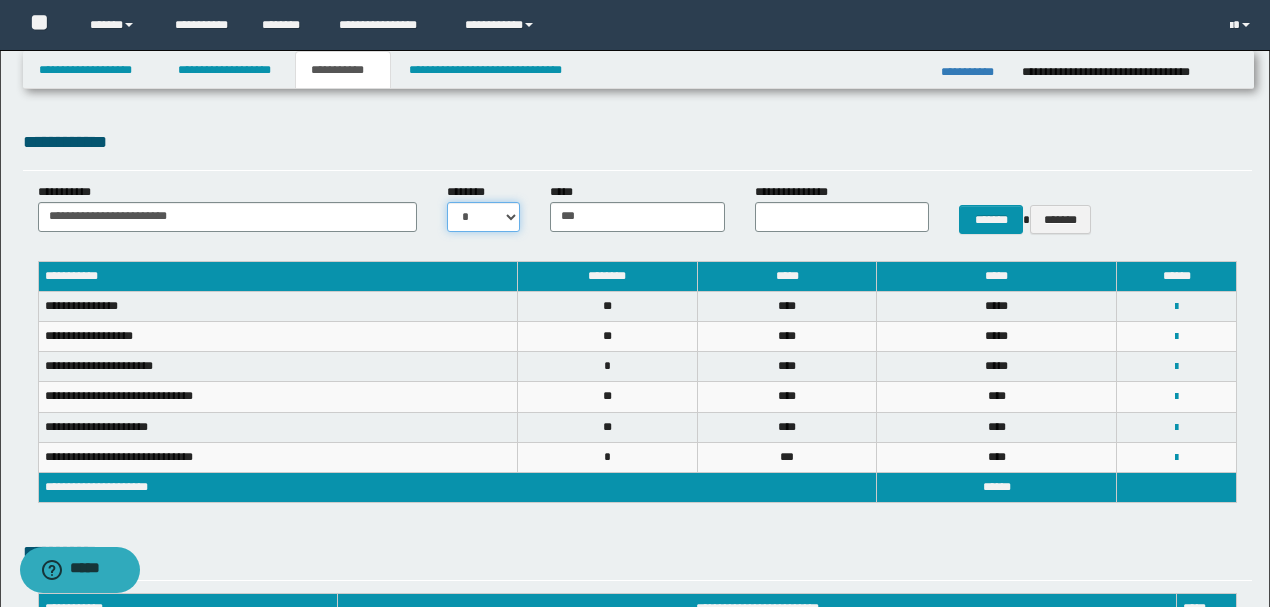 click on "*
*
*
*
*
*
*
*
*
**
**
**
**
**" at bounding box center (483, 217) 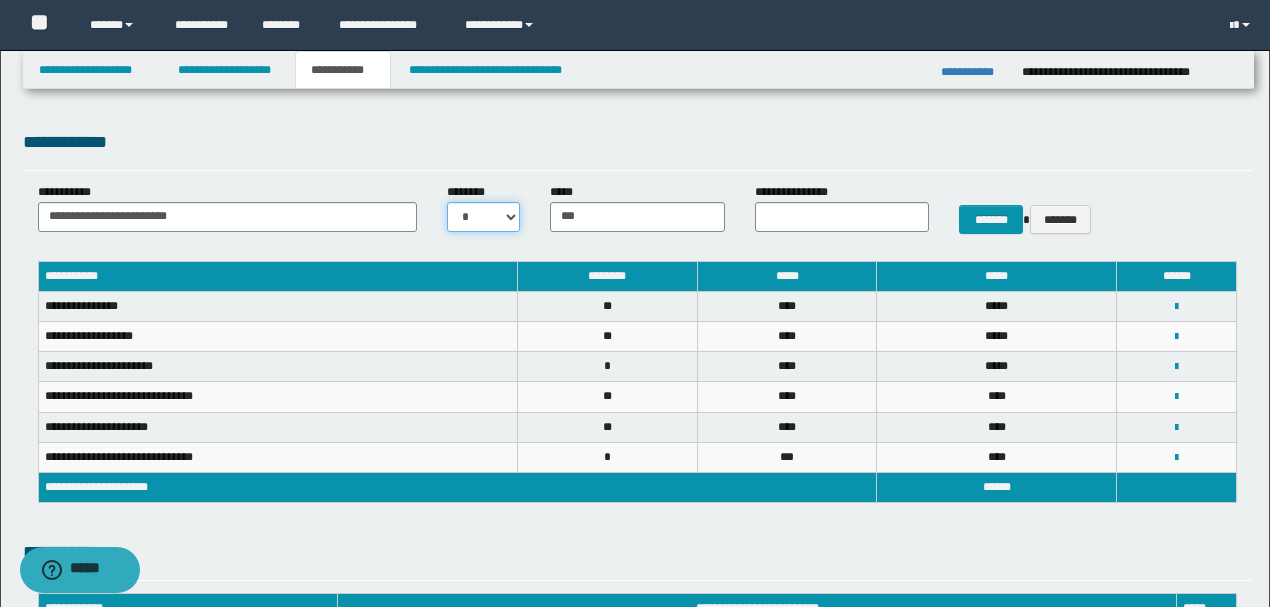 select on "*" 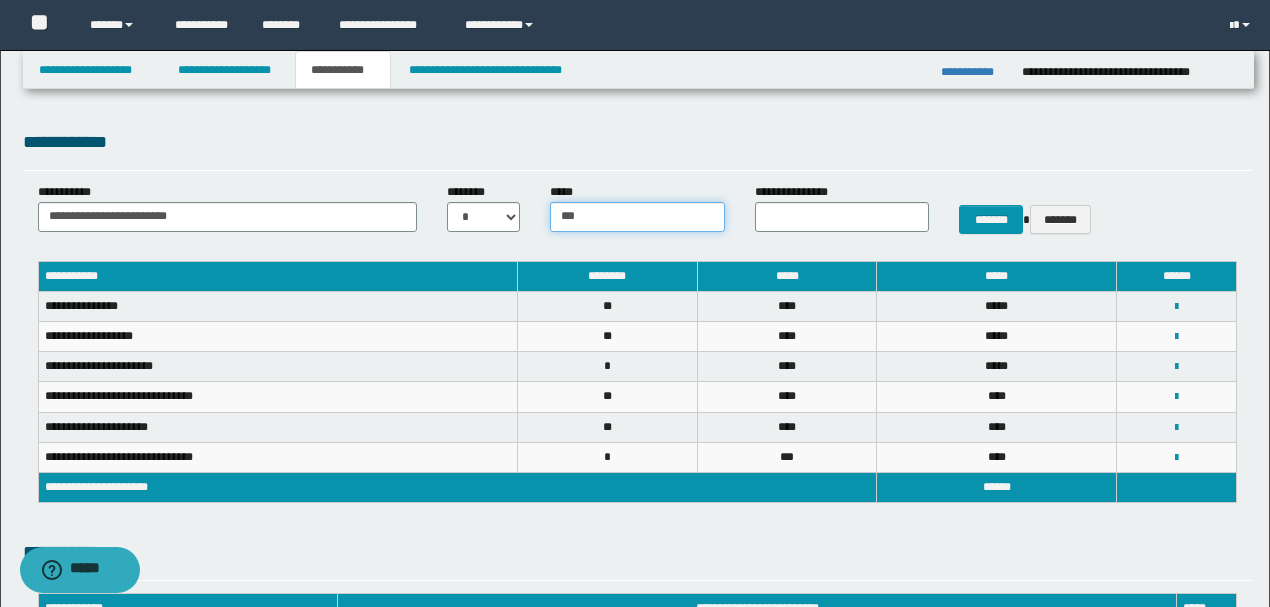 click on "***" at bounding box center (637, 217) 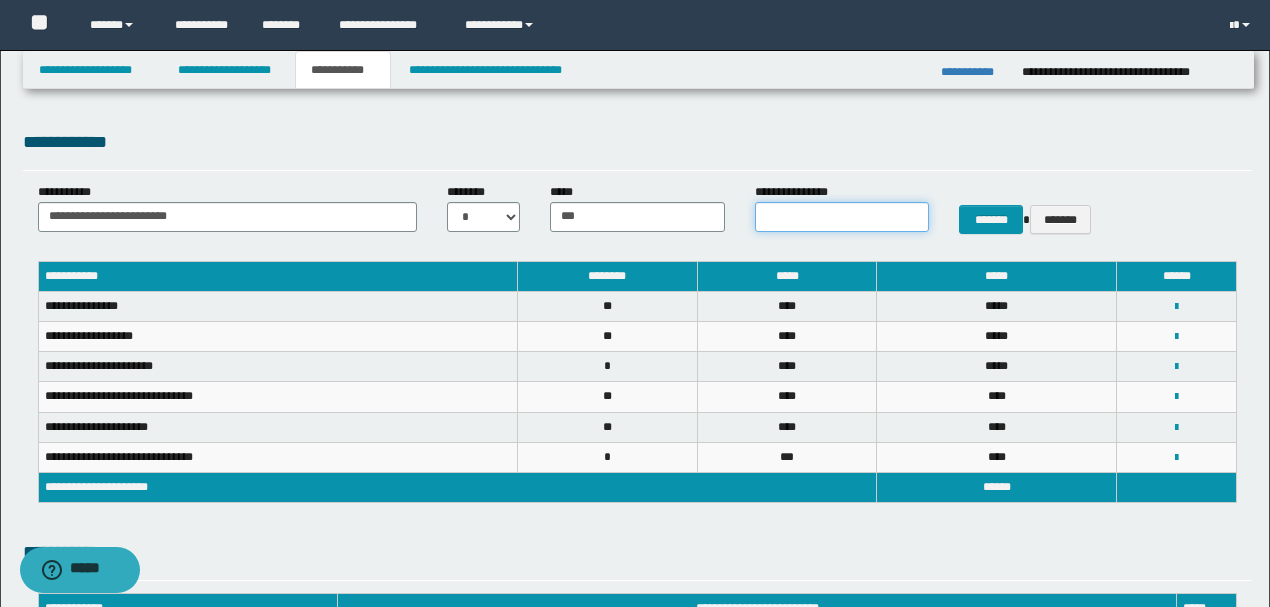click on "**********" at bounding box center (842, 217) 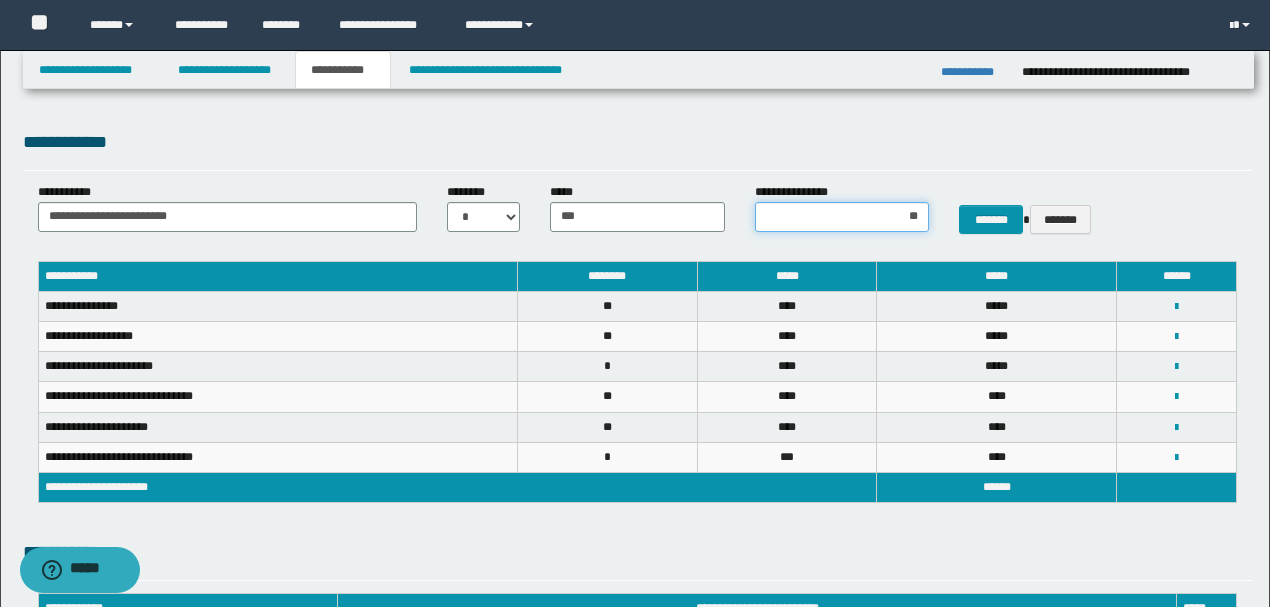 type on "***" 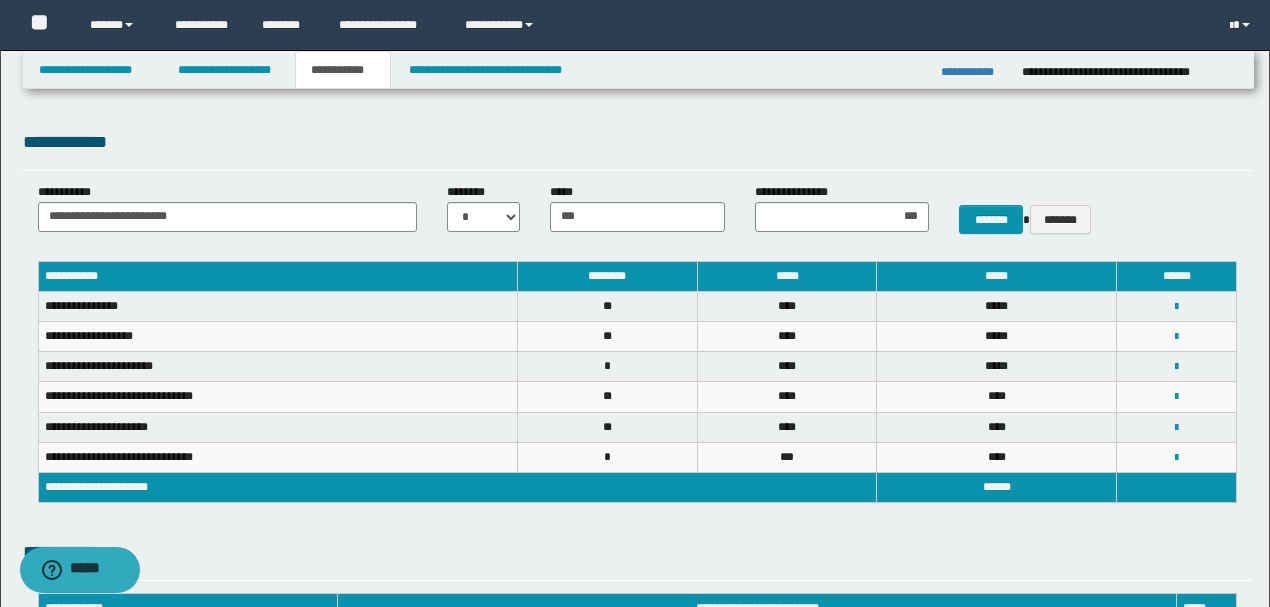 click on "**********" at bounding box center [842, 215] 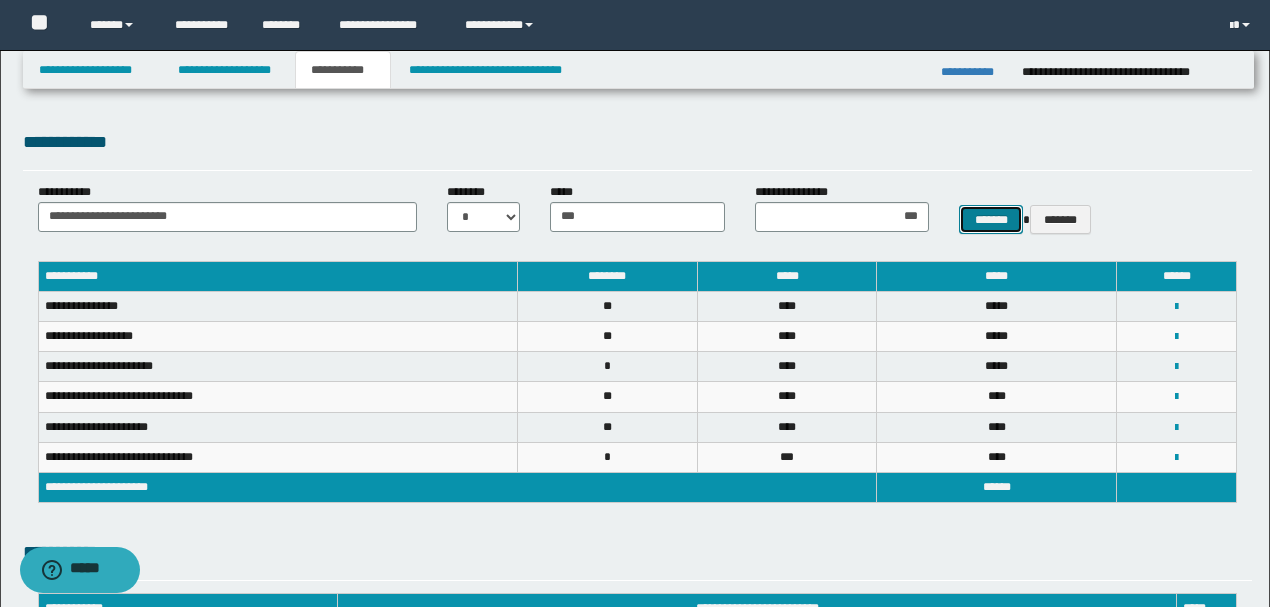 click on "*******" at bounding box center (991, 219) 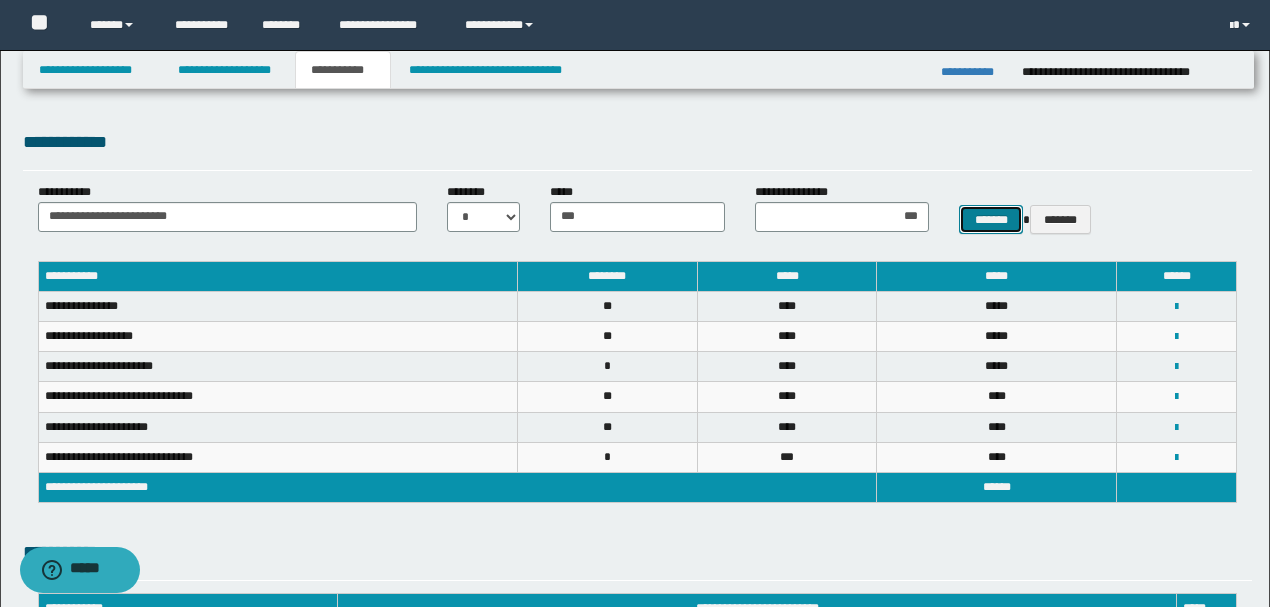 type 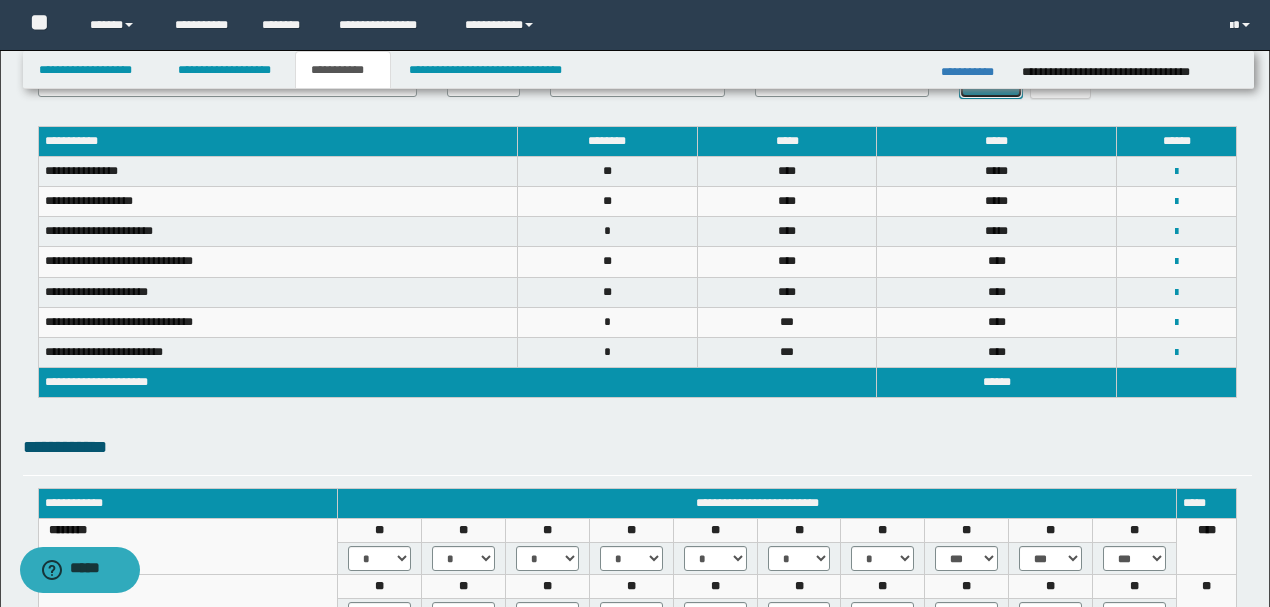 scroll, scrollTop: 333, scrollLeft: 0, axis: vertical 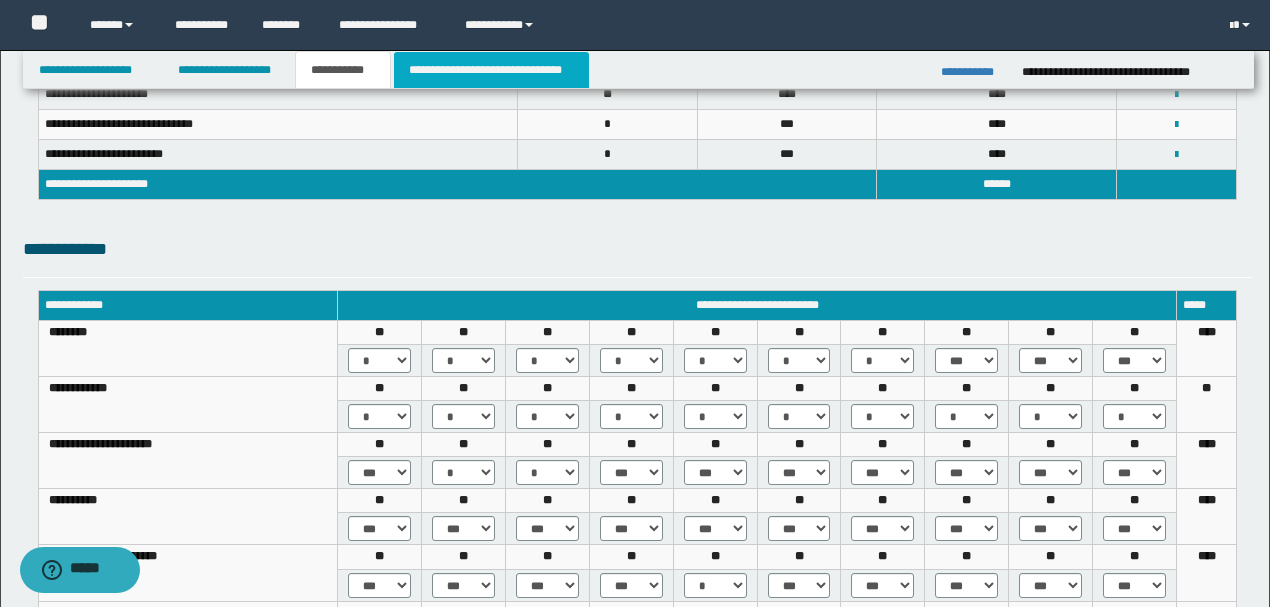 click on "**********" at bounding box center (491, 70) 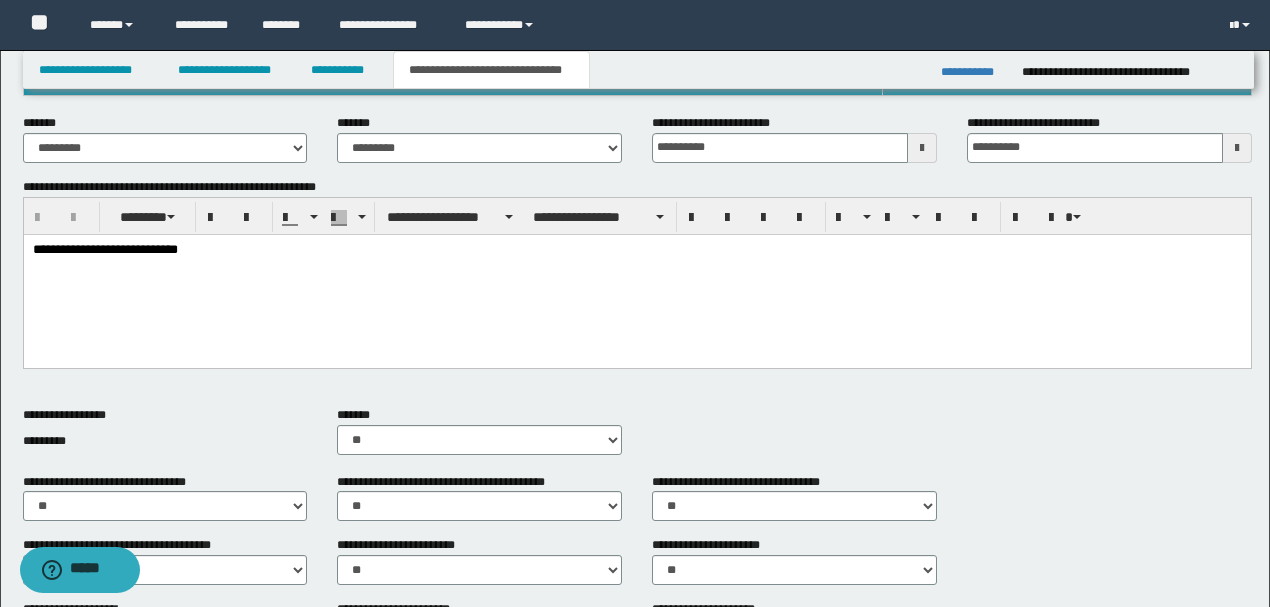 scroll, scrollTop: 0, scrollLeft: 0, axis: both 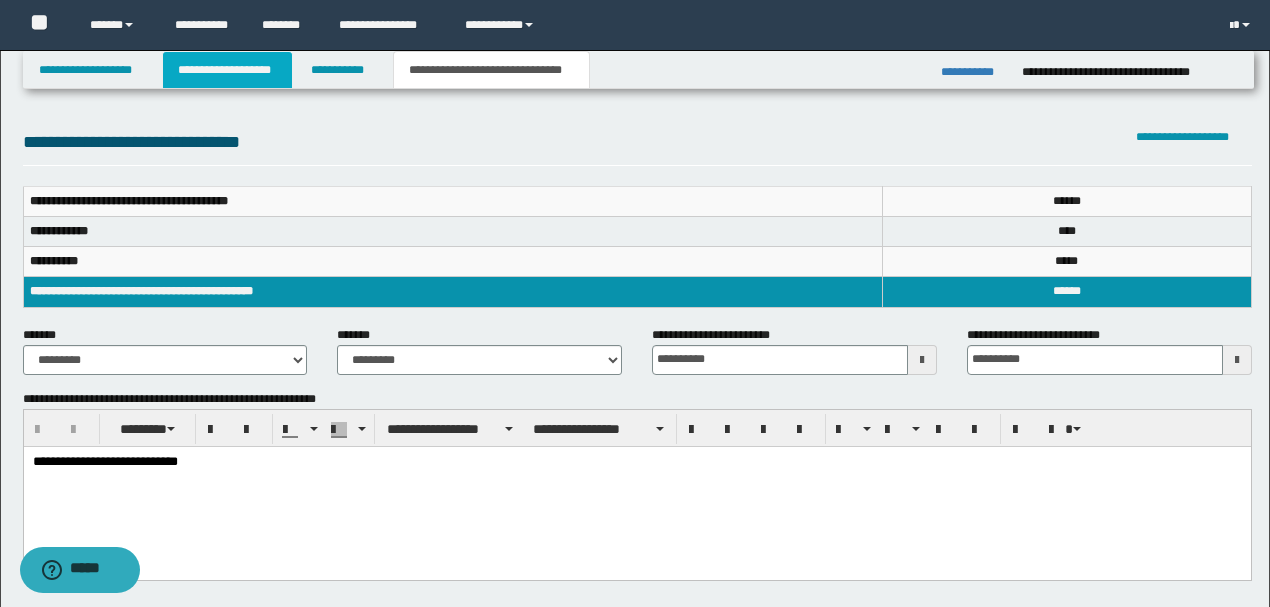 click on "**********" at bounding box center [227, 70] 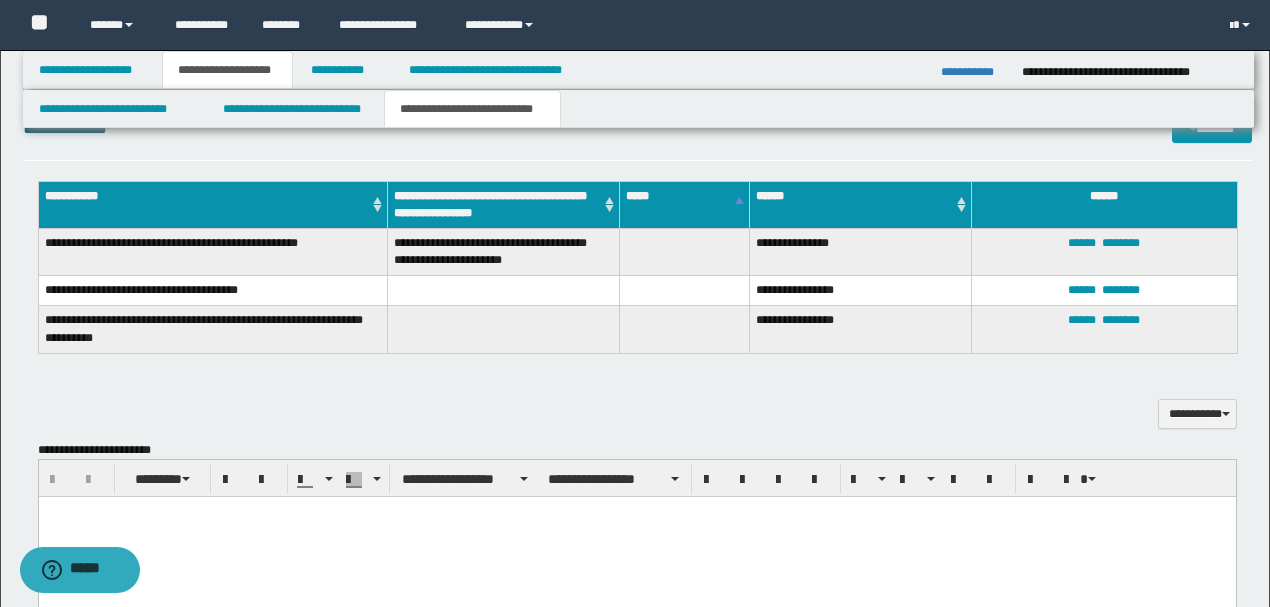 scroll, scrollTop: 933, scrollLeft: 0, axis: vertical 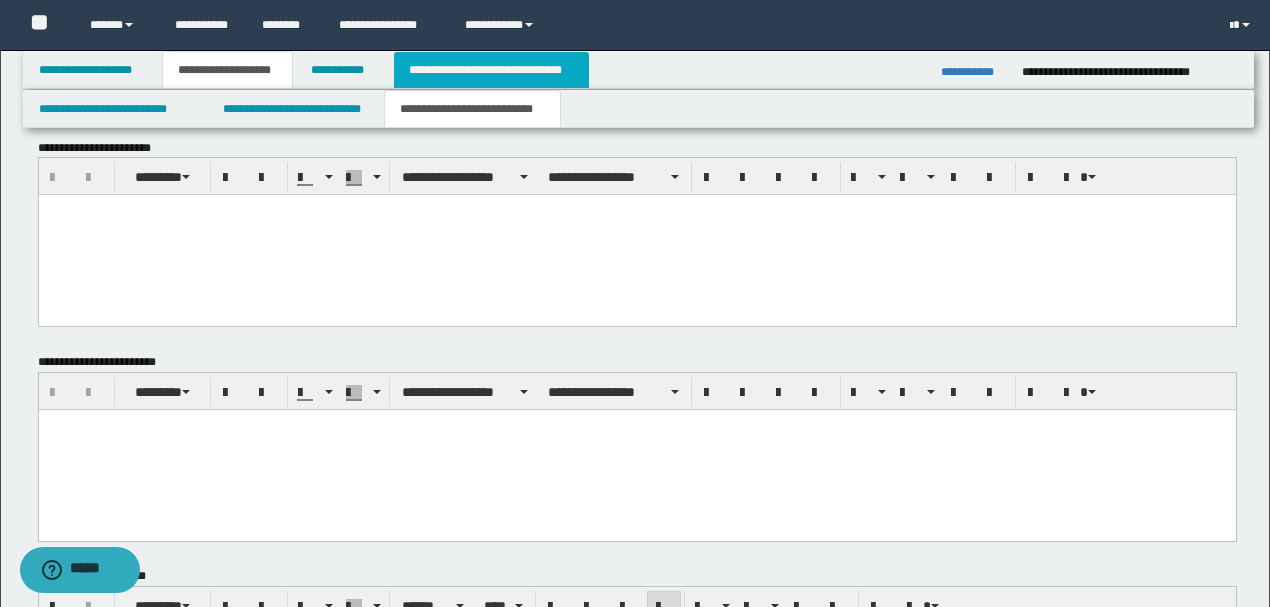 click on "**********" at bounding box center (491, 70) 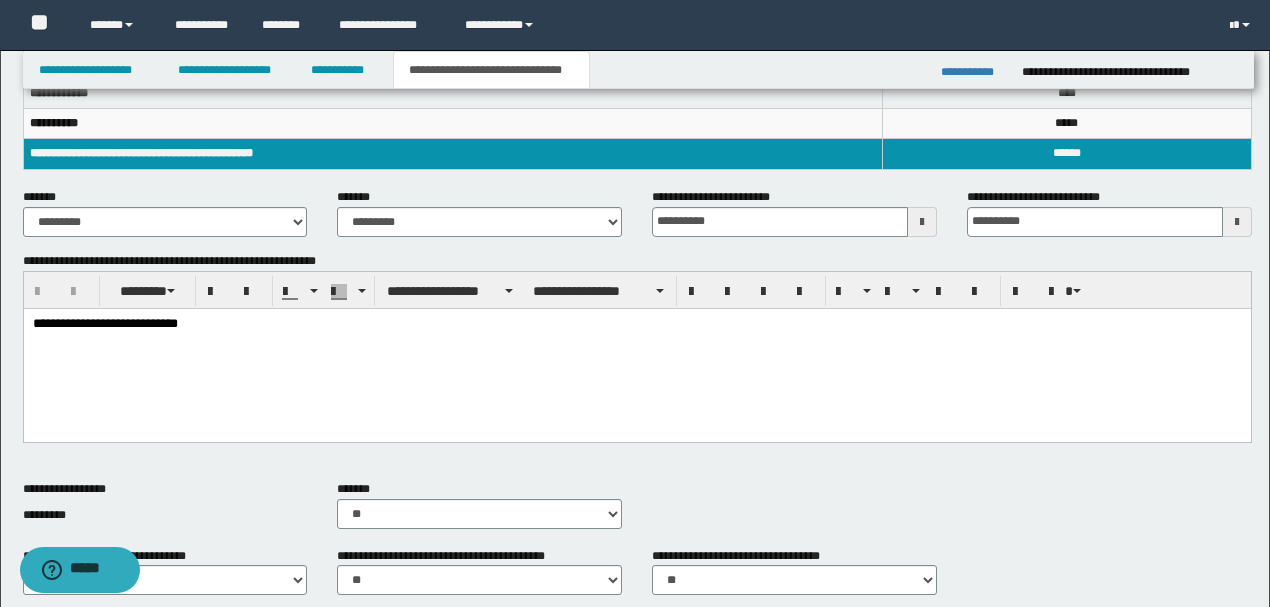 scroll, scrollTop: 127, scrollLeft: 0, axis: vertical 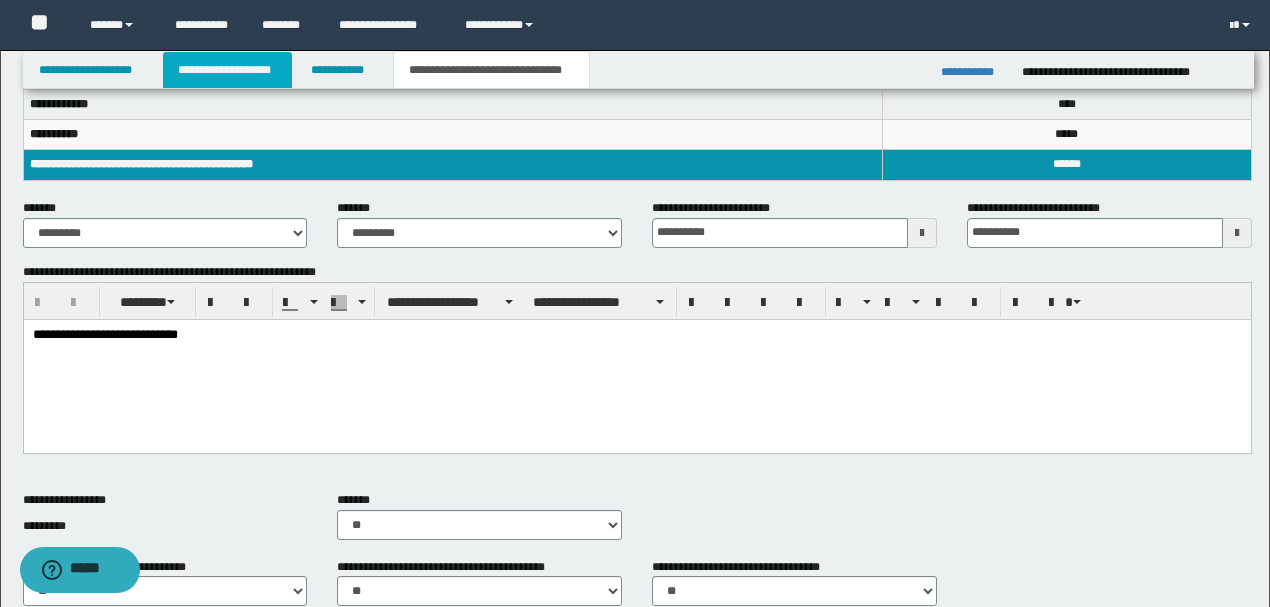 click on "**********" at bounding box center (227, 70) 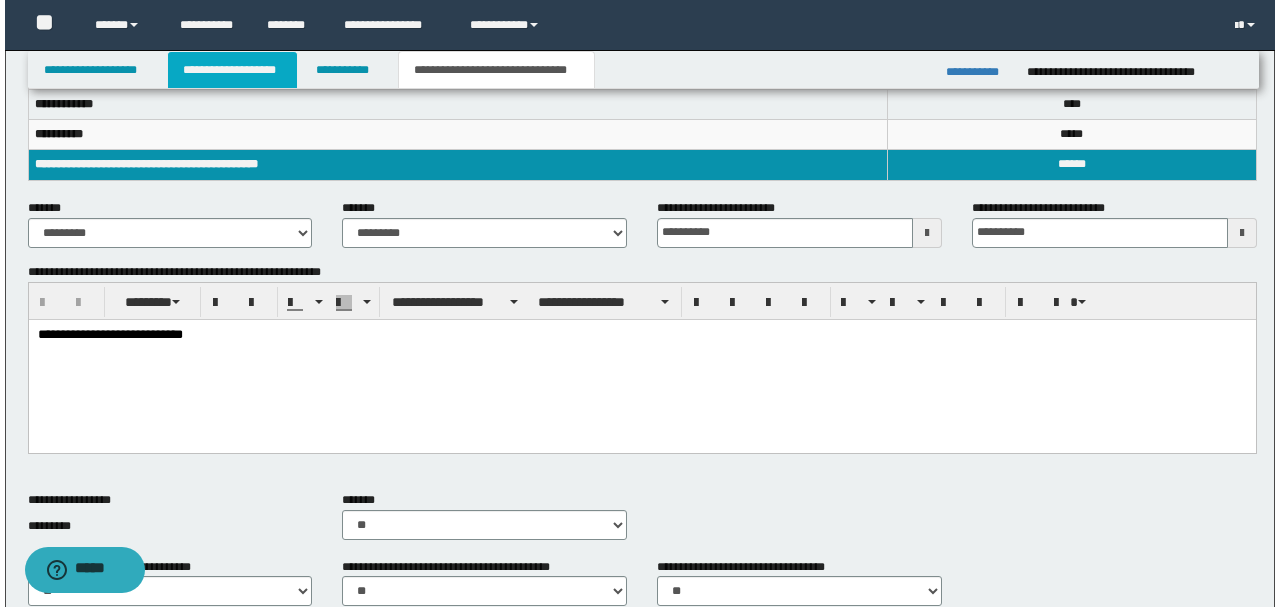scroll, scrollTop: 158, scrollLeft: 0, axis: vertical 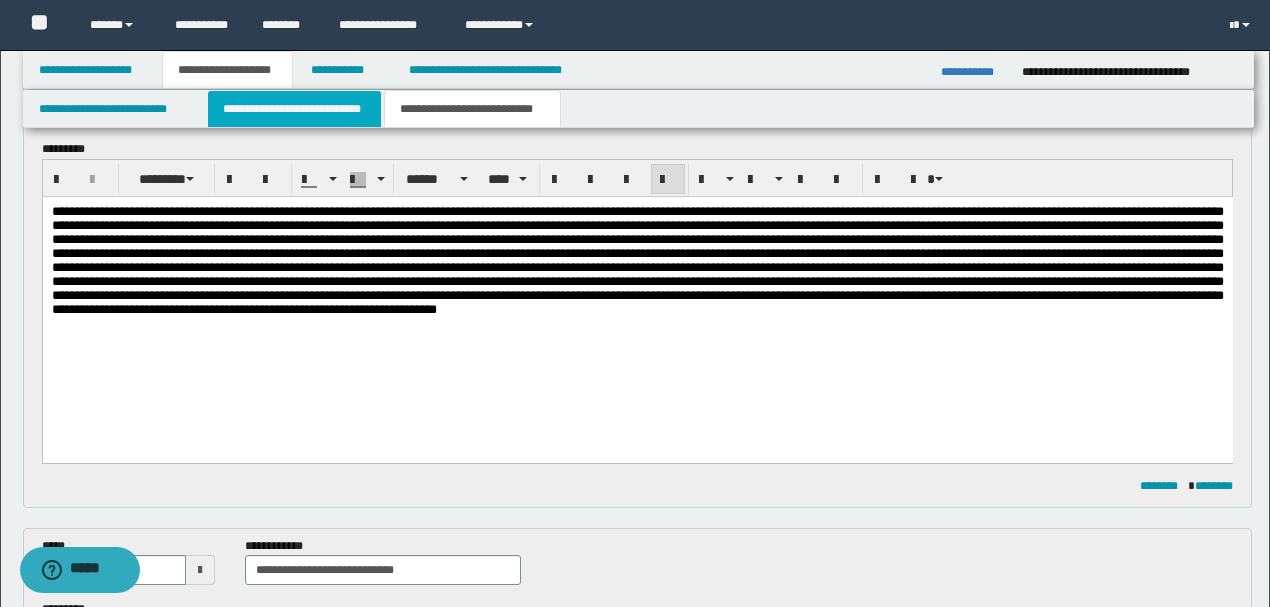 click on "**********" at bounding box center [294, 109] 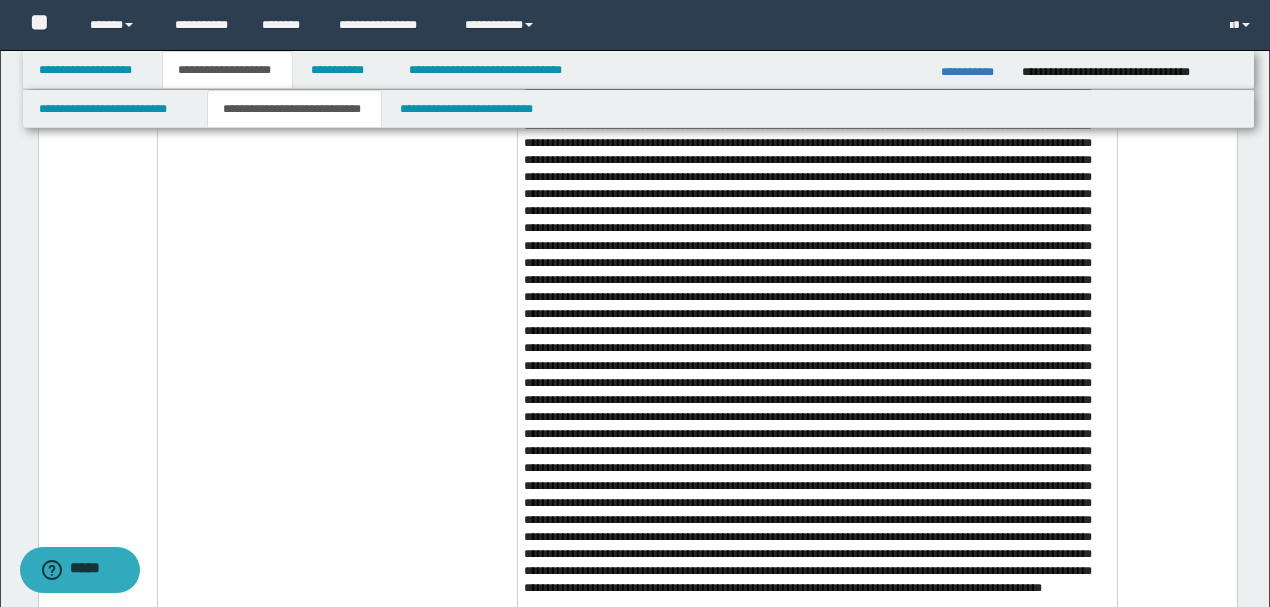 scroll, scrollTop: 1224, scrollLeft: 0, axis: vertical 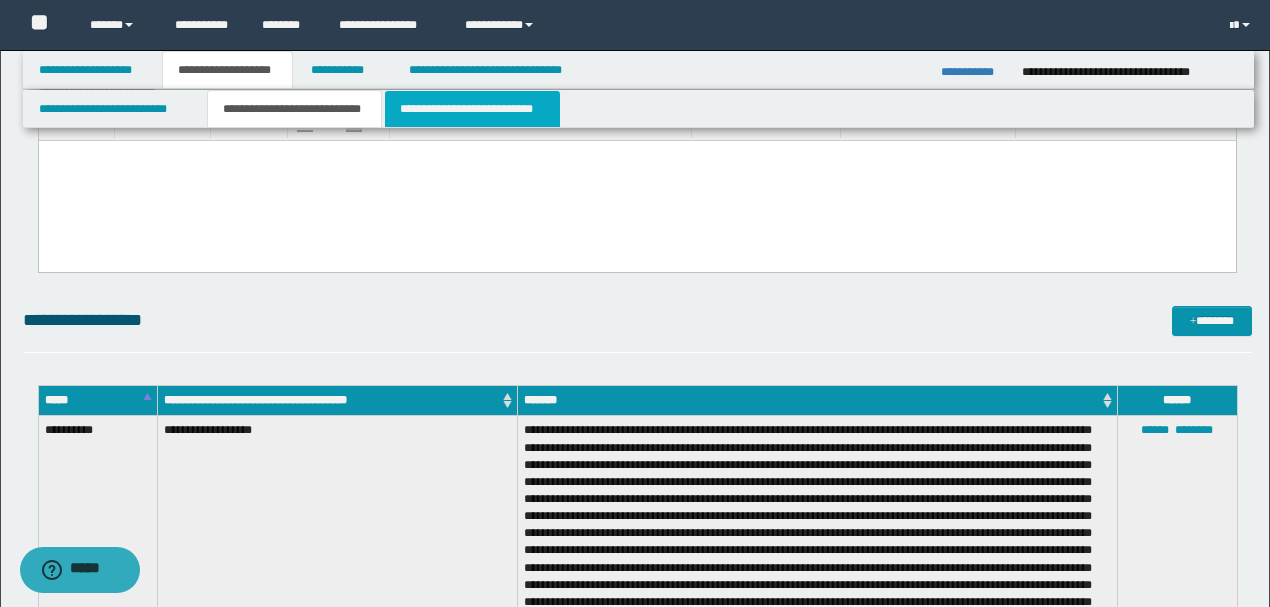 click on "**********" at bounding box center [472, 109] 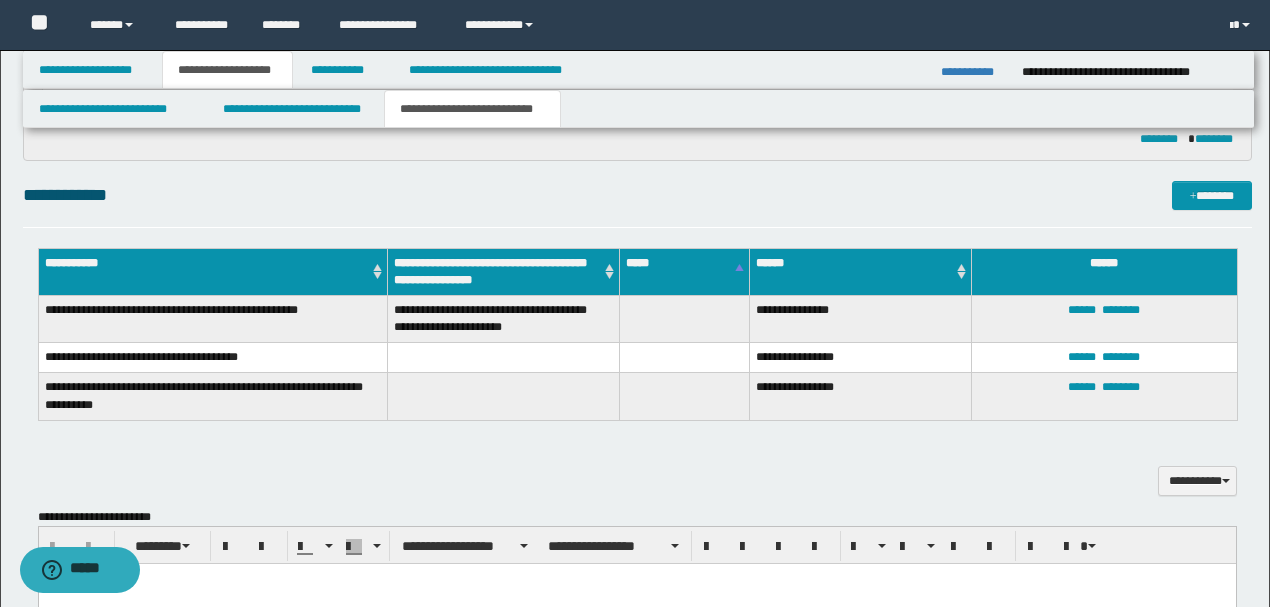 scroll, scrollTop: 824, scrollLeft: 0, axis: vertical 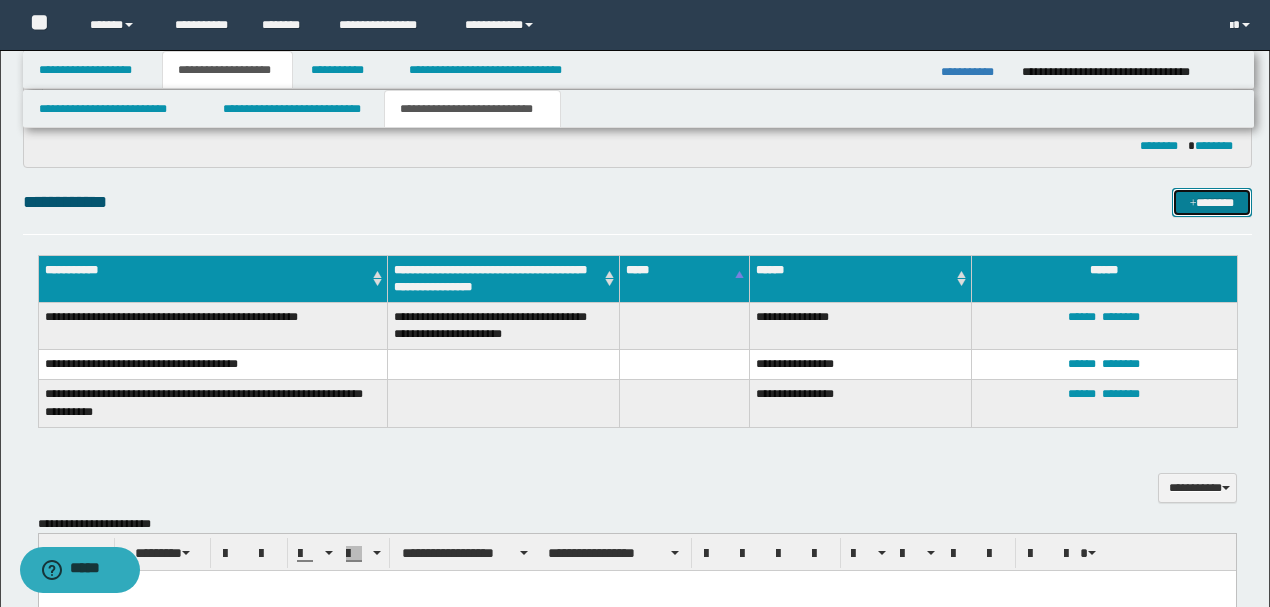 click at bounding box center (1193, 204) 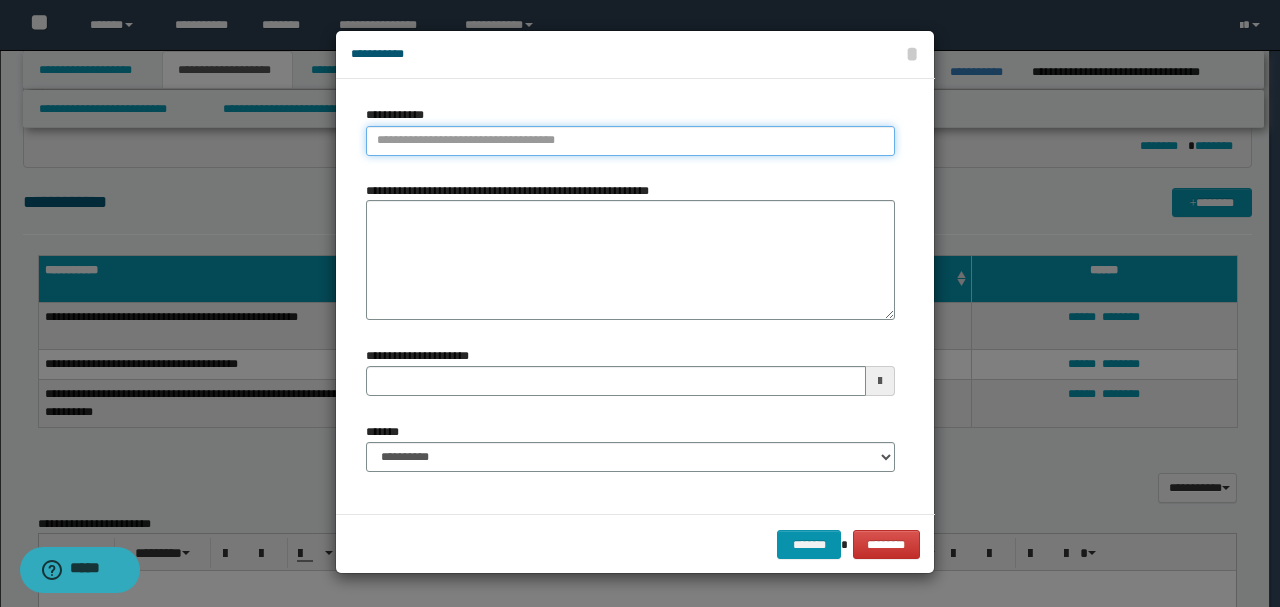 type on "**********" 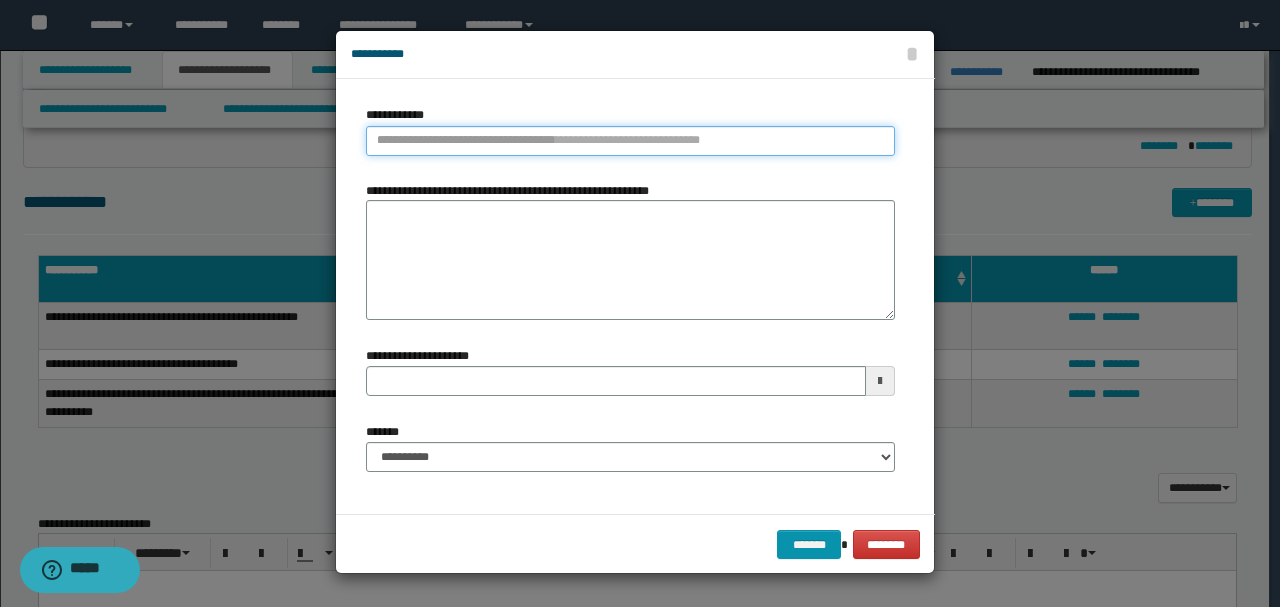 click on "**********" at bounding box center (630, 141) 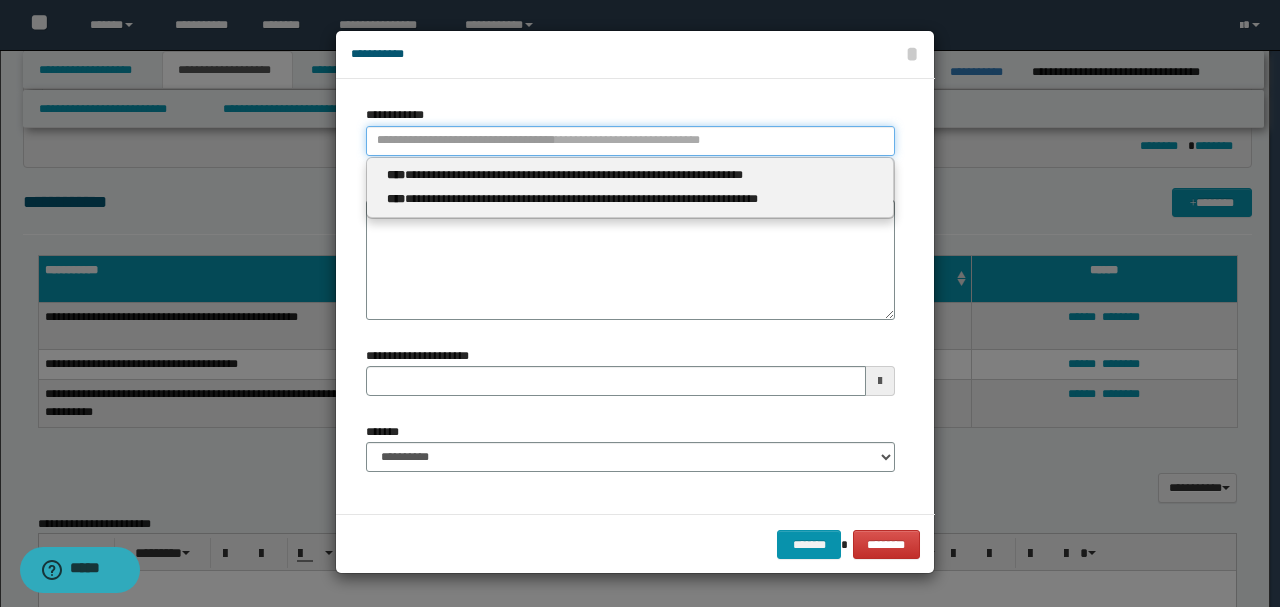 type 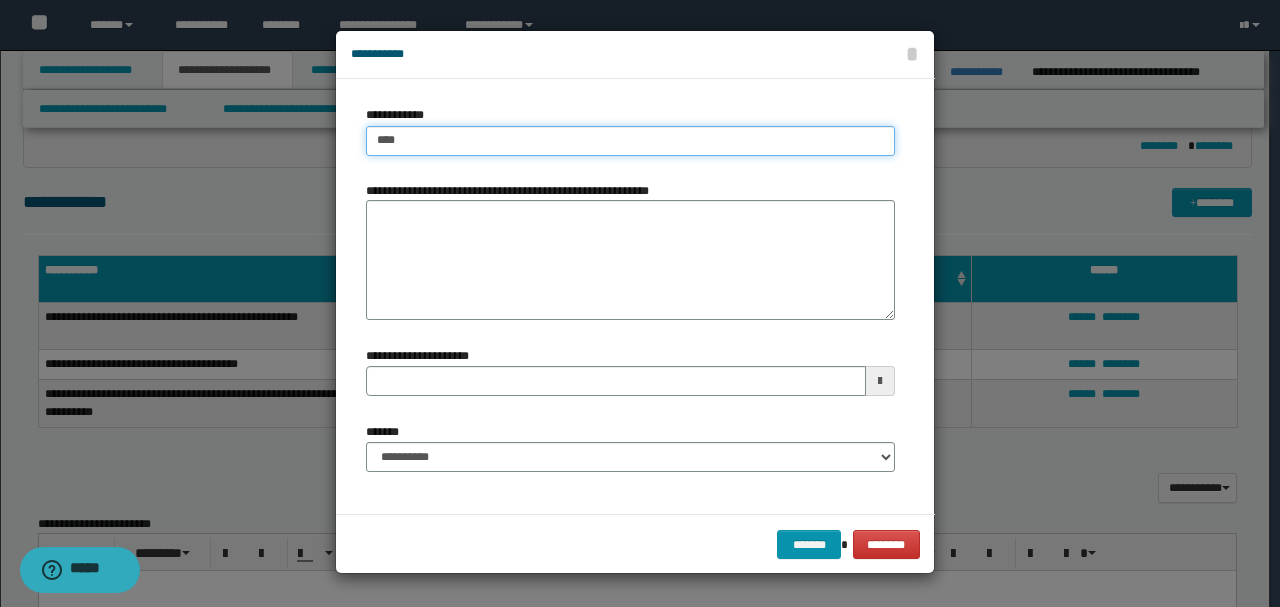 type on "*****" 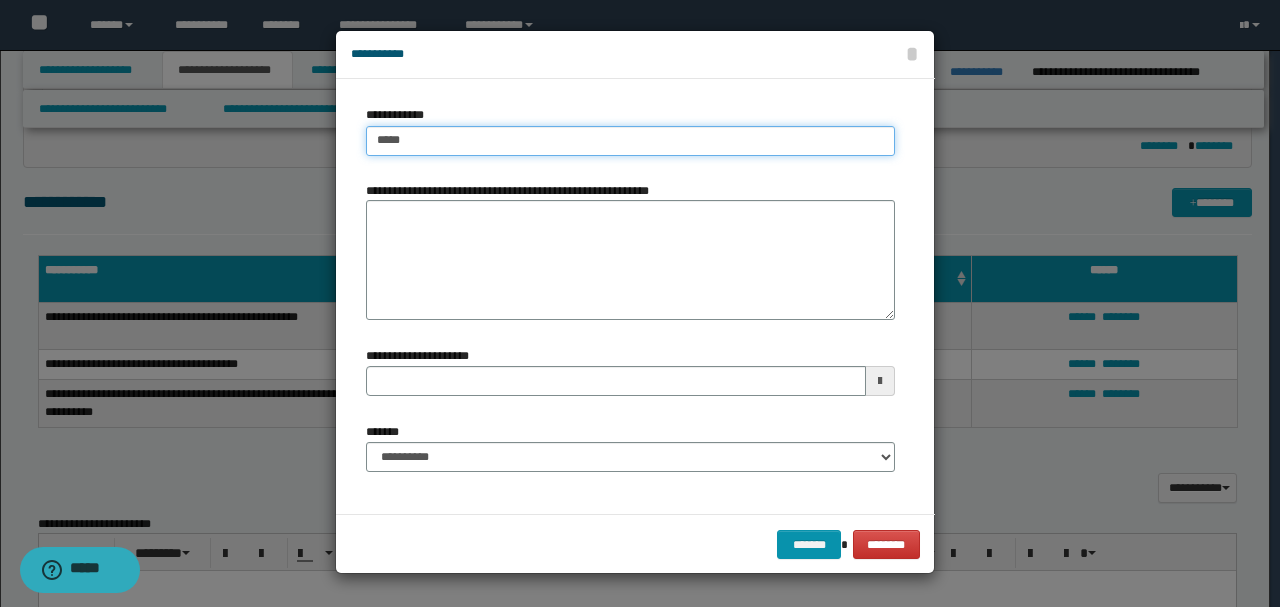 type on "*****" 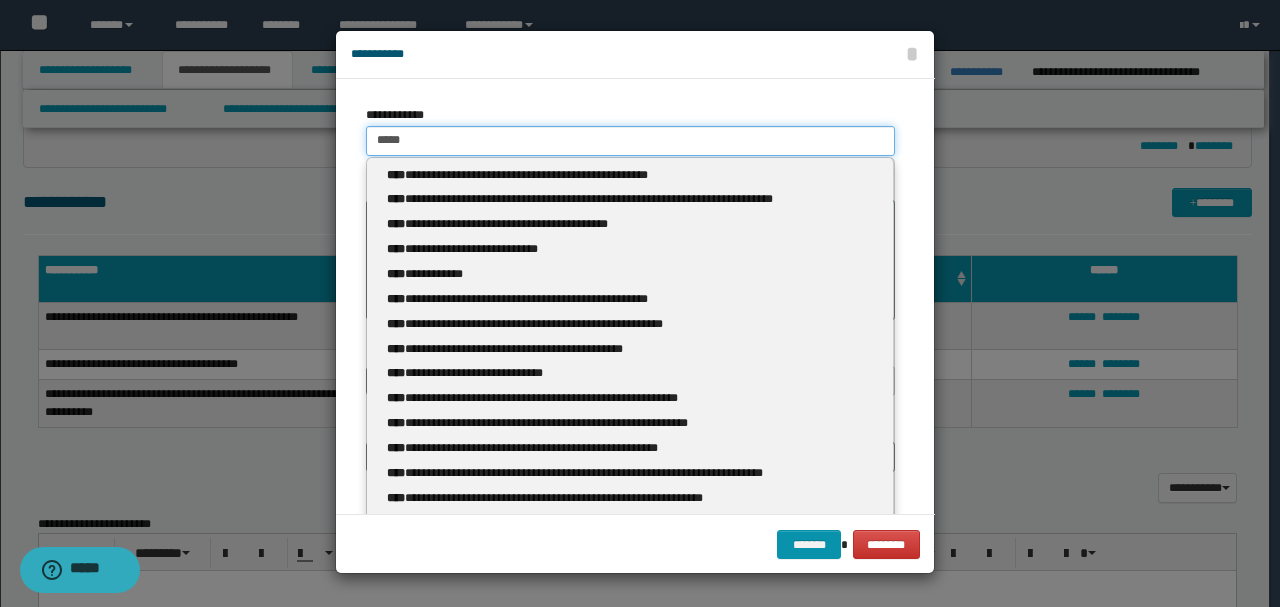 type 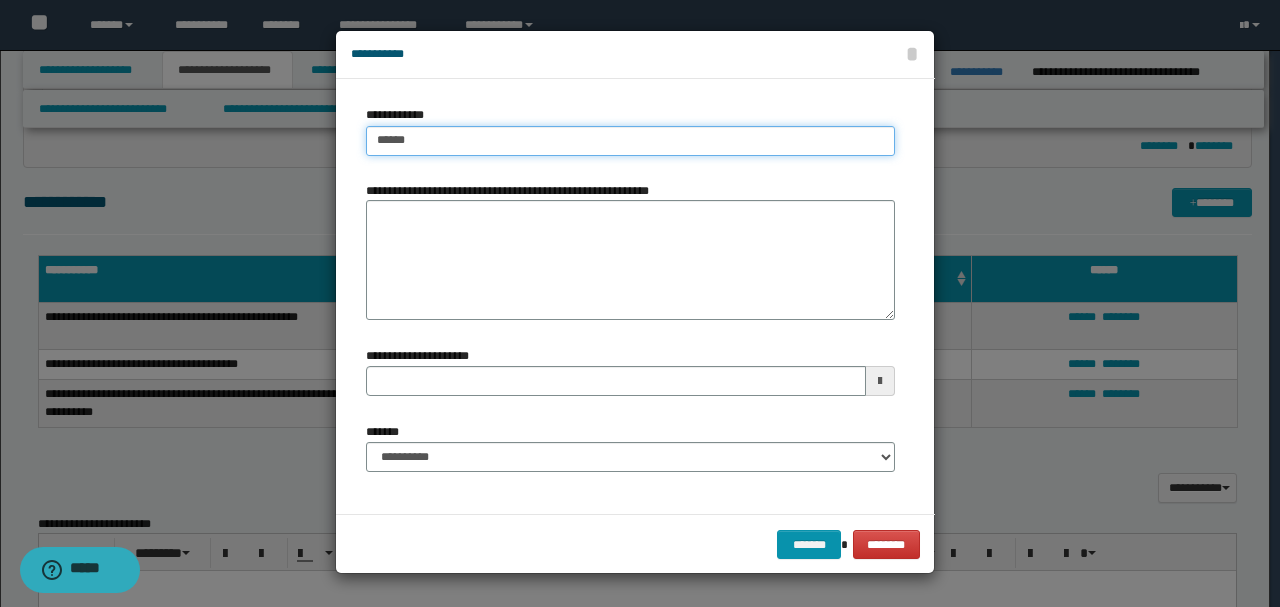 type on "*****" 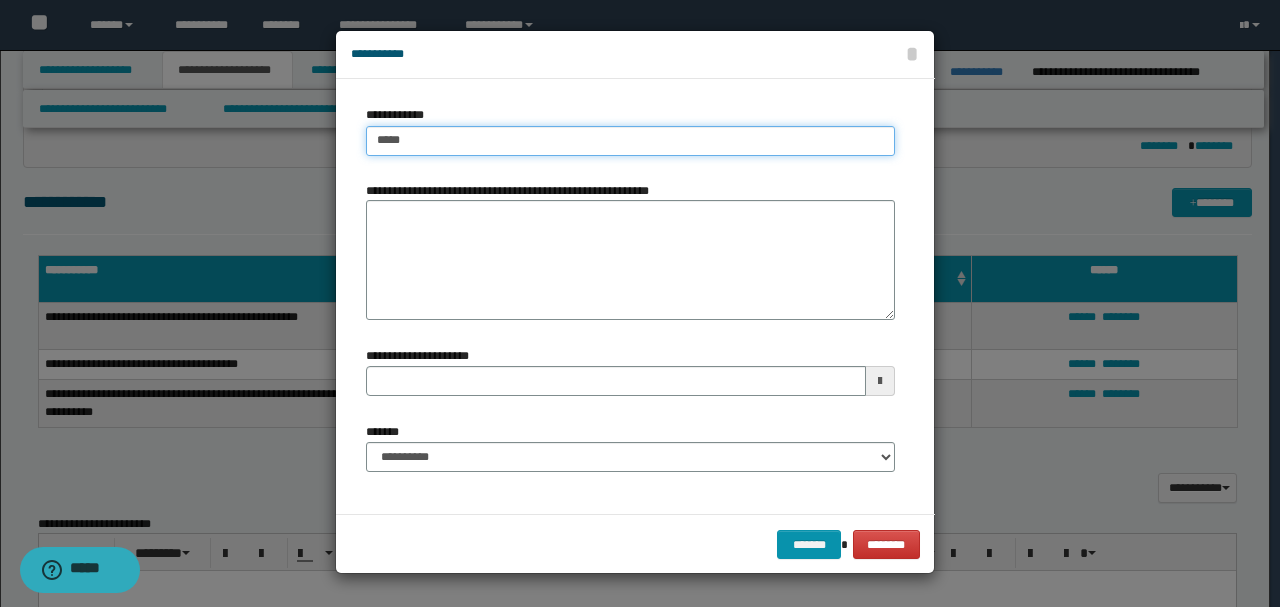 type on "*****" 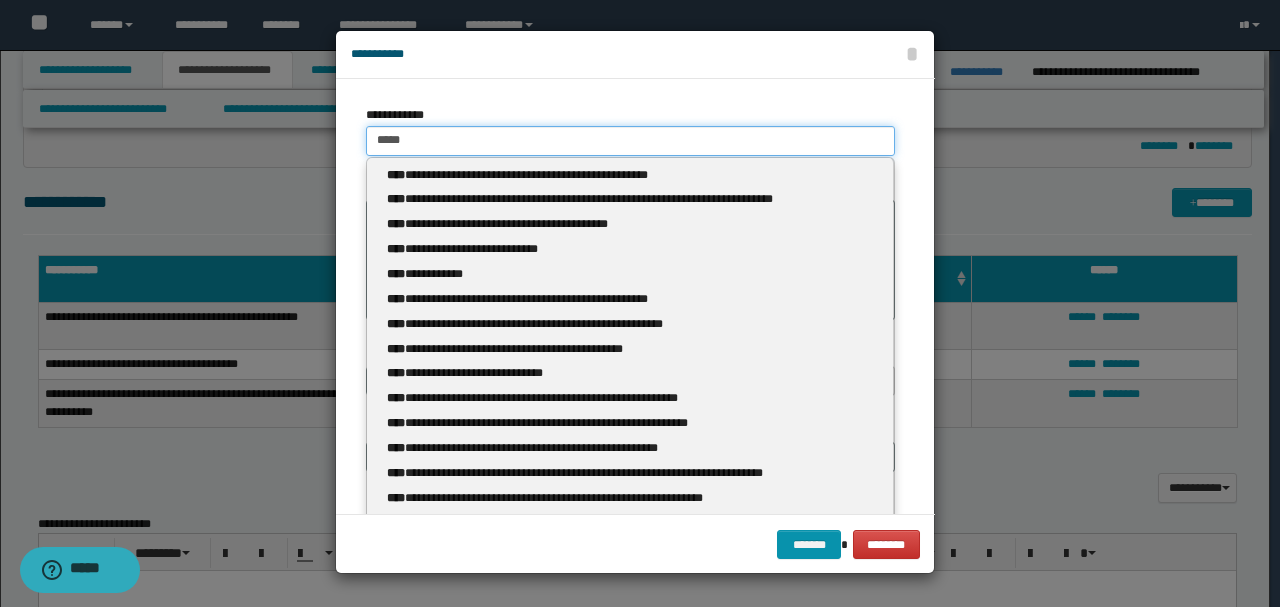 type 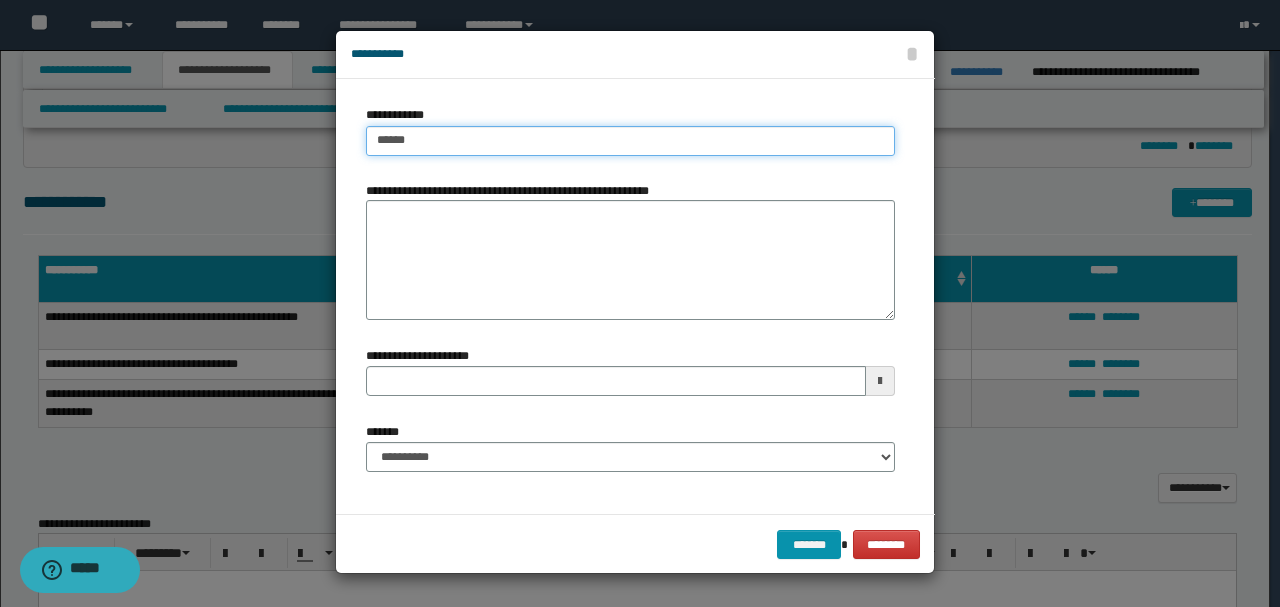 type on "**********" 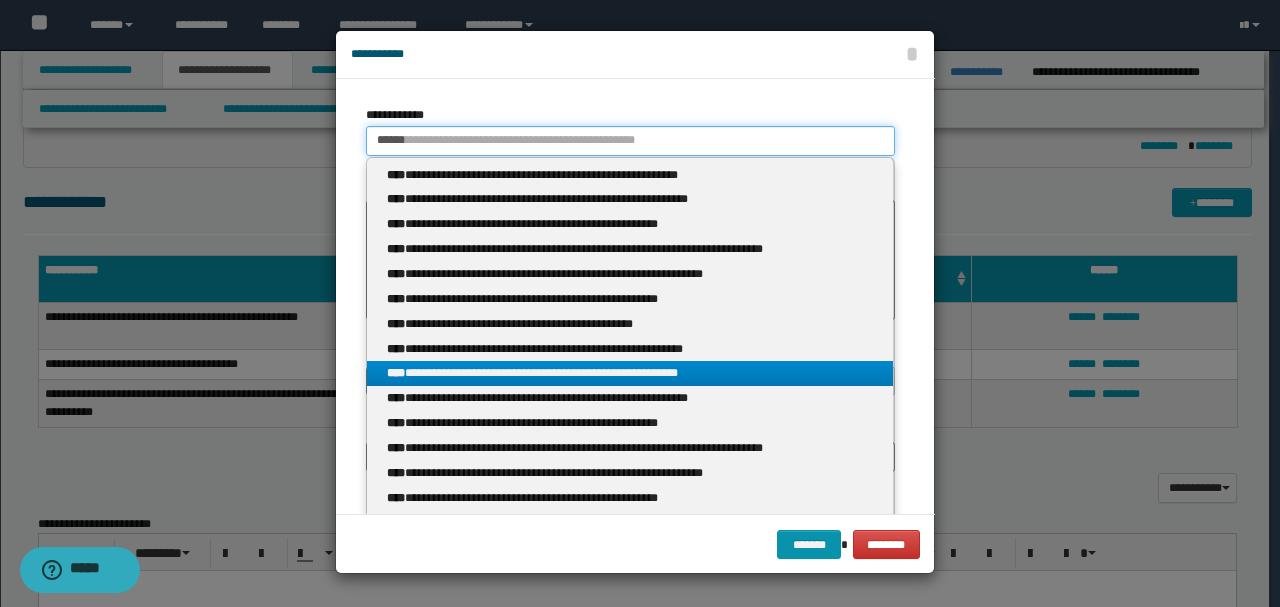 type on "******" 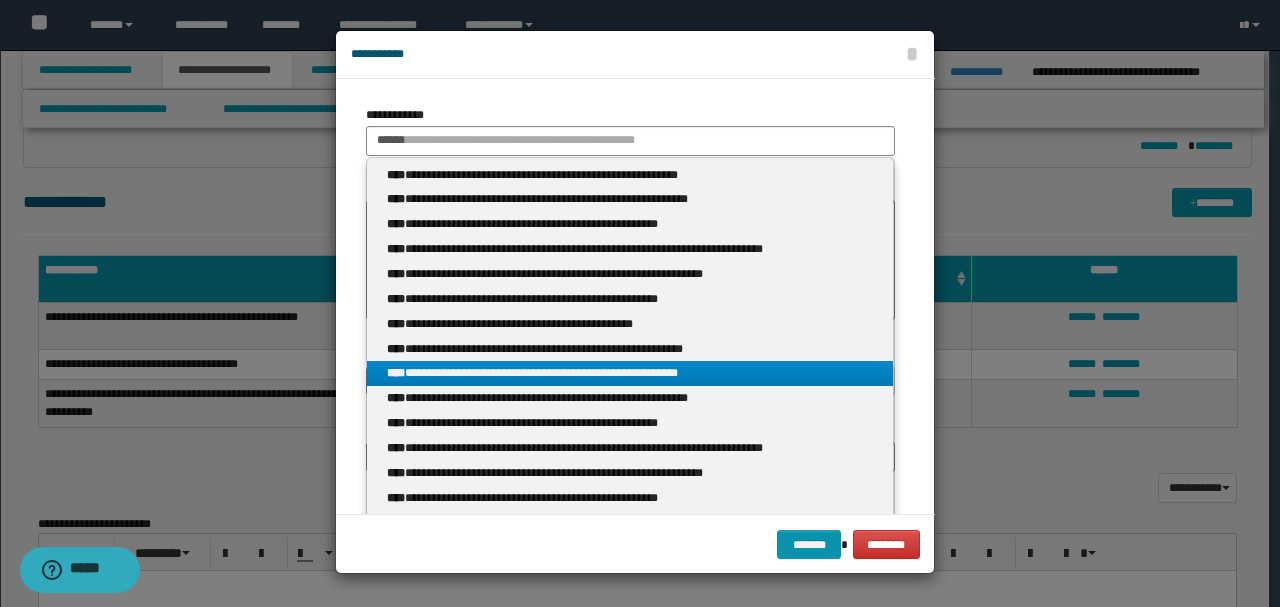 click on "**********" at bounding box center (630, 373) 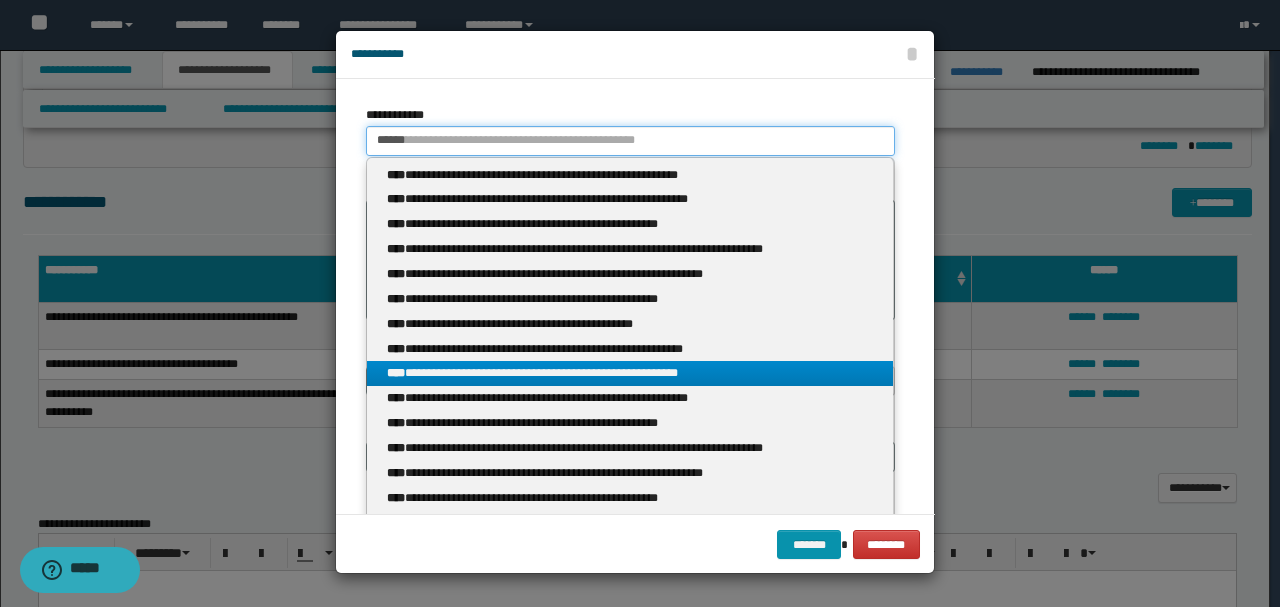 type 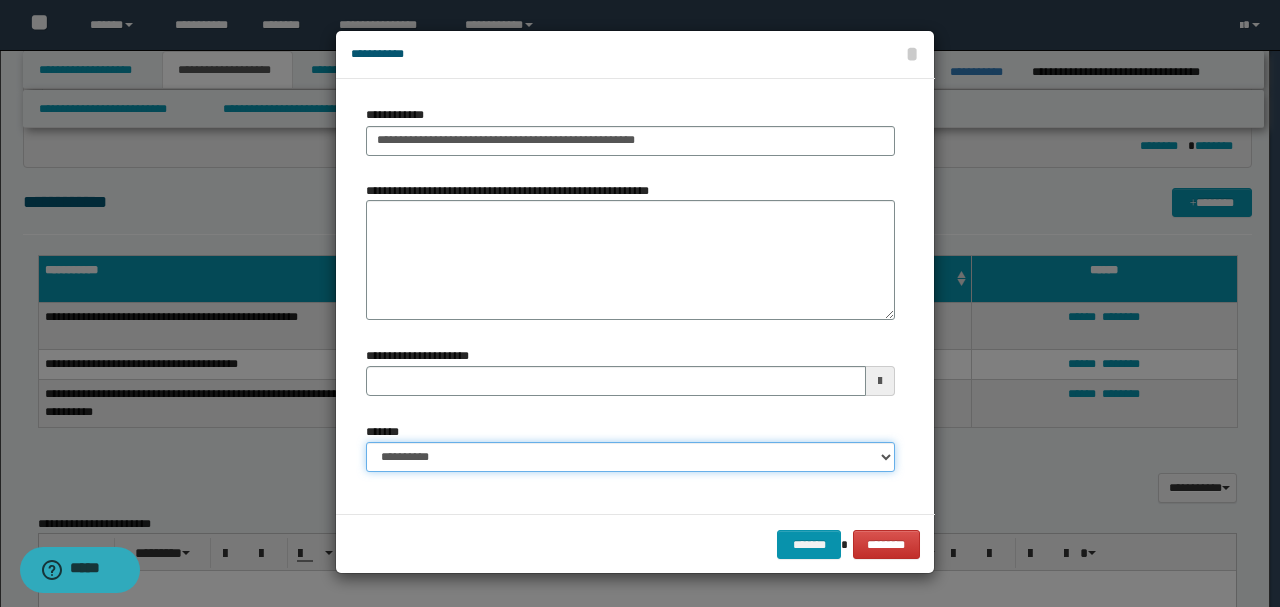 click on "**********" at bounding box center (630, 457) 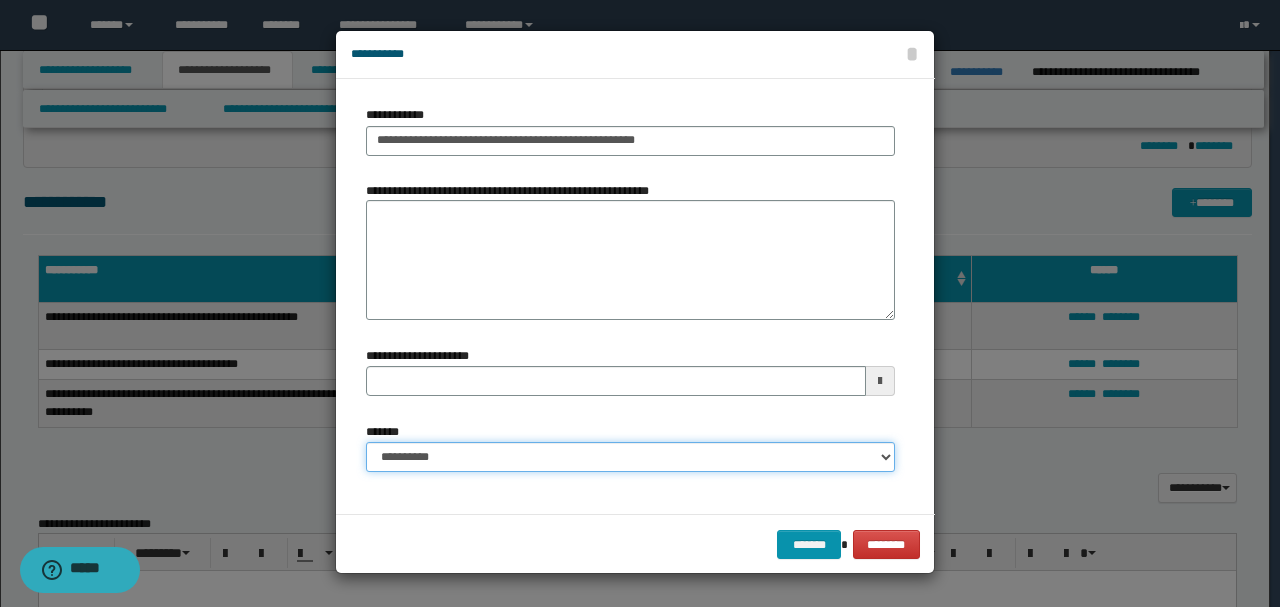 select on "*" 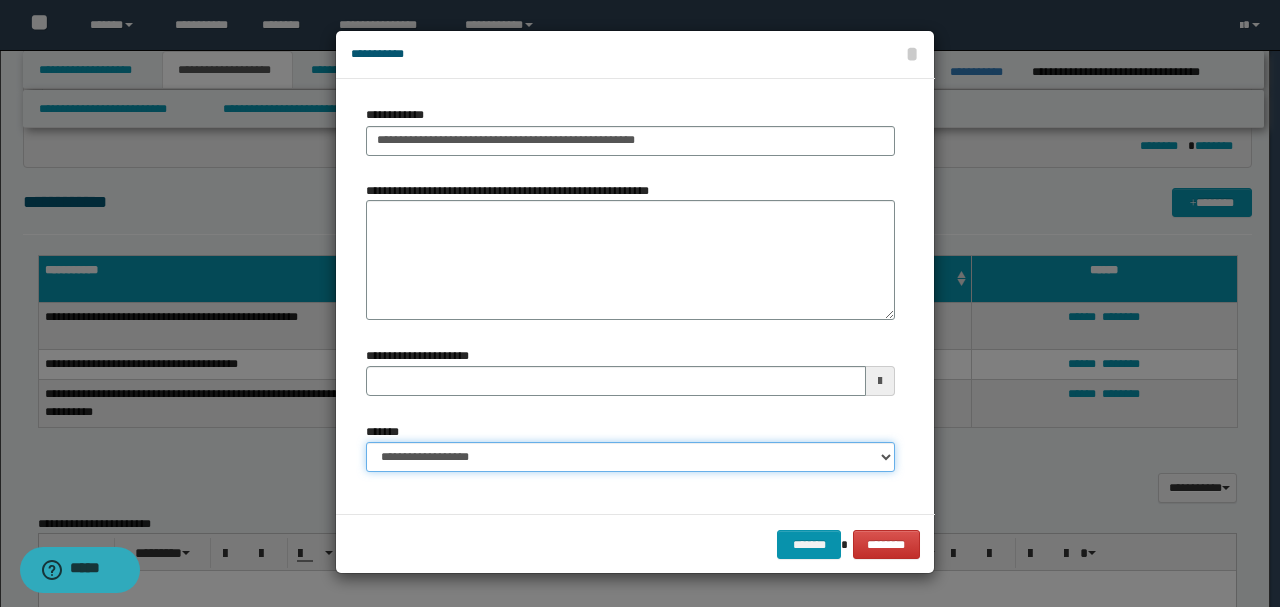 click on "**********" at bounding box center [630, 457] 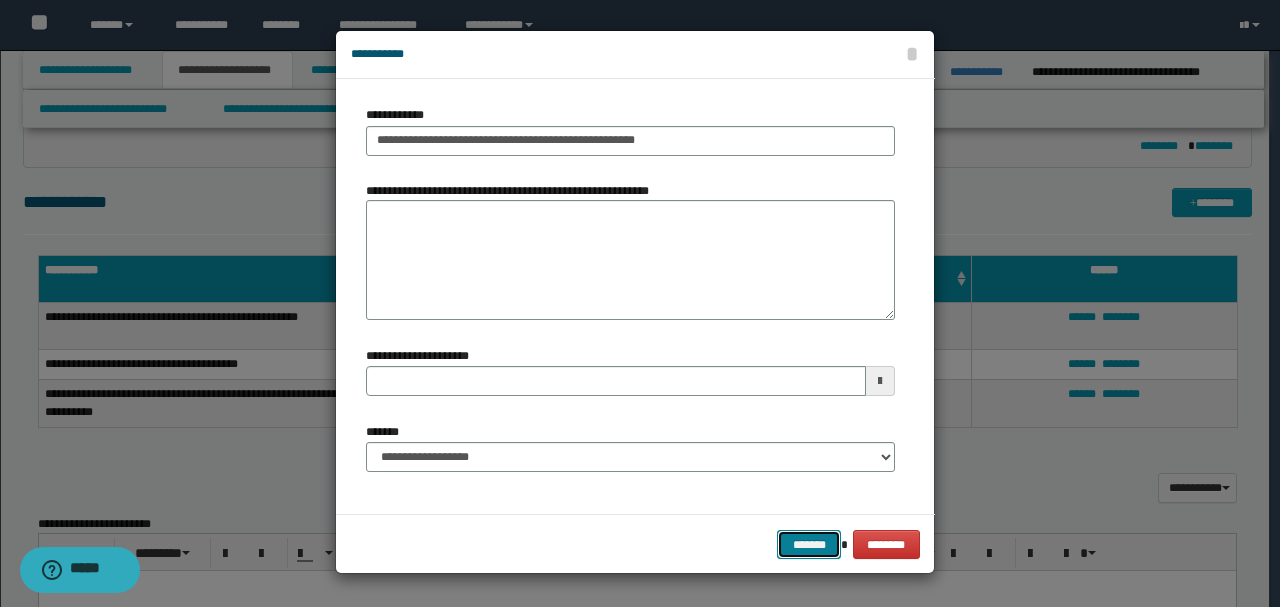click on "*******" at bounding box center (809, 544) 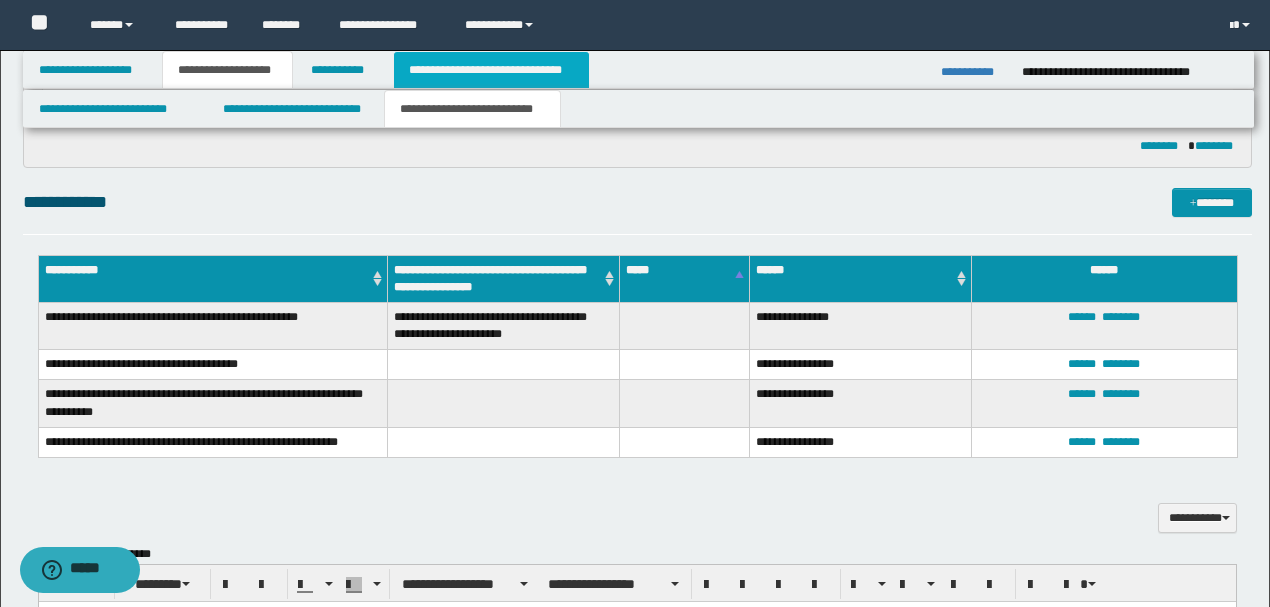 click on "**********" at bounding box center (491, 70) 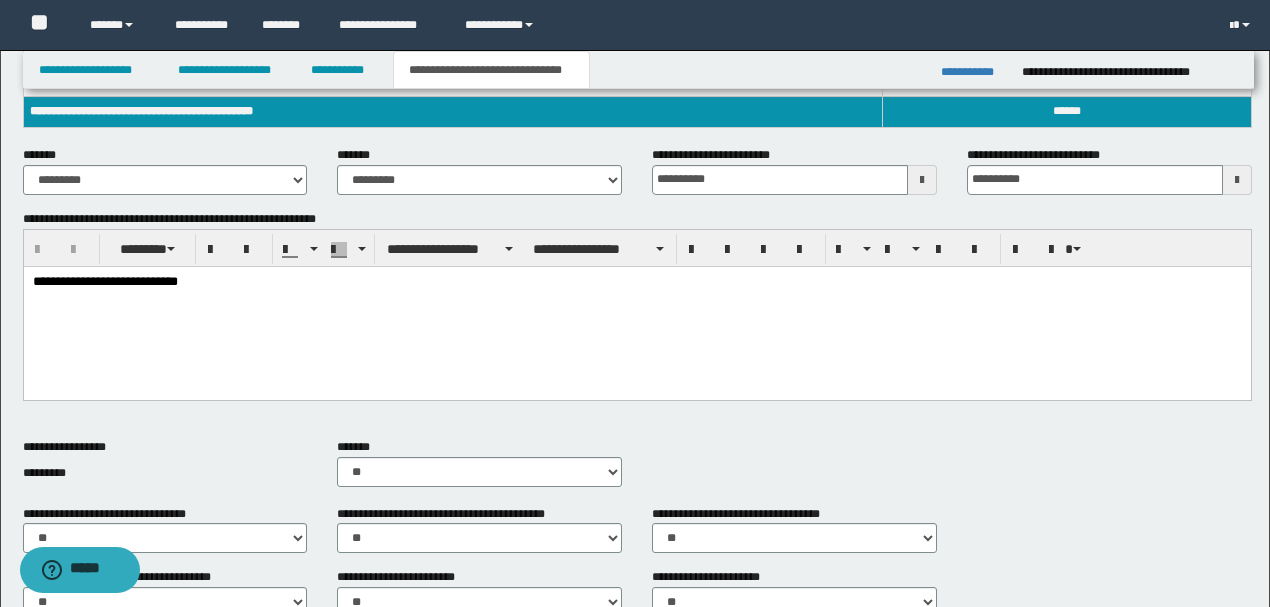 scroll, scrollTop: 60, scrollLeft: 0, axis: vertical 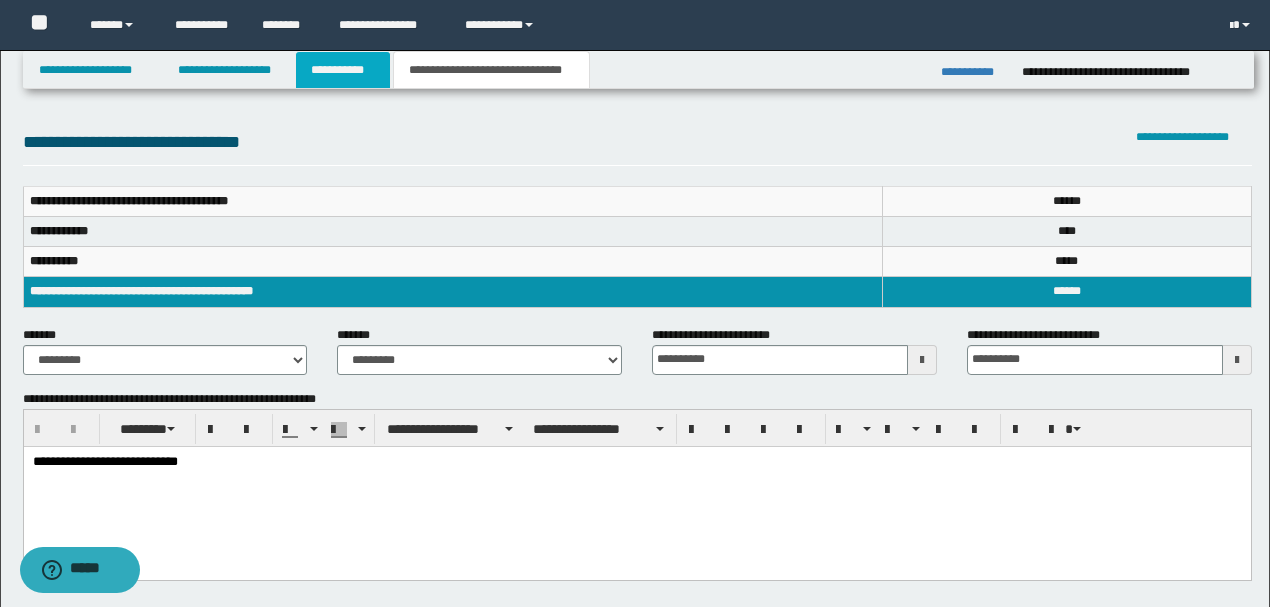click on "**********" at bounding box center (343, 70) 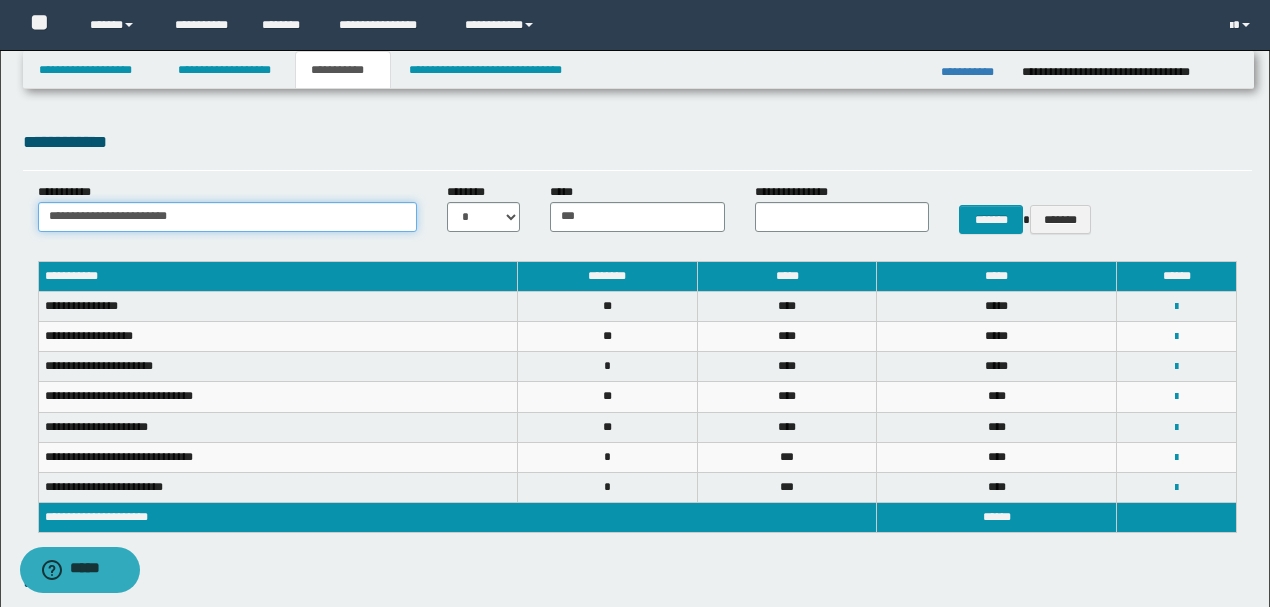 click on "**********" at bounding box center [228, 217] 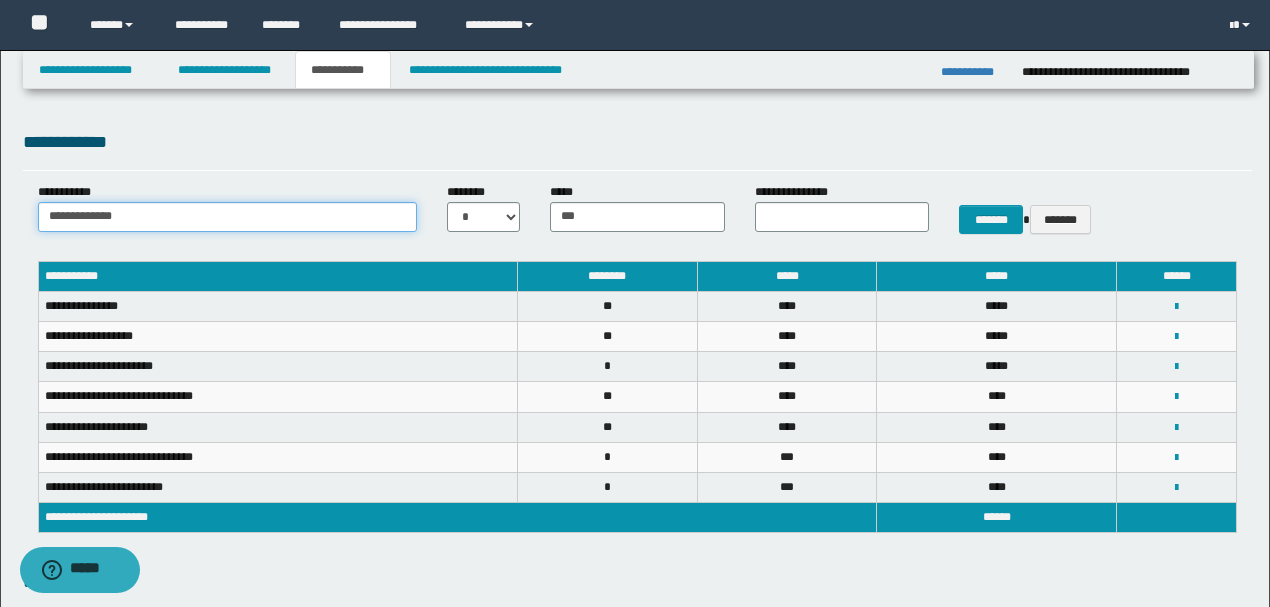 type on "**********" 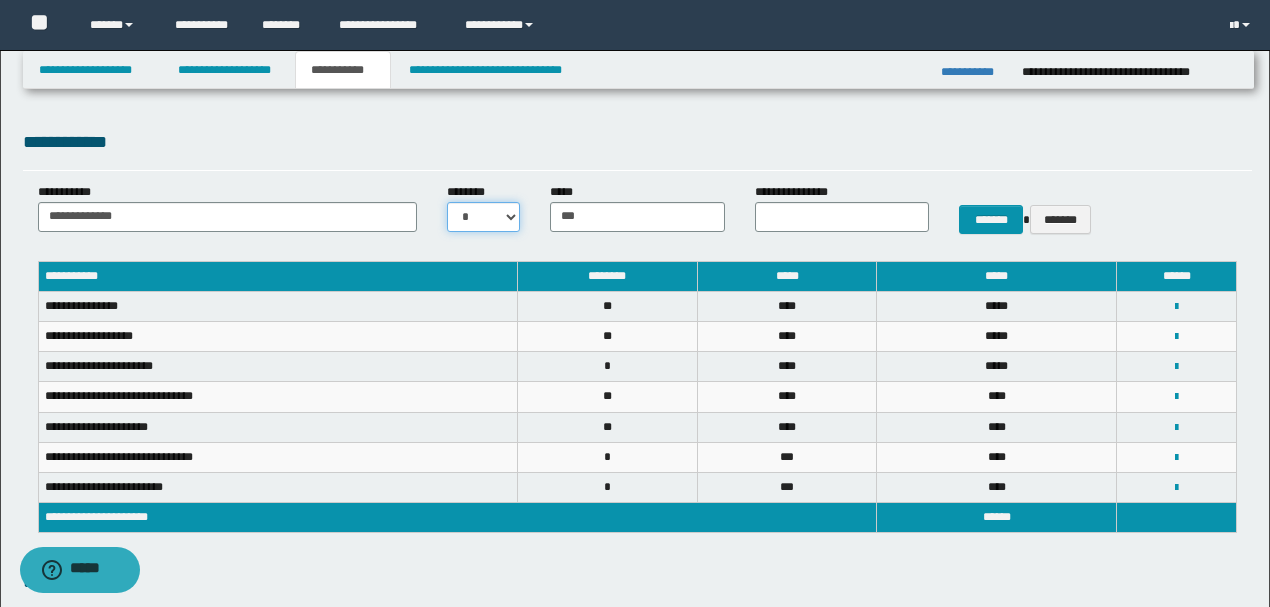 click on "*
*
*
*
*
*
*
*
*
**
**
**
**
**" at bounding box center (483, 217) 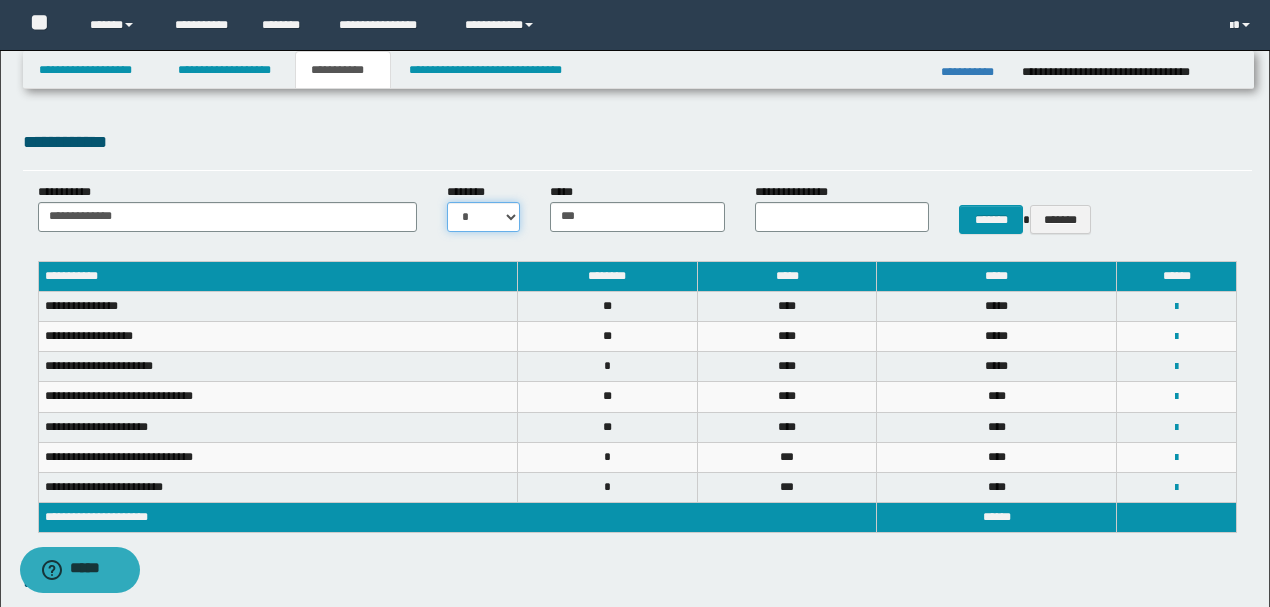 select on "*" 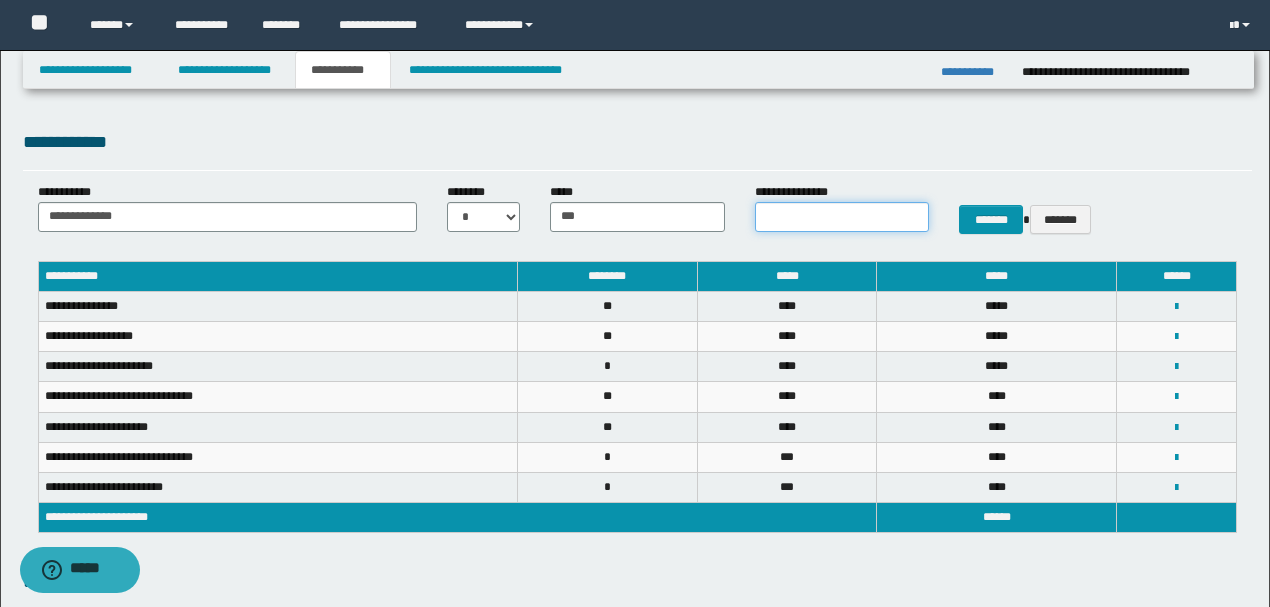 click on "**********" at bounding box center (842, 217) 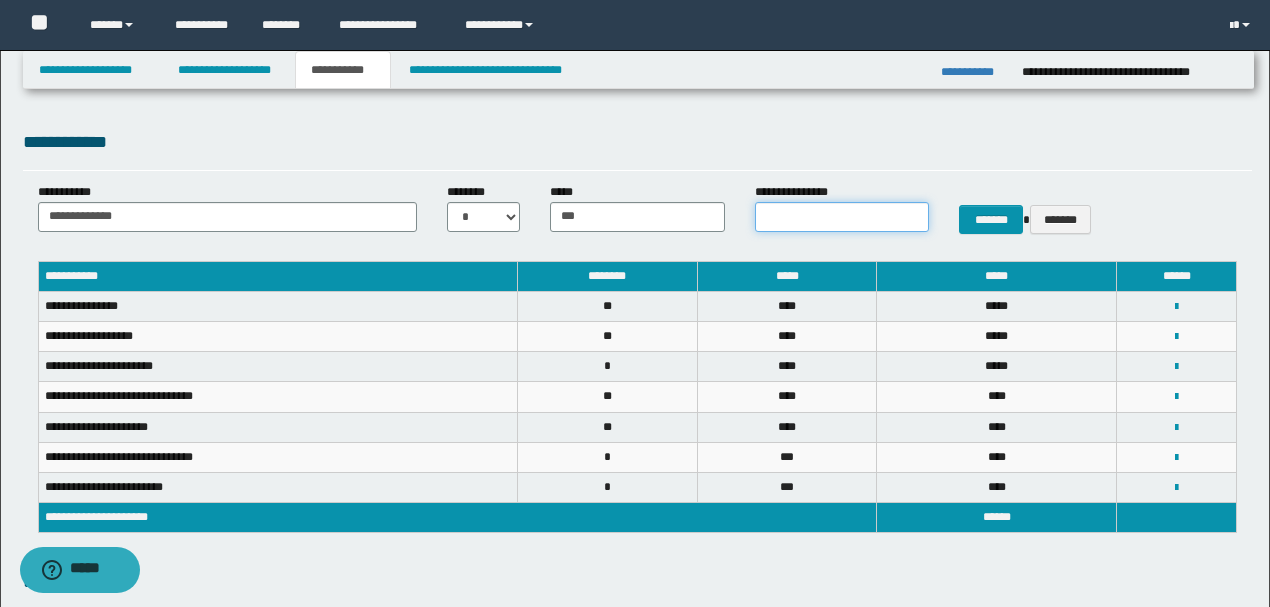 type on "*" 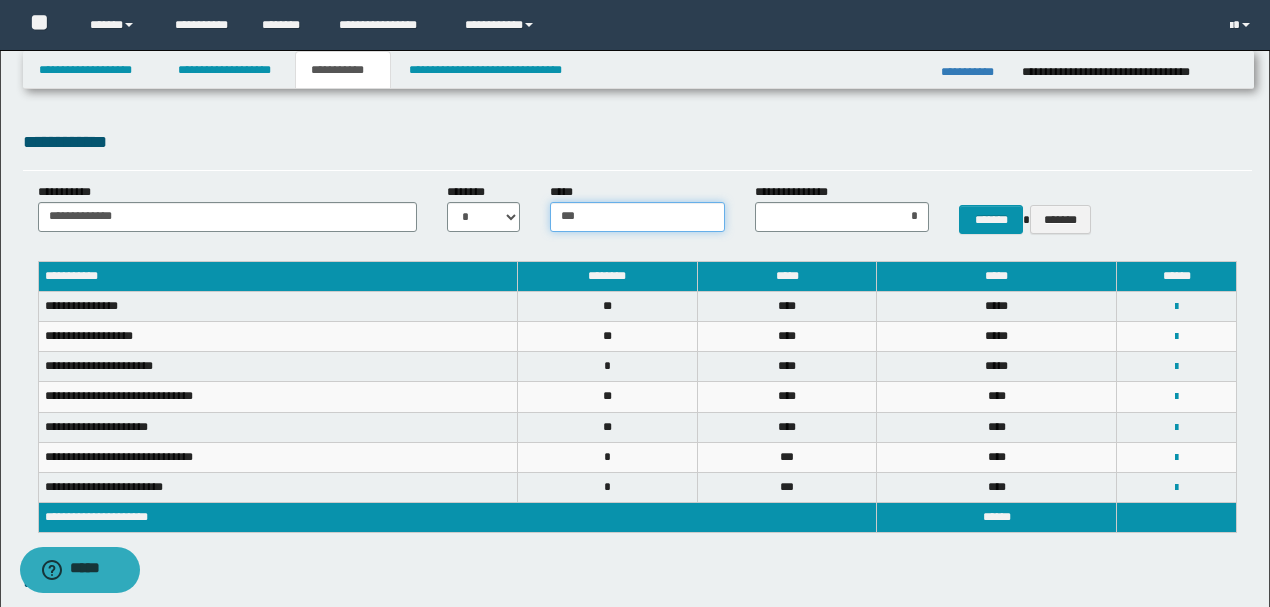 click on "***" at bounding box center (637, 217) 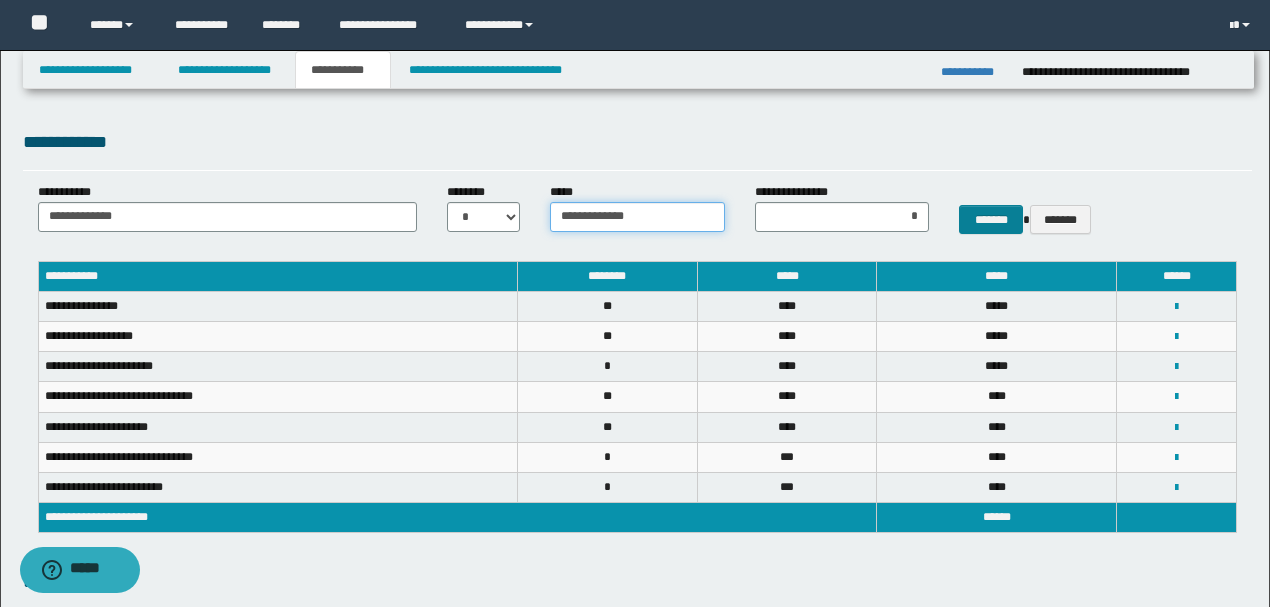 type on "**********" 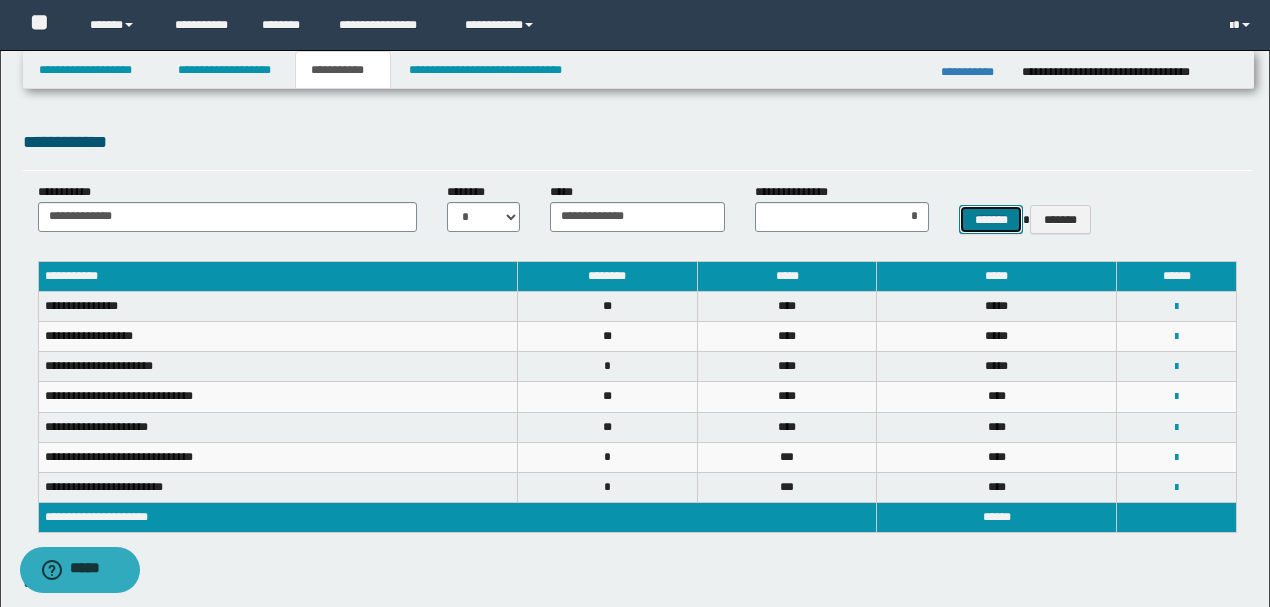 click on "*******" at bounding box center (991, 219) 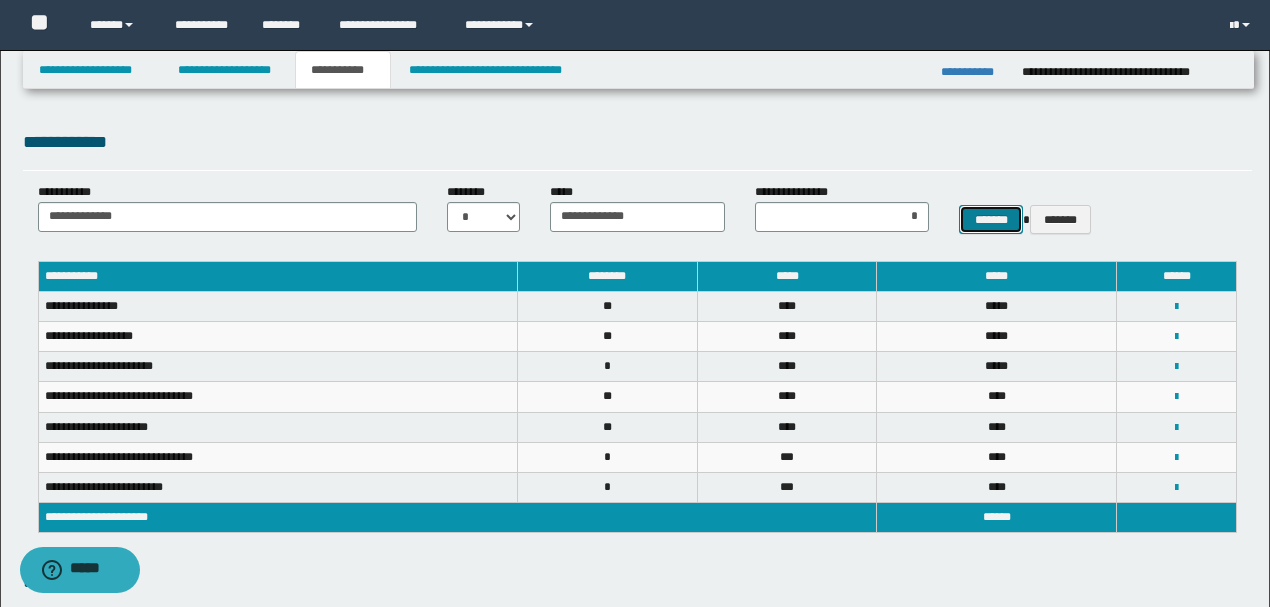 type 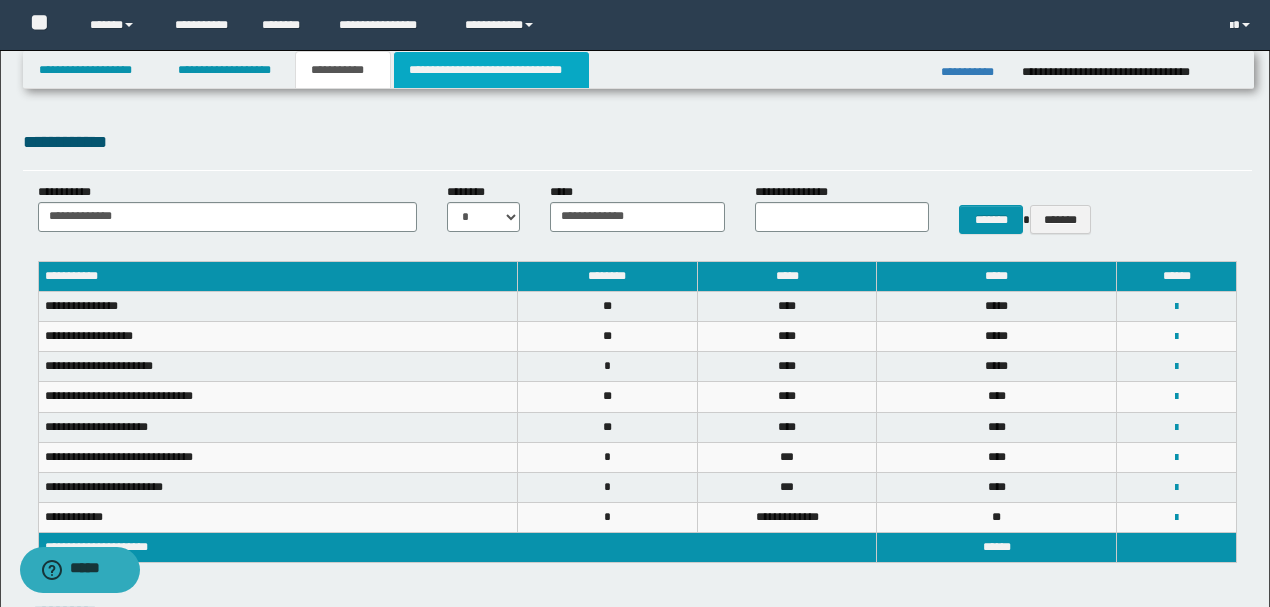 click on "**********" at bounding box center (491, 70) 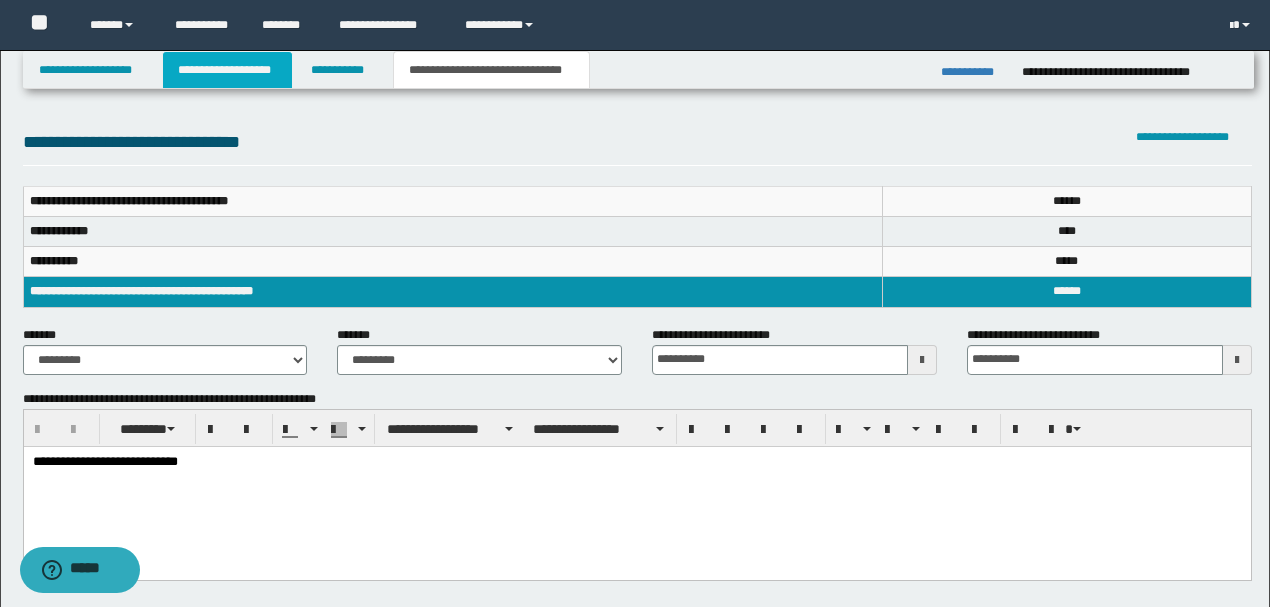 click on "**********" at bounding box center [227, 70] 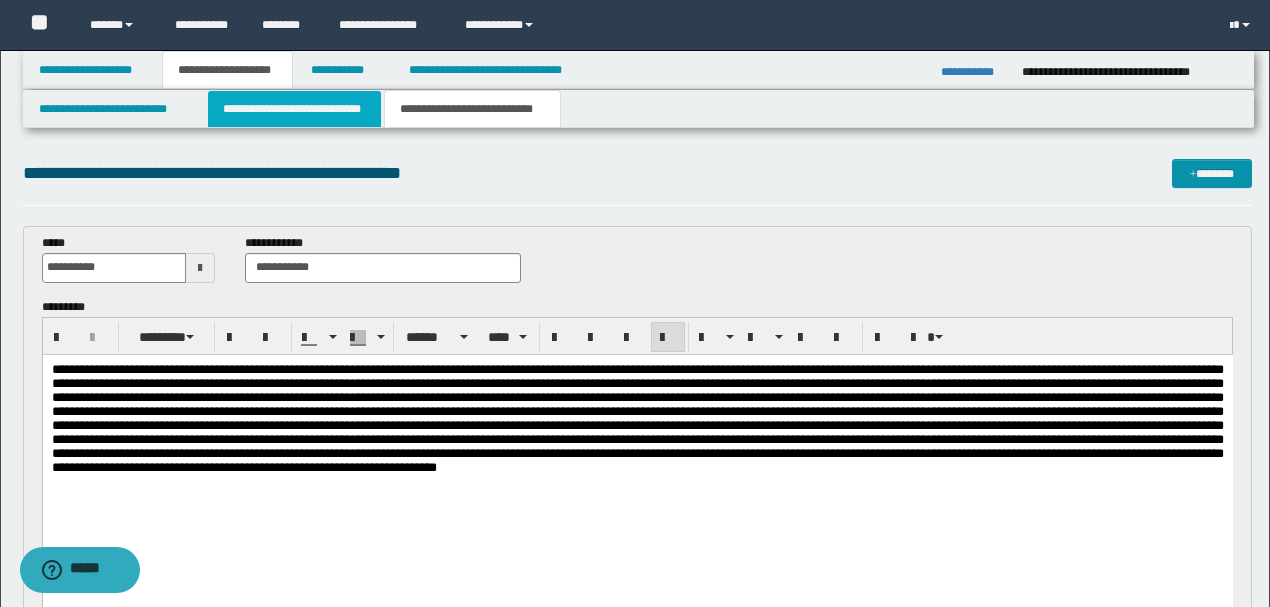 click on "**********" at bounding box center (294, 109) 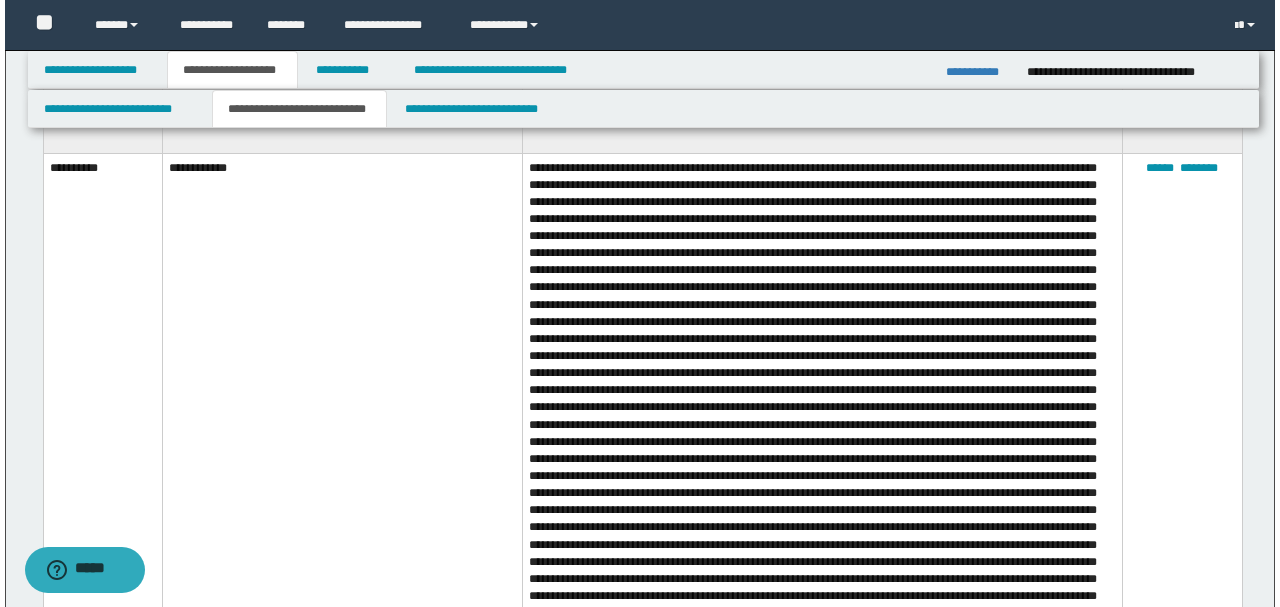 scroll, scrollTop: 666, scrollLeft: 0, axis: vertical 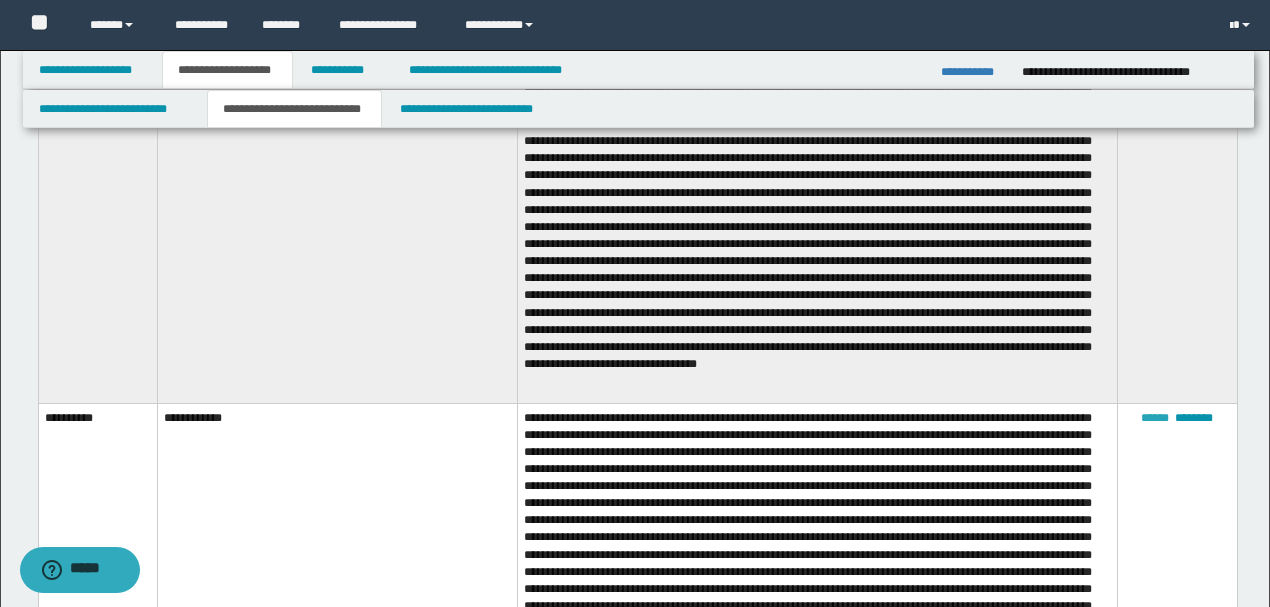 click on "******" at bounding box center [1155, 418] 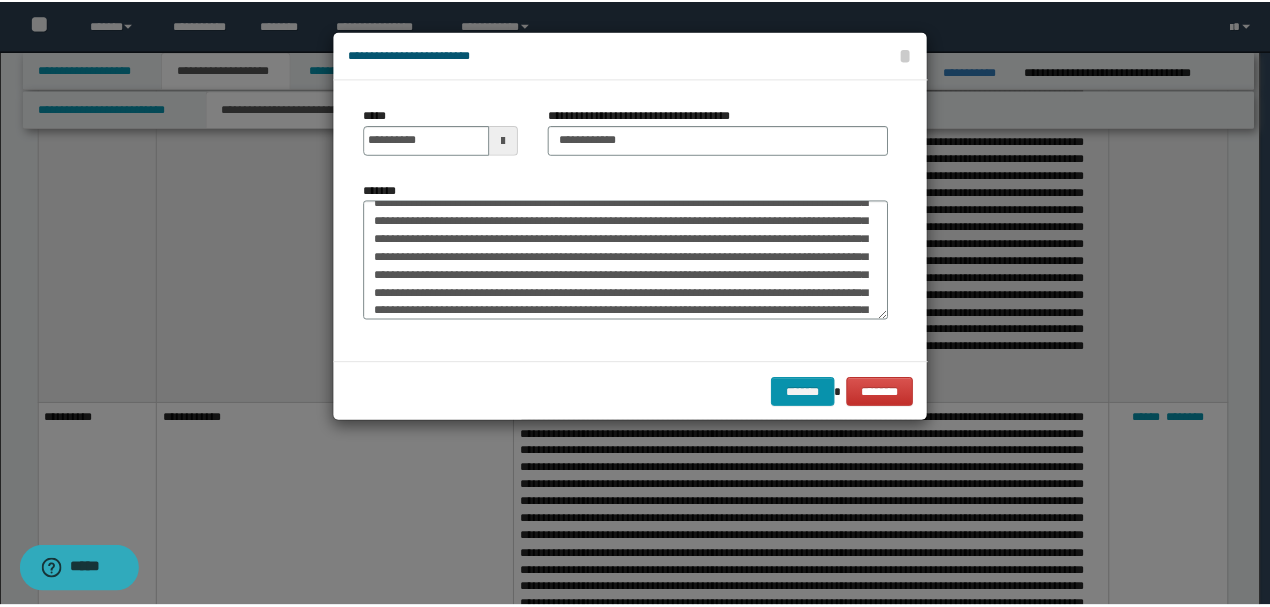scroll, scrollTop: 186, scrollLeft: 0, axis: vertical 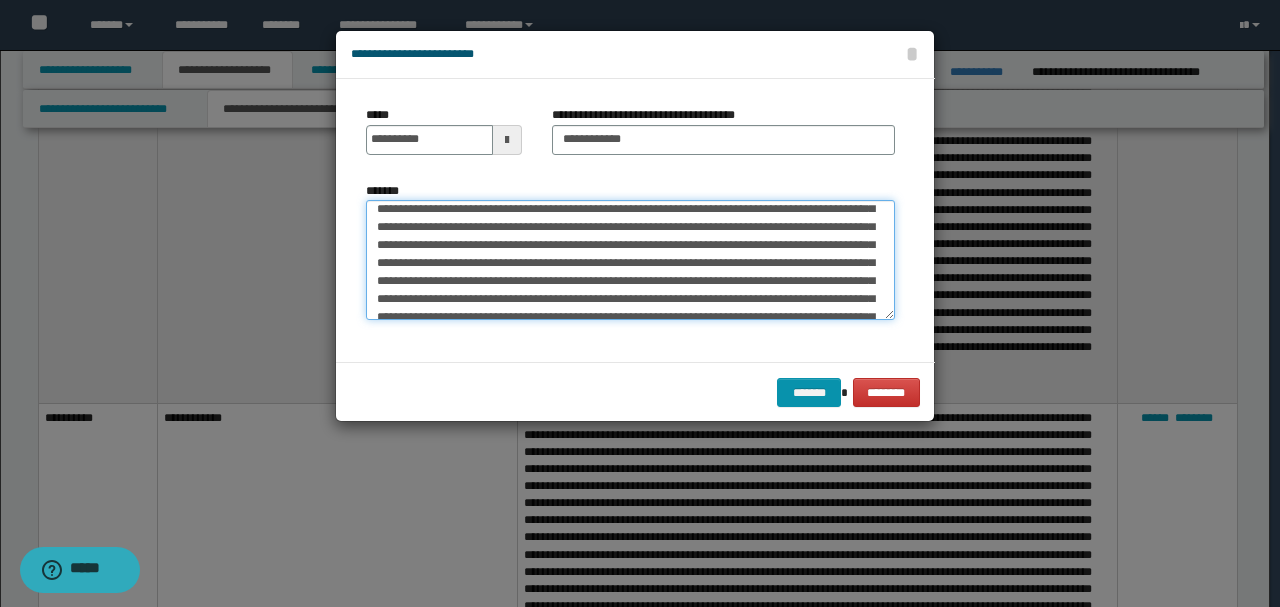 drag, startPoint x: 625, startPoint y: 243, endPoint x: 769, endPoint y: 253, distance: 144.3468 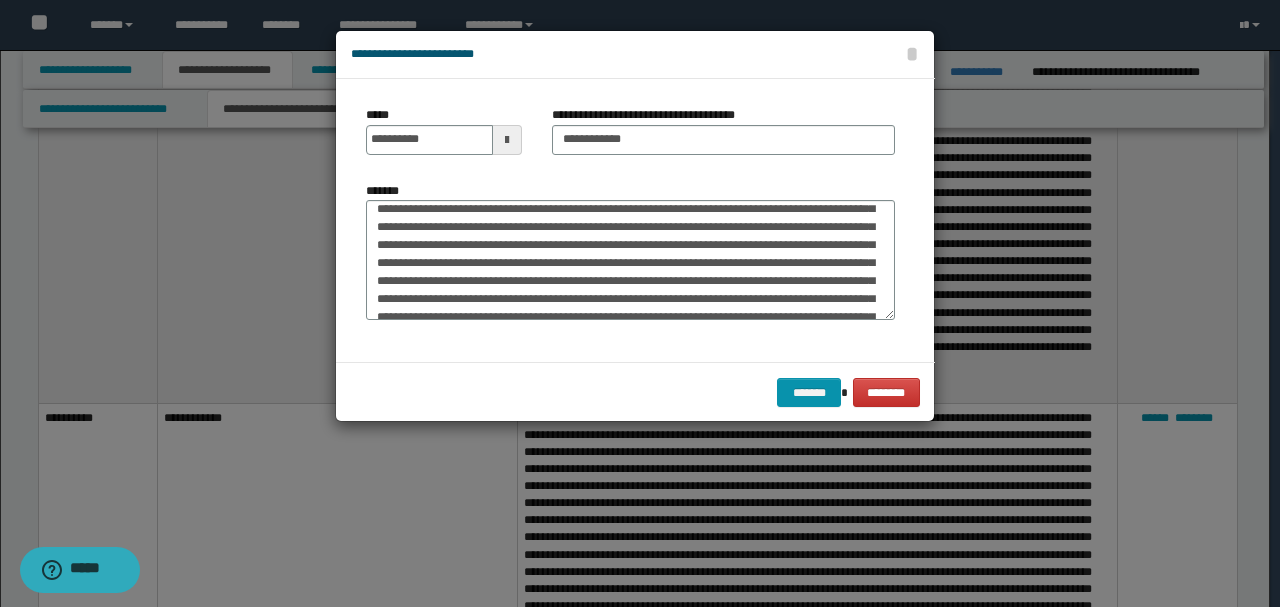 click on "**********" at bounding box center (630, 220) 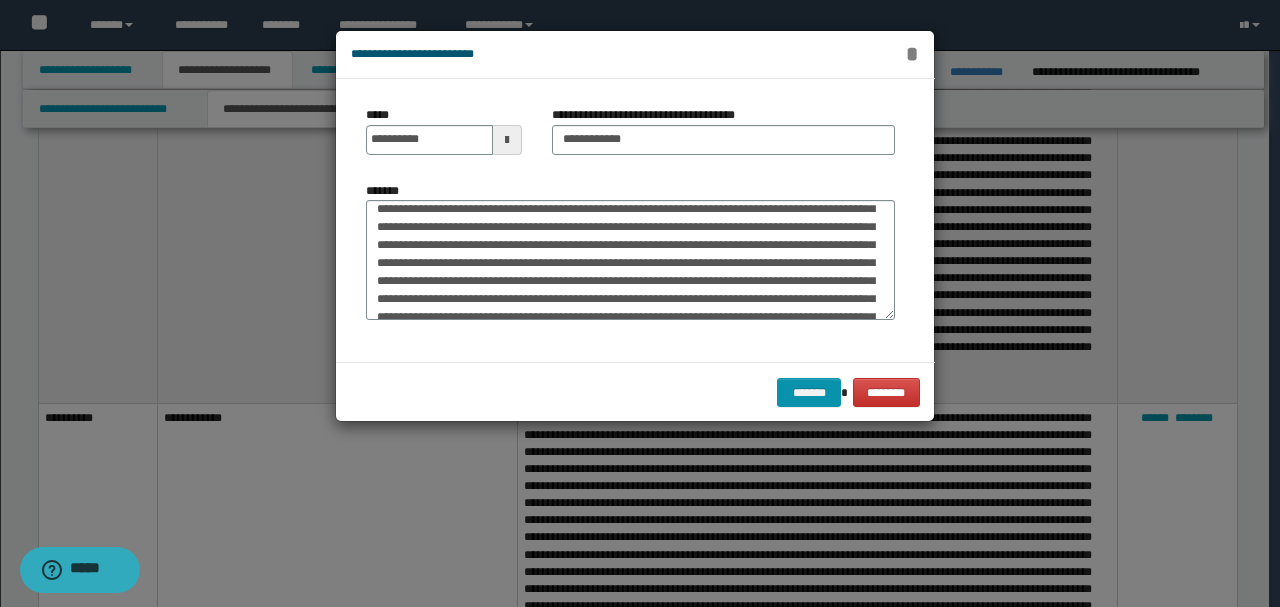 click on "*" at bounding box center [912, 54] 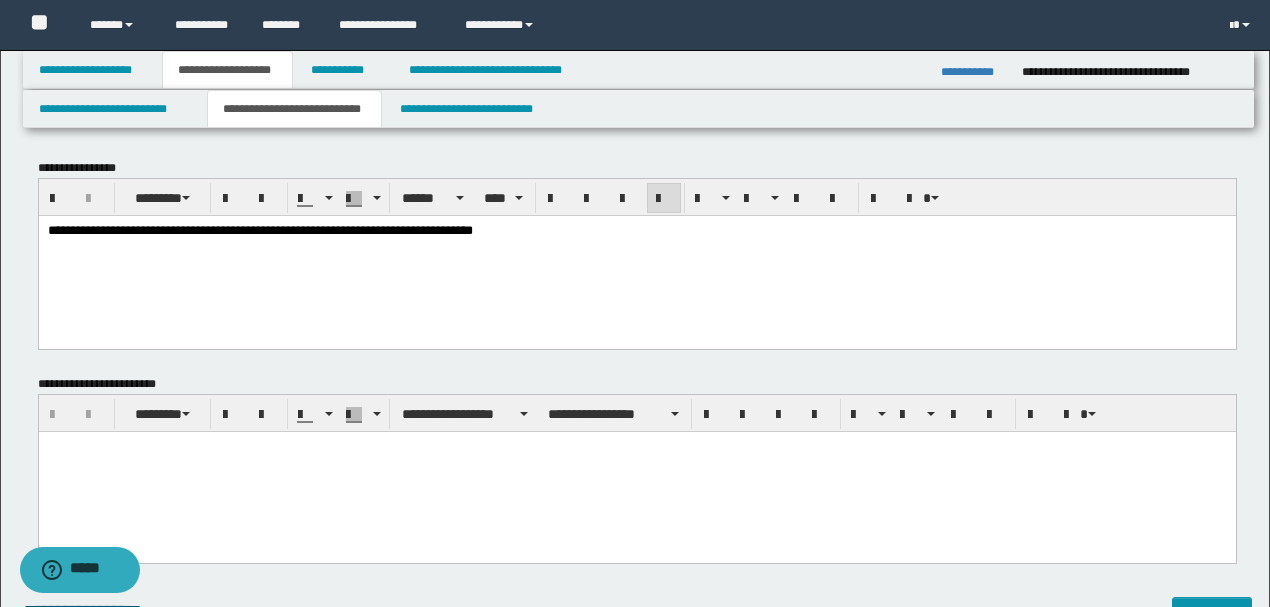 scroll, scrollTop: 0, scrollLeft: 0, axis: both 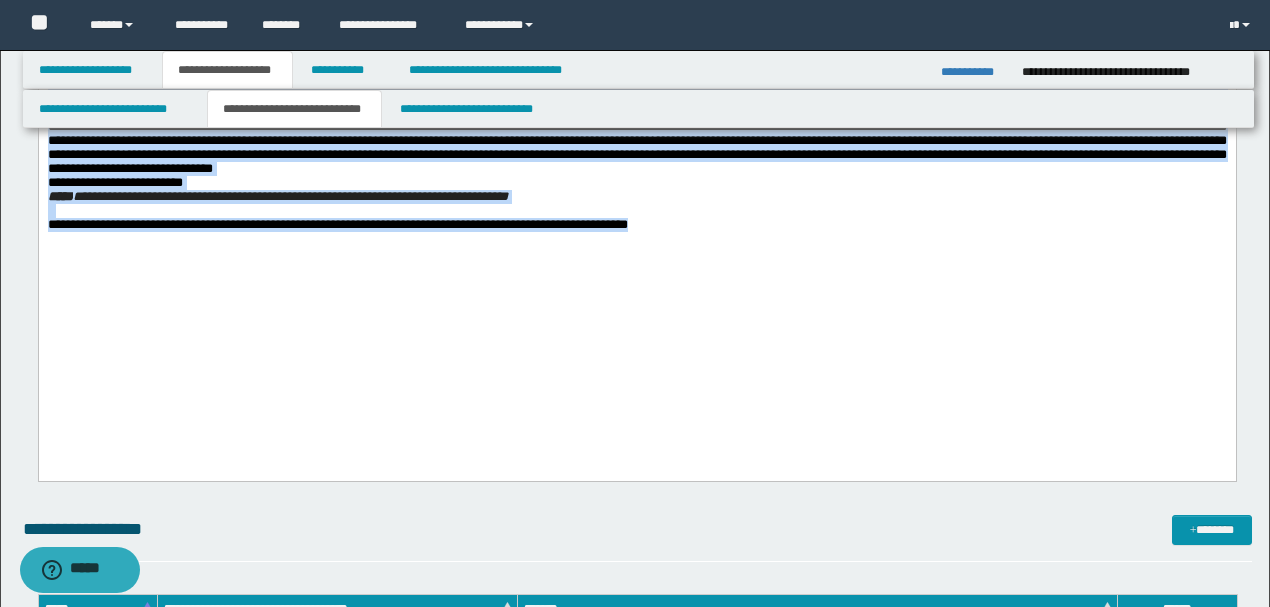 drag, startPoint x: 51, startPoint y: -153, endPoint x: 994, endPoint y: 453, distance: 1120.9304 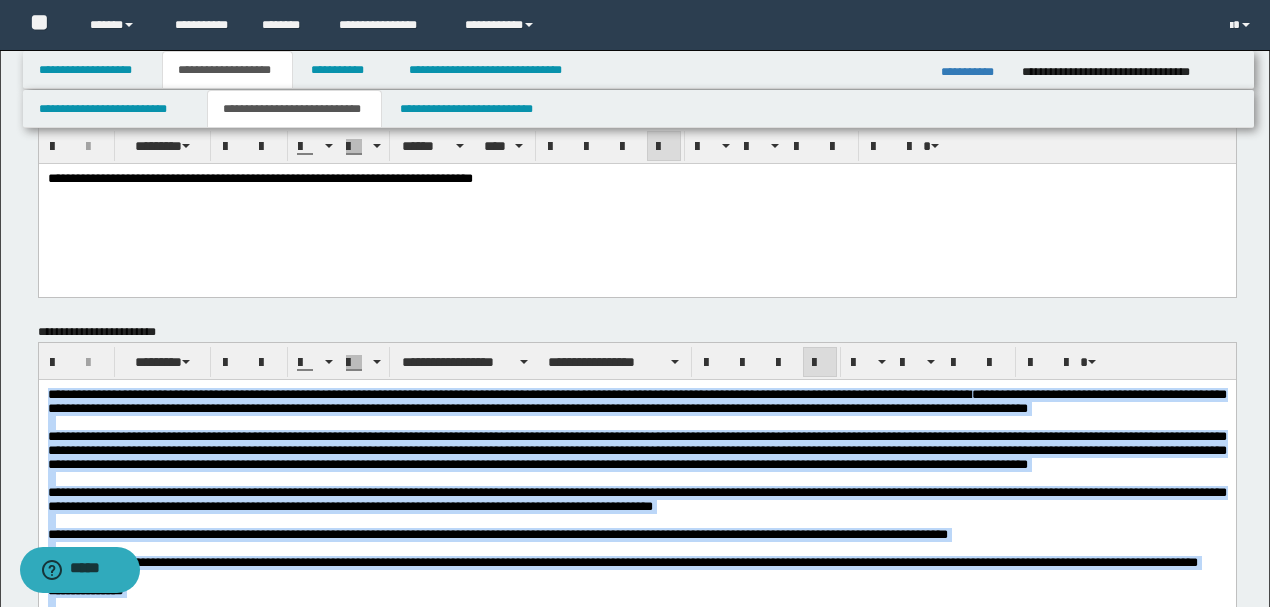 scroll, scrollTop: 0, scrollLeft: 0, axis: both 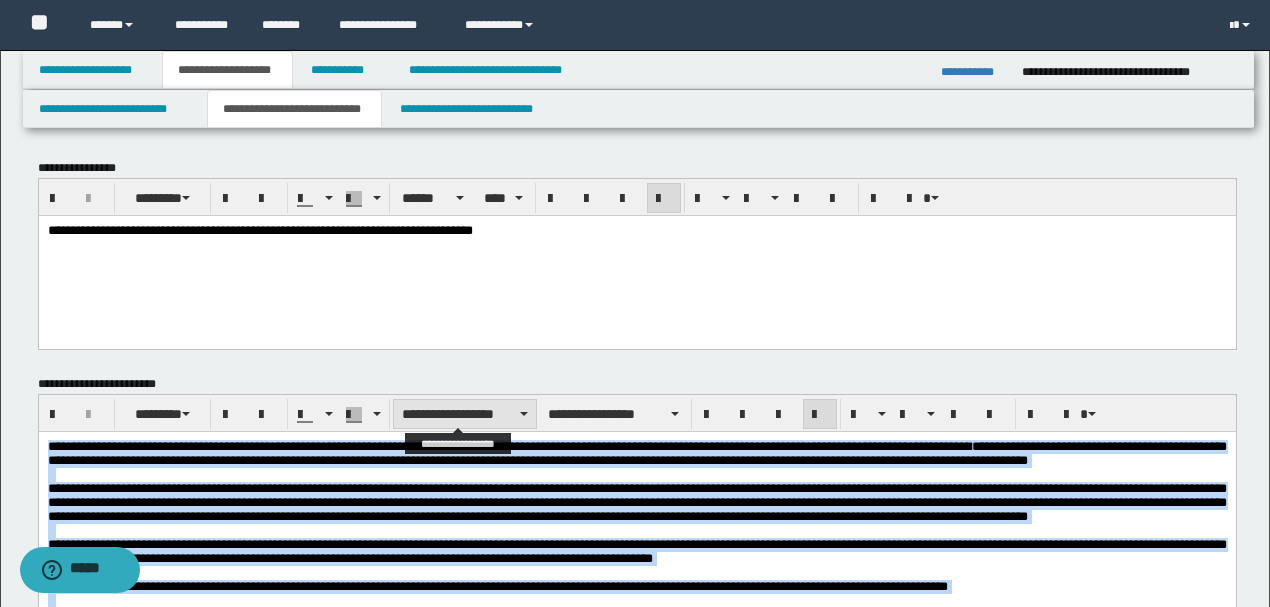 click on "**********" at bounding box center [465, 414] 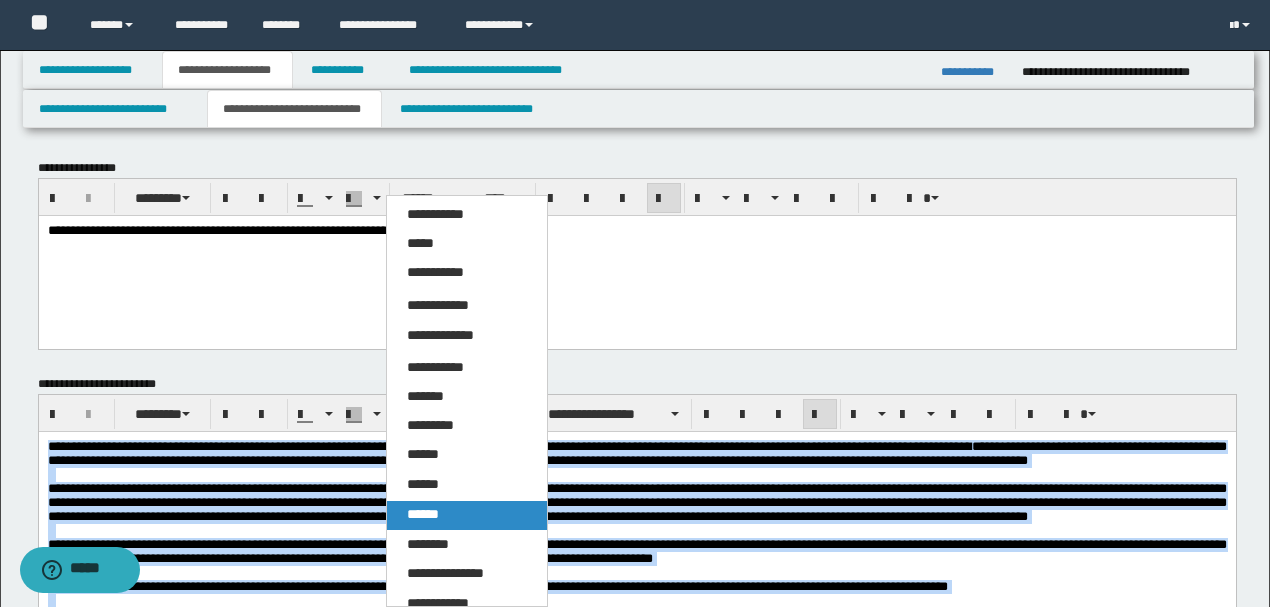 click on "******" at bounding box center (423, 514) 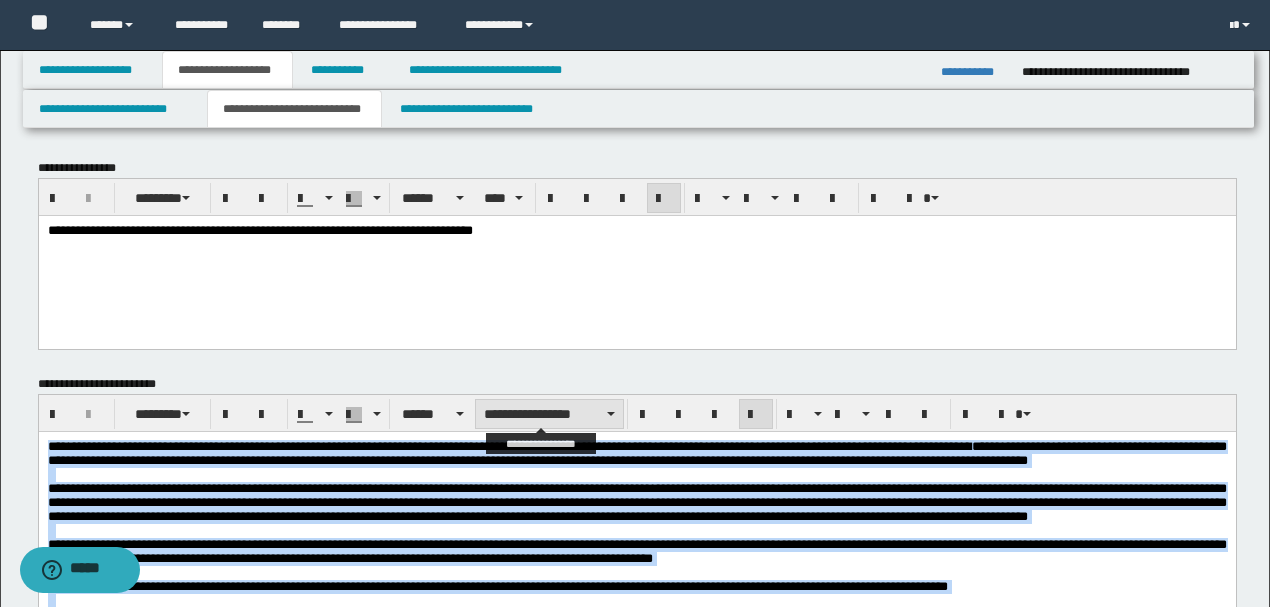 click on "**********" at bounding box center [549, 414] 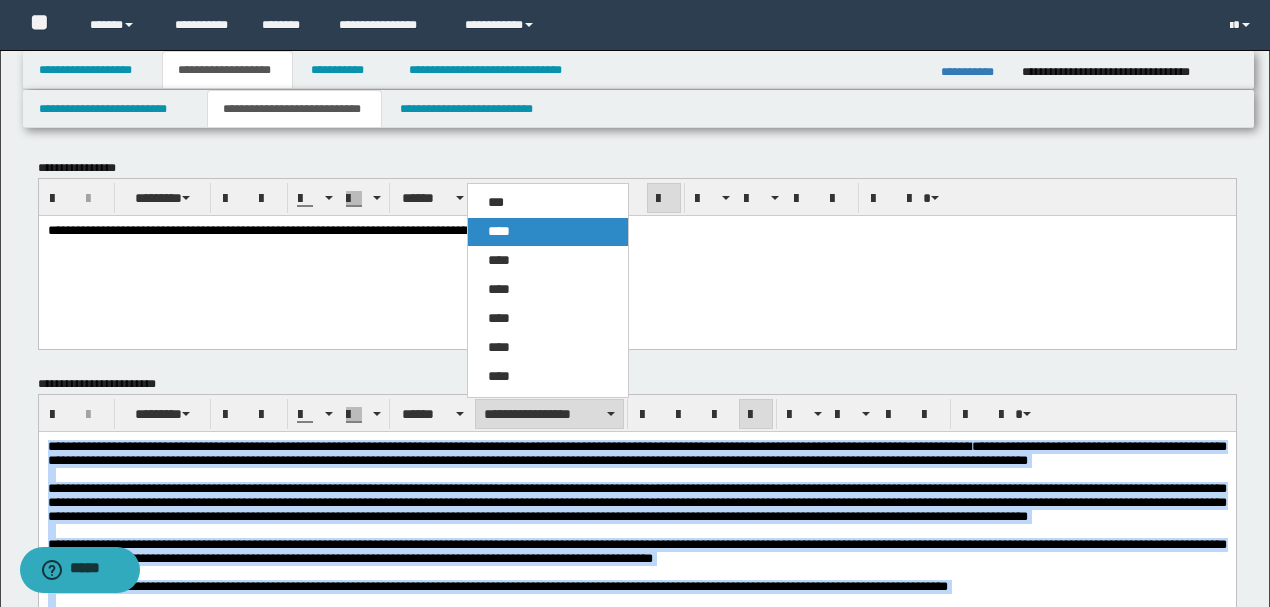 click on "****" at bounding box center [547, 232] 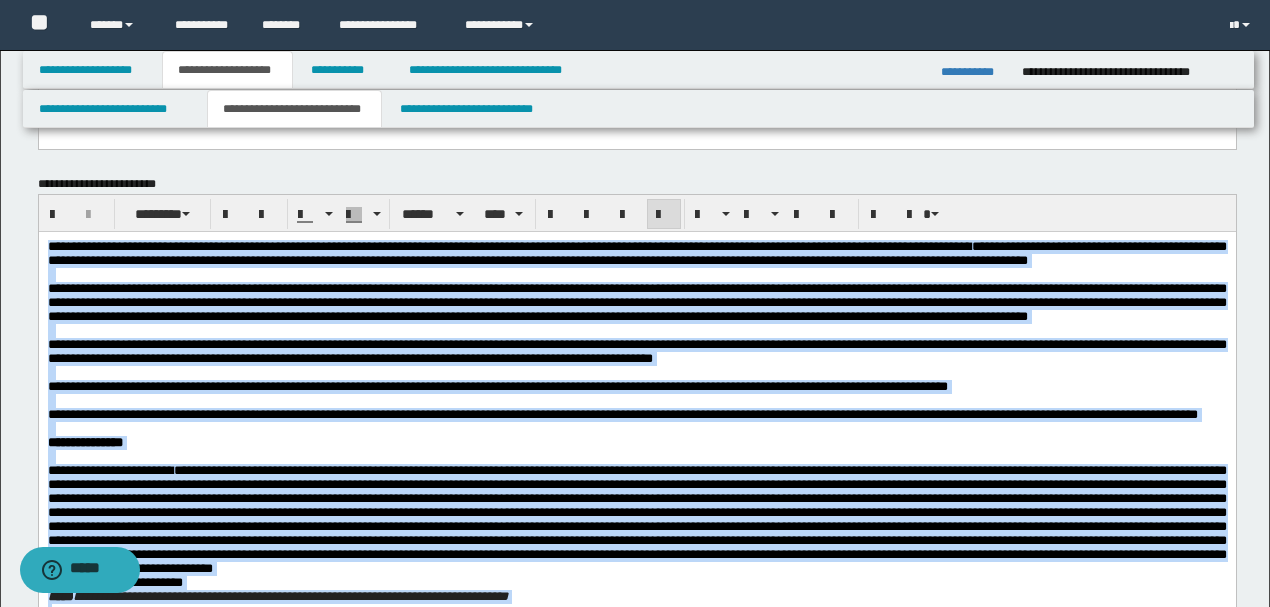 click at bounding box center [636, 373] 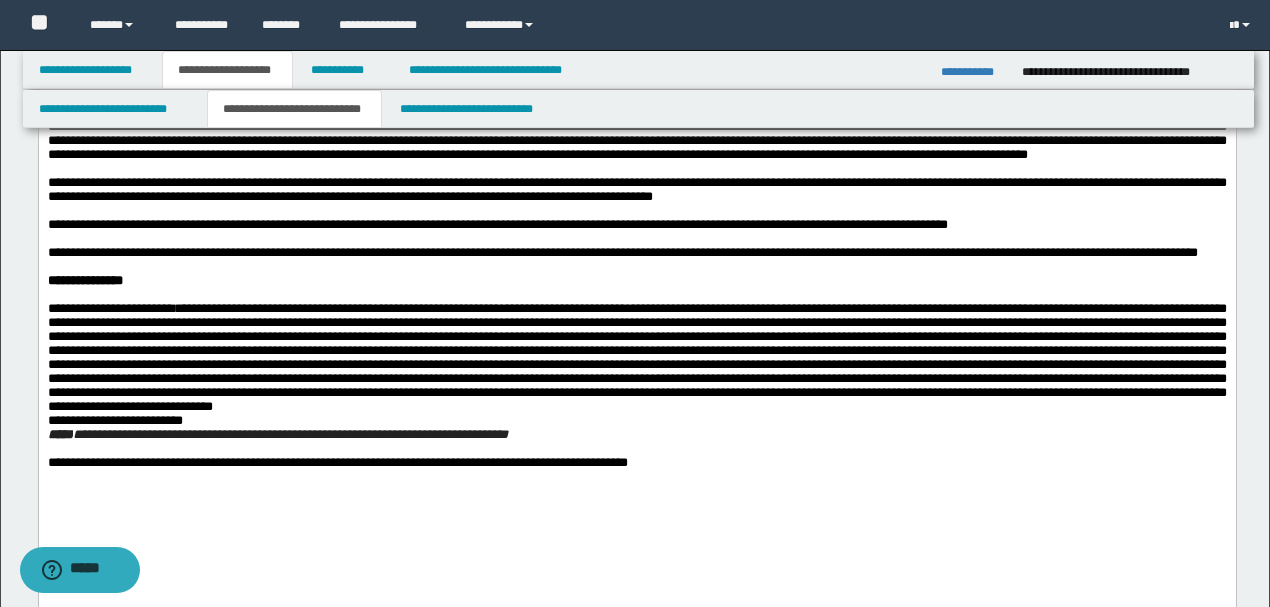 scroll, scrollTop: 400, scrollLeft: 0, axis: vertical 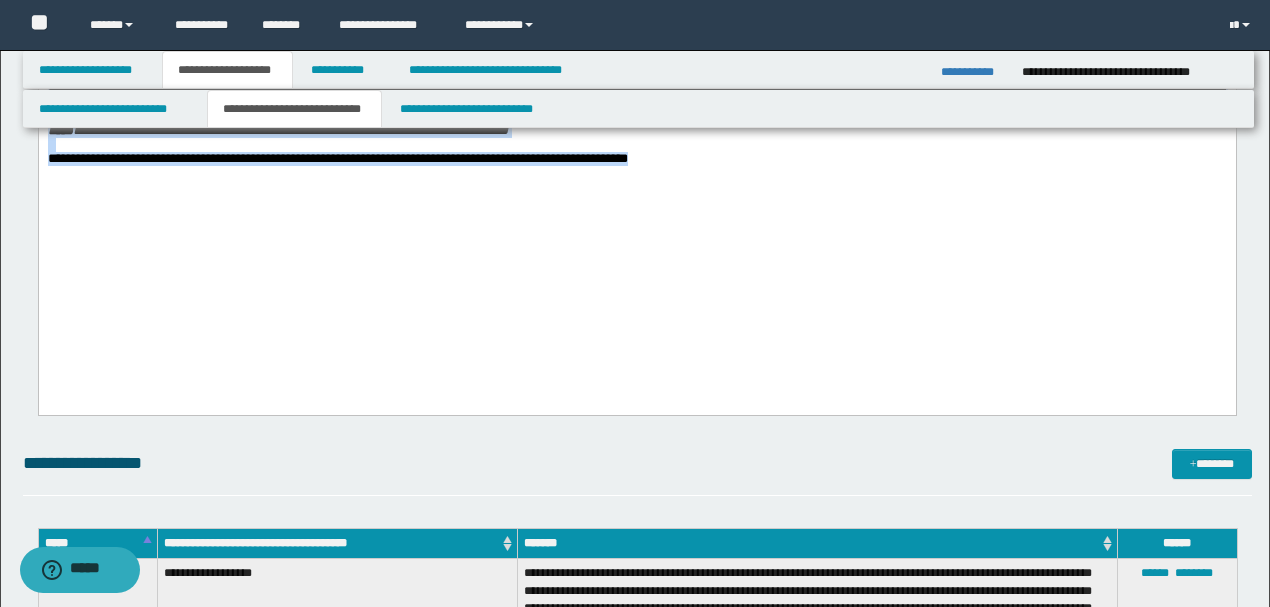 drag, startPoint x: 1141, startPoint y: -15, endPoint x: 1166, endPoint y: 363, distance: 378.8258 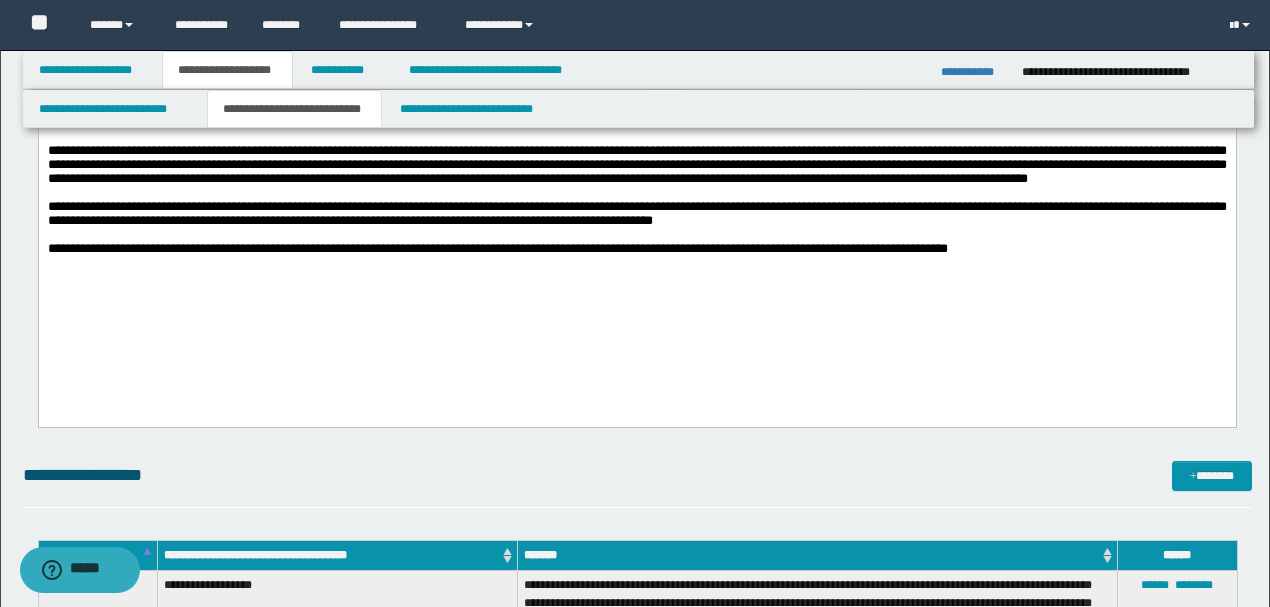 scroll, scrollTop: 333, scrollLeft: 0, axis: vertical 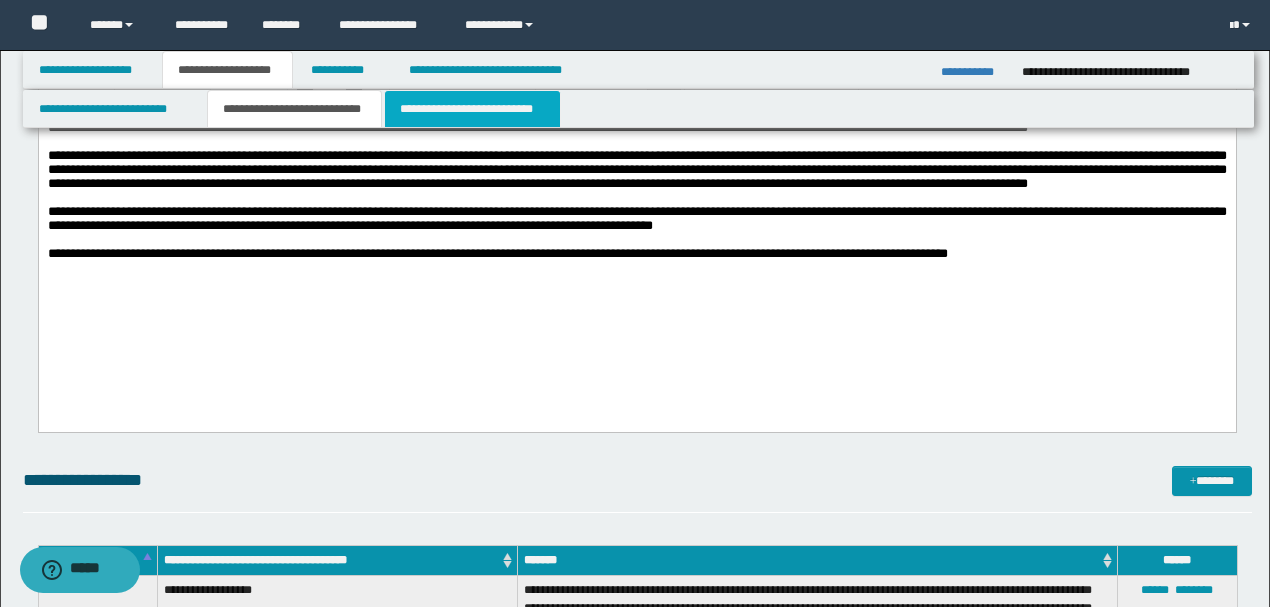 click on "**********" at bounding box center [472, 109] 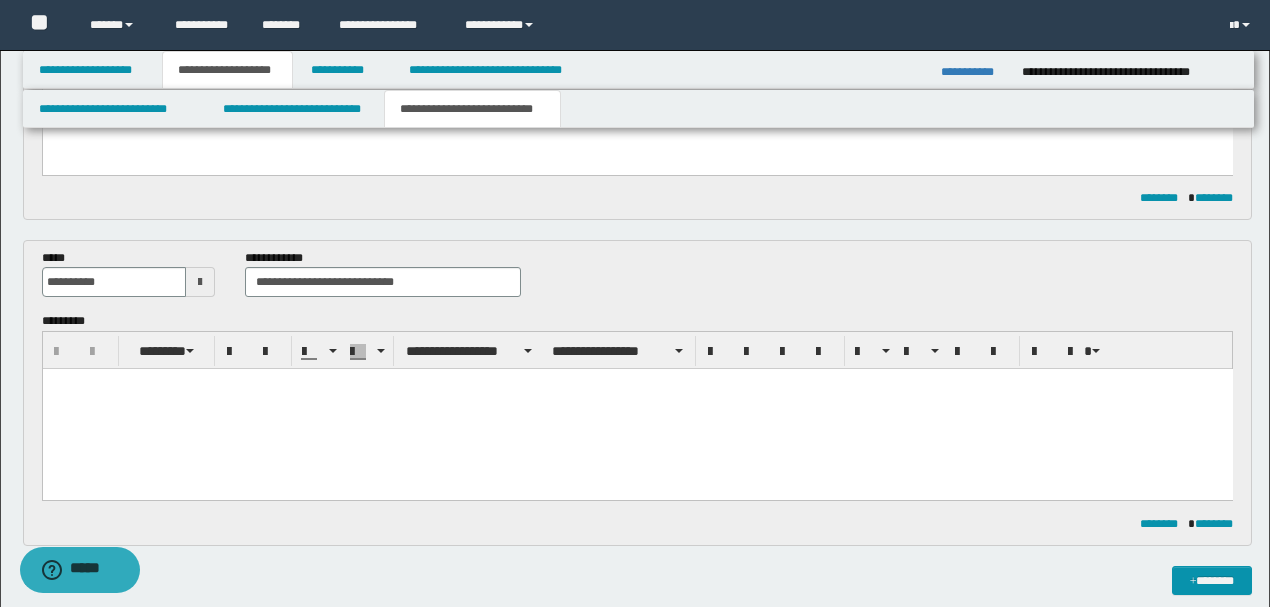 scroll, scrollTop: 466, scrollLeft: 0, axis: vertical 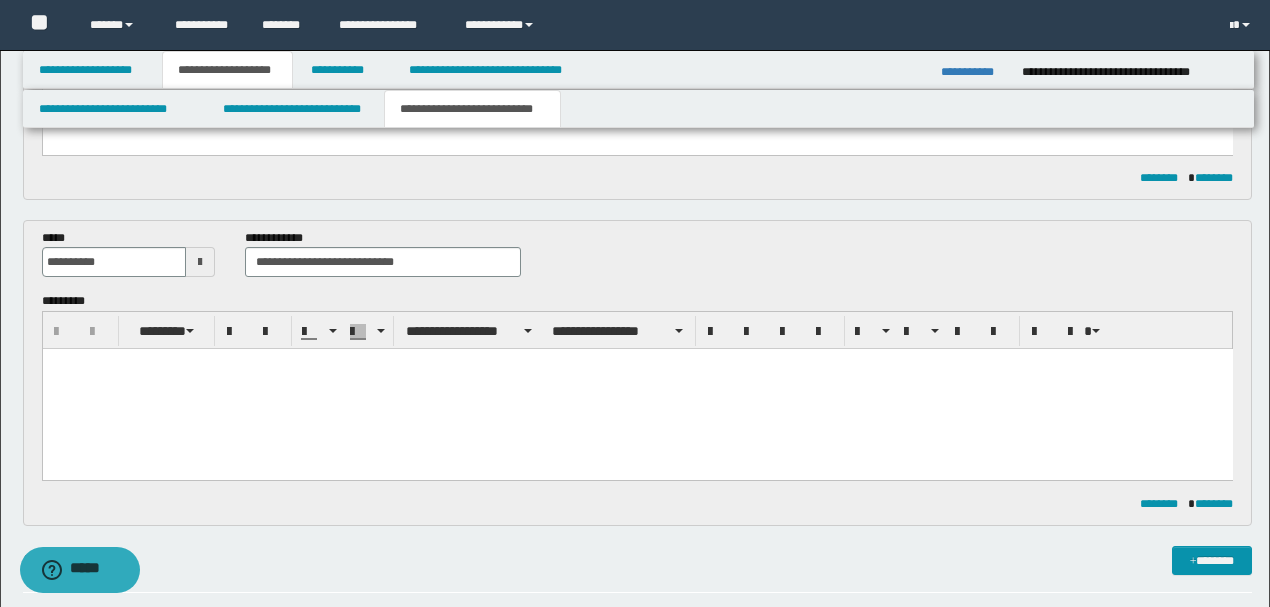 click at bounding box center (637, 389) 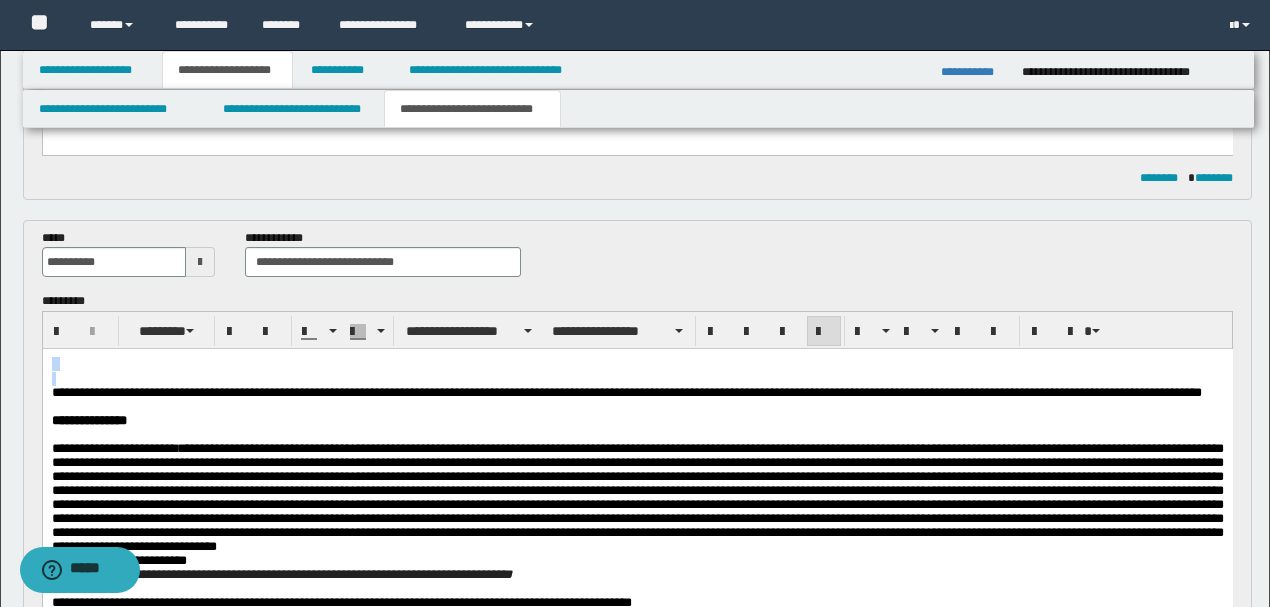 drag, startPoint x: 49, startPoint y: 399, endPoint x: 47, endPoint y: 360, distance: 39.051247 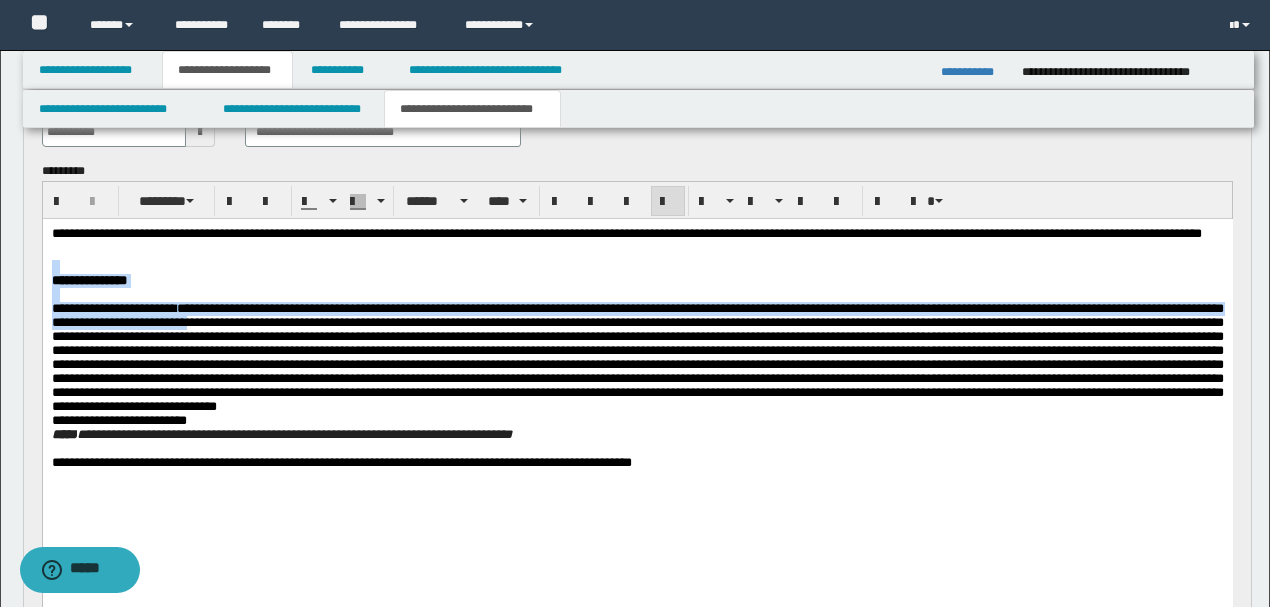 scroll, scrollTop: 600, scrollLeft: 0, axis: vertical 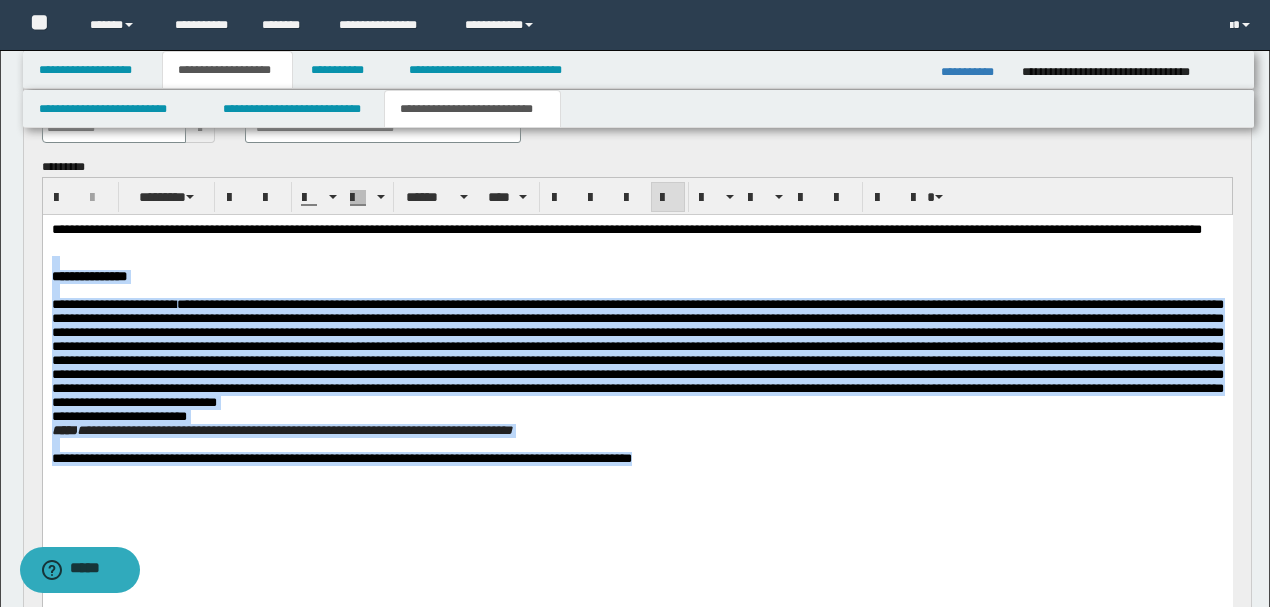 drag, startPoint x: 315, startPoint y: 249, endPoint x: 1003, endPoint y: 547, distance: 749.7653 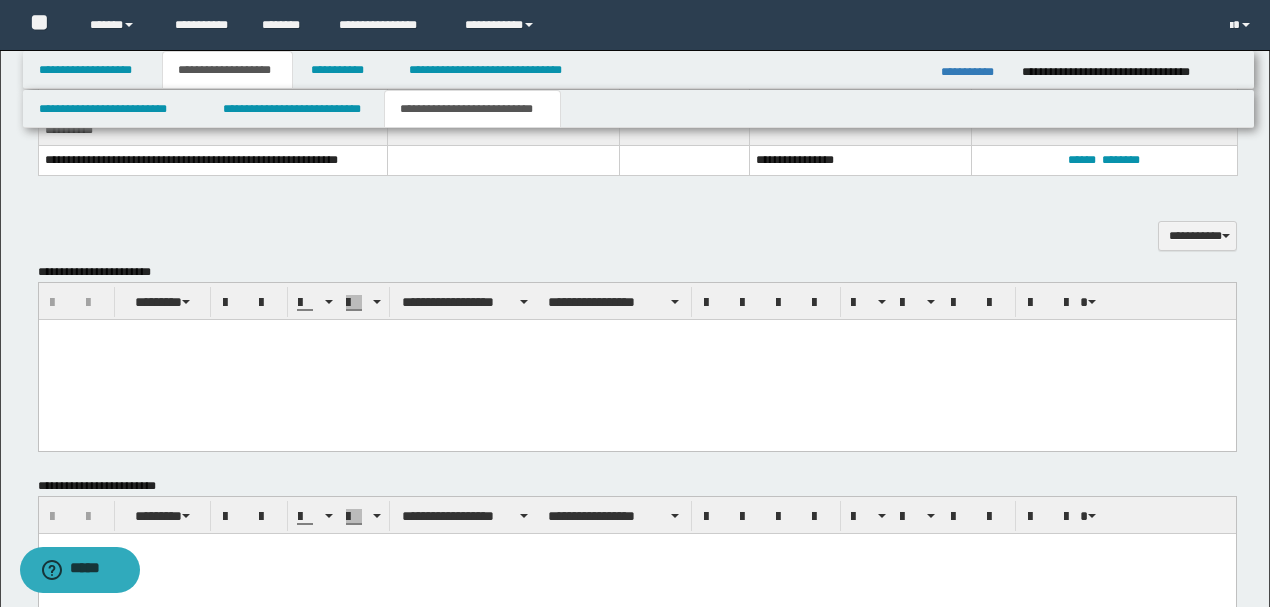 scroll, scrollTop: 1133, scrollLeft: 0, axis: vertical 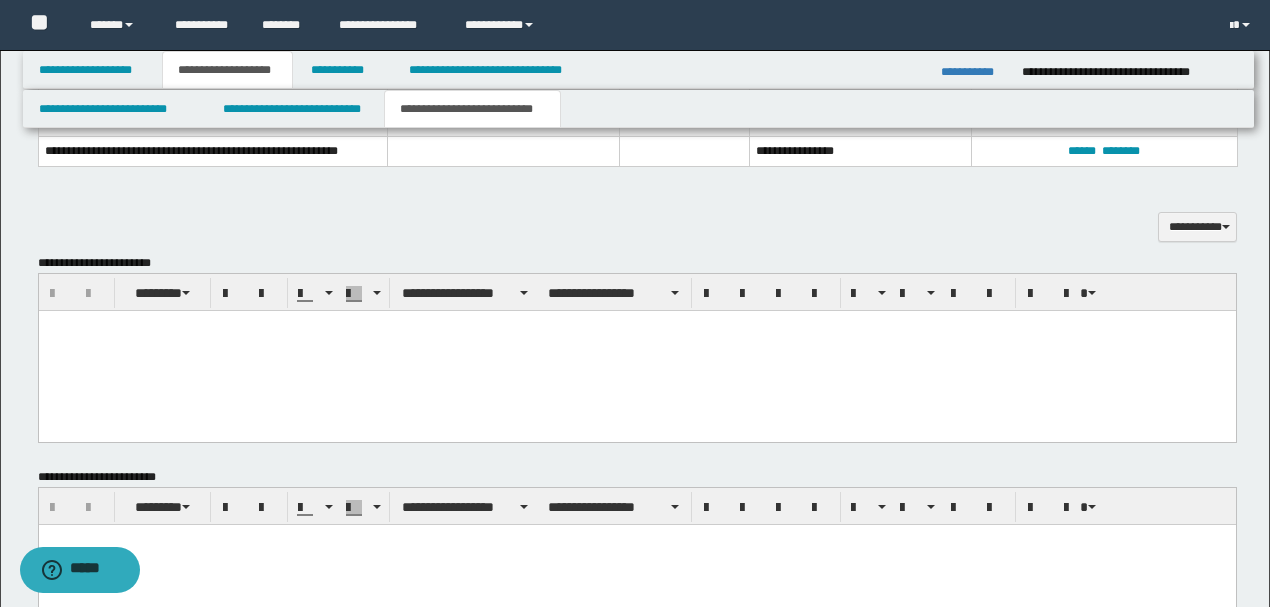 click at bounding box center (636, 350) 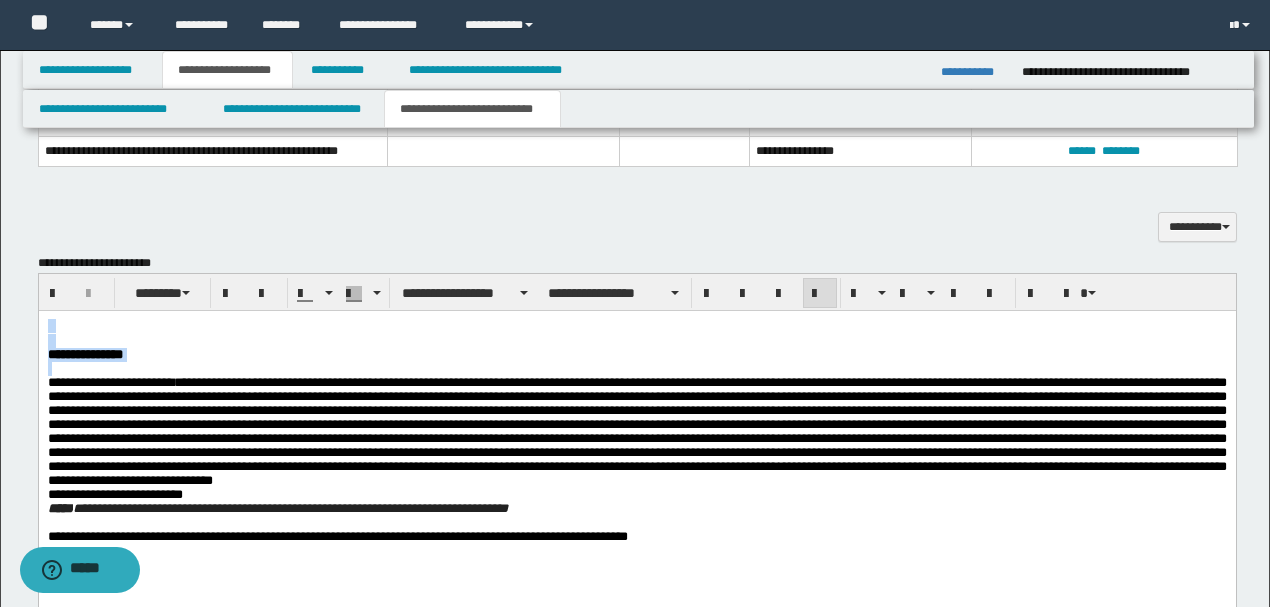 drag, startPoint x: 46, startPoint y: 394, endPoint x: 46, endPoint y: 326, distance: 68 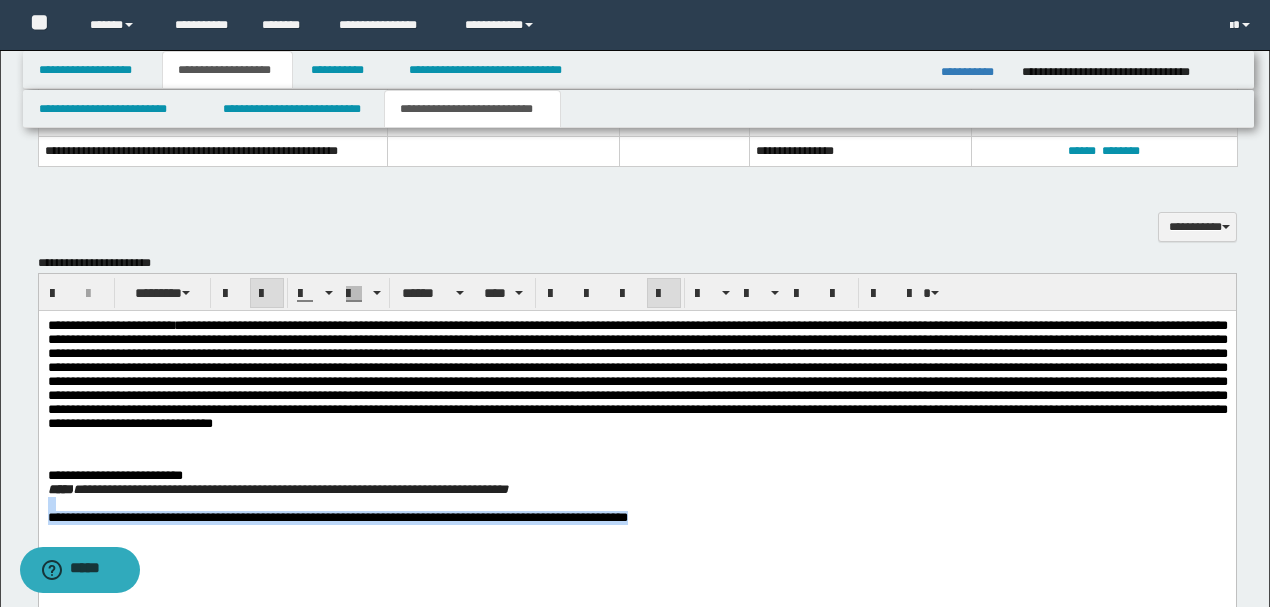 drag, startPoint x: 626, startPoint y: 493, endPoint x: 1030, endPoint y: 546, distance: 407.46164 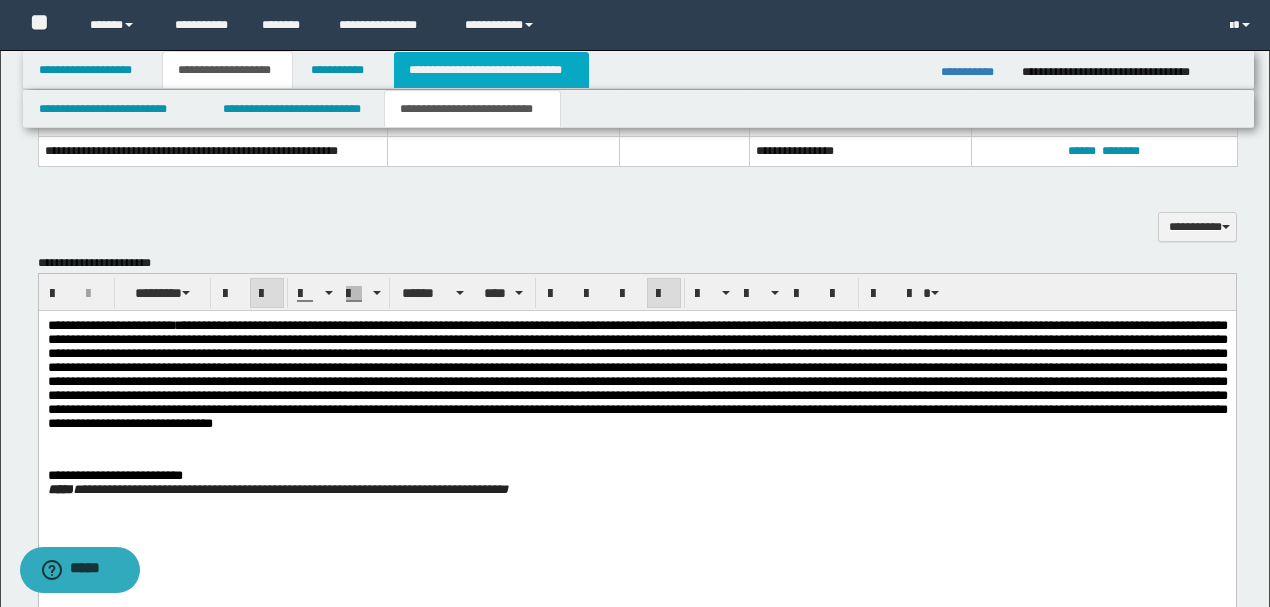 click on "**********" at bounding box center [491, 70] 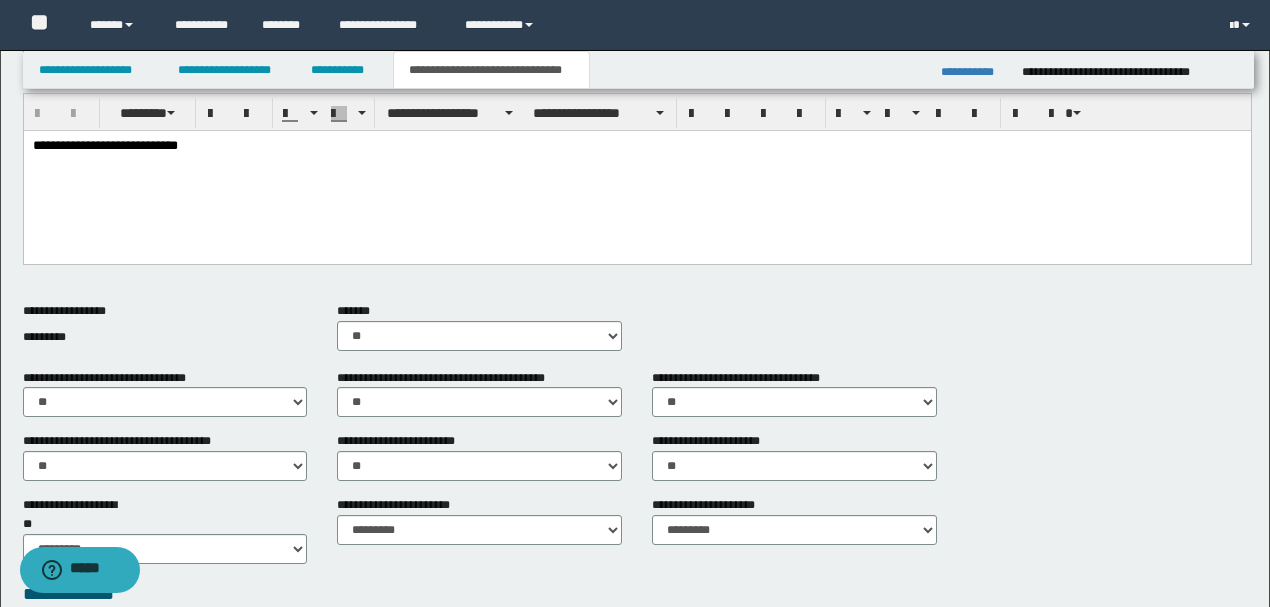 scroll, scrollTop: 260, scrollLeft: 0, axis: vertical 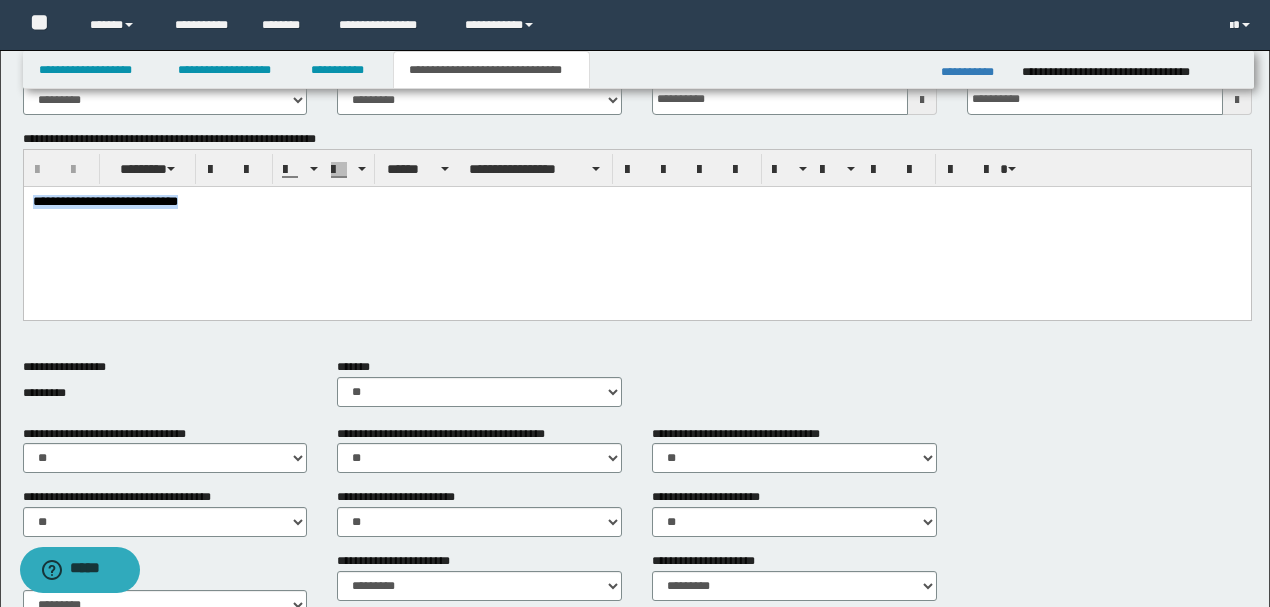 drag, startPoint x: 223, startPoint y: 206, endPoint x: 0, endPoint y: 213, distance: 223.10983 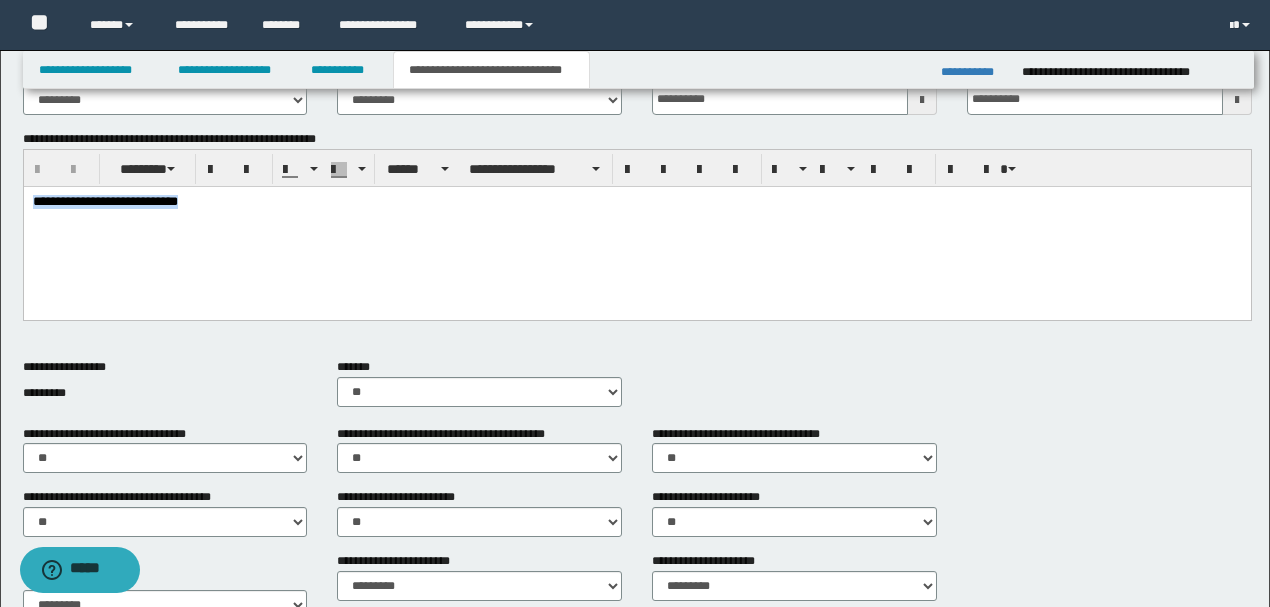 type 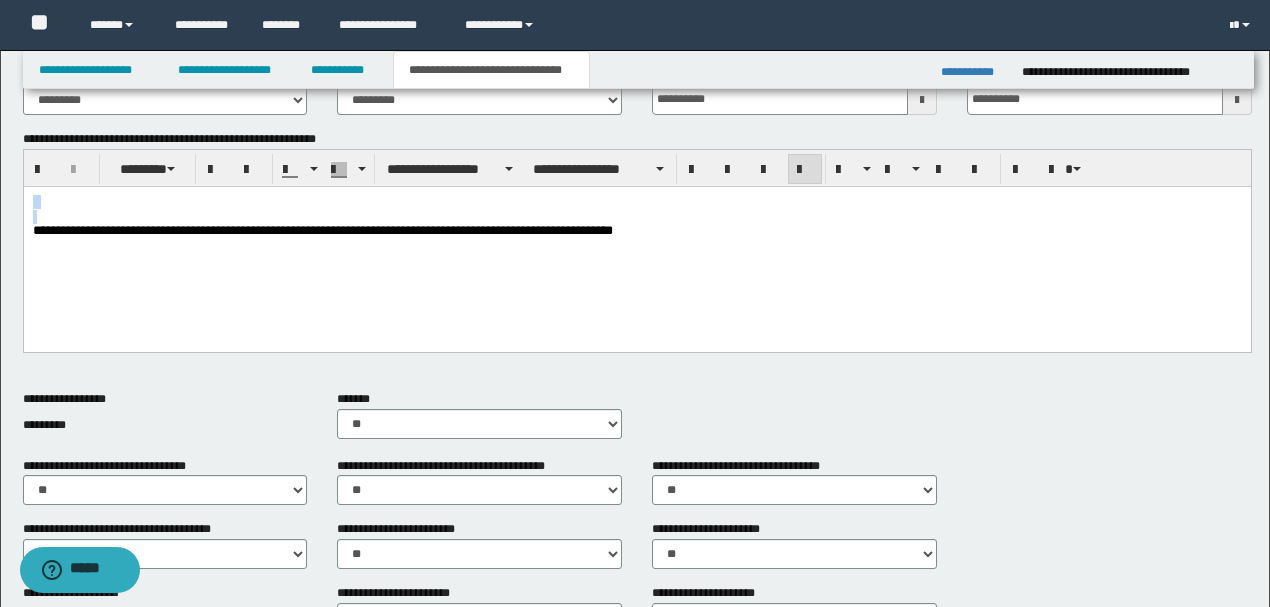 drag, startPoint x: 32, startPoint y: 233, endPoint x: 29, endPoint y: 197, distance: 36.124783 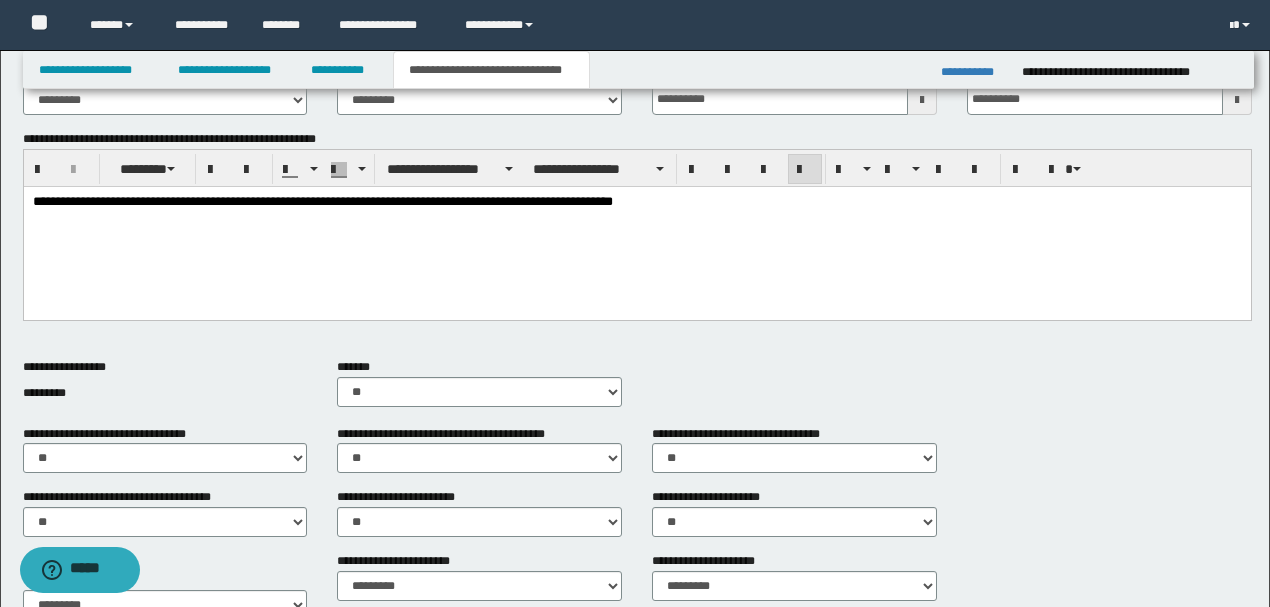 click on "**********" at bounding box center (637, 202) 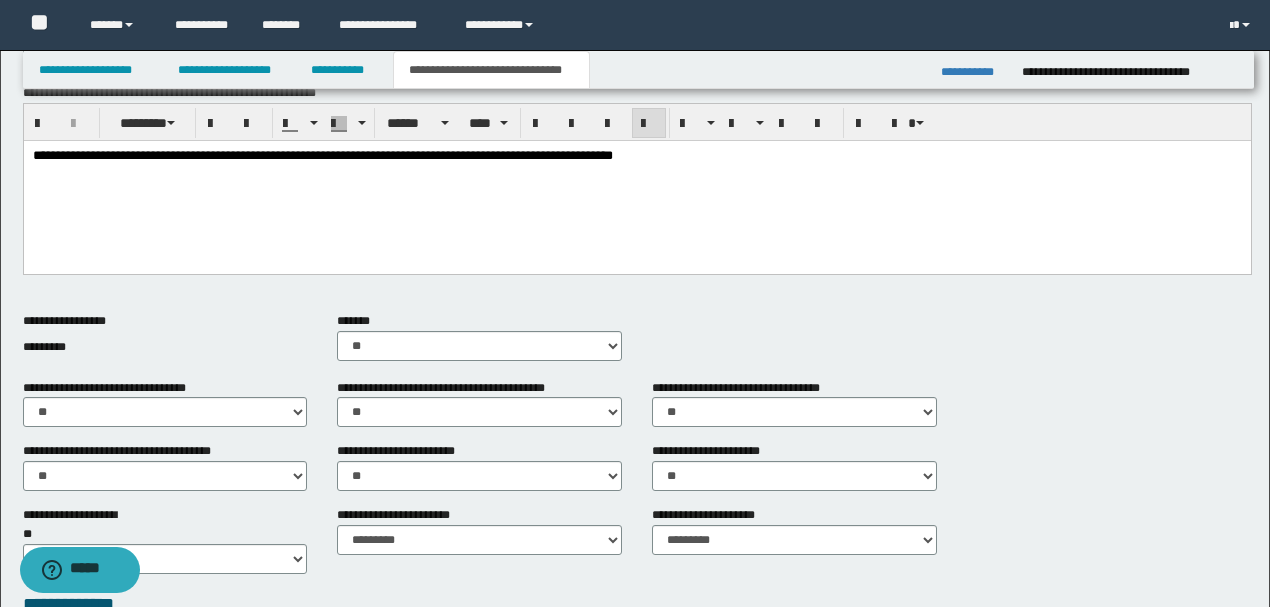 scroll, scrollTop: 0, scrollLeft: 0, axis: both 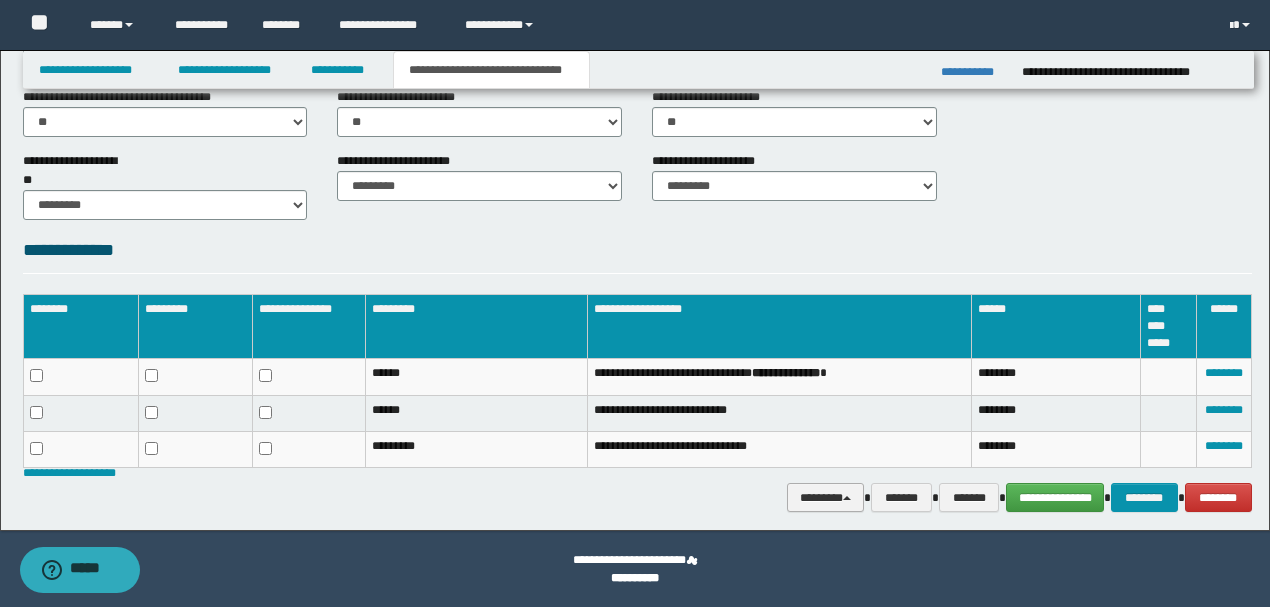 click on "********" at bounding box center (826, 497) 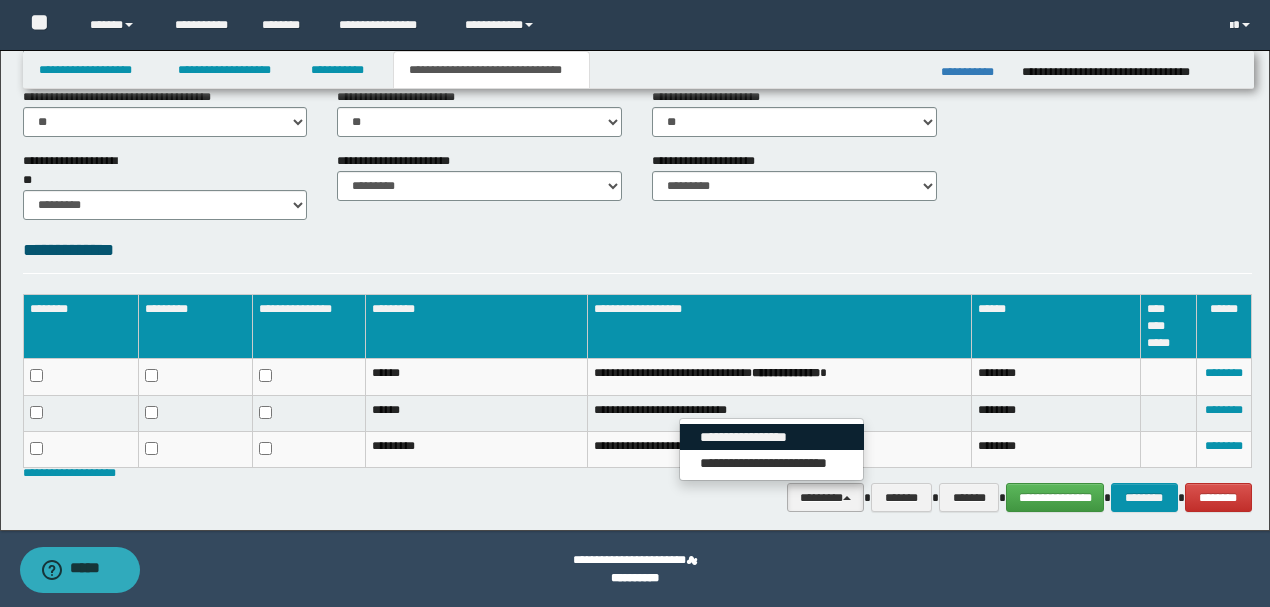click on "**********" at bounding box center [772, 437] 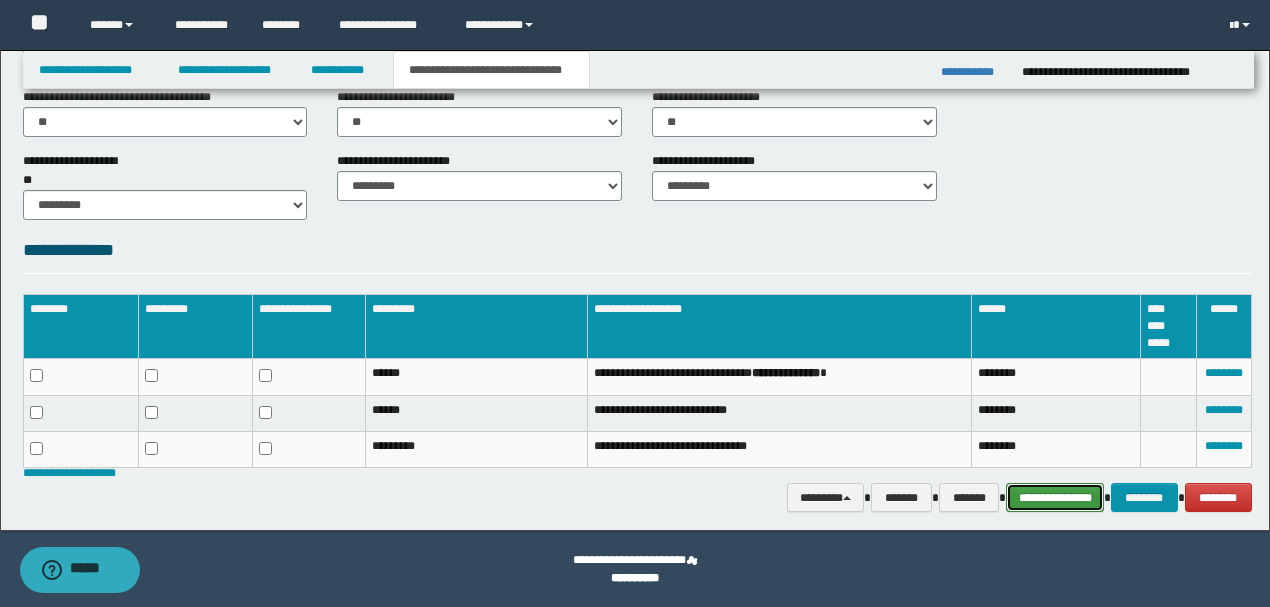 click on "**********" at bounding box center [1055, 497] 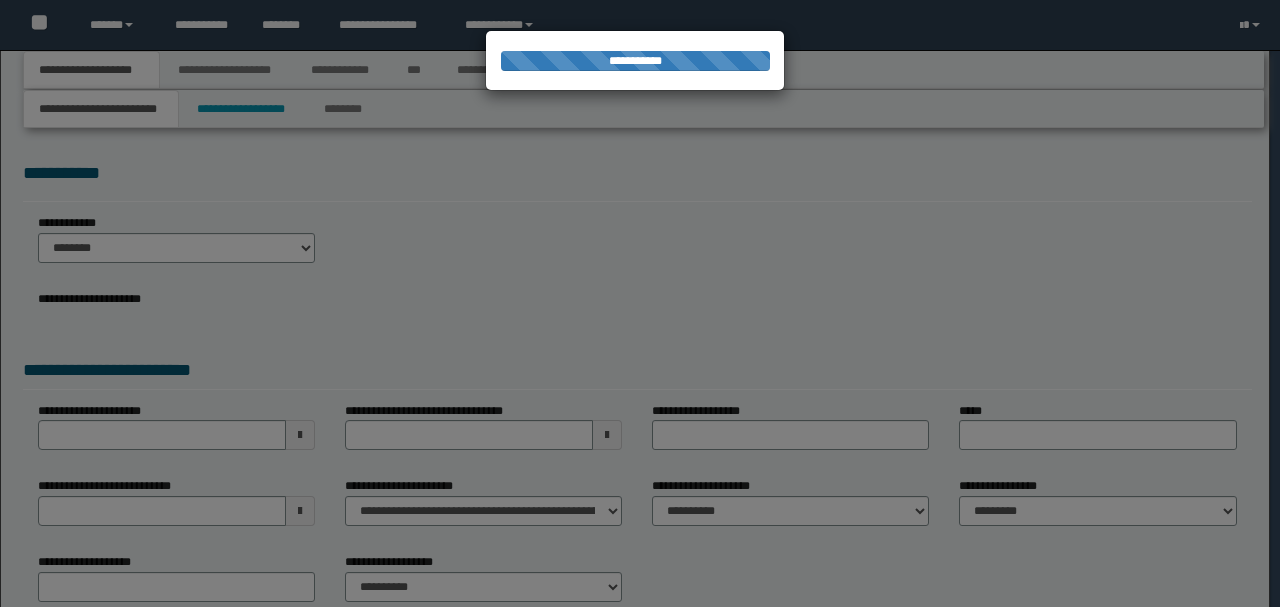 scroll, scrollTop: 0, scrollLeft: 0, axis: both 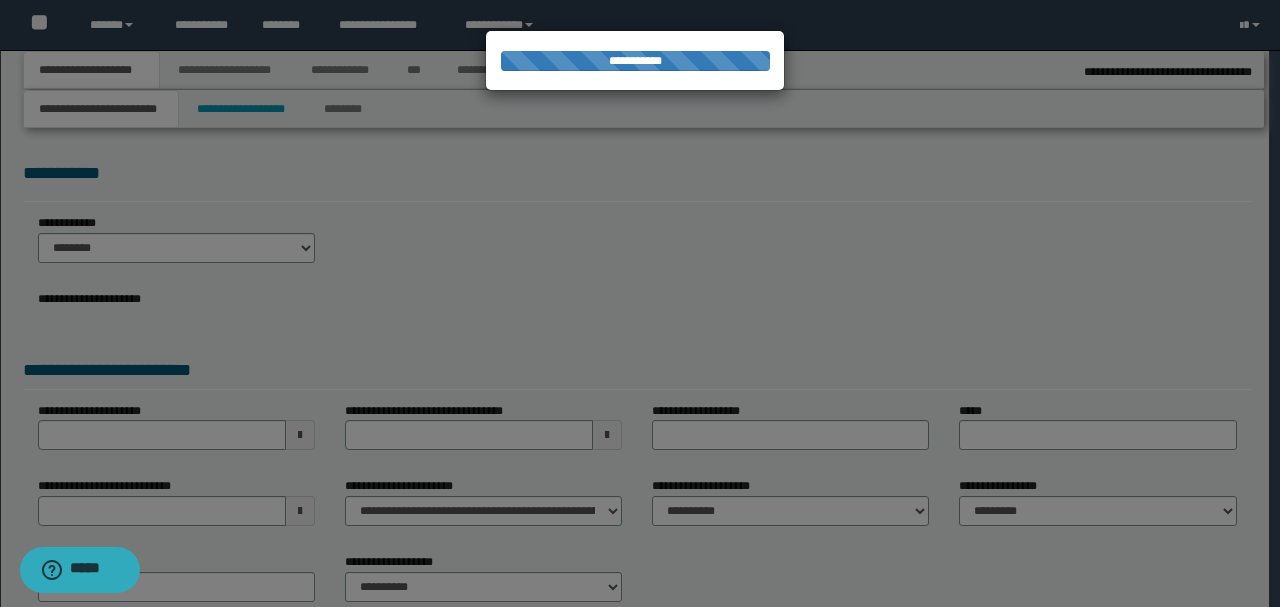 select on "*" 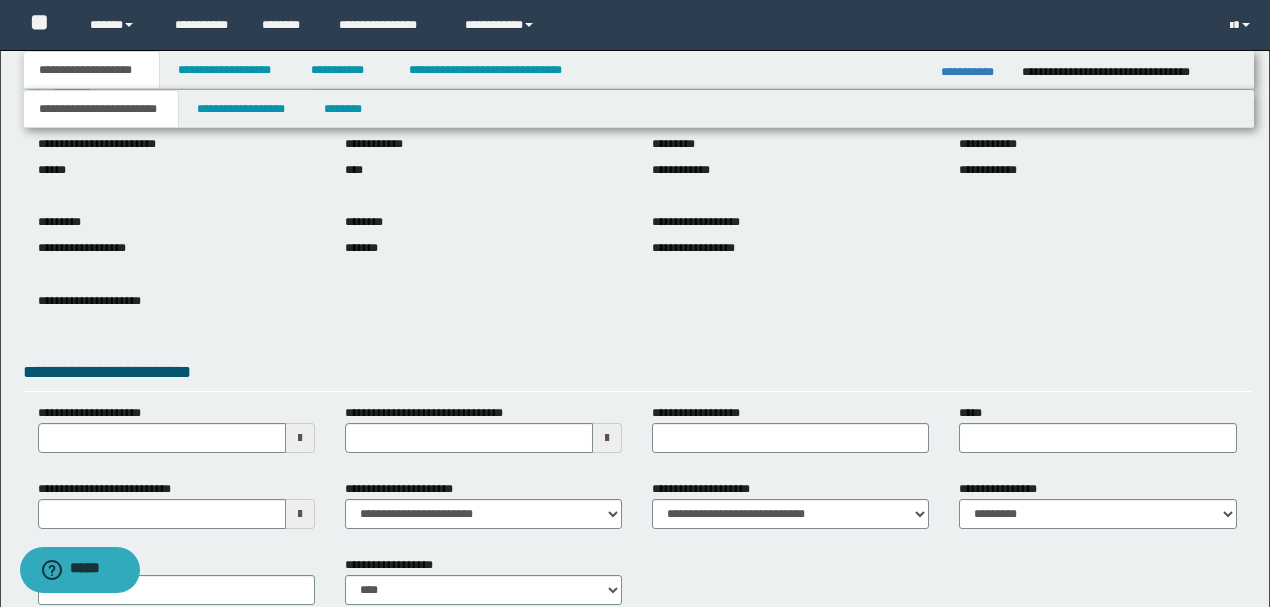 scroll, scrollTop: 200, scrollLeft: 0, axis: vertical 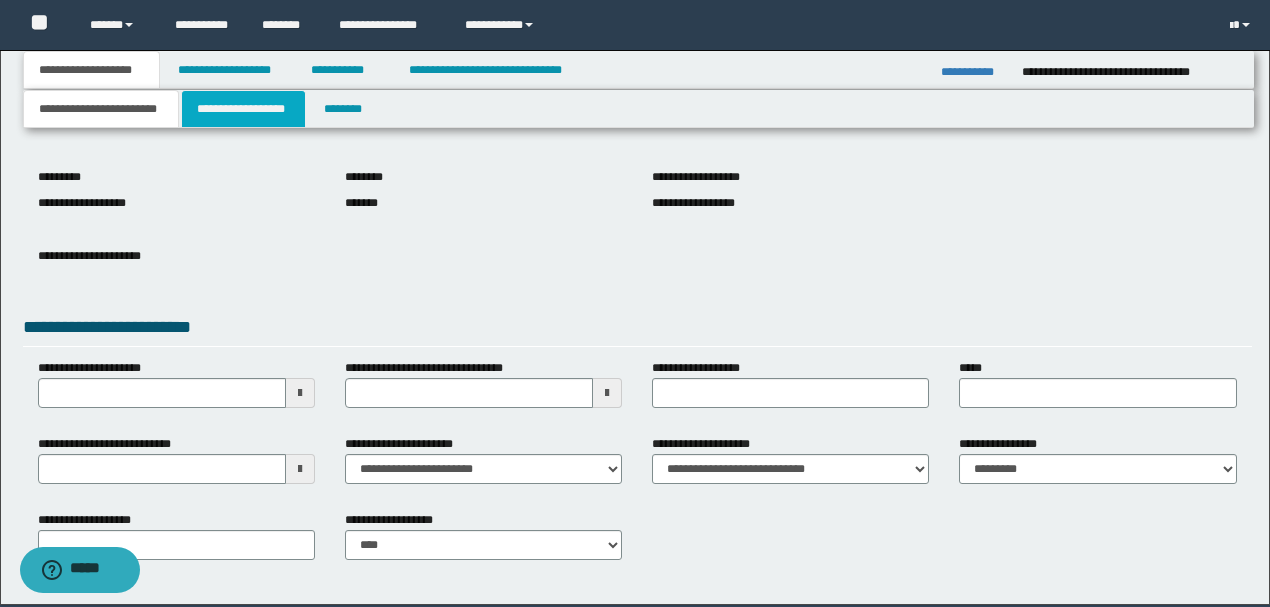 click on "**********" at bounding box center [243, 109] 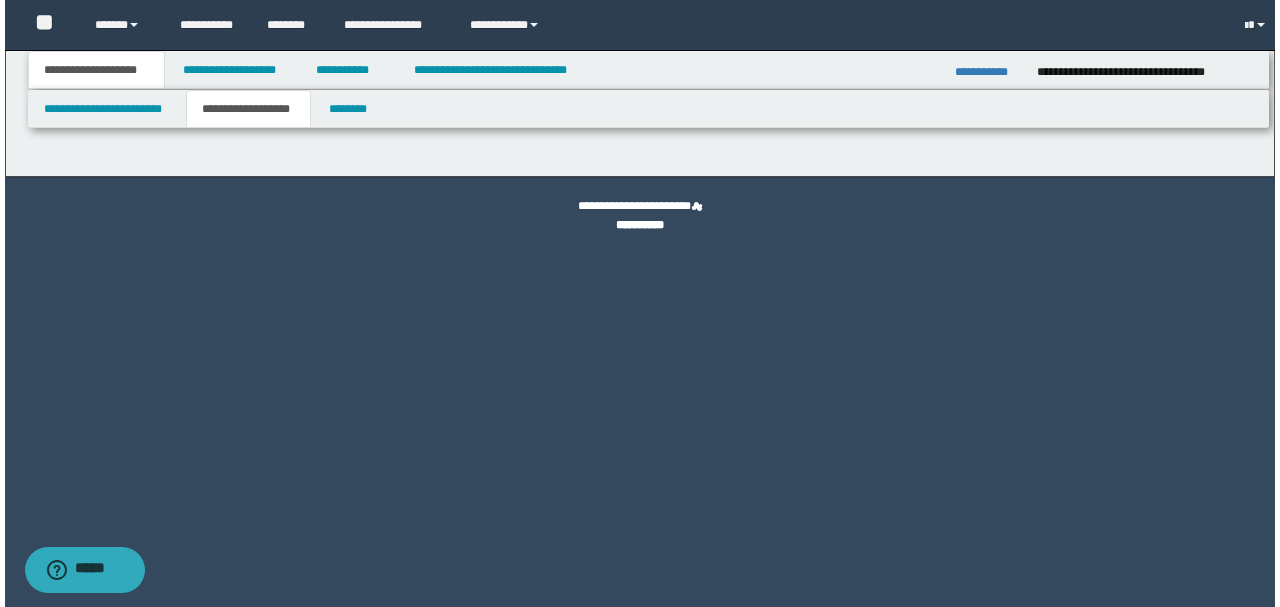 scroll, scrollTop: 0, scrollLeft: 0, axis: both 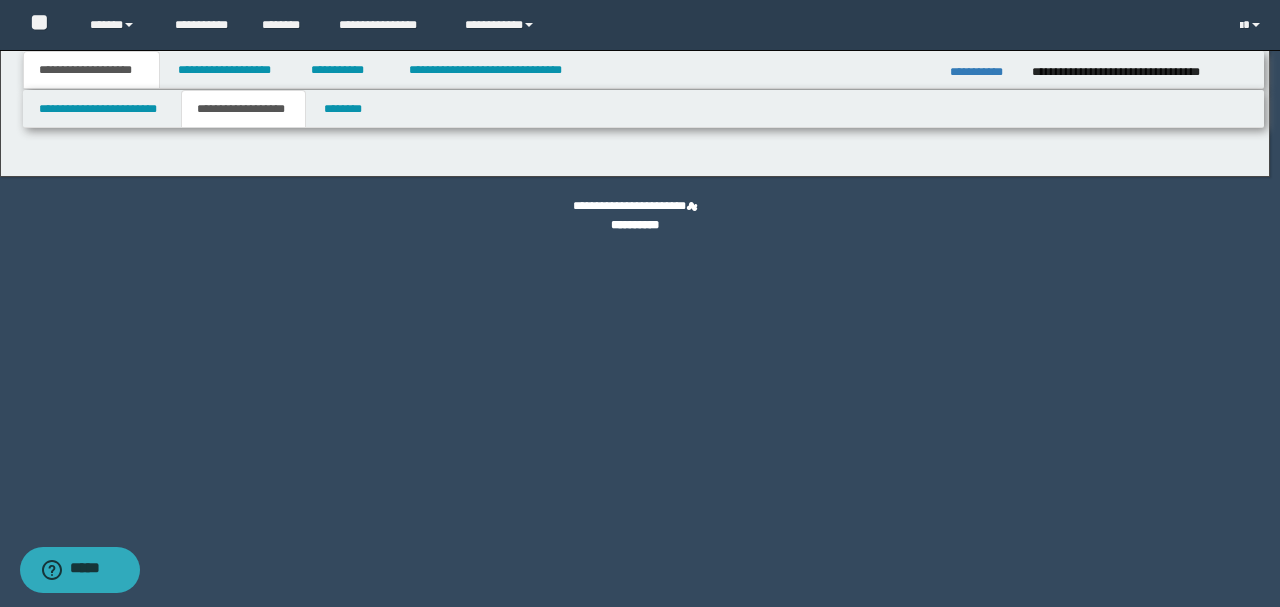 type on "********" 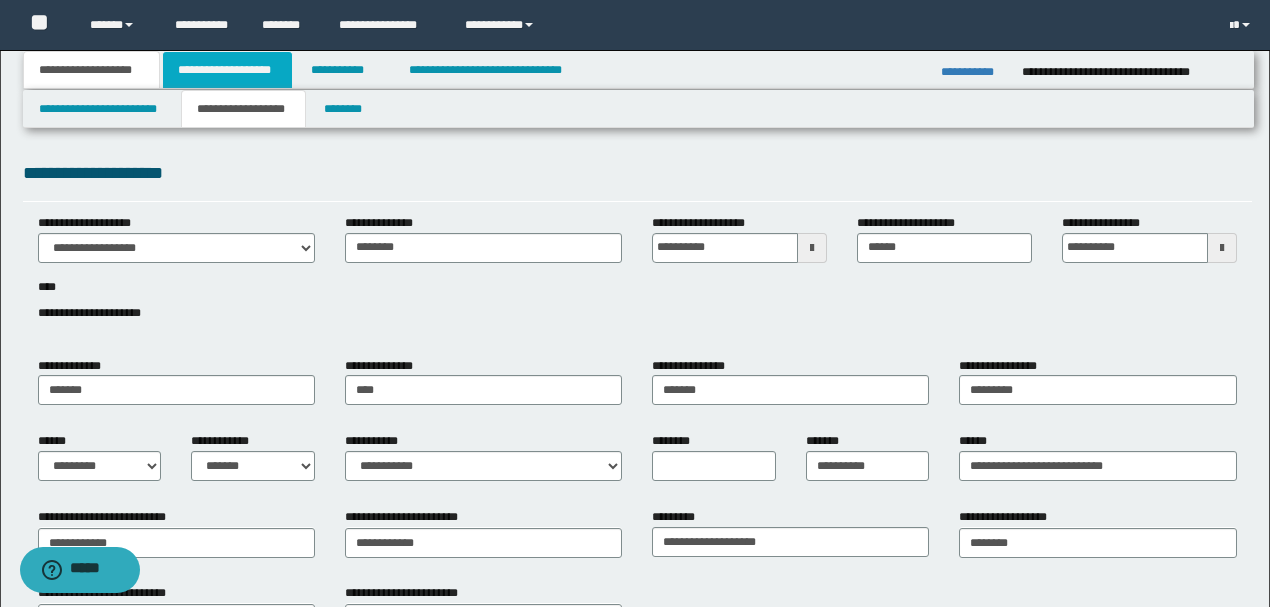 click on "**********" at bounding box center (227, 70) 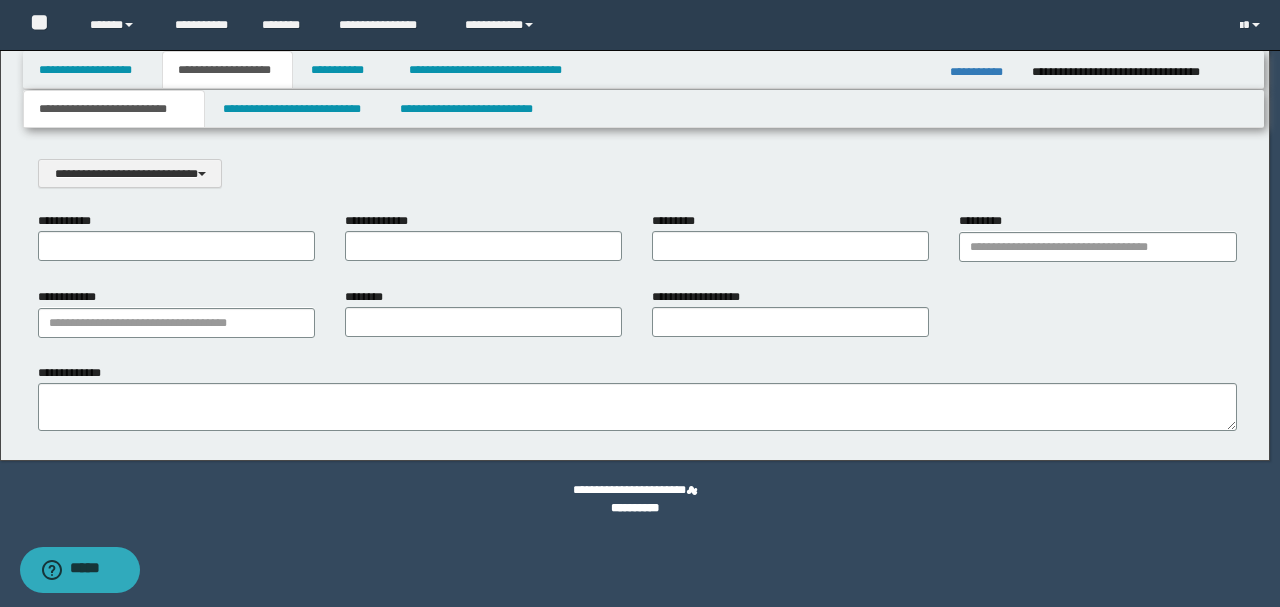 scroll, scrollTop: 0, scrollLeft: 0, axis: both 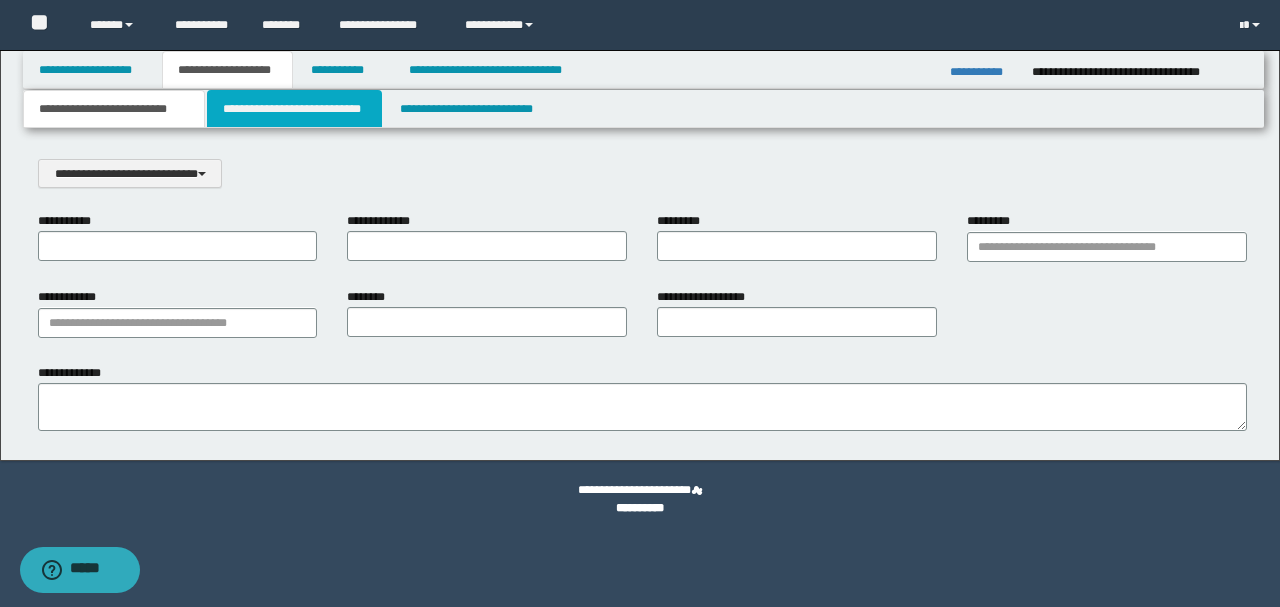 click on "**********" at bounding box center (294, 109) 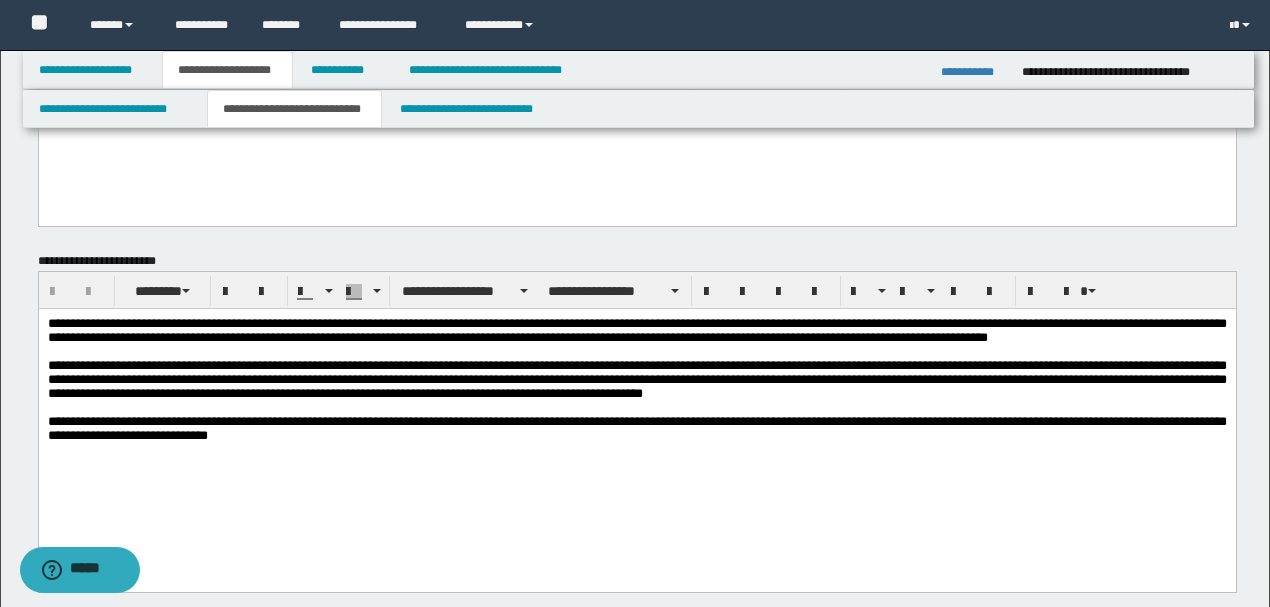 scroll, scrollTop: 133, scrollLeft: 0, axis: vertical 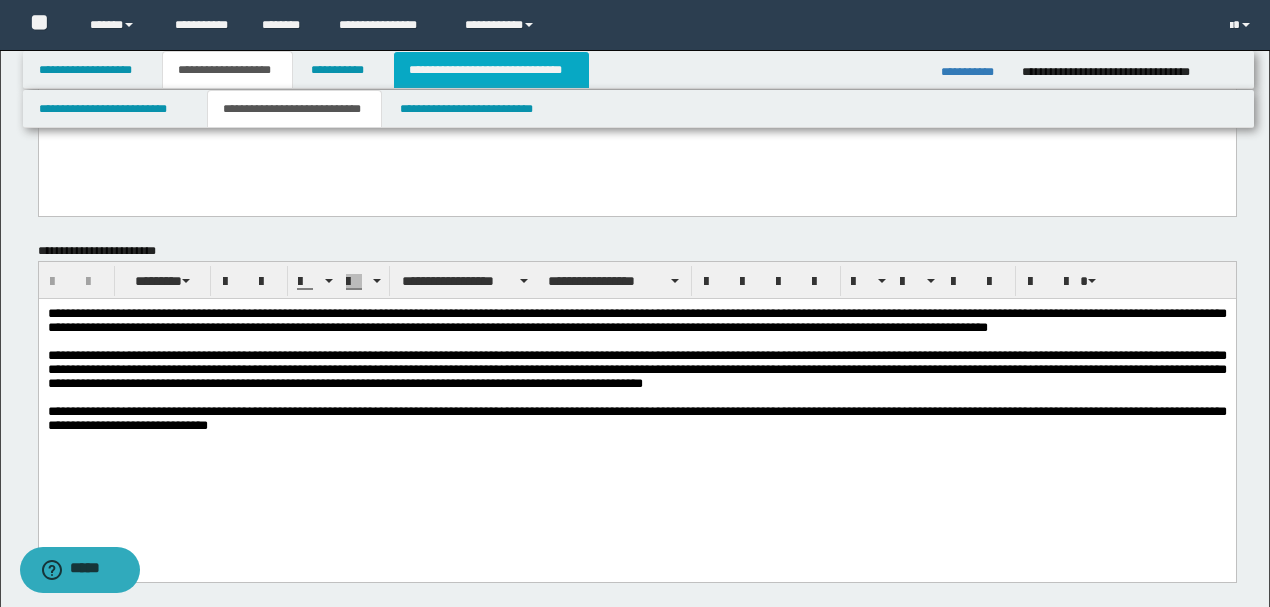 click on "**********" at bounding box center [491, 70] 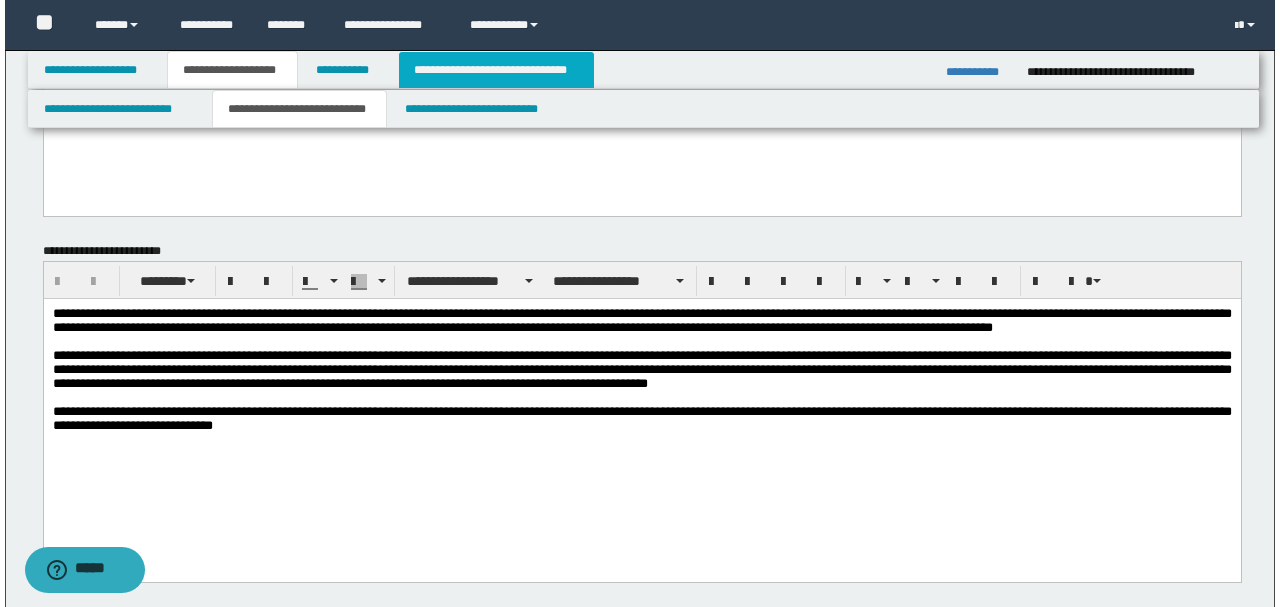 scroll, scrollTop: 0, scrollLeft: 0, axis: both 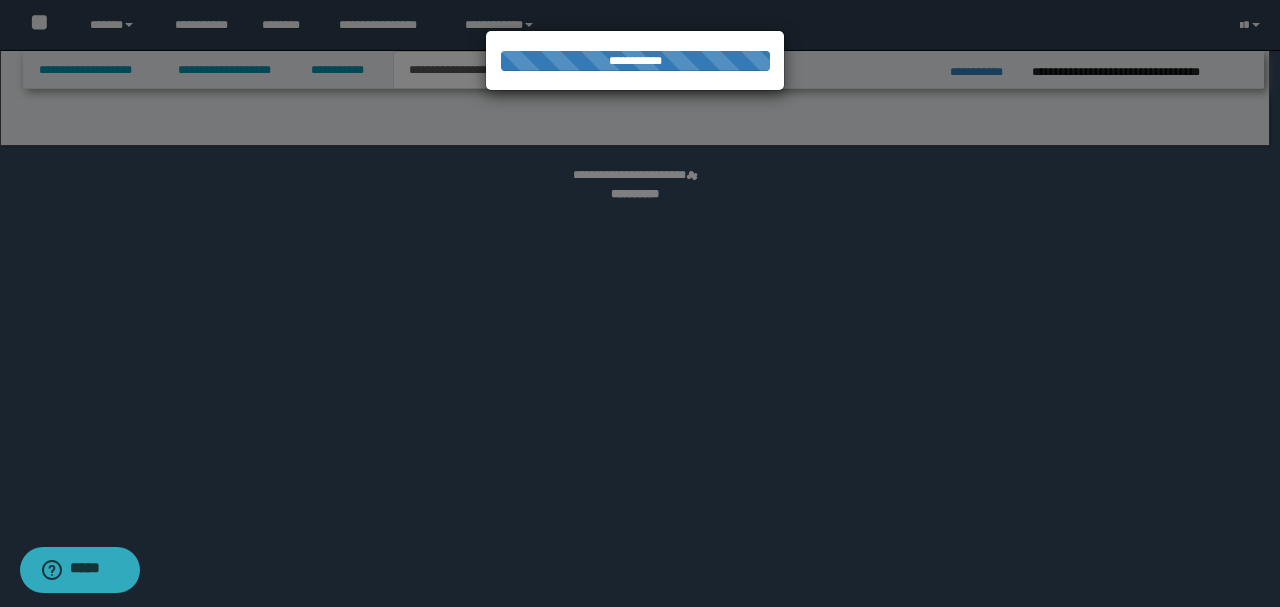 select on "*" 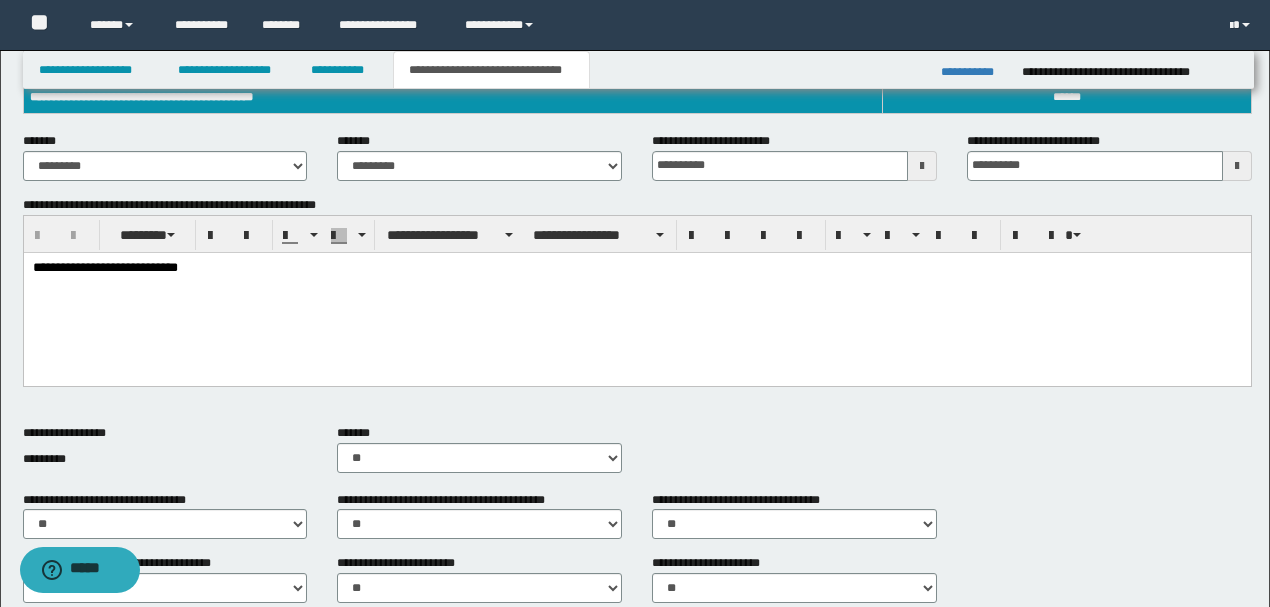 scroll, scrollTop: 266, scrollLeft: 0, axis: vertical 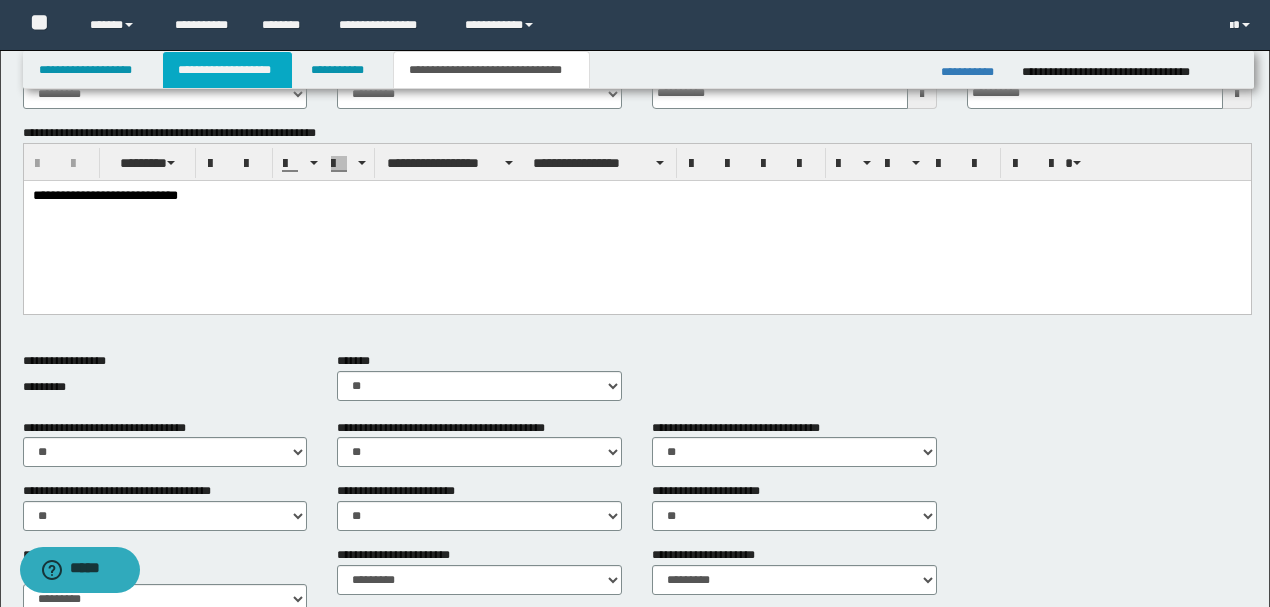 click on "**********" at bounding box center [227, 70] 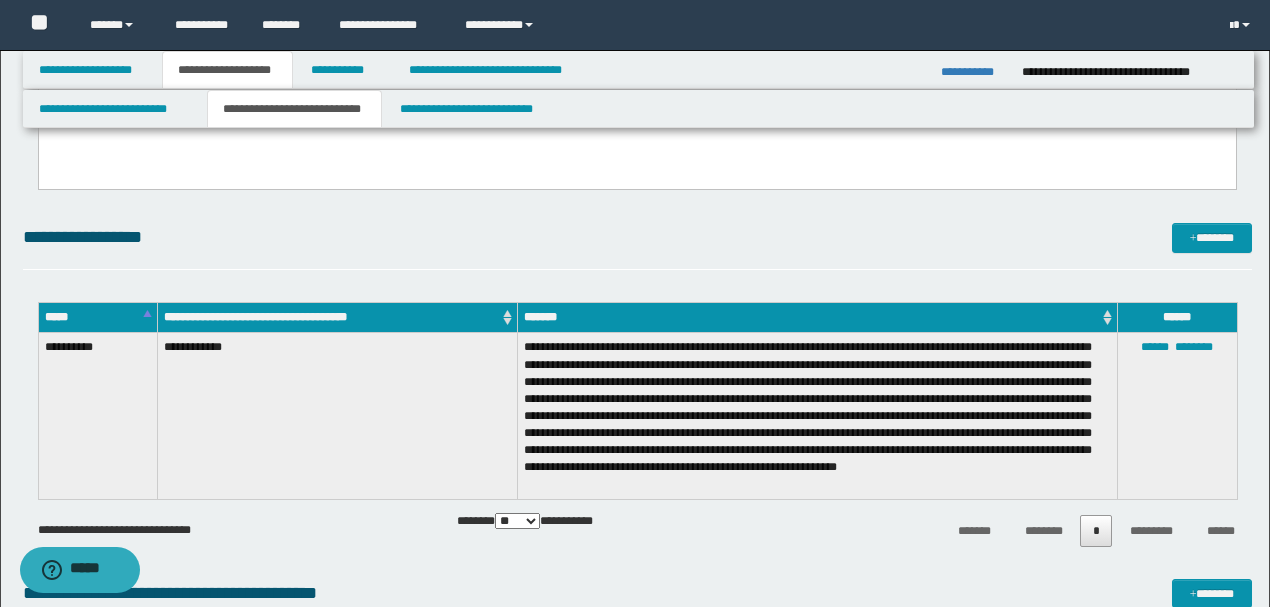 scroll, scrollTop: 564, scrollLeft: 0, axis: vertical 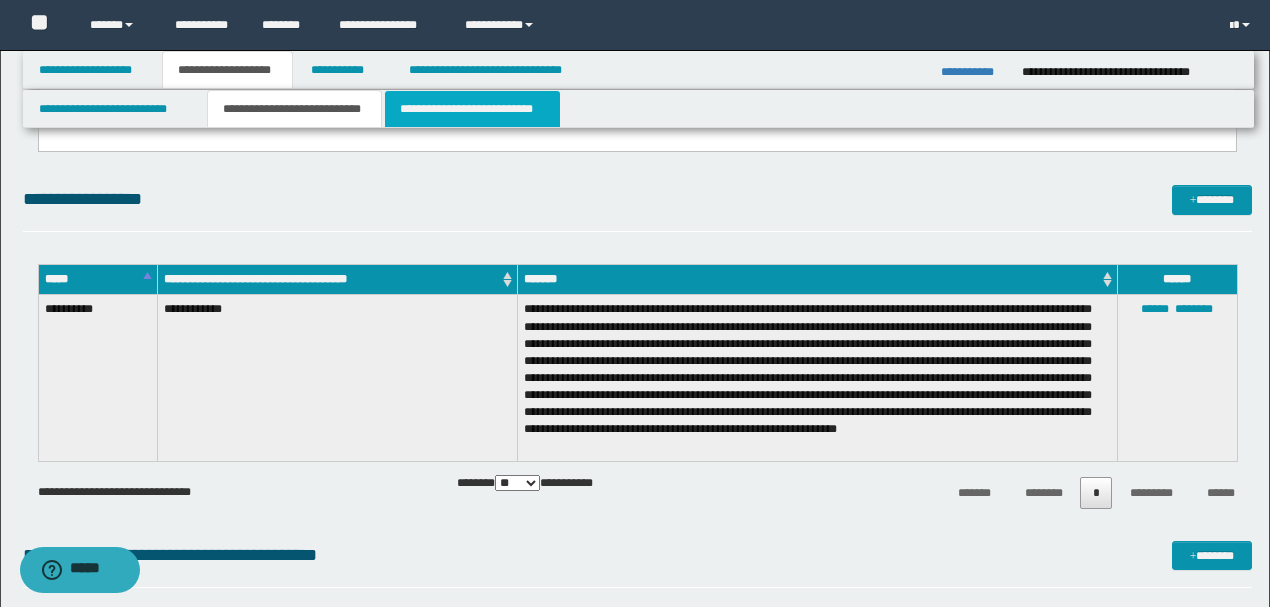 click on "**********" at bounding box center [472, 109] 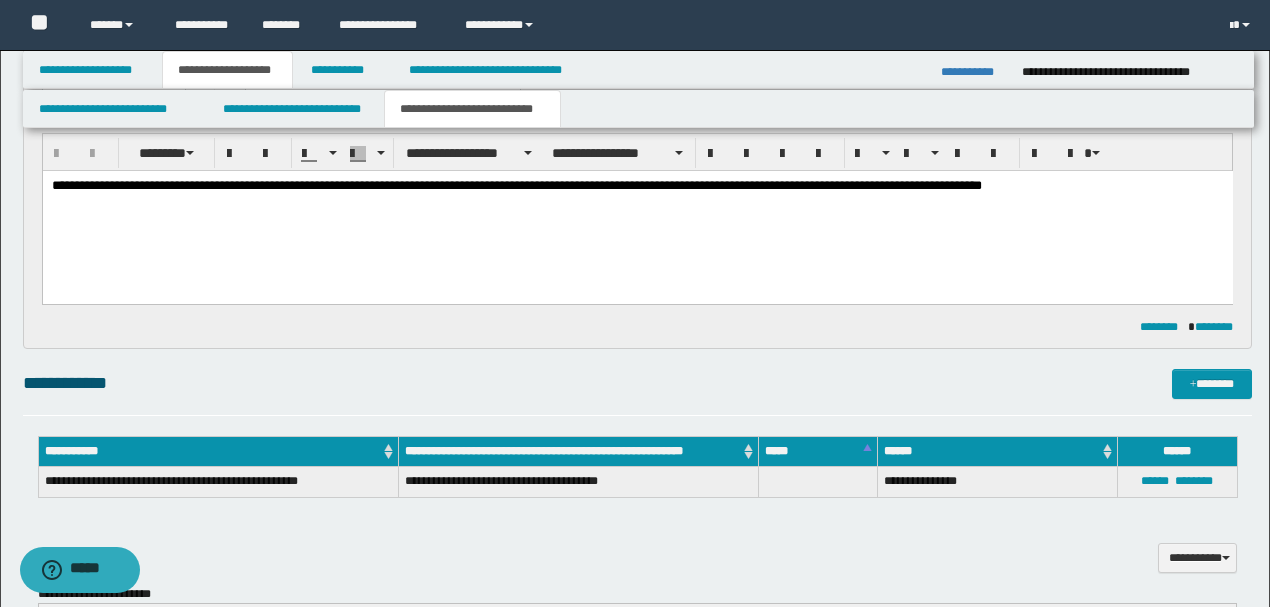 scroll, scrollTop: 200, scrollLeft: 0, axis: vertical 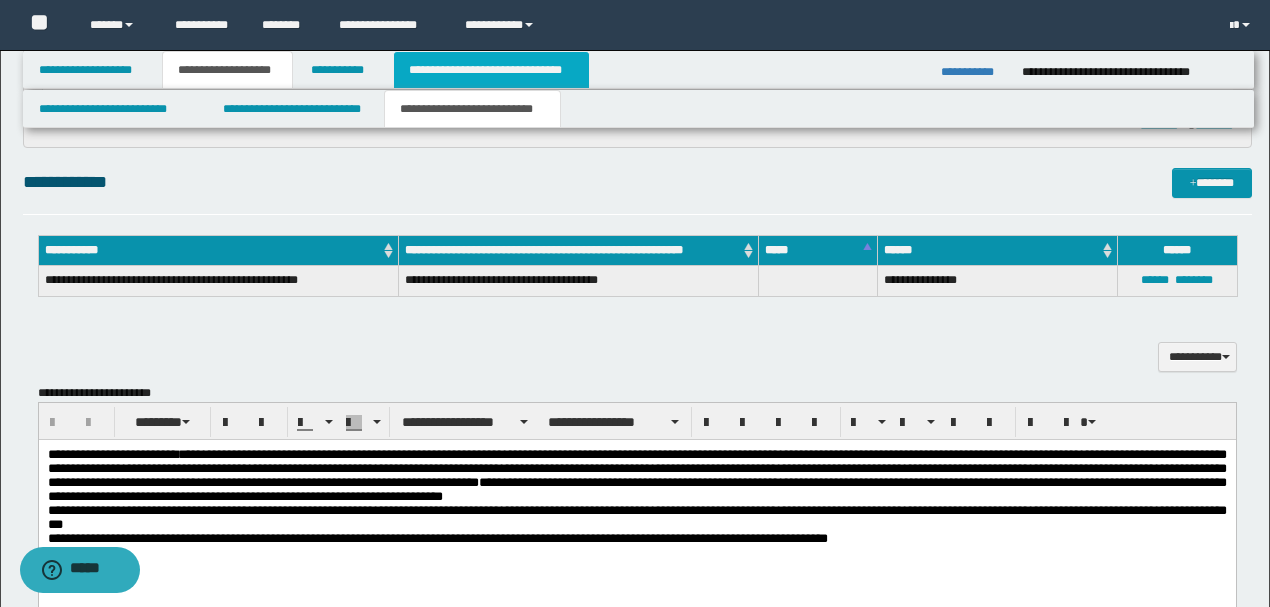 click on "**********" at bounding box center [491, 70] 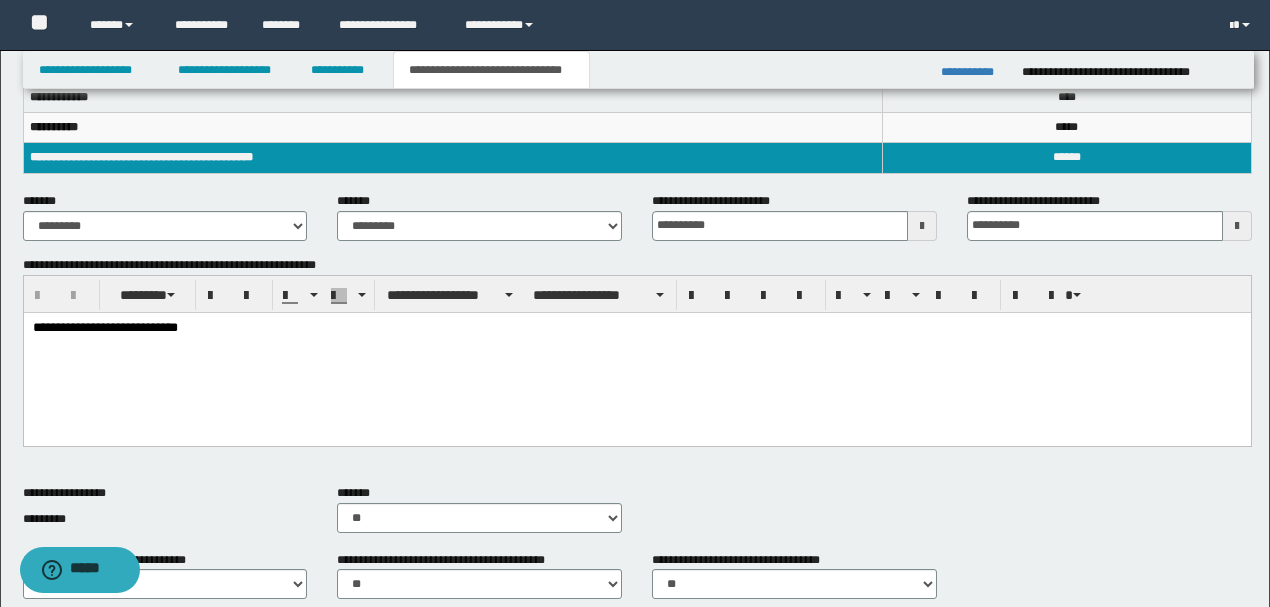 scroll, scrollTop: 88, scrollLeft: 0, axis: vertical 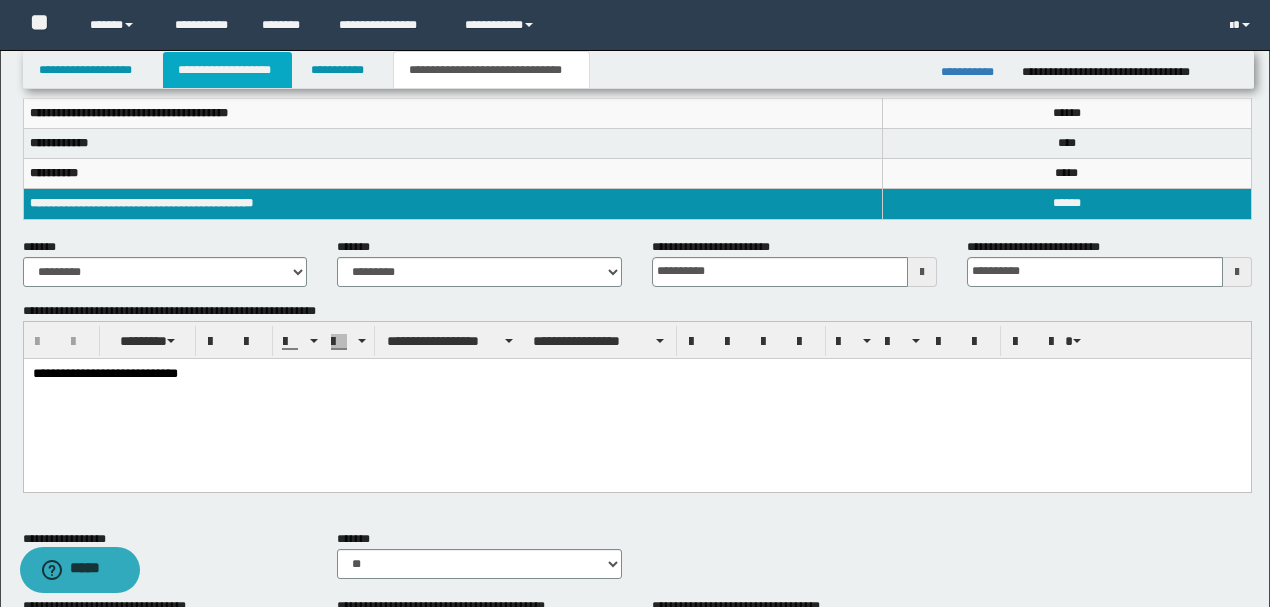 click on "**********" at bounding box center [227, 70] 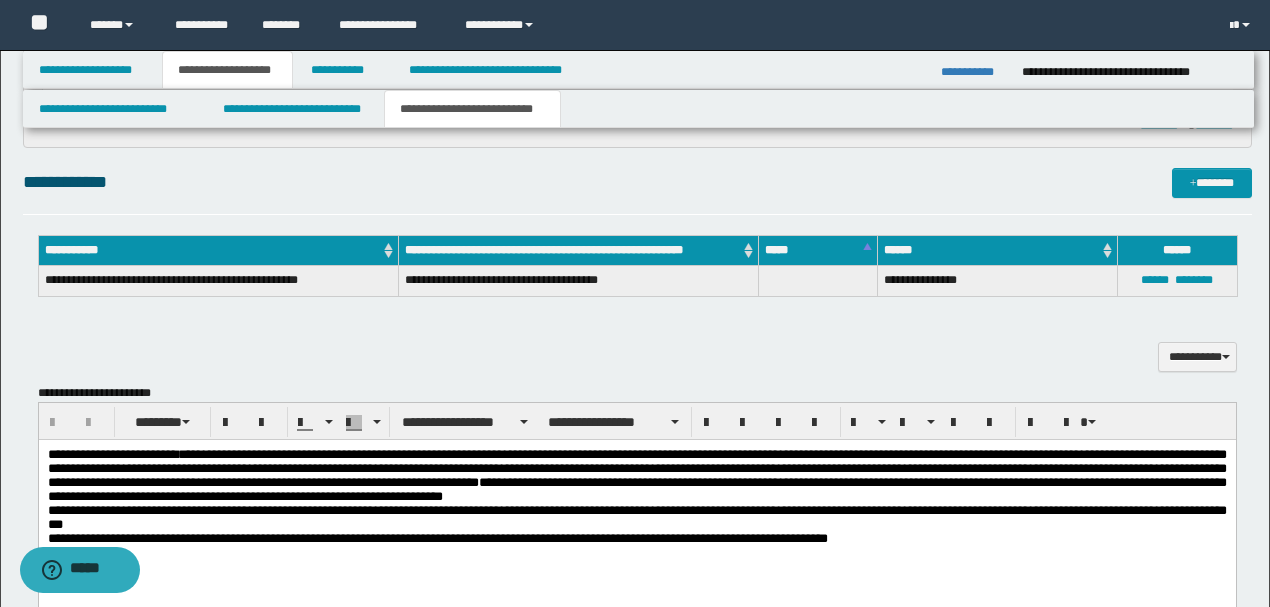 scroll, scrollTop: 452, scrollLeft: 0, axis: vertical 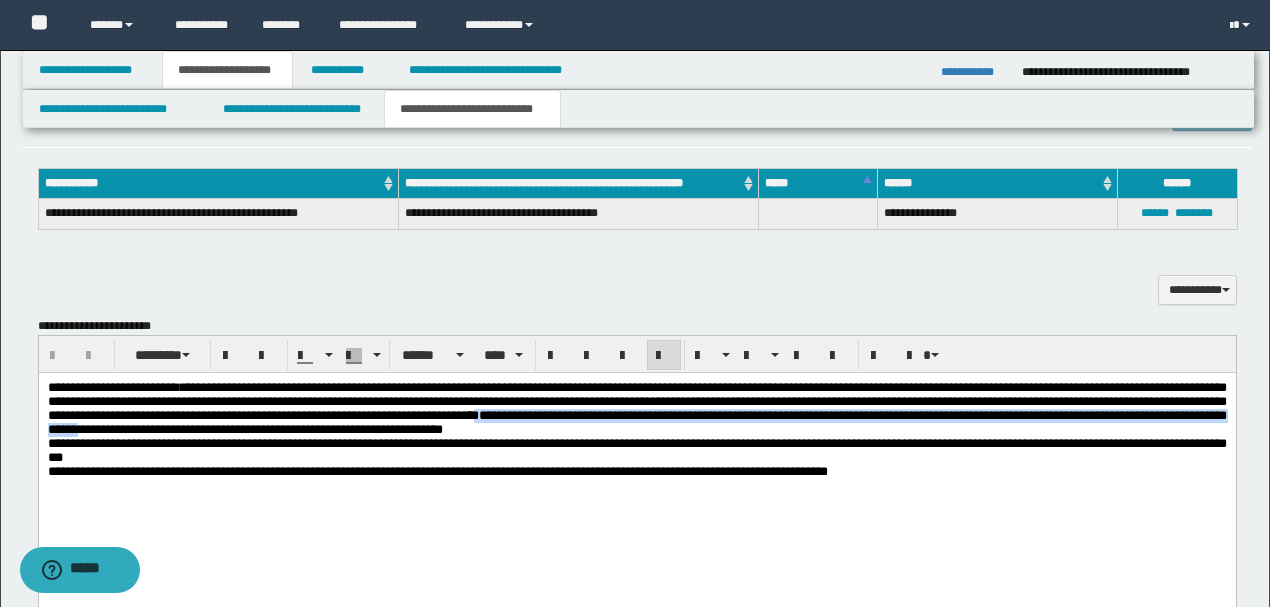 drag, startPoint x: 1070, startPoint y: 421, endPoint x: 857, endPoint y: 434, distance: 213.39635 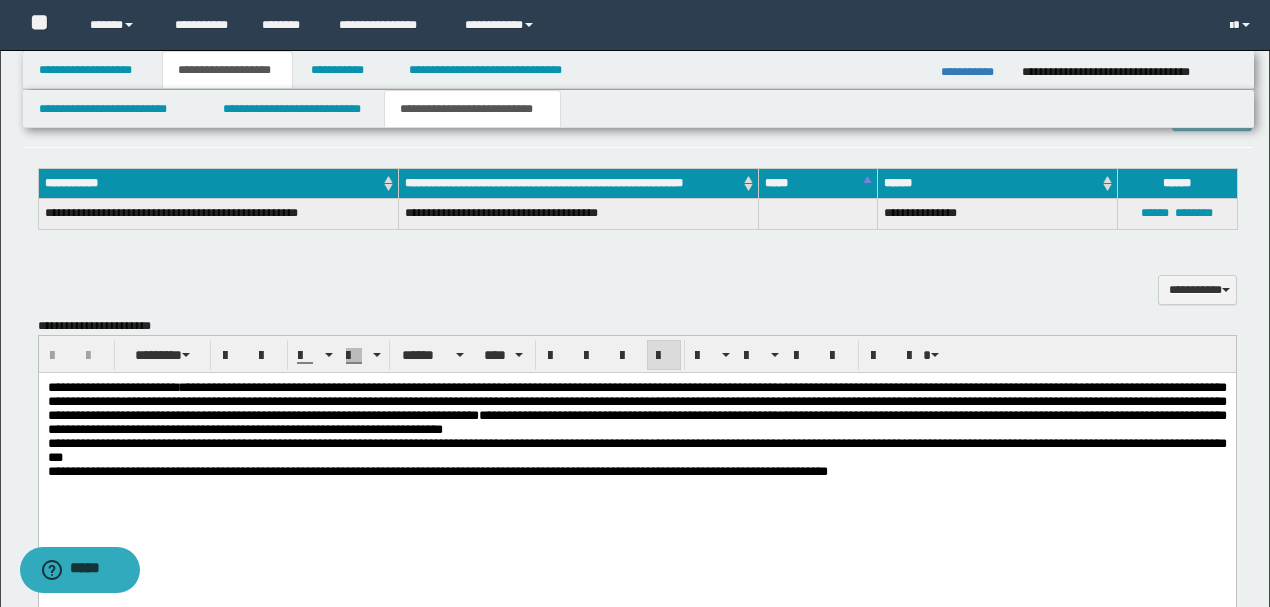 click on "**********" at bounding box center [636, 455] 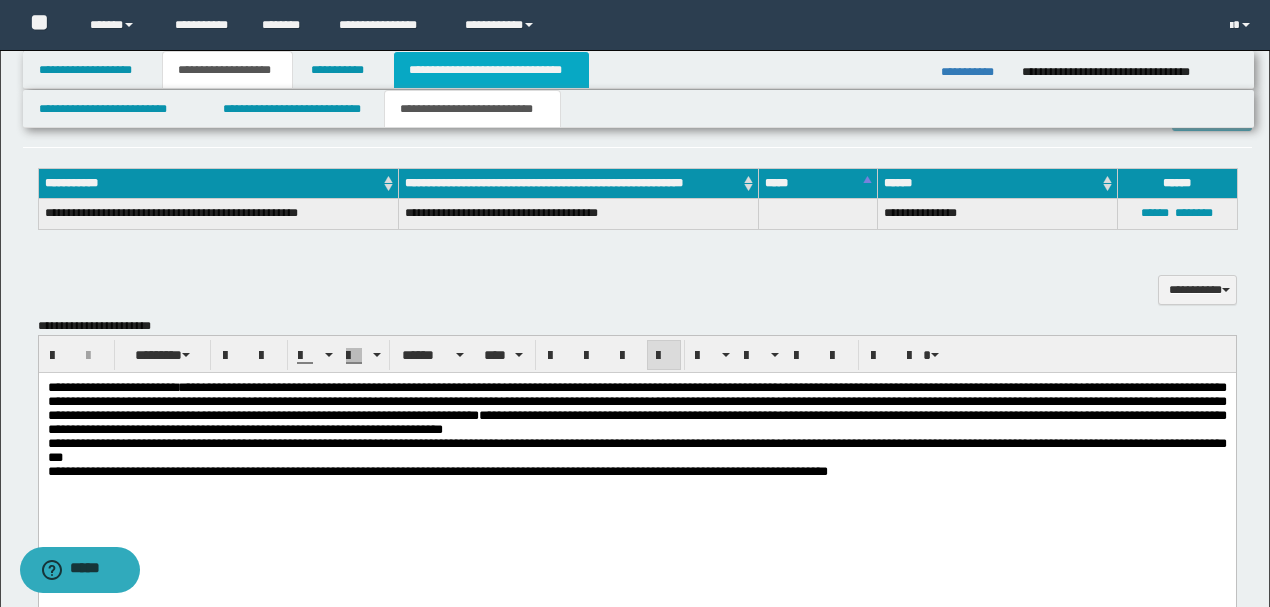 drag, startPoint x: 442, startPoint y: 63, endPoint x: 401, endPoint y: 81, distance: 44.777225 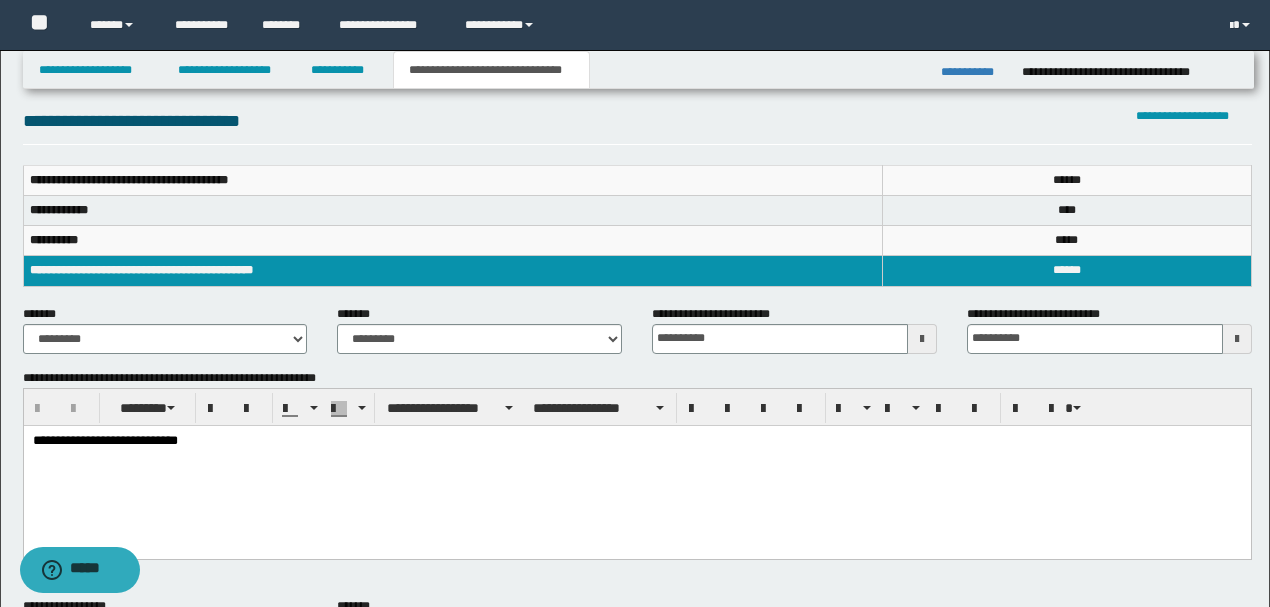 scroll, scrollTop: 0, scrollLeft: 0, axis: both 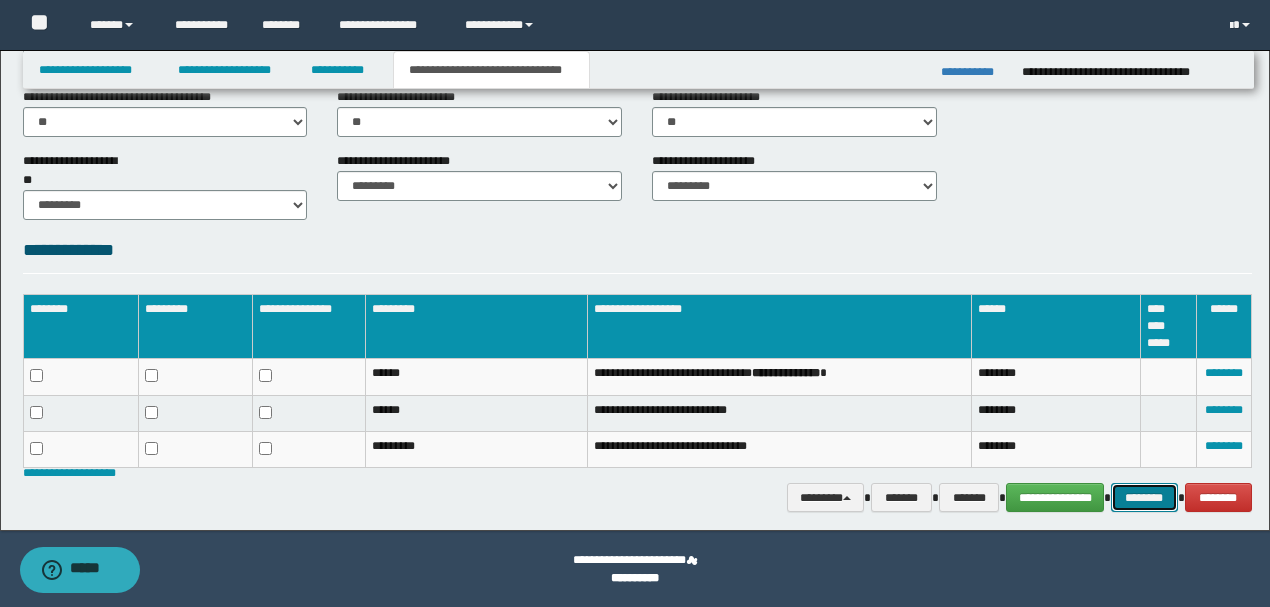 click on "********" at bounding box center (1144, 497) 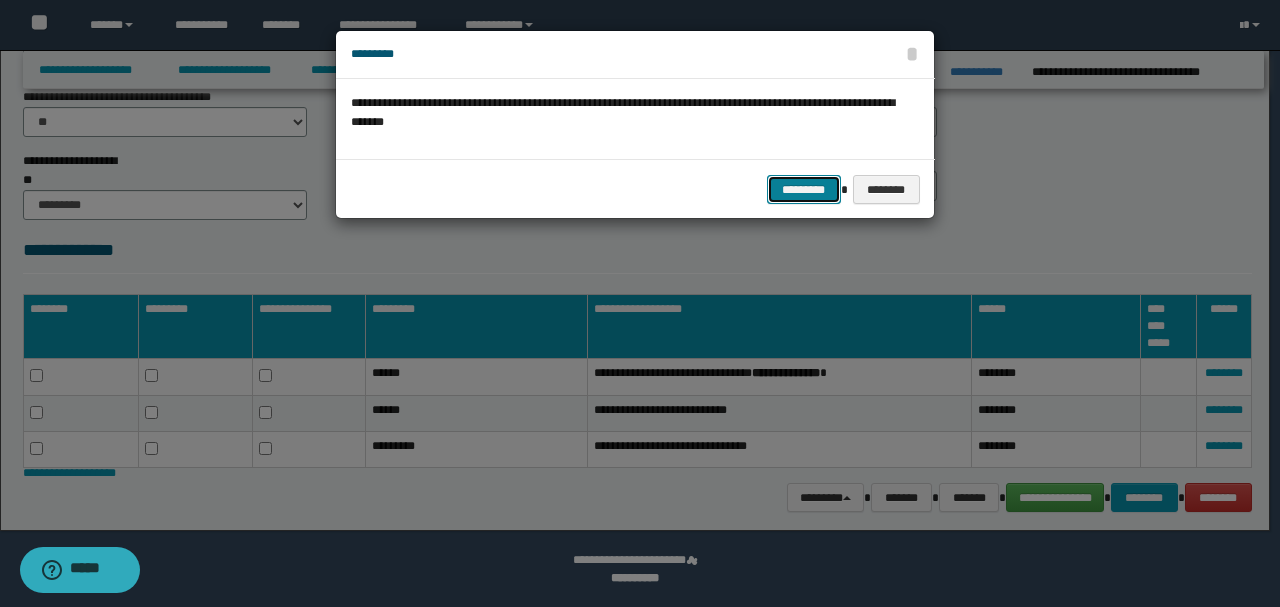 click on "*********" at bounding box center [804, 189] 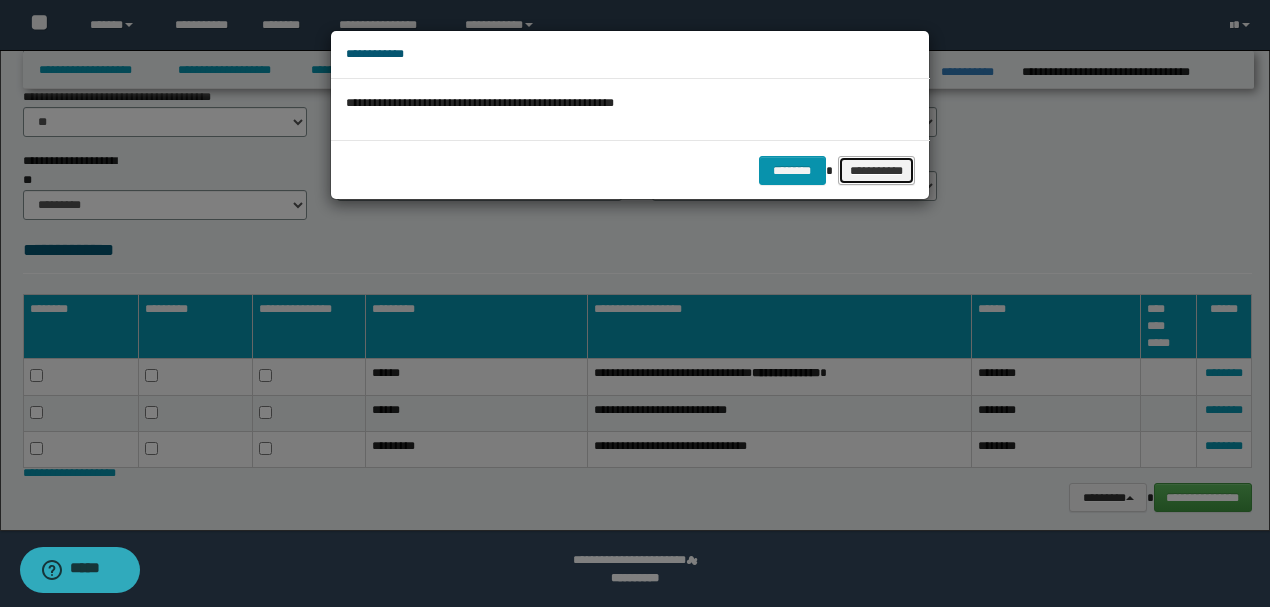 click on "**********" at bounding box center [876, 170] 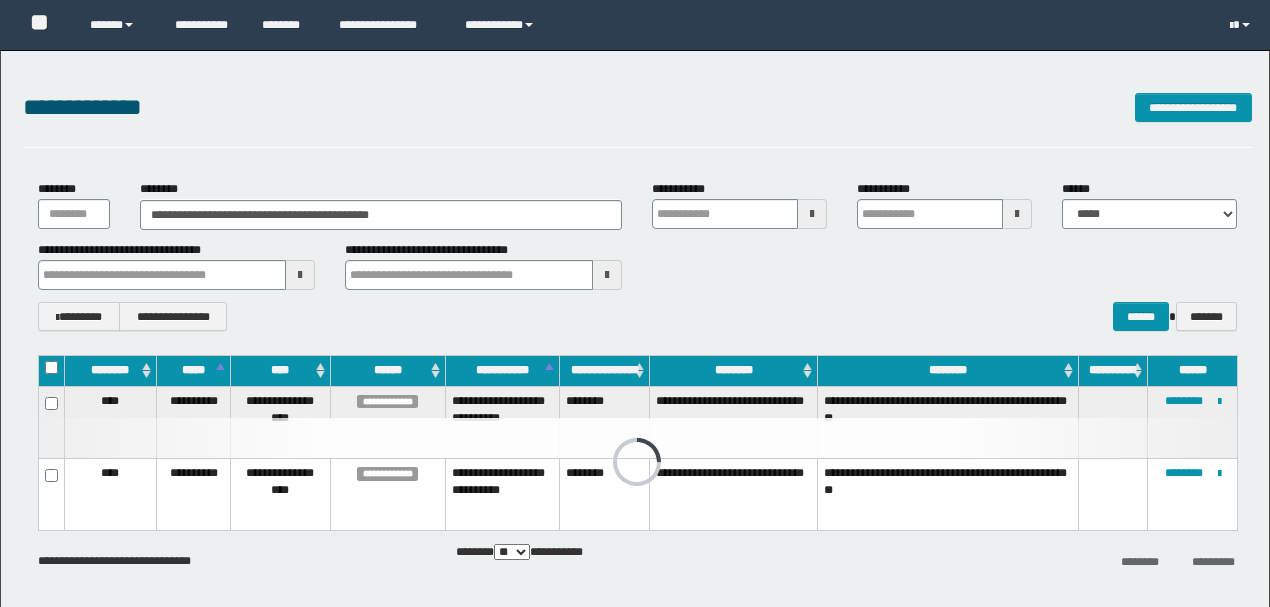scroll, scrollTop: 0, scrollLeft: 0, axis: both 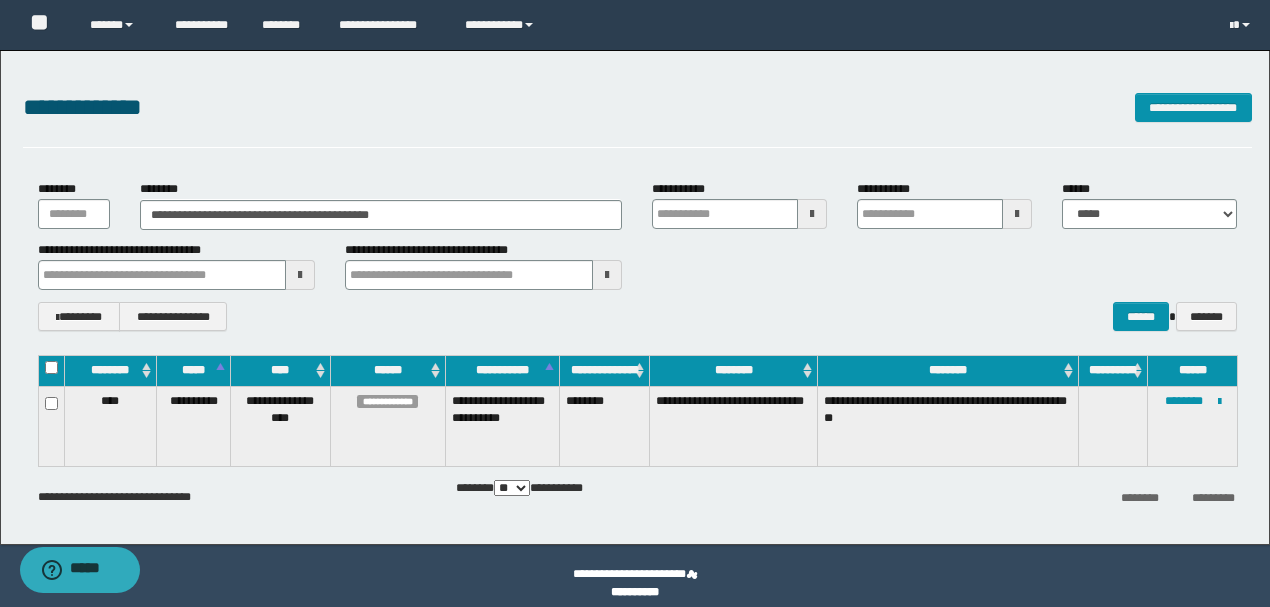 click on "**********" at bounding box center (176, 265) 